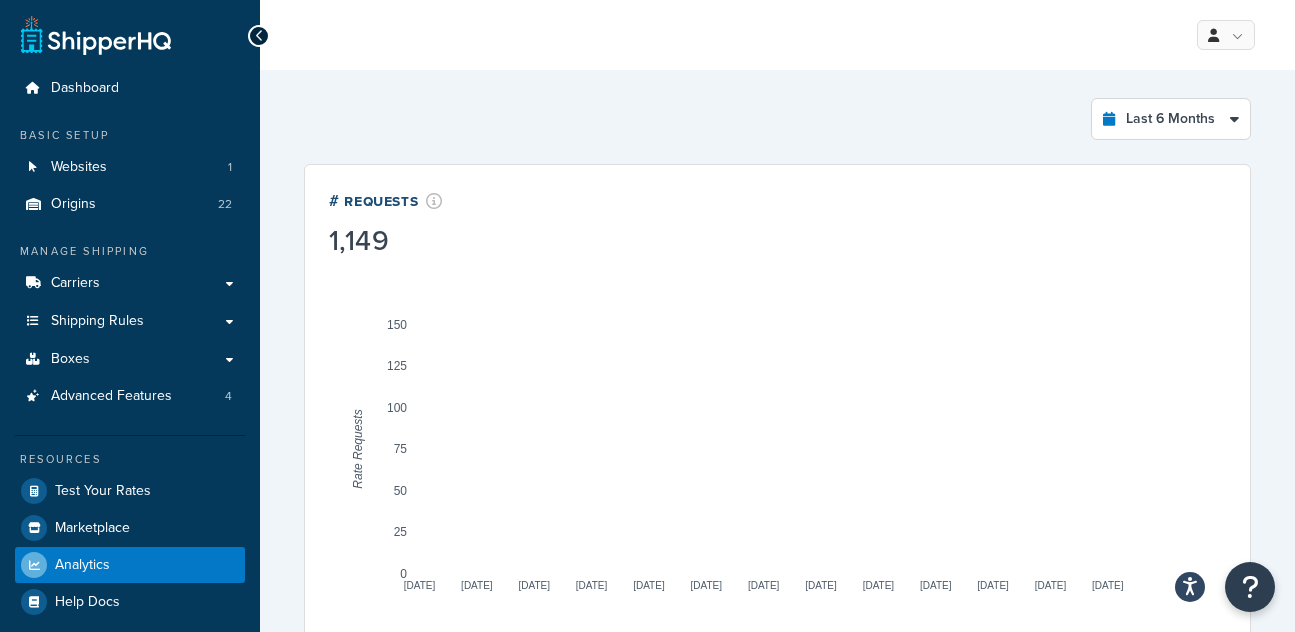 select on "last_6_months" 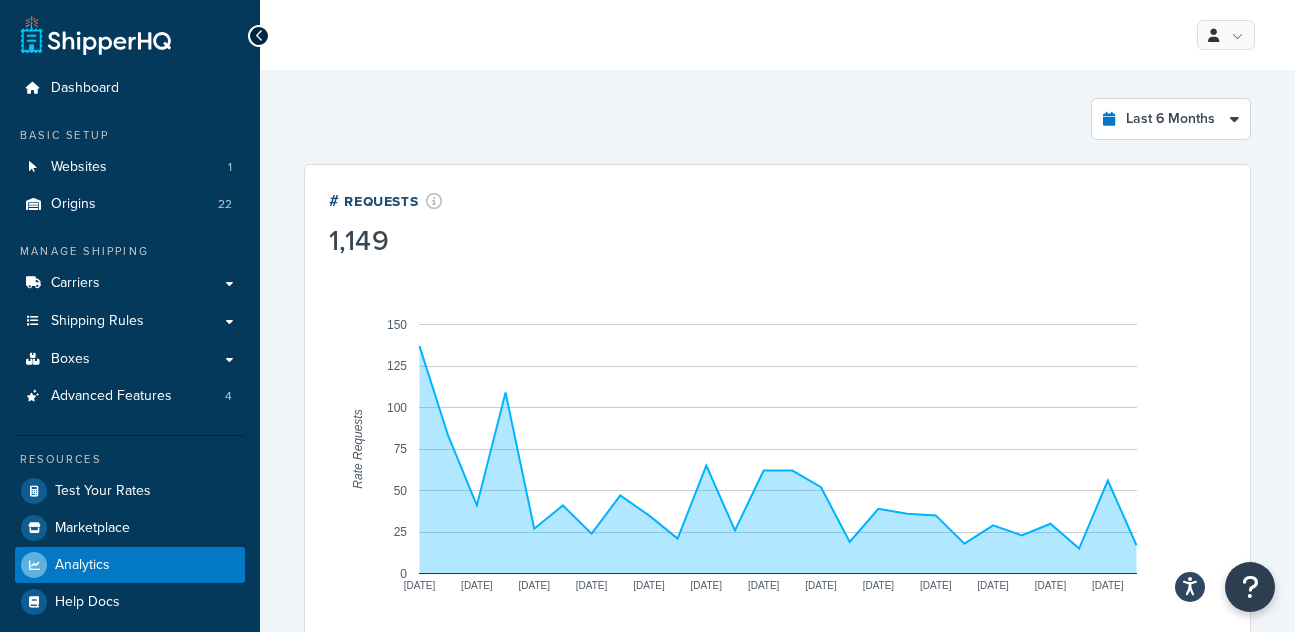 scroll, scrollTop: 45, scrollLeft: 0, axis: vertical 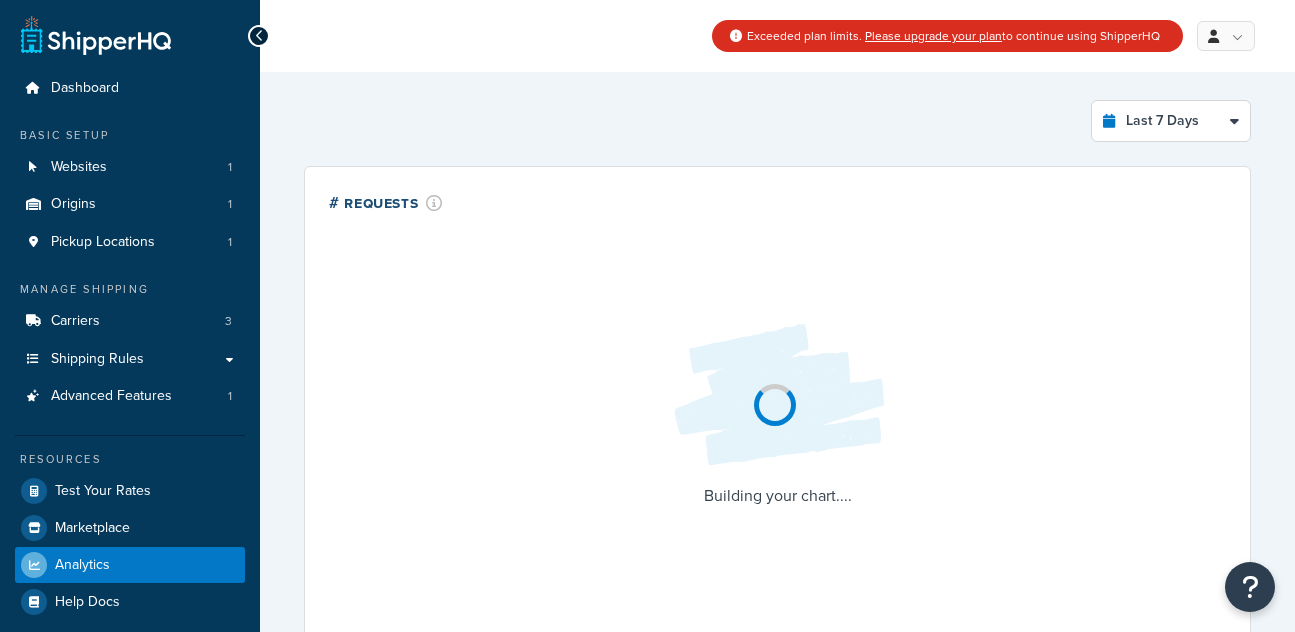 select on "last_7_days" 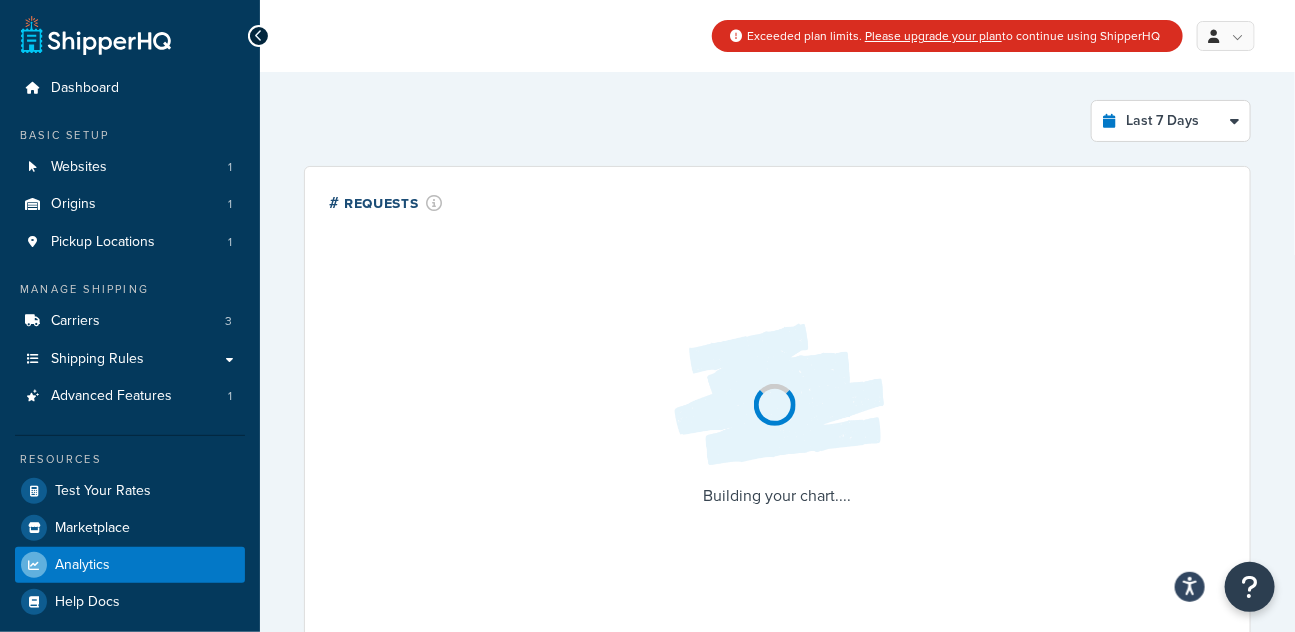 scroll, scrollTop: 0, scrollLeft: 0, axis: both 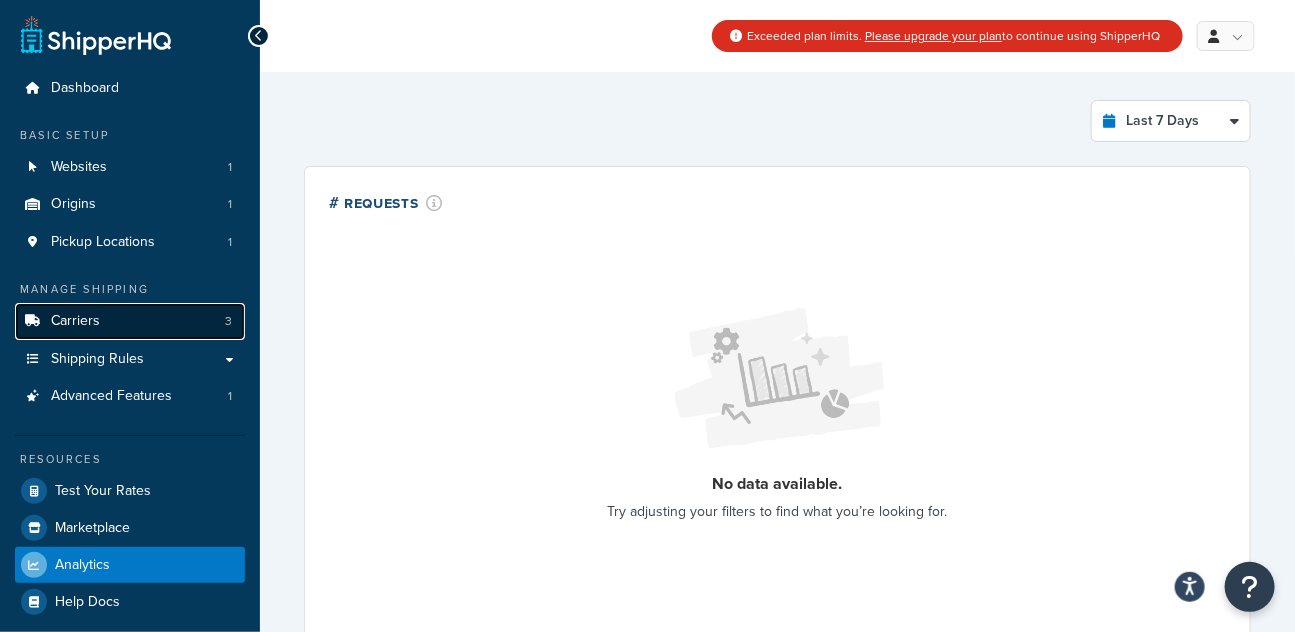 click on "Carriers" at bounding box center [75, 321] 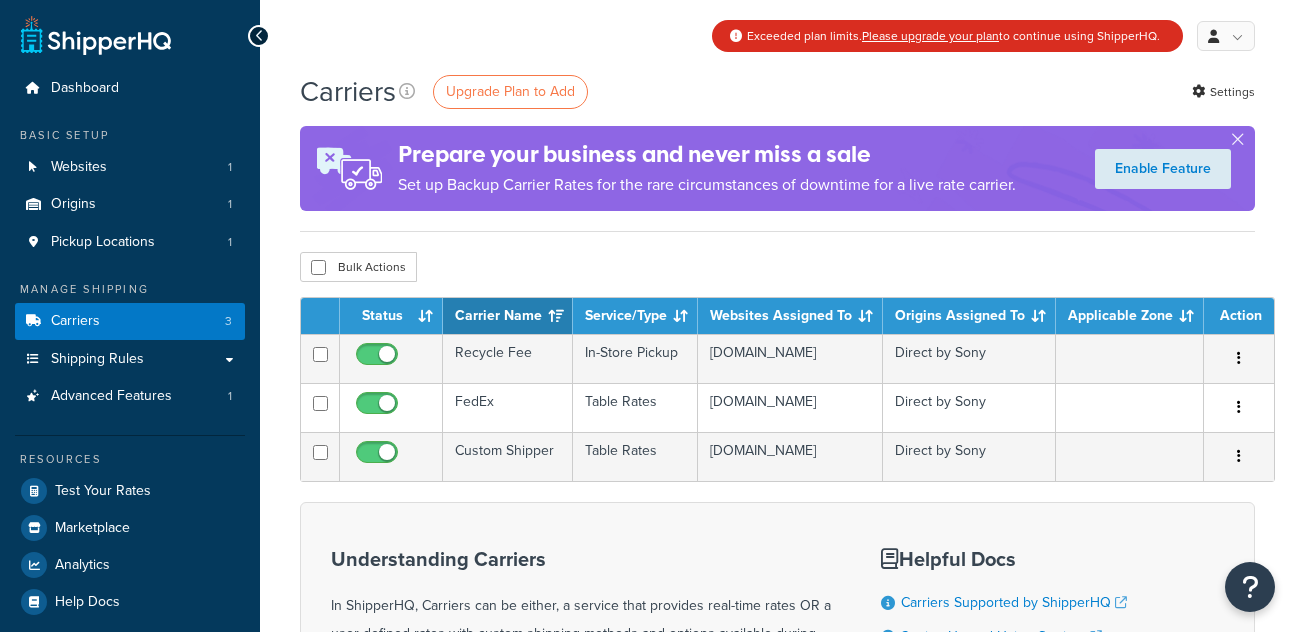 scroll, scrollTop: 0, scrollLeft: 0, axis: both 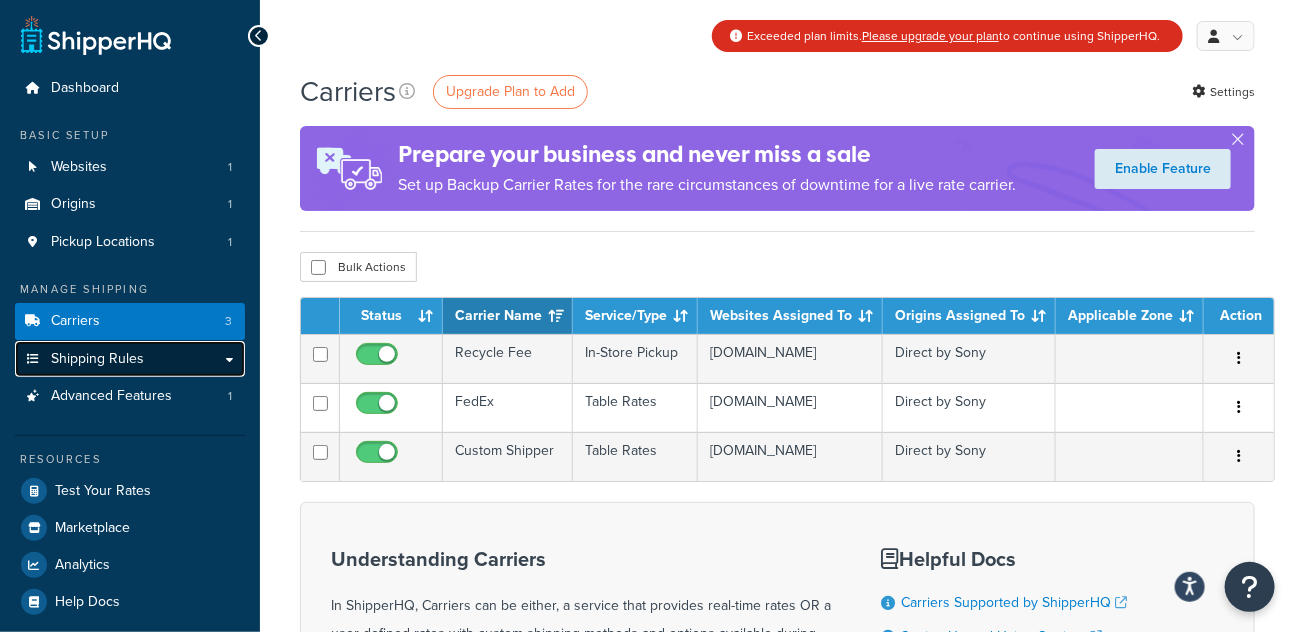 click on "Shipping Rules" at bounding box center [130, 359] 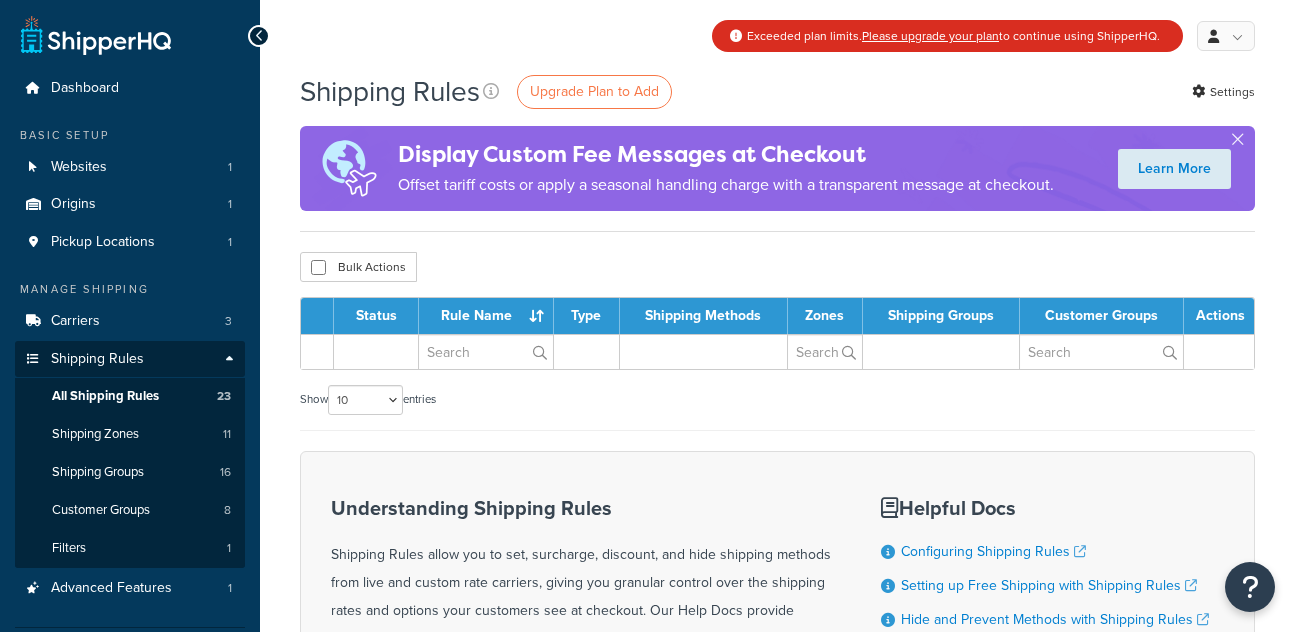scroll, scrollTop: 0, scrollLeft: 0, axis: both 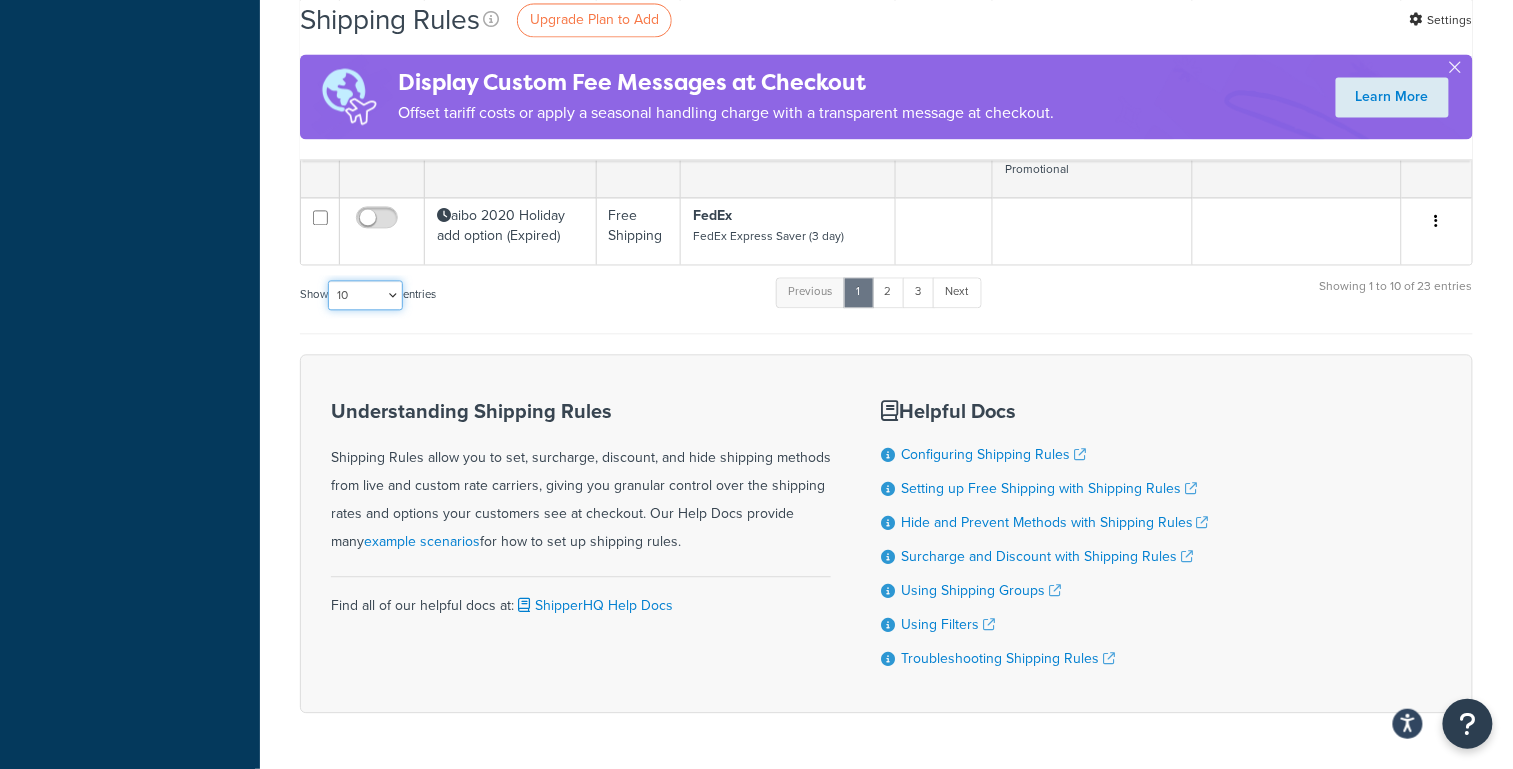click on "10 15 25 50 100 1000" at bounding box center [365, 295] 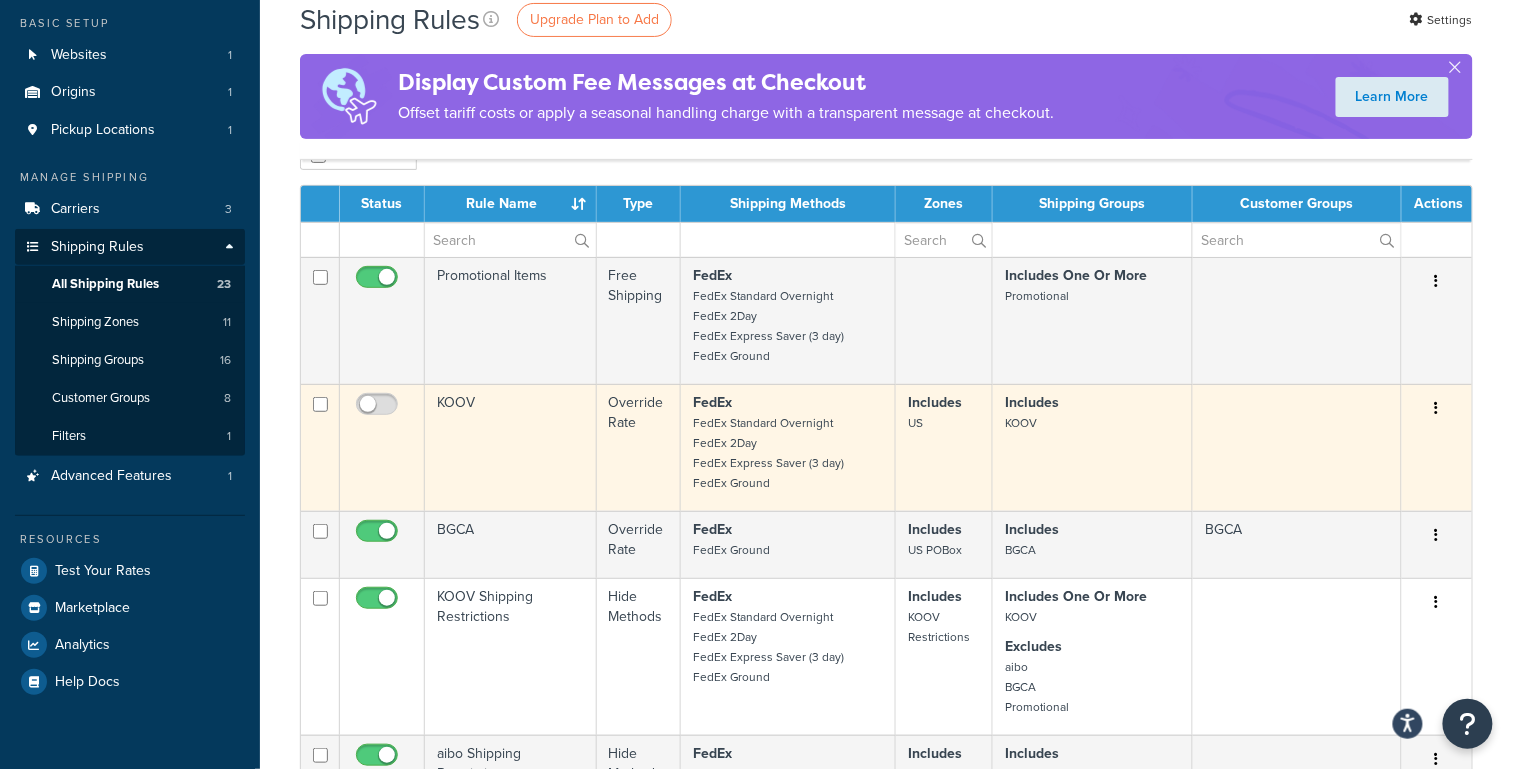 scroll, scrollTop: 111, scrollLeft: 0, axis: vertical 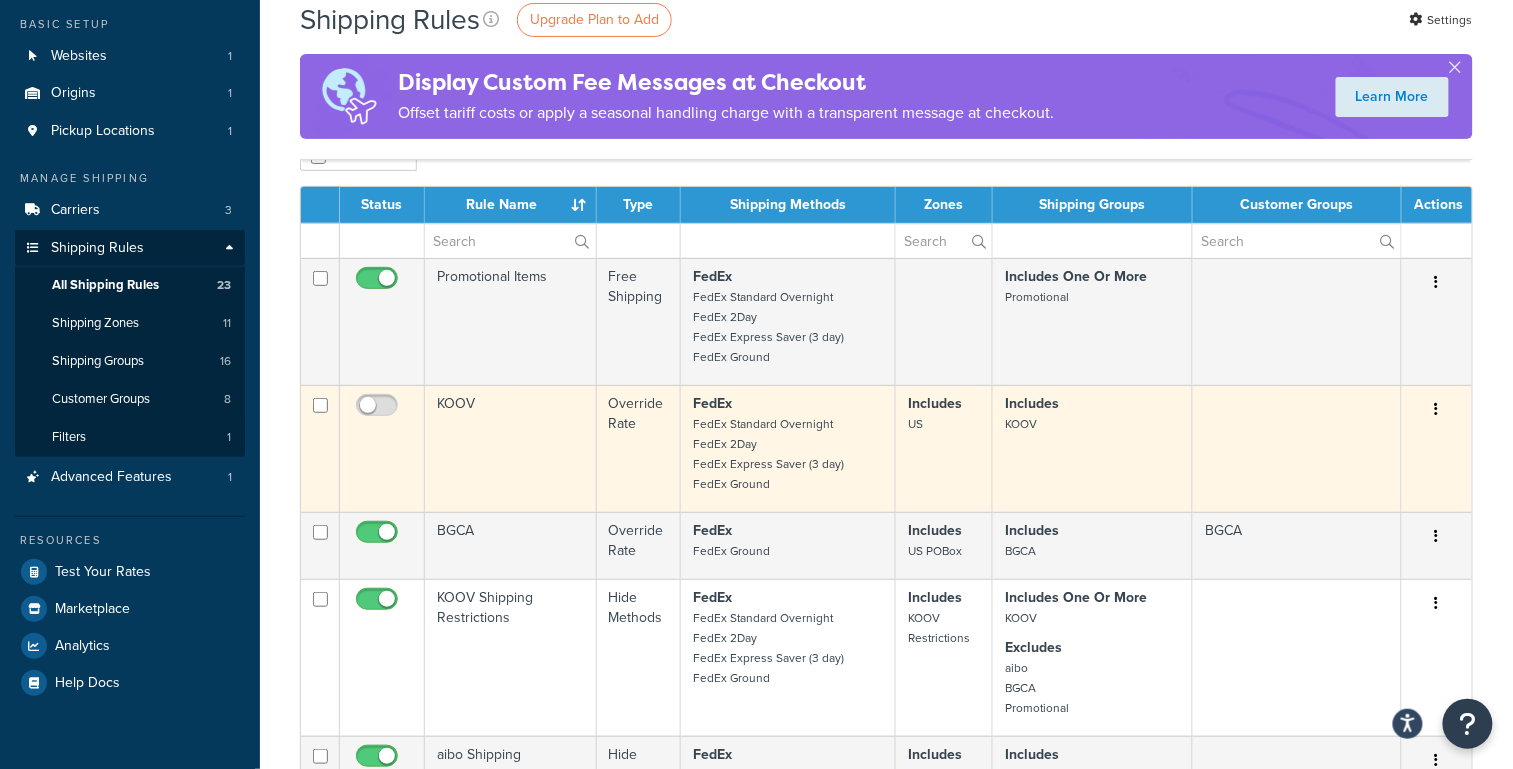 click at bounding box center [1437, 409] 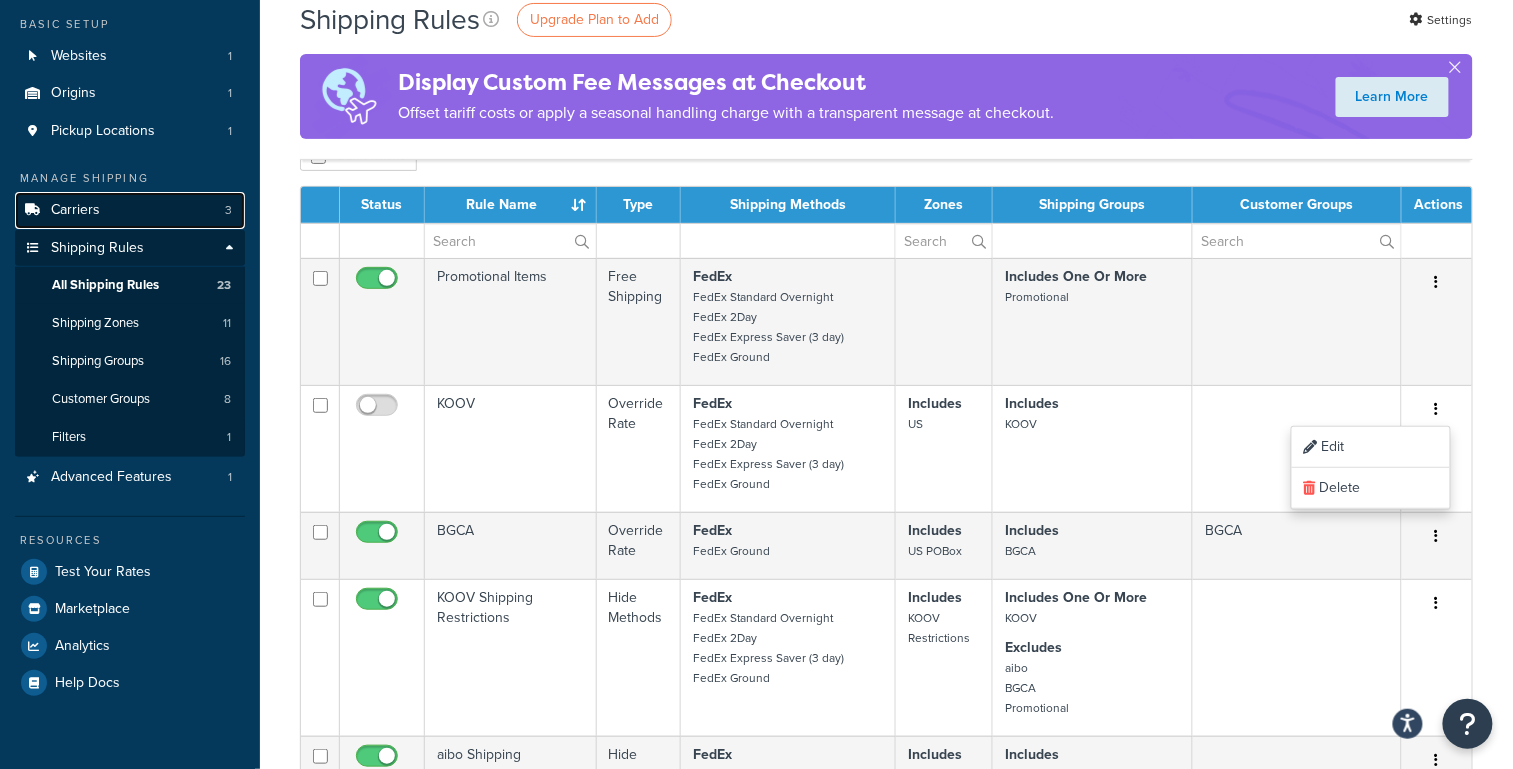 click on "Carriers
3" at bounding box center [130, 210] 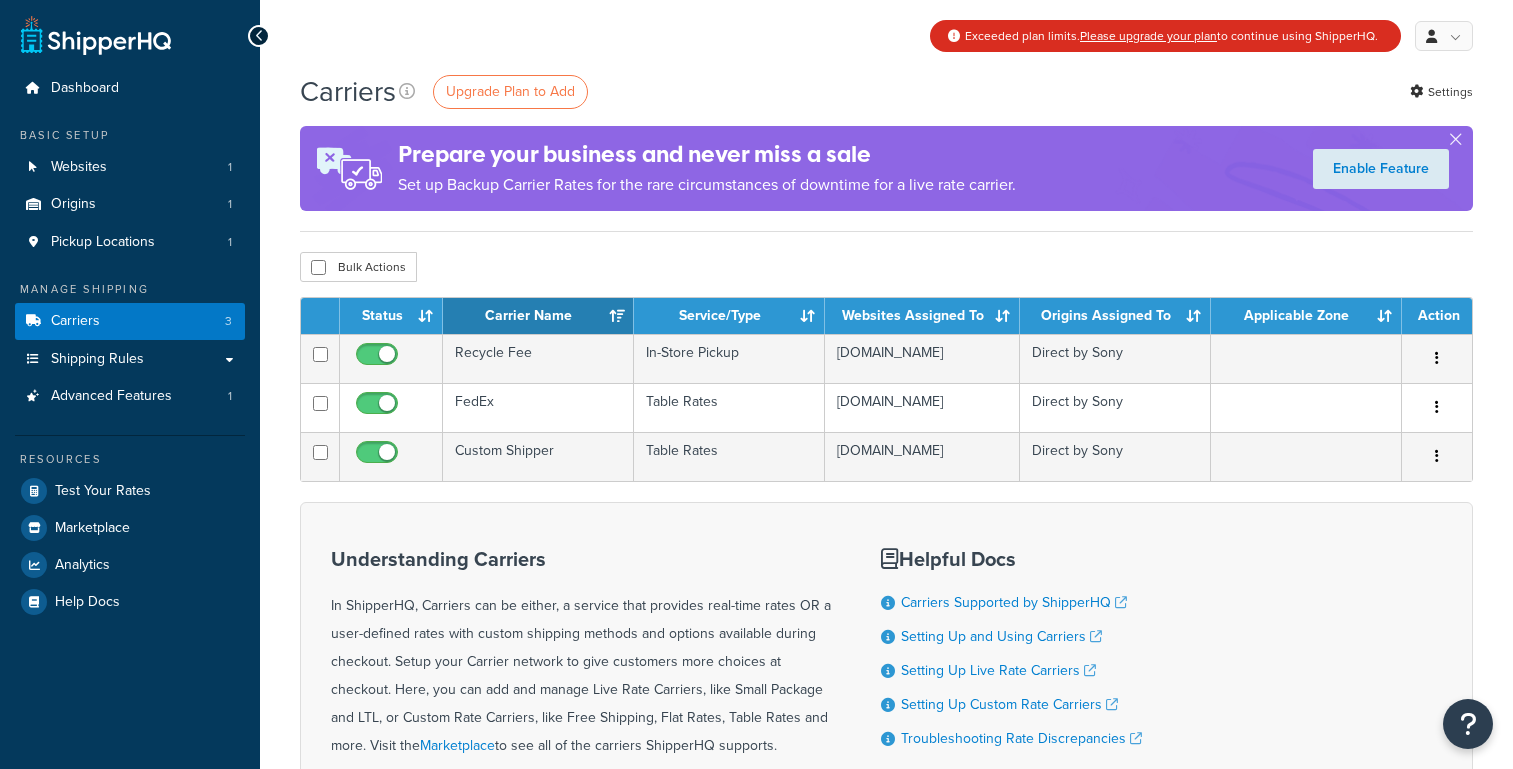 scroll, scrollTop: 0, scrollLeft: 0, axis: both 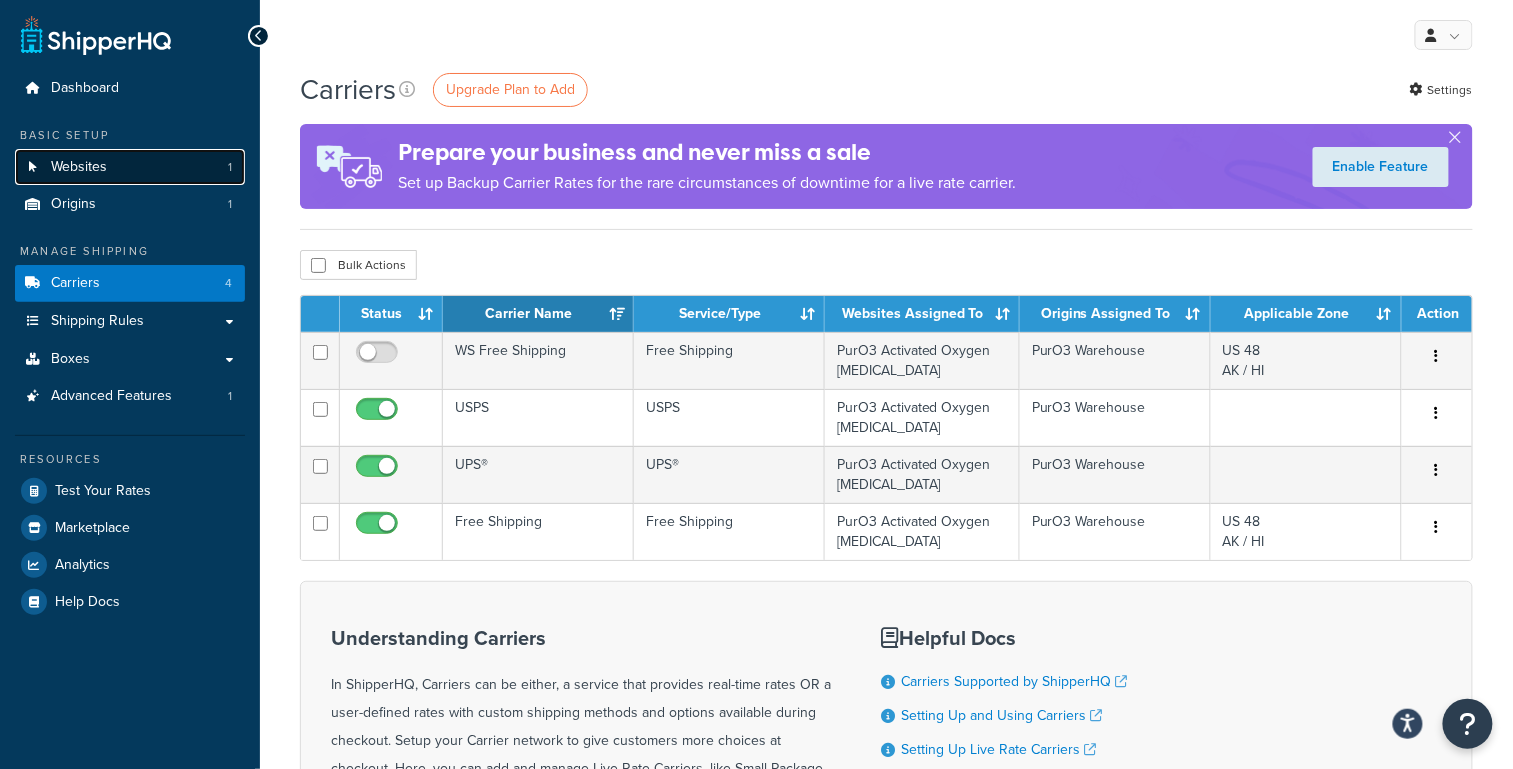 click on "Websites
1" at bounding box center (130, 167) 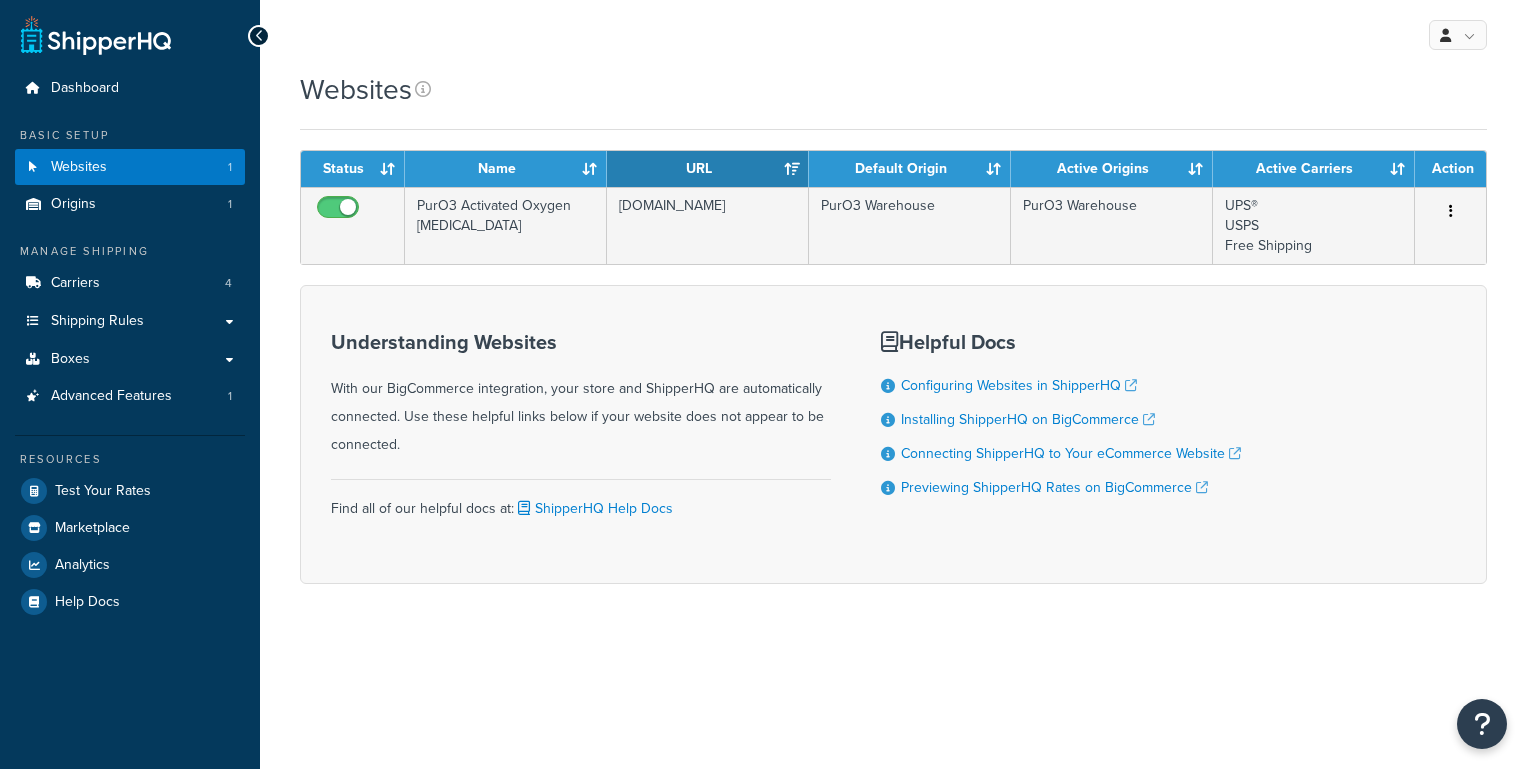 scroll, scrollTop: 0, scrollLeft: 0, axis: both 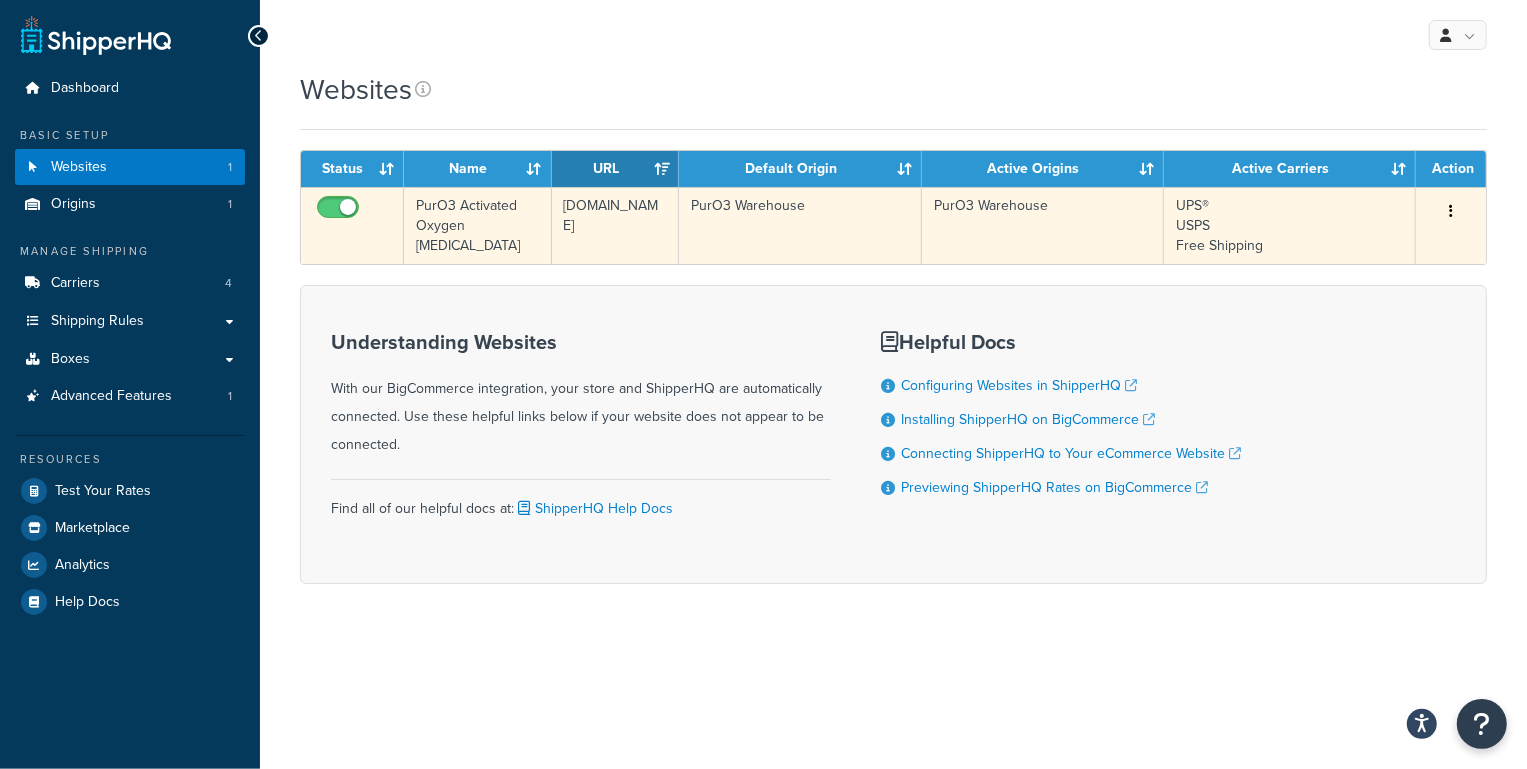 click on "shop.puro3.com" at bounding box center (616, 225) 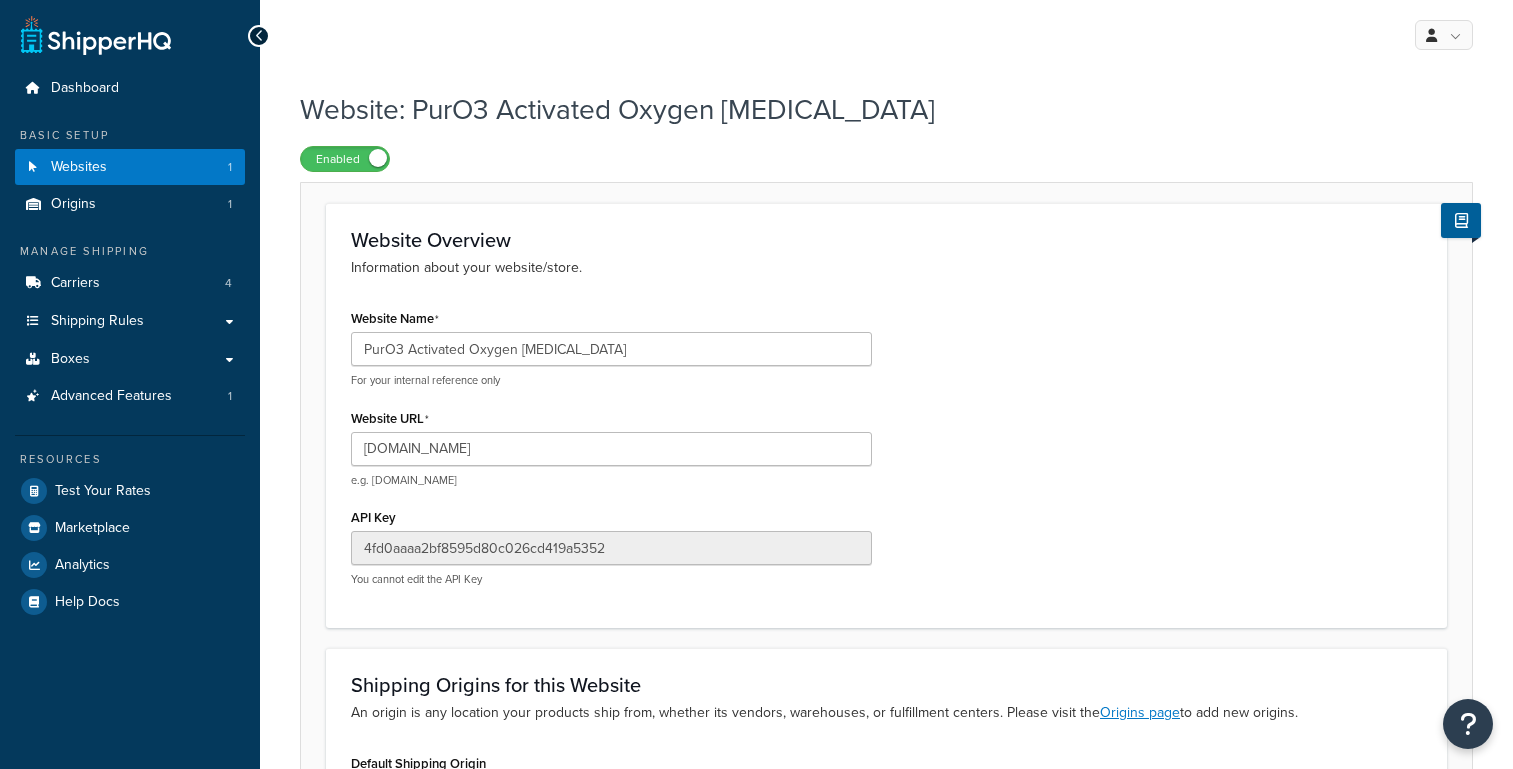 scroll, scrollTop: 0, scrollLeft: 0, axis: both 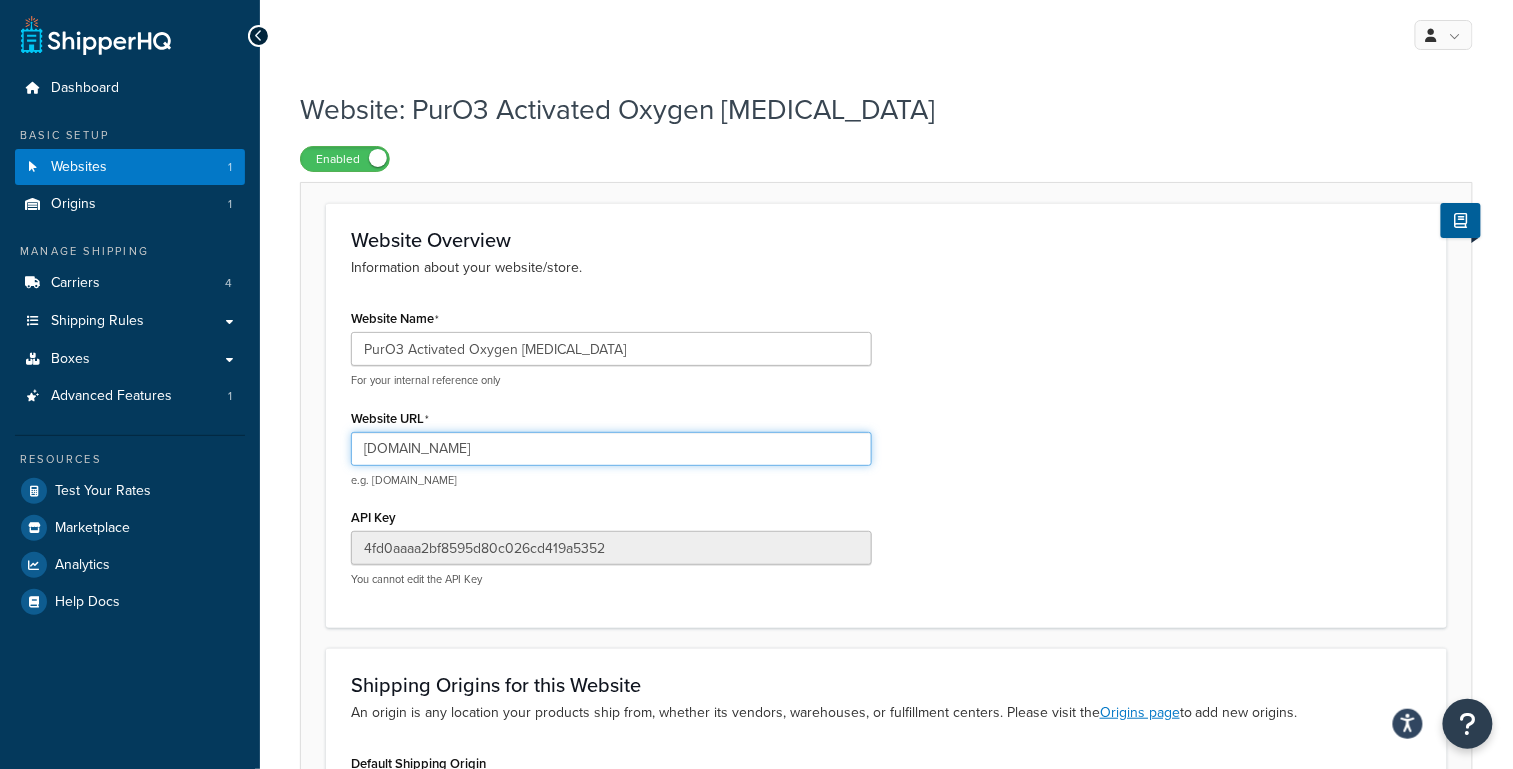 click on "[DOMAIN_NAME]" at bounding box center [611, 449] 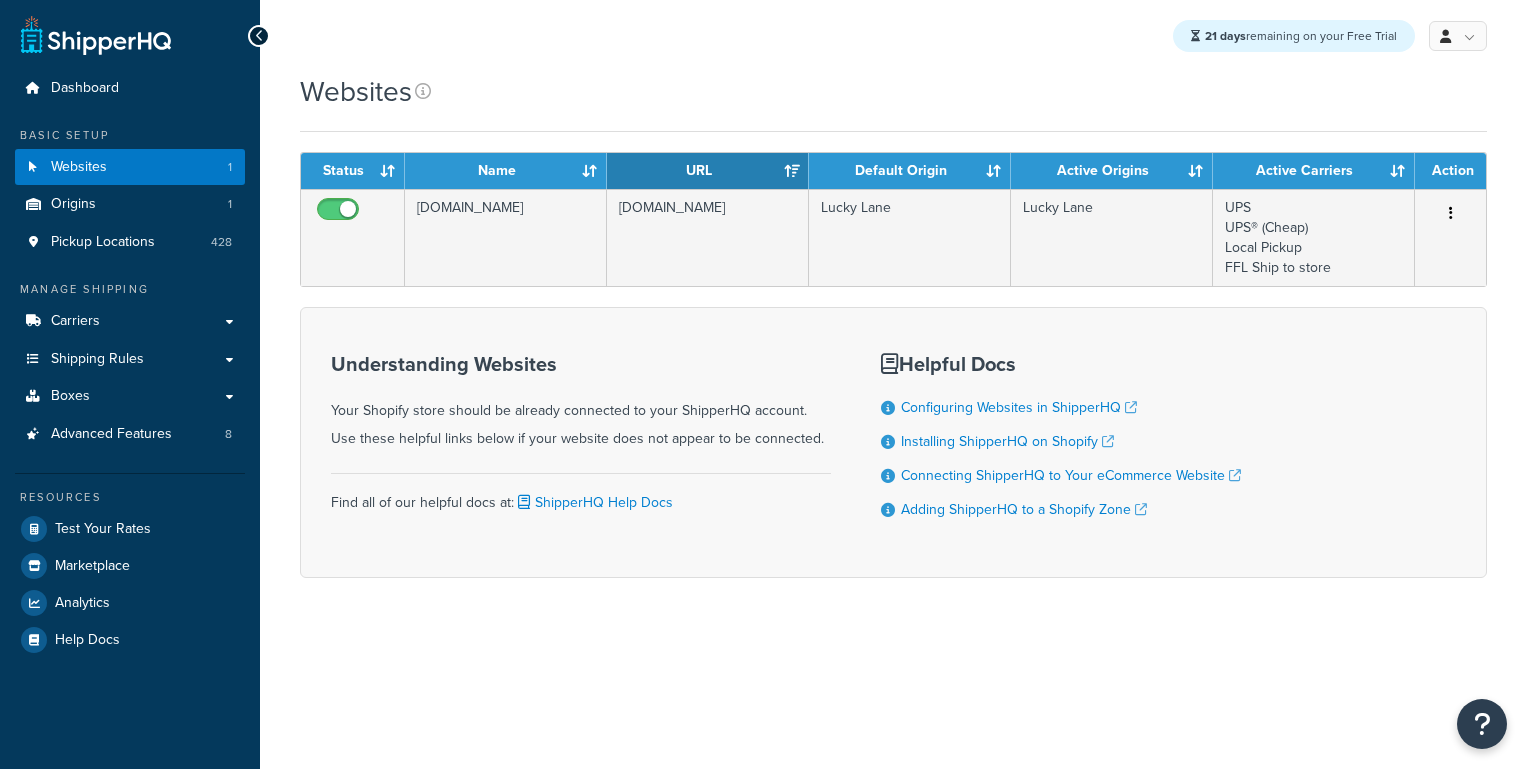 scroll, scrollTop: 0, scrollLeft: 0, axis: both 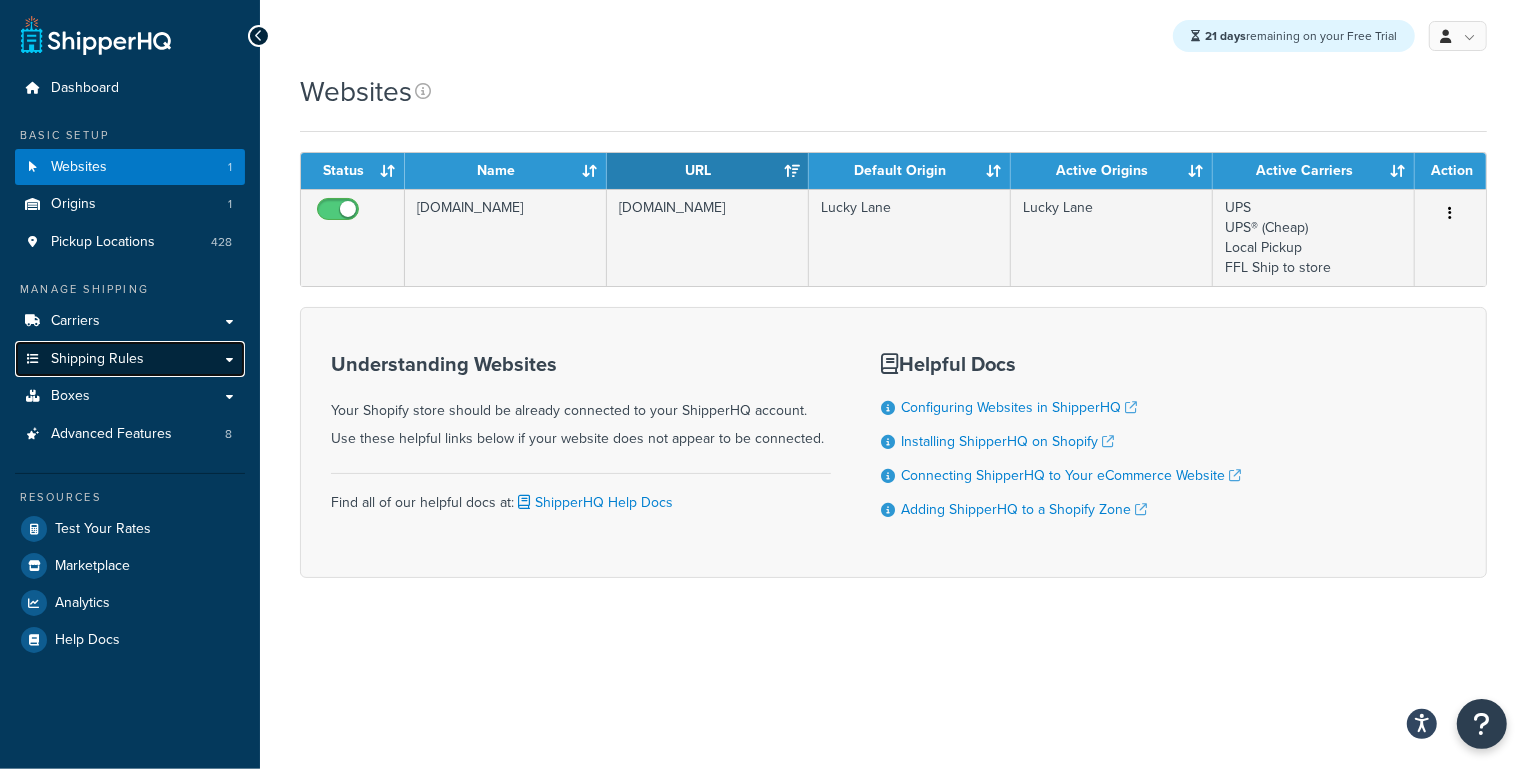 click on "Shipping Rules" at bounding box center (97, 359) 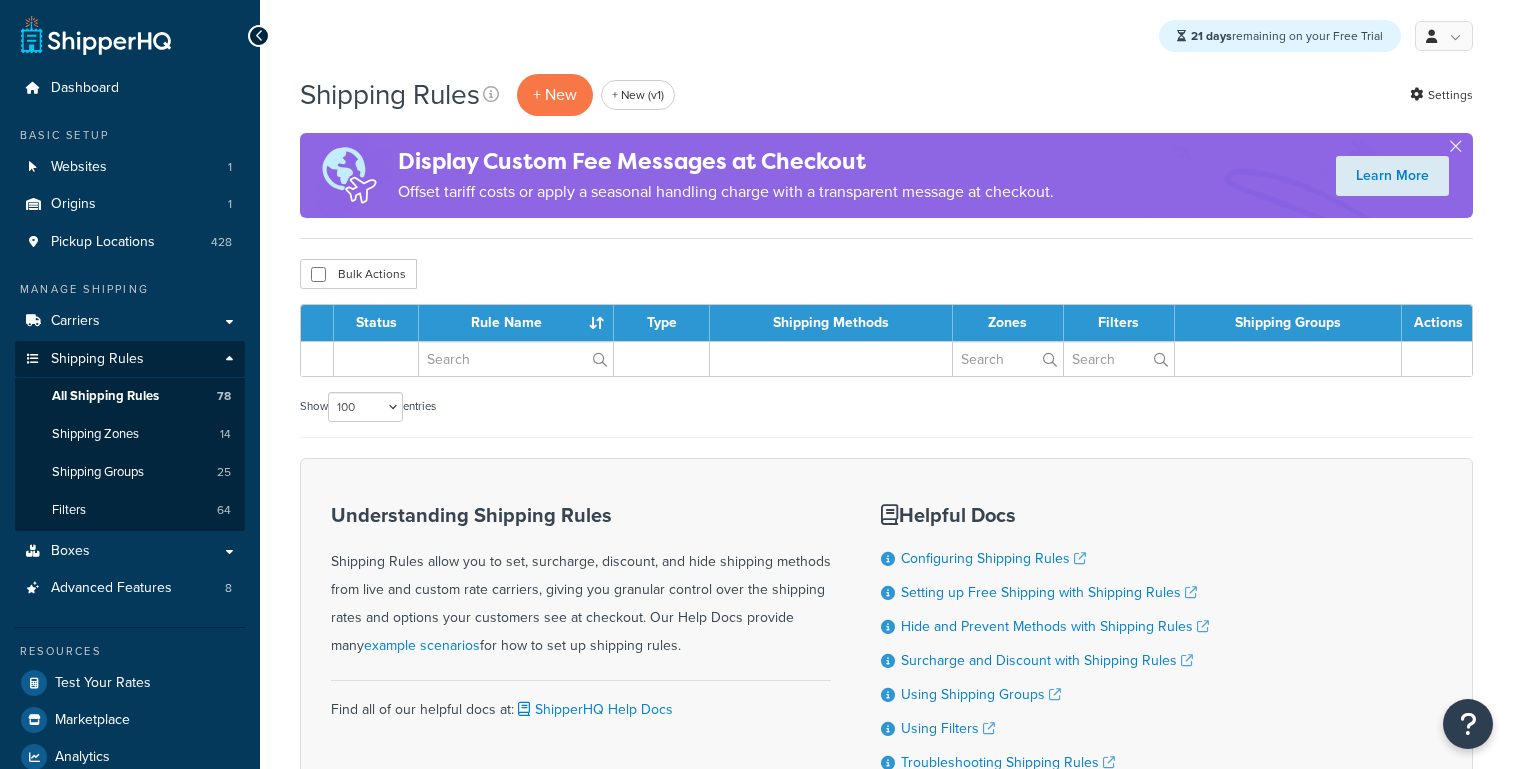 select on "100" 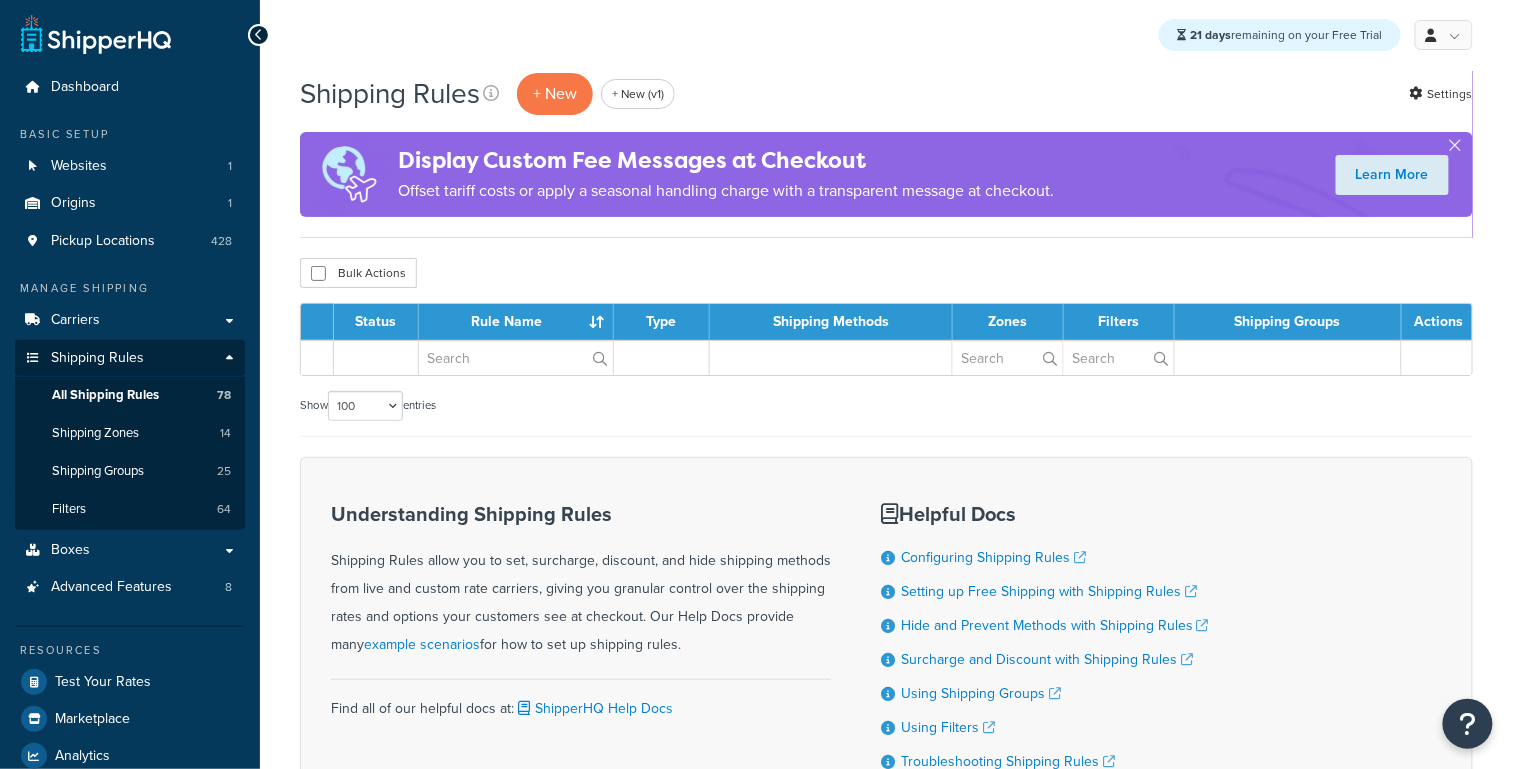 scroll, scrollTop: 0, scrollLeft: 0, axis: both 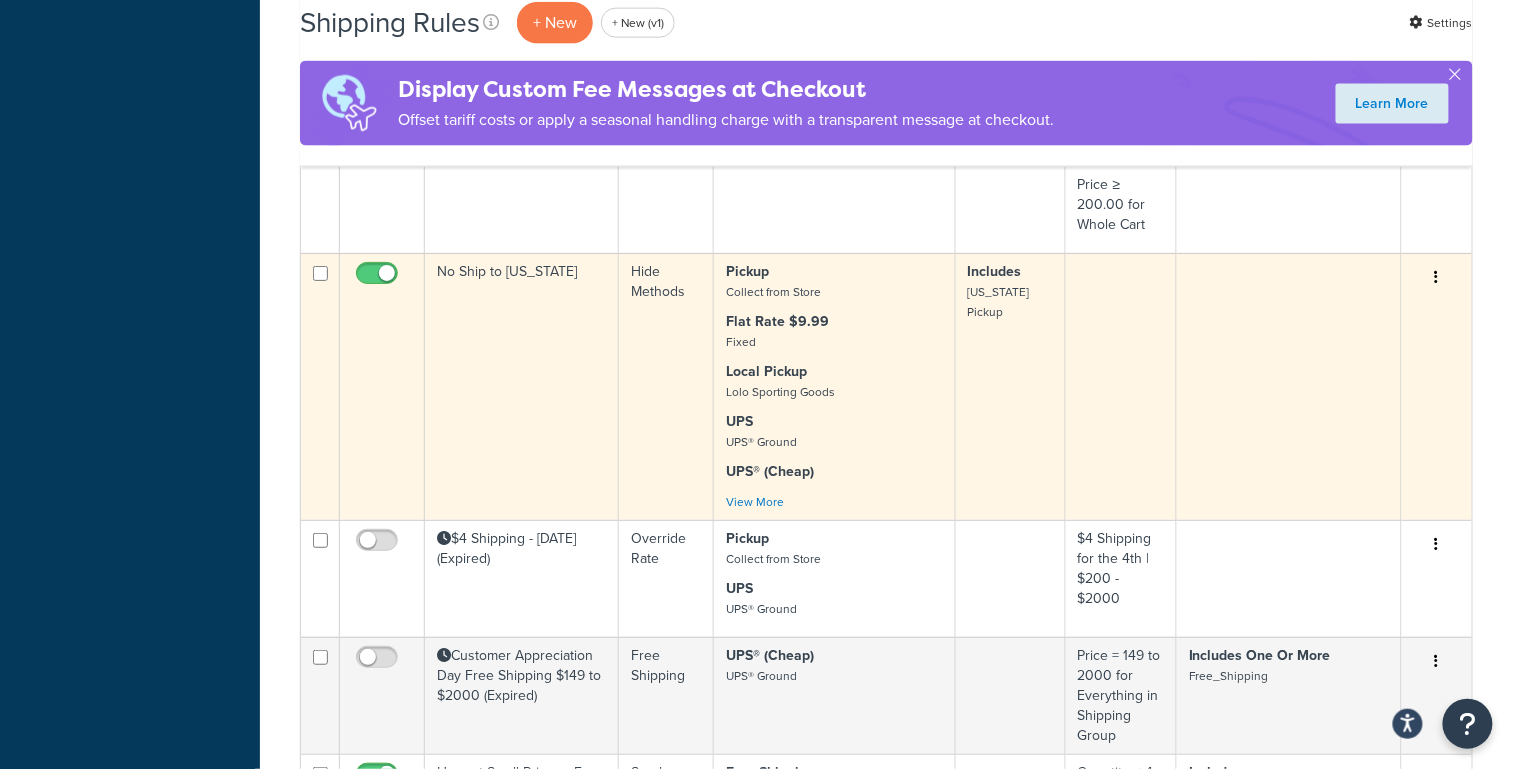click on "No Ship to [US_STATE]" at bounding box center [522, 386] 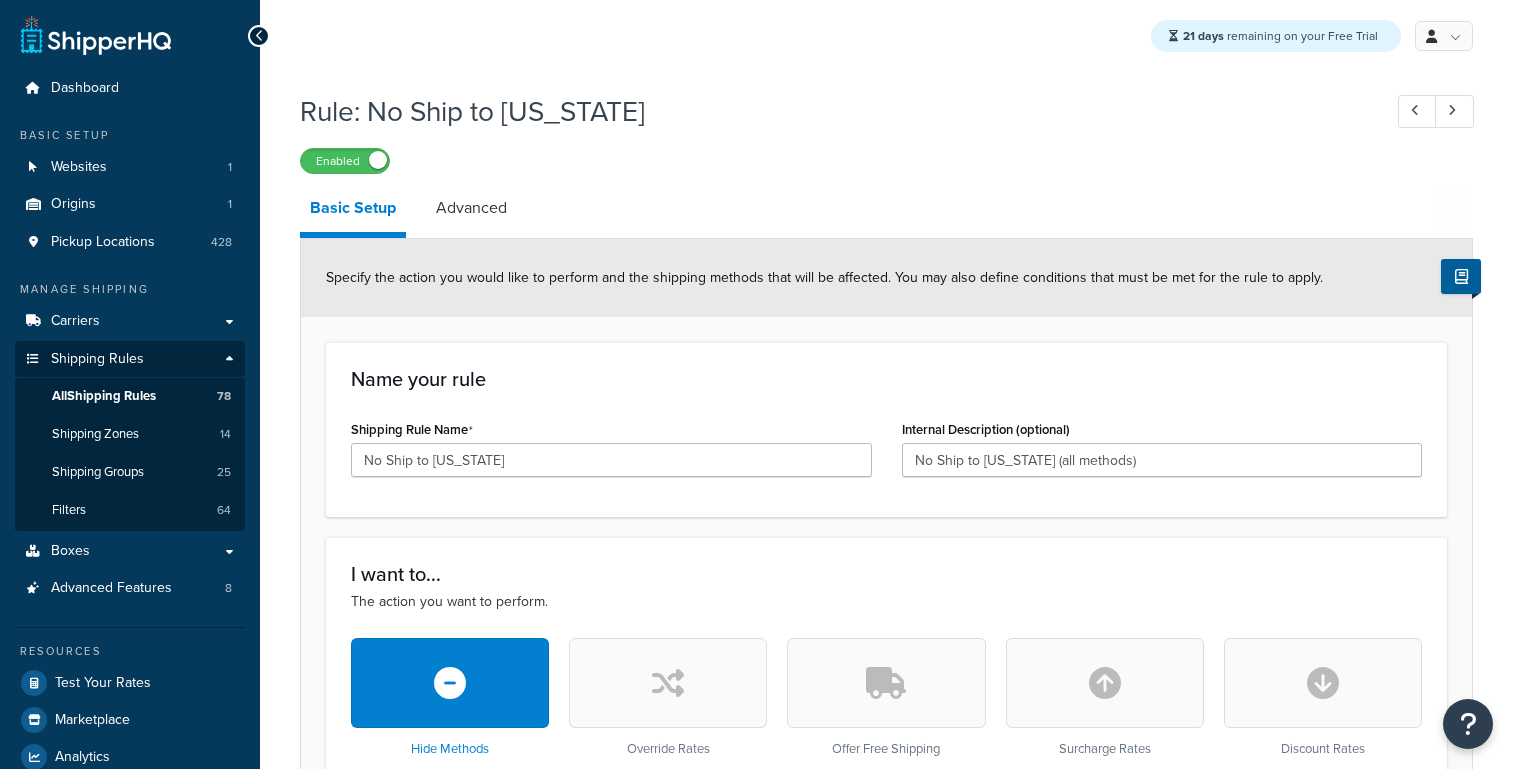 scroll, scrollTop: 0, scrollLeft: 0, axis: both 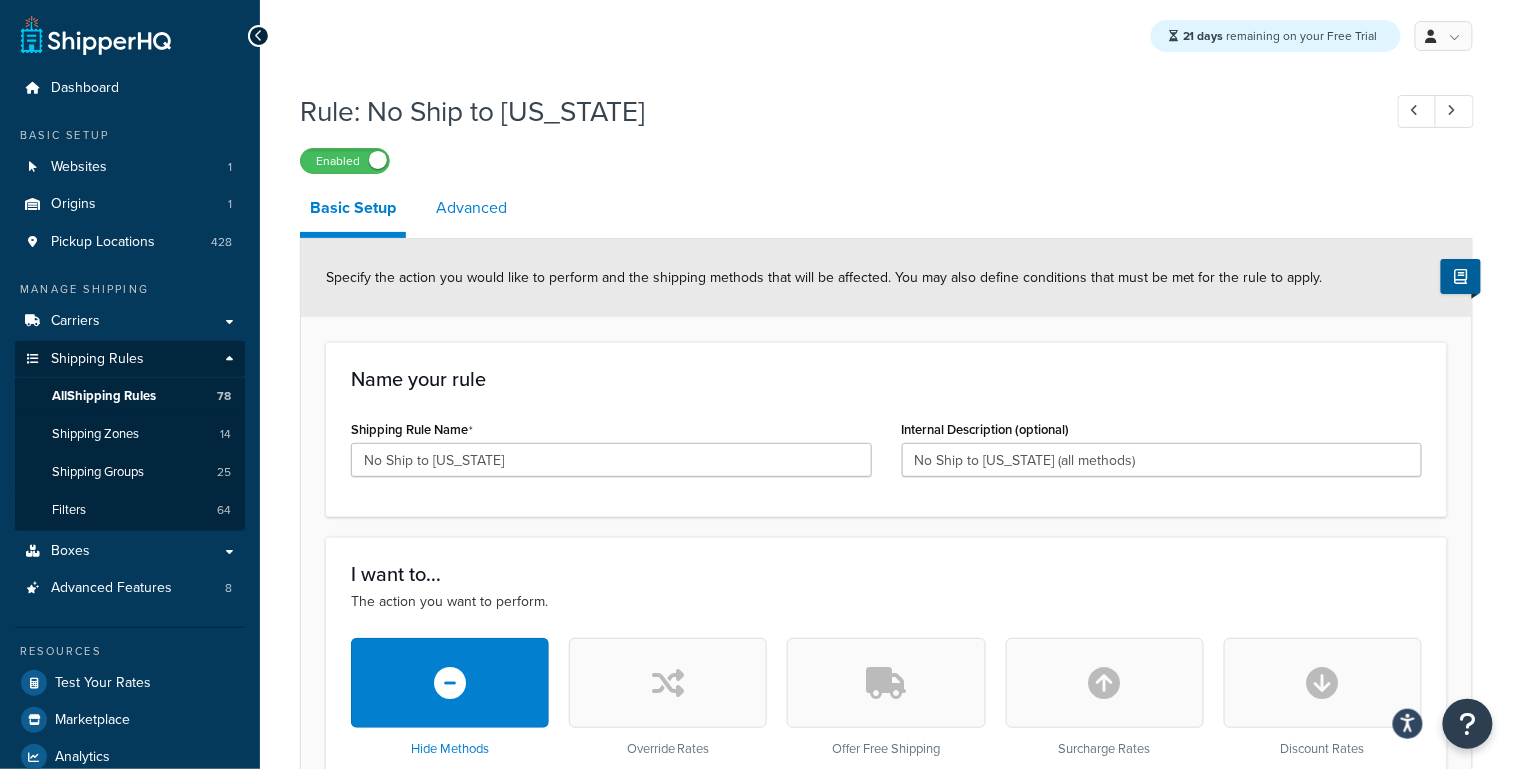 click on "Advanced" at bounding box center [471, 208] 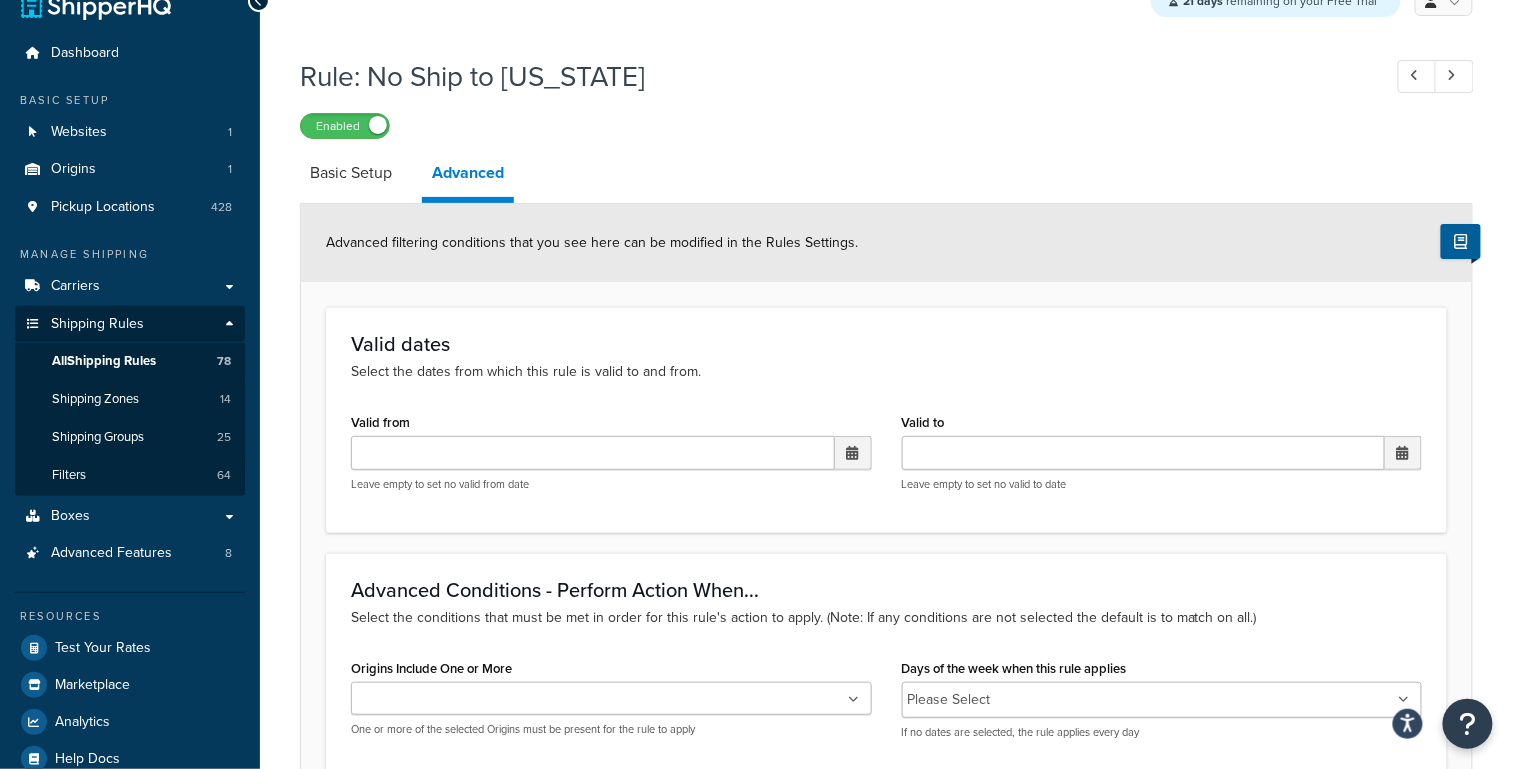 scroll, scrollTop: 0, scrollLeft: 0, axis: both 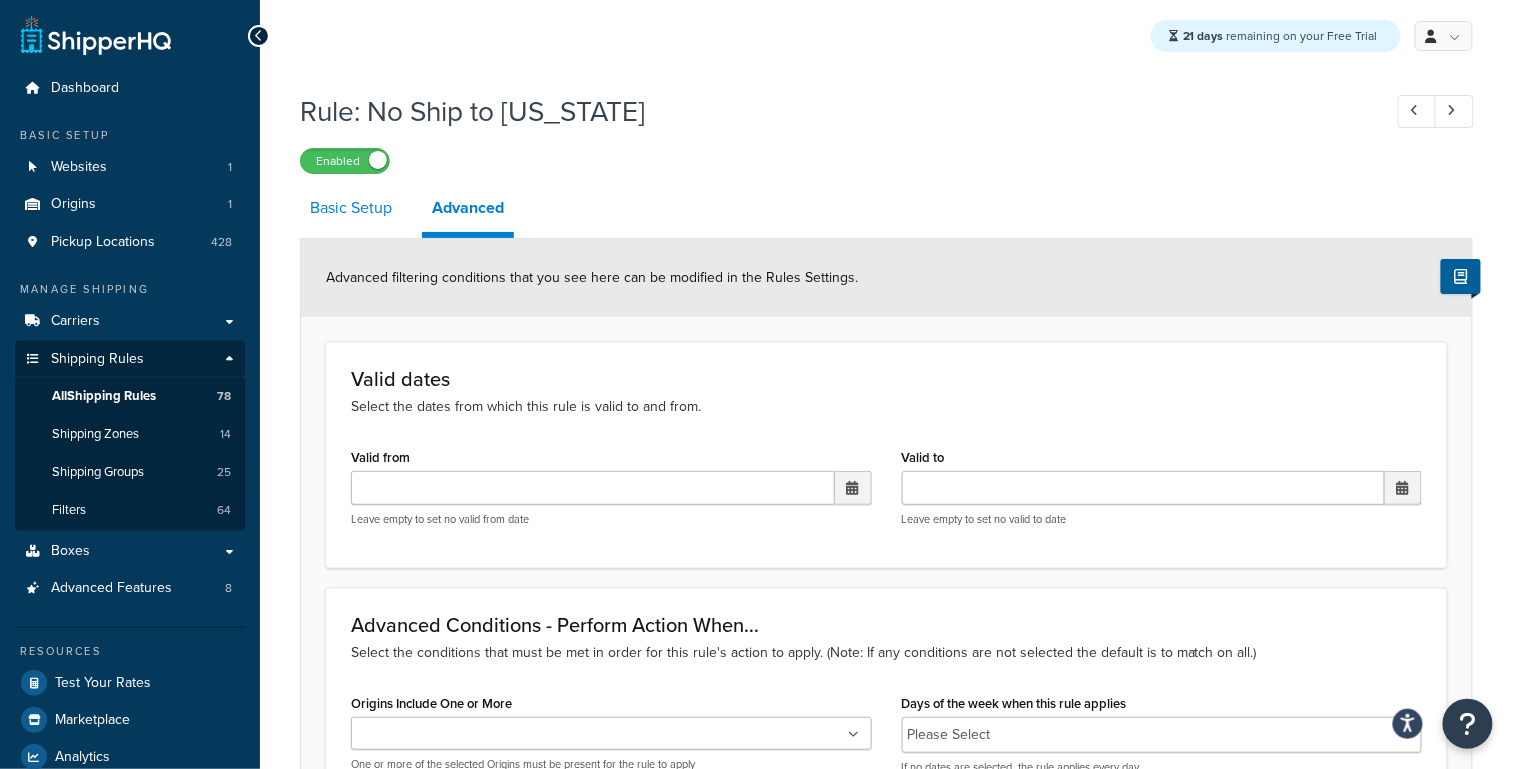 click on "Basic Setup" at bounding box center [351, 208] 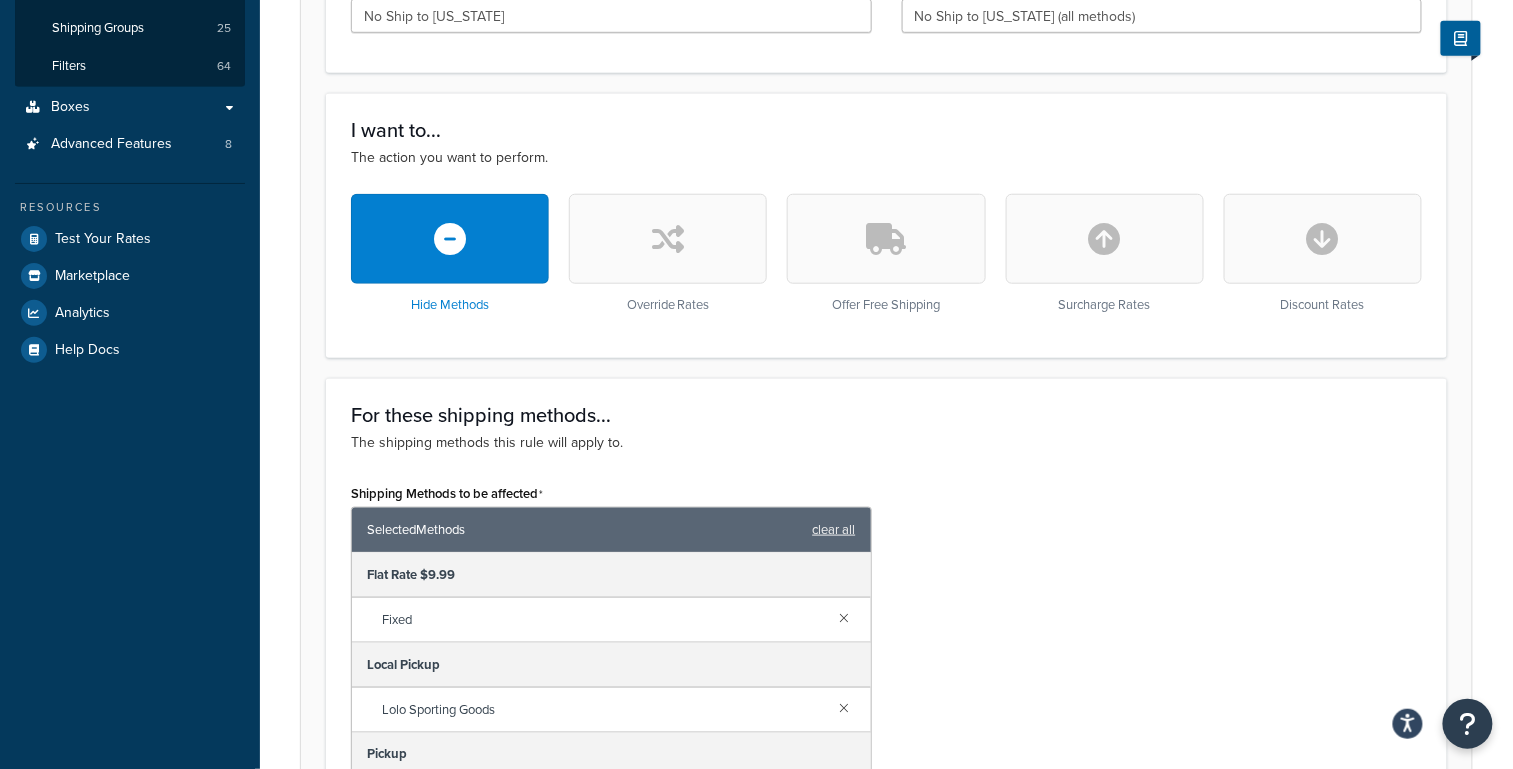 scroll, scrollTop: 230, scrollLeft: 0, axis: vertical 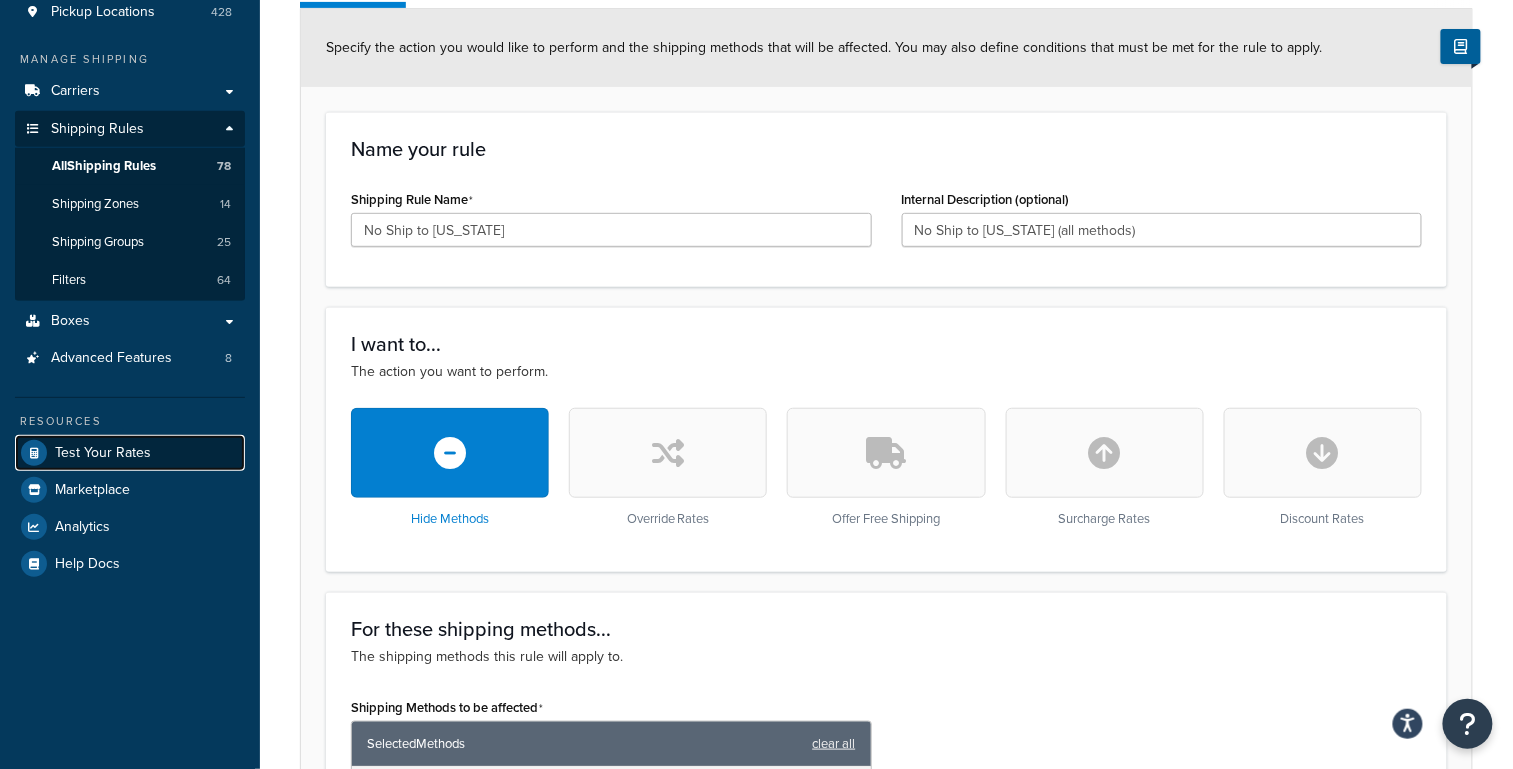 click on "Test Your Rates" at bounding box center (130, 453) 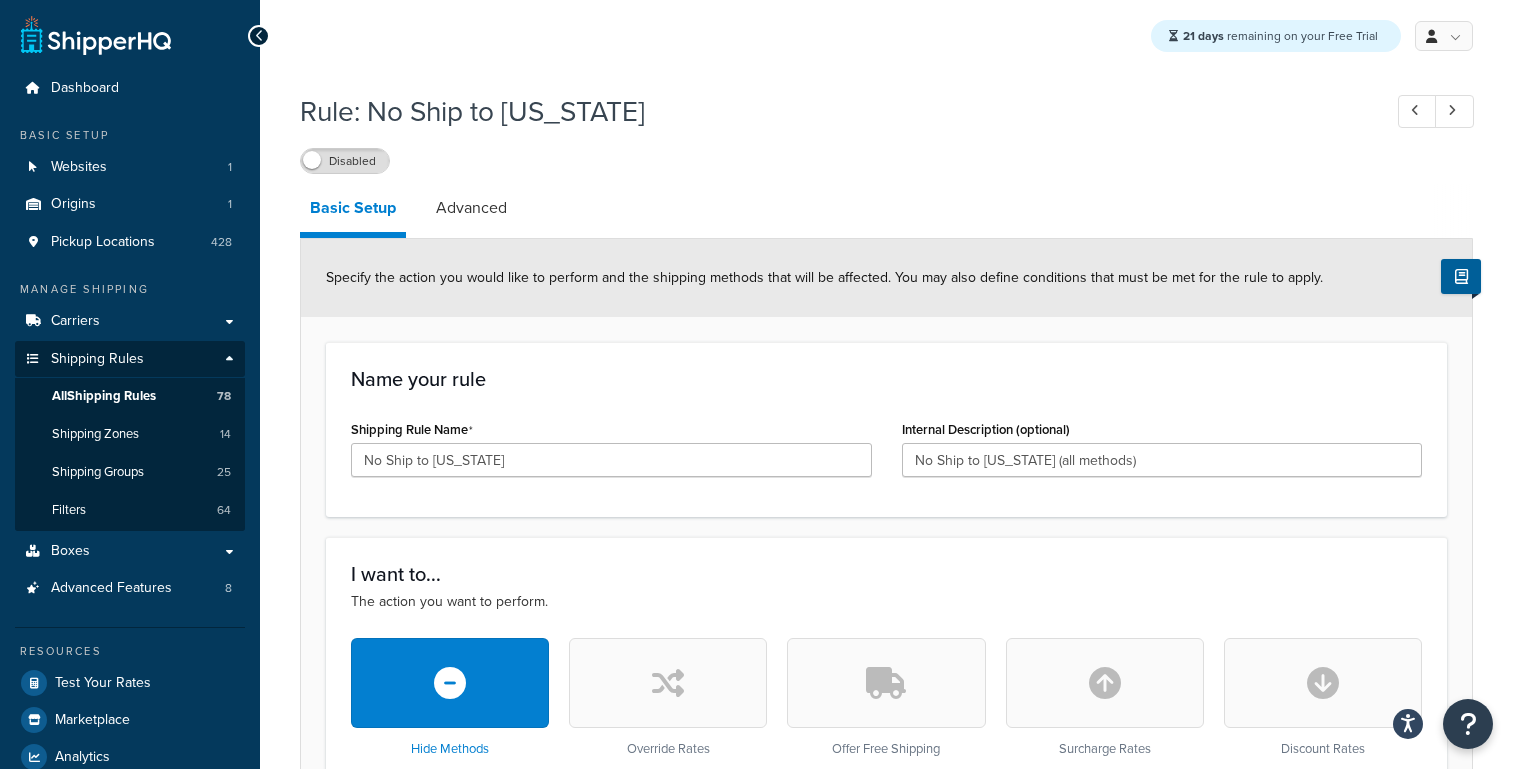 scroll, scrollTop: 230, scrollLeft: 0, axis: vertical 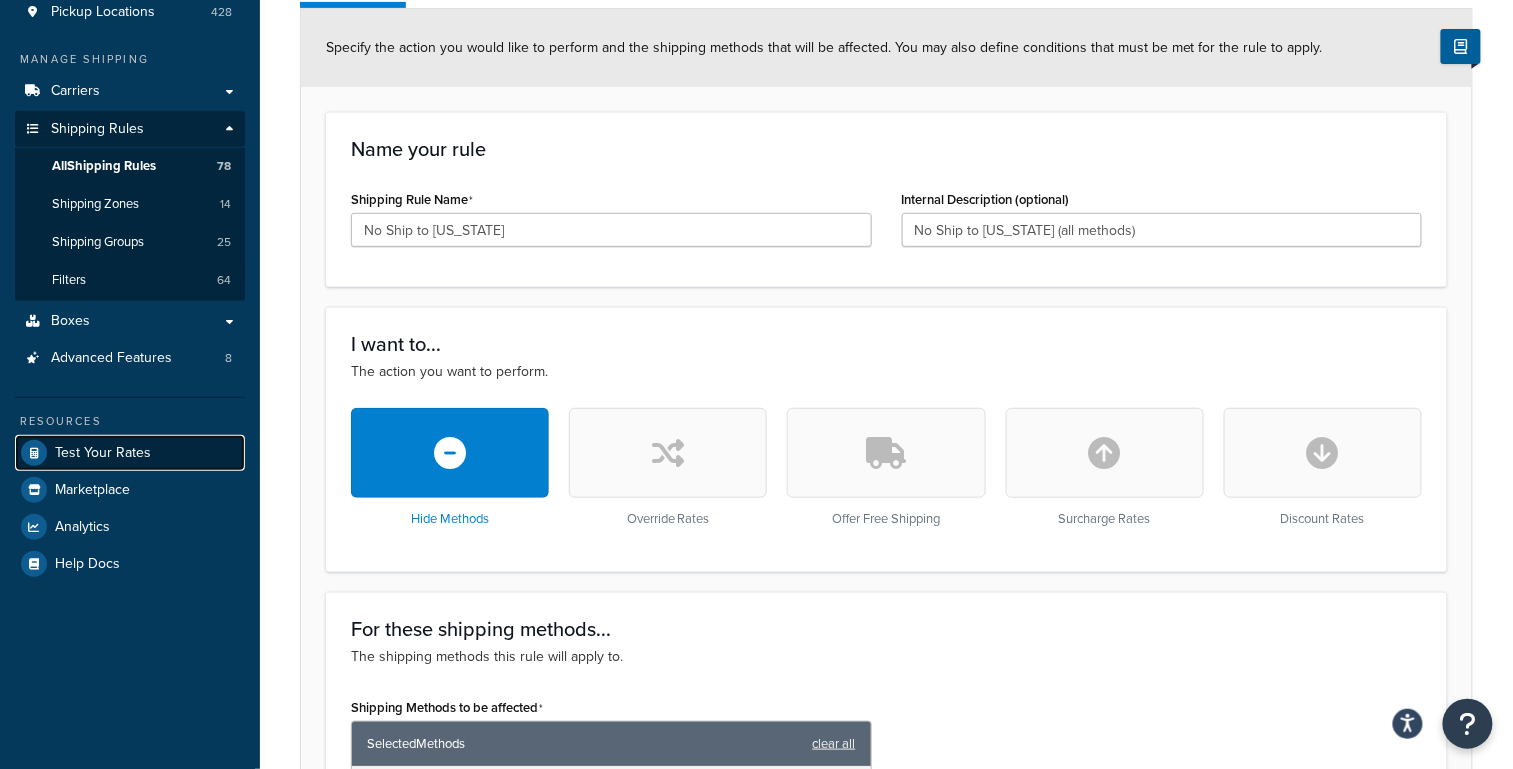 click on "Test Your Rates" at bounding box center (130, 453) 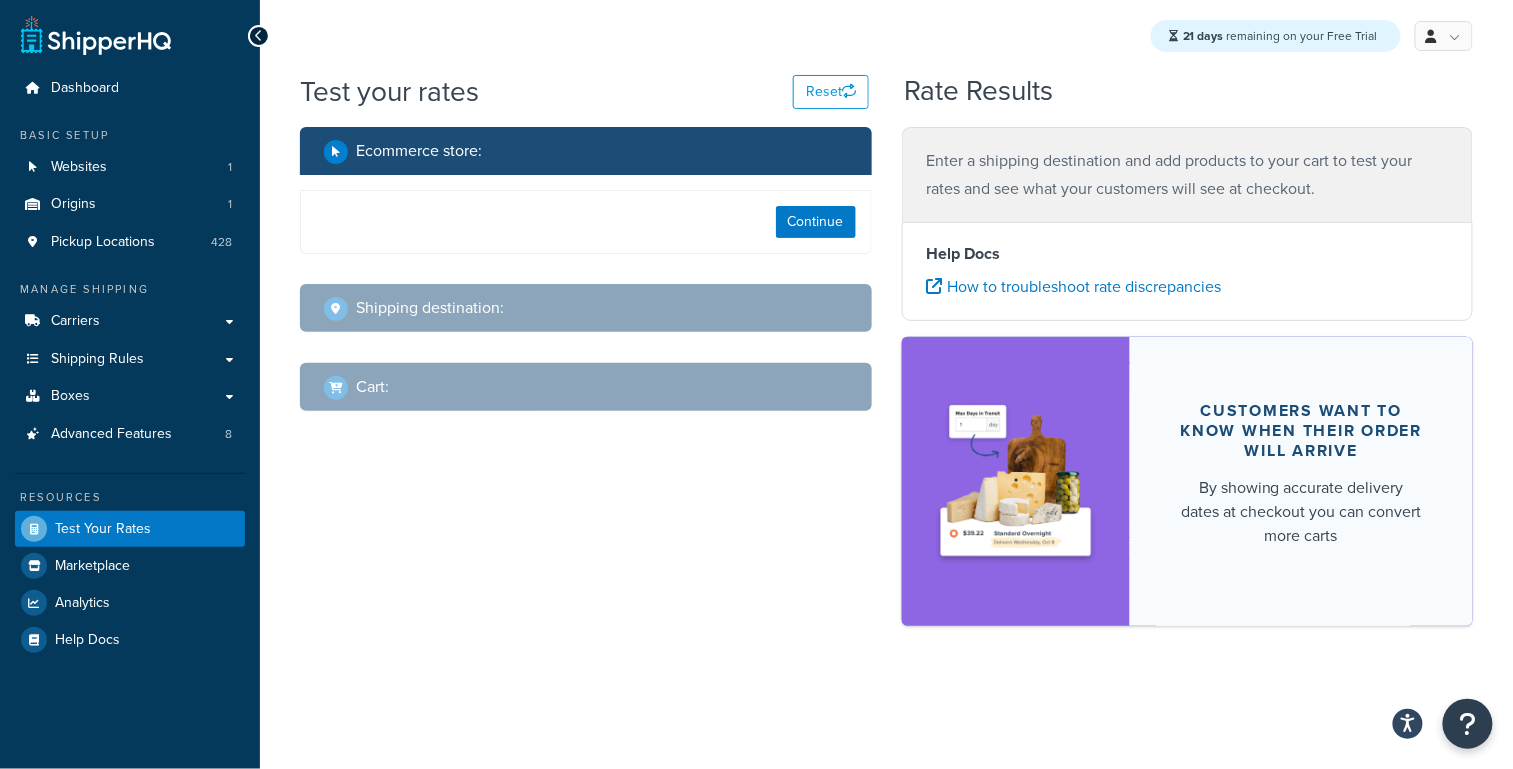 scroll, scrollTop: 0, scrollLeft: 0, axis: both 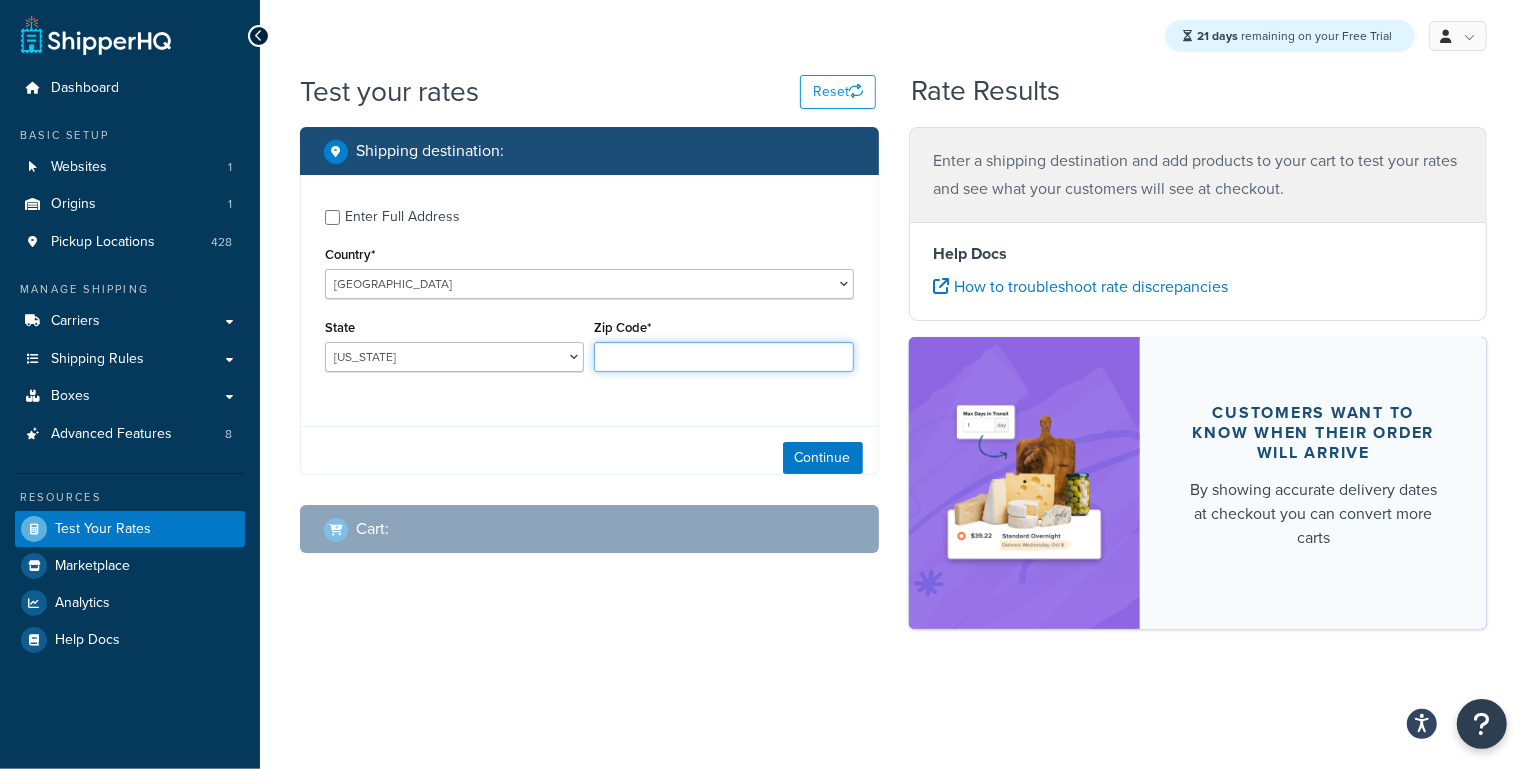click on "Zip Code*" at bounding box center (723, 357) 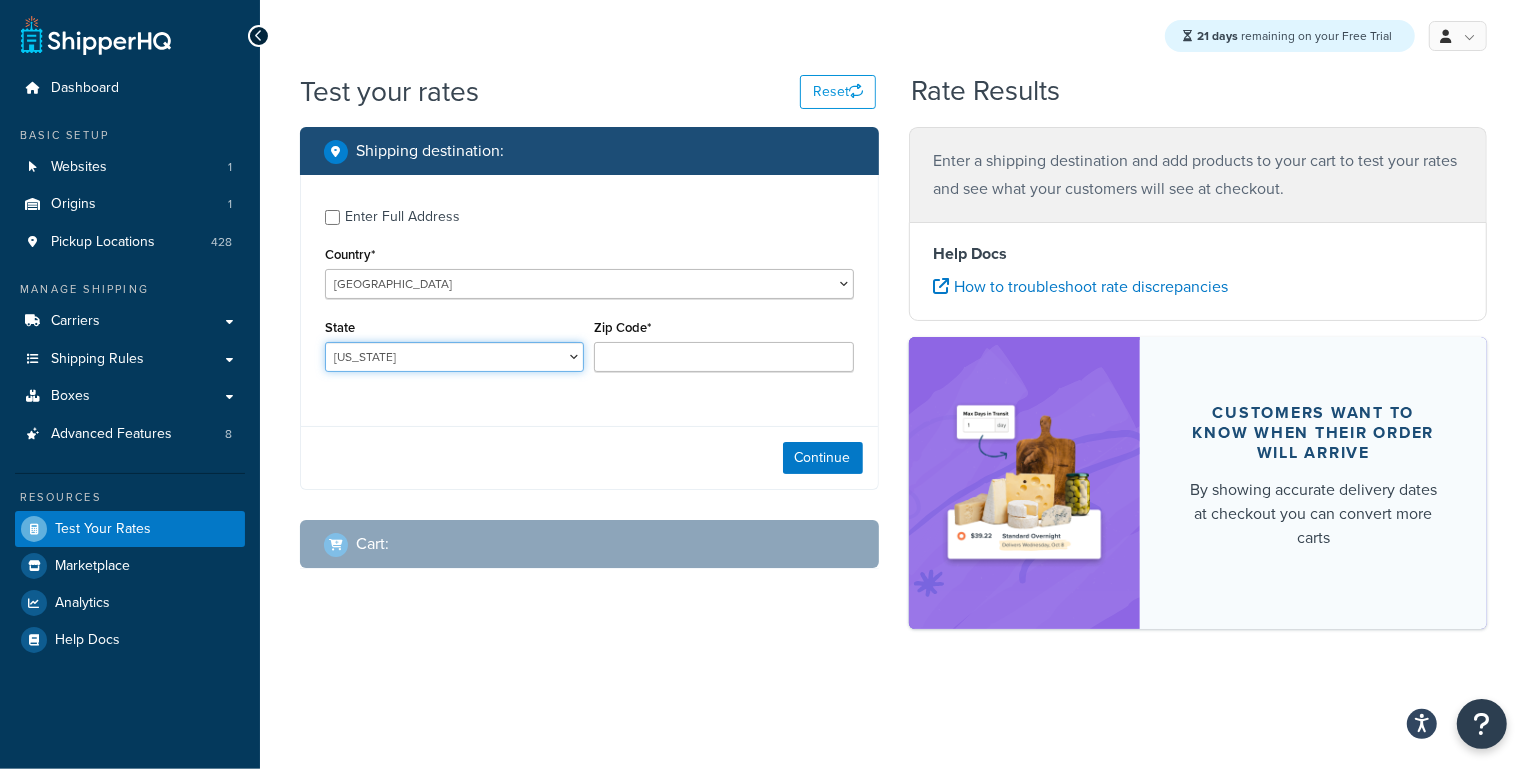 click on "Alabama  Alaska  American Samoa  Arizona  Arkansas  Armed Forces Americas  Armed Forces Europe, Middle East, Africa, Canada  Armed Forces Pacific  California  Colorado  Connecticut  Delaware  District of Columbia  Federated States of Micronesia  Florida  Georgia  Guam  Hawaii  Idaho  Illinois  Indiana  Iowa  Kansas  Kentucky  Louisiana  Maine  Marshall Islands  Maryland  Massachusetts  Michigan  Minnesota  Mississippi  Missouri  Montana  Nebraska  Nevada  New Hampshire  New Jersey  New Mexico  New York  North Carolina  North Dakota  Northern Mariana Islands  Ohio  Oklahoma  Oregon  Palau  Pennsylvania  Puerto Rico  Rhode Island  South Carolina  South Dakota  Tennessee  Texas  United States Minor Outlying Islands  Utah  Vermont  Virgin Islands  Virginia  Washington  West Virginia  Wisconsin  Wyoming" at bounding box center [454, 357] 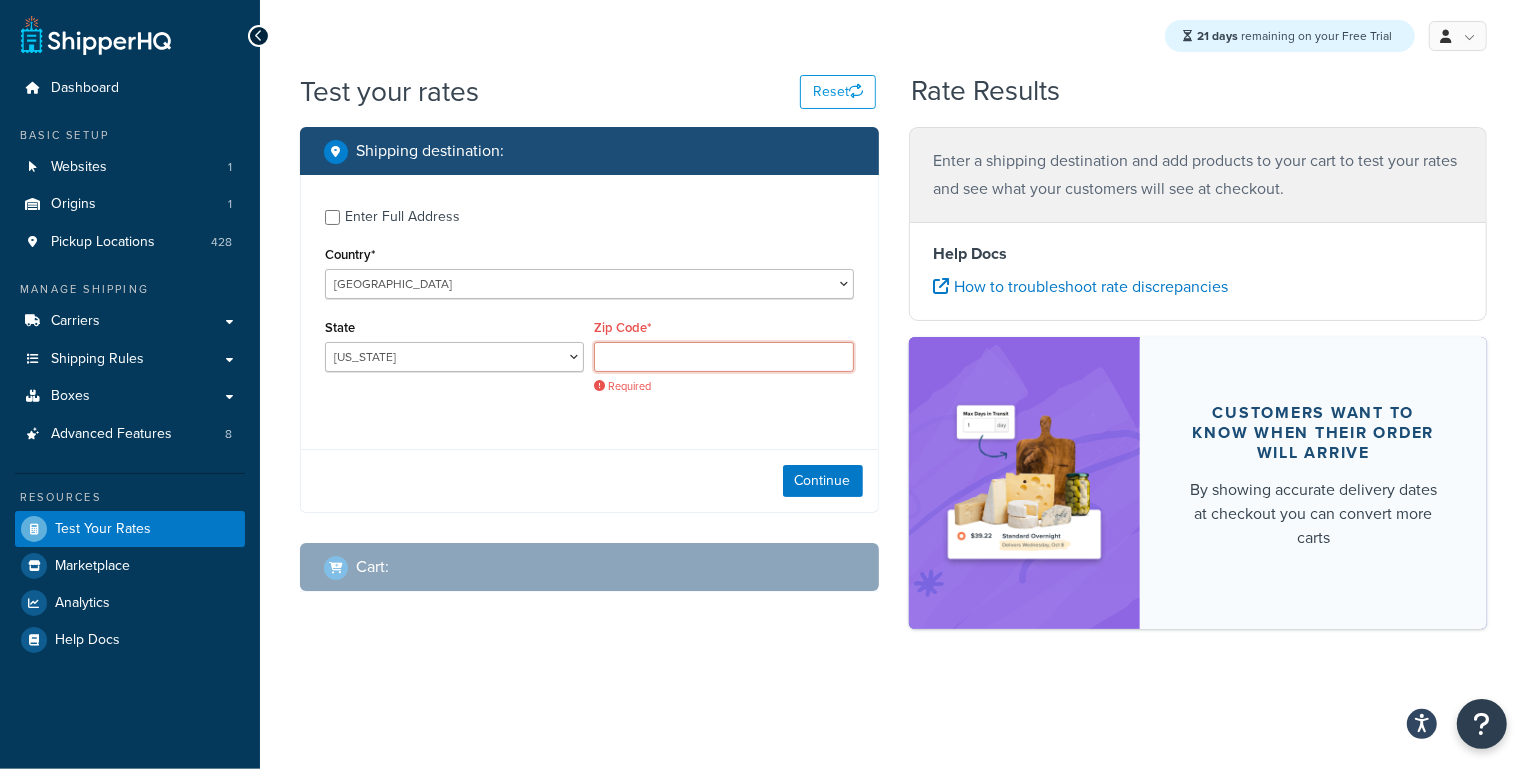click on "Zip Code*" at bounding box center [723, 357] 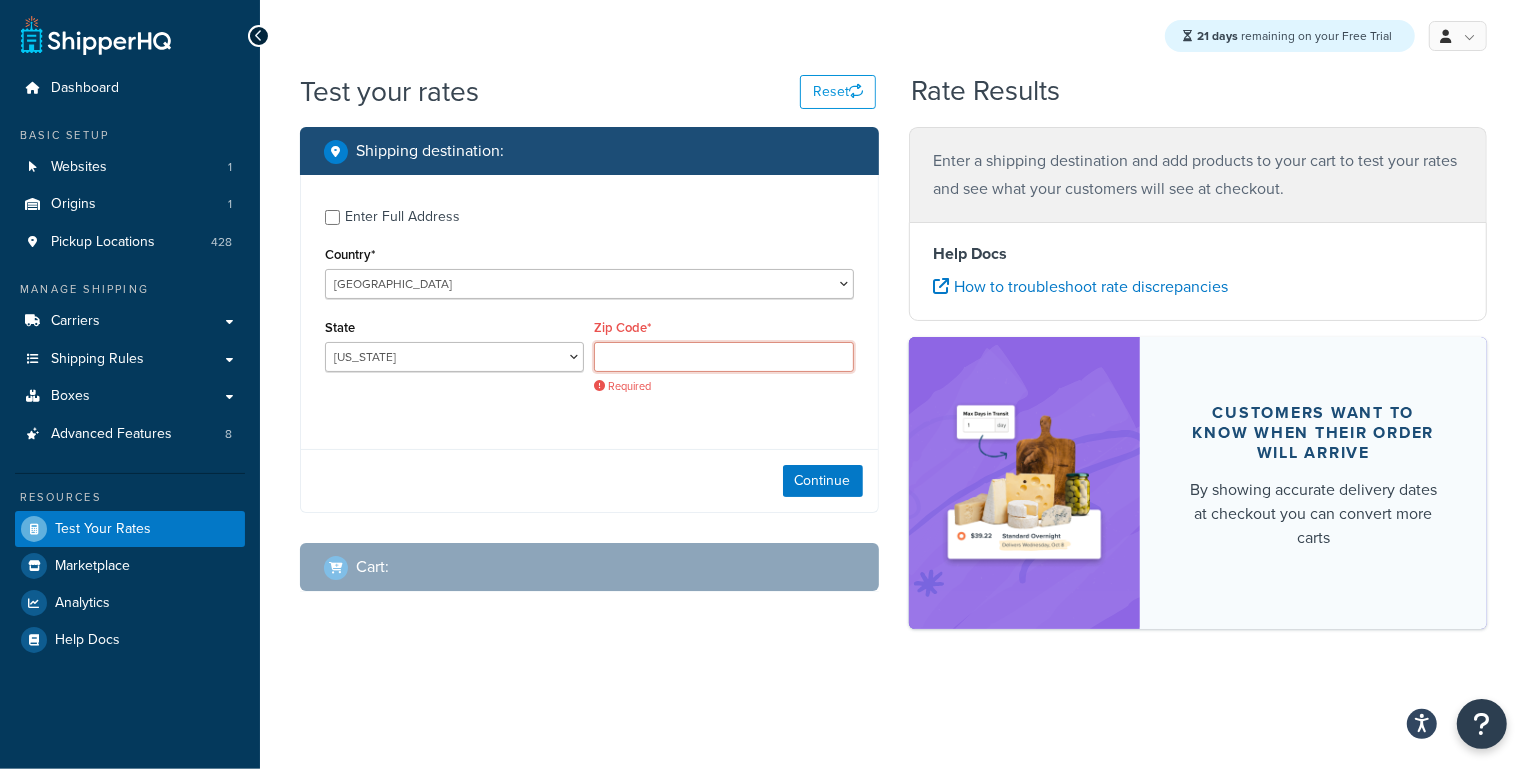 click on "Zip Code*" at bounding box center [723, 357] 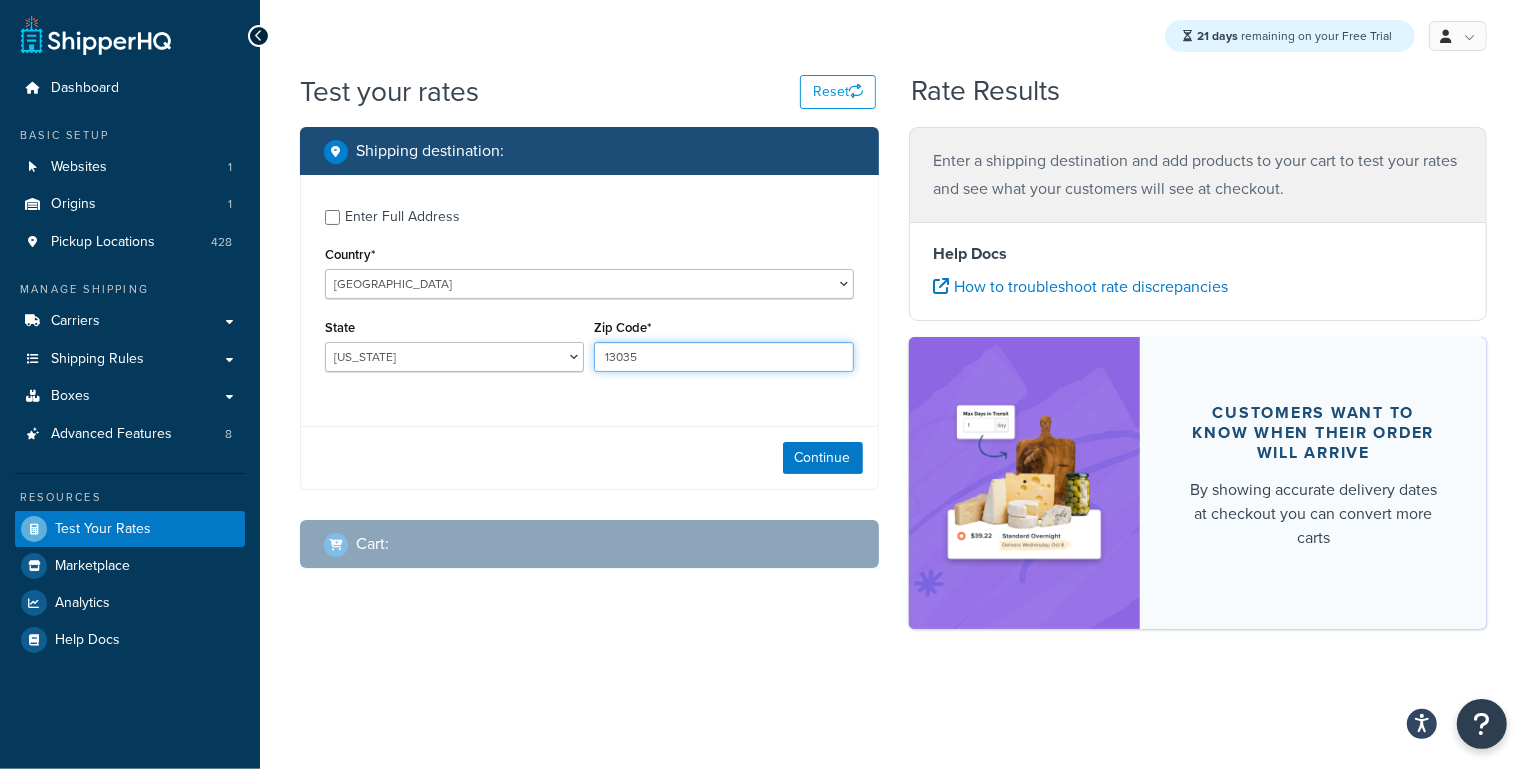 type on "13035" 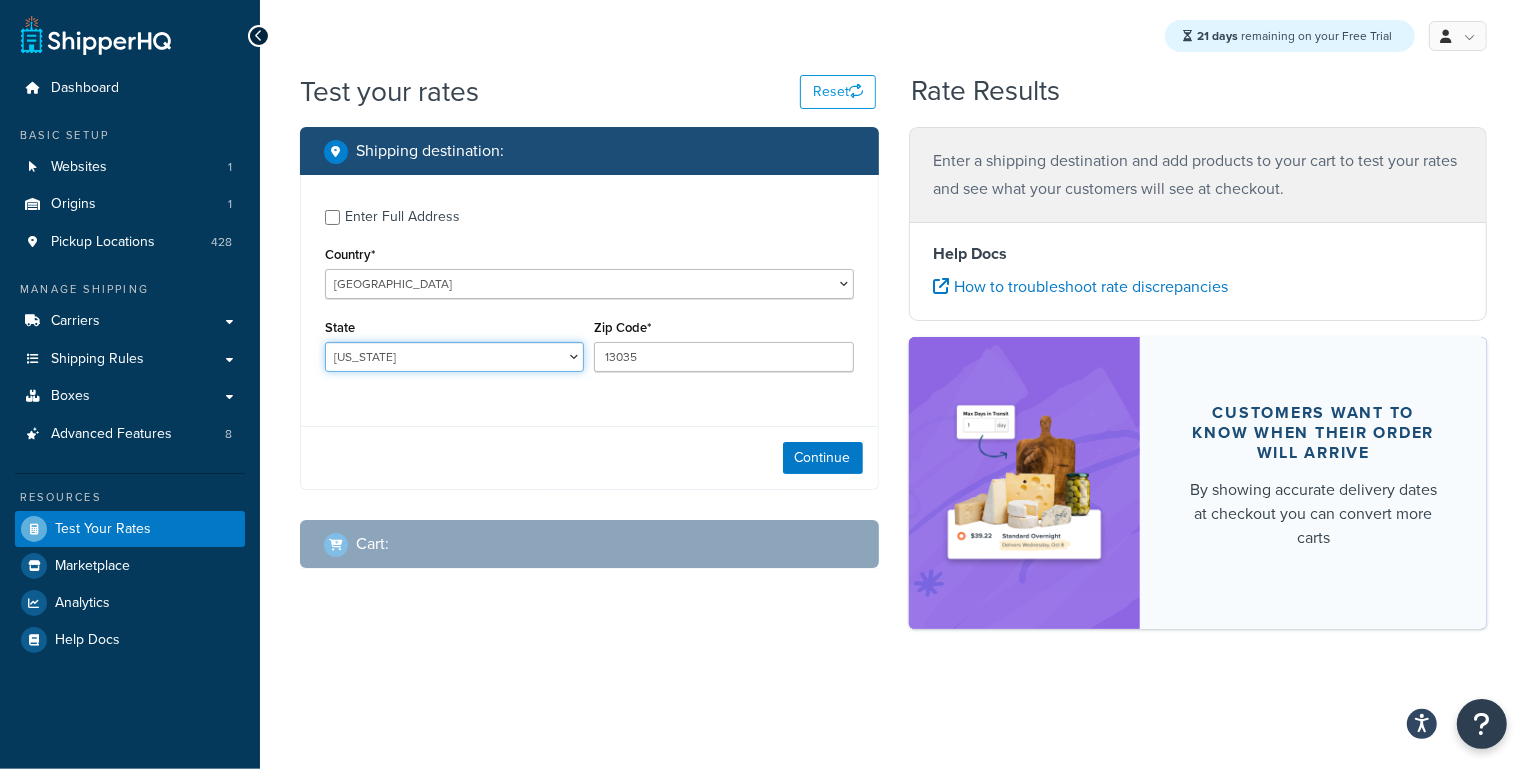 click on "Alabama  Alaska  American Samoa  Arizona  Arkansas  Armed Forces Americas  Armed Forces Europe, Middle East, Africa, Canada  Armed Forces Pacific  California  Colorado  Connecticut  Delaware  District of Columbia  Federated States of Micronesia  Florida  Georgia  Guam  Hawaii  Idaho  Illinois  Indiana  Iowa  Kansas  Kentucky  Louisiana  Maine  Marshall Islands  Maryland  Massachusetts  Michigan  Minnesota  Mississippi  Missouri  Montana  Nebraska  Nevada  New Hampshire  New Jersey  New Mexico  New York  North Carolina  North Dakota  Northern Mariana Islands  Ohio  Oklahoma  Oregon  Palau  Pennsylvania  Puerto Rico  Rhode Island  South Carolina  South Dakota  Tennessee  Texas  United States Minor Outlying Islands  Utah  Vermont  Virgin Islands  Virginia  Washington  West Virginia  Wisconsin  Wyoming" at bounding box center (454, 357) 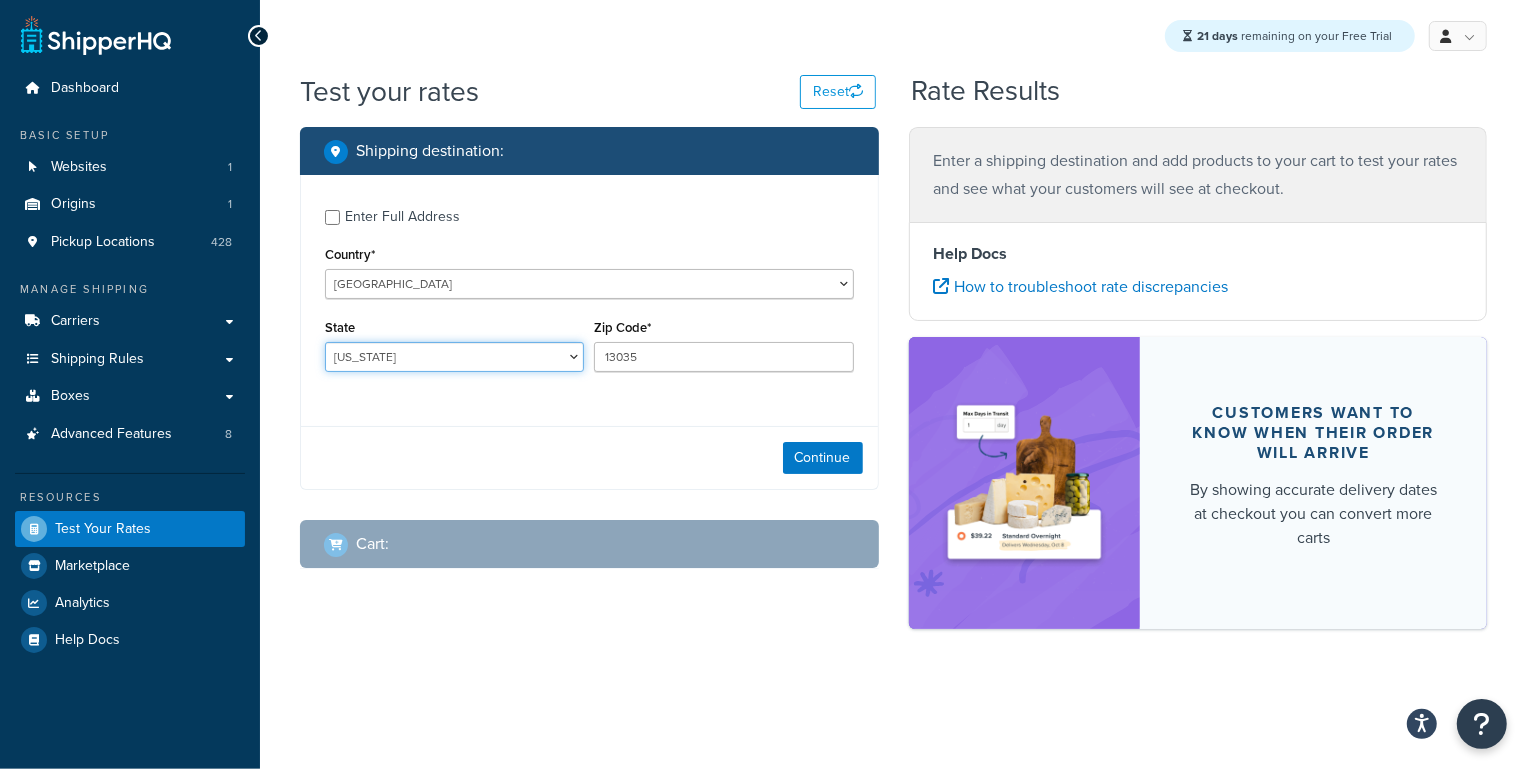 select on "NY" 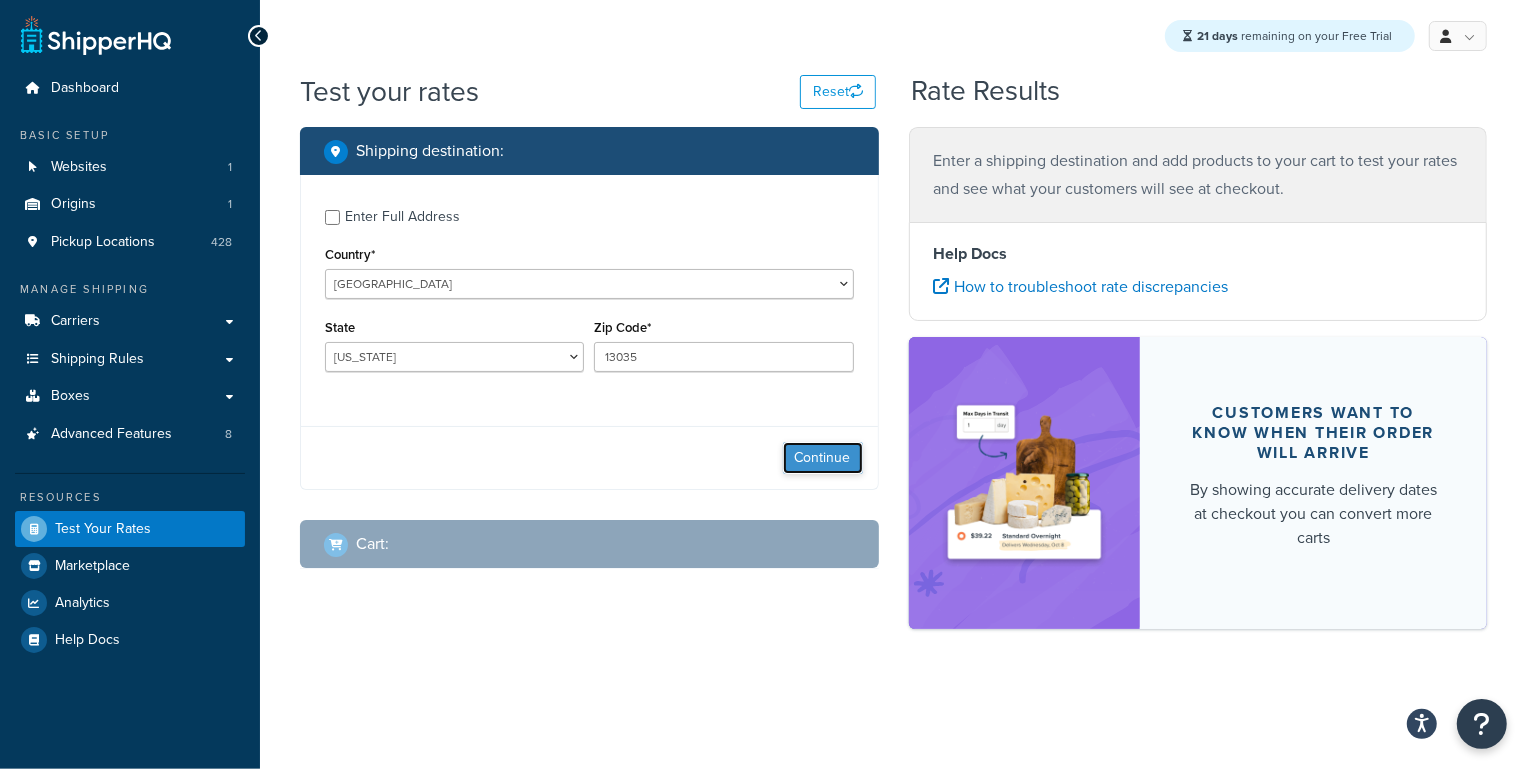 click on "Continue" at bounding box center [823, 458] 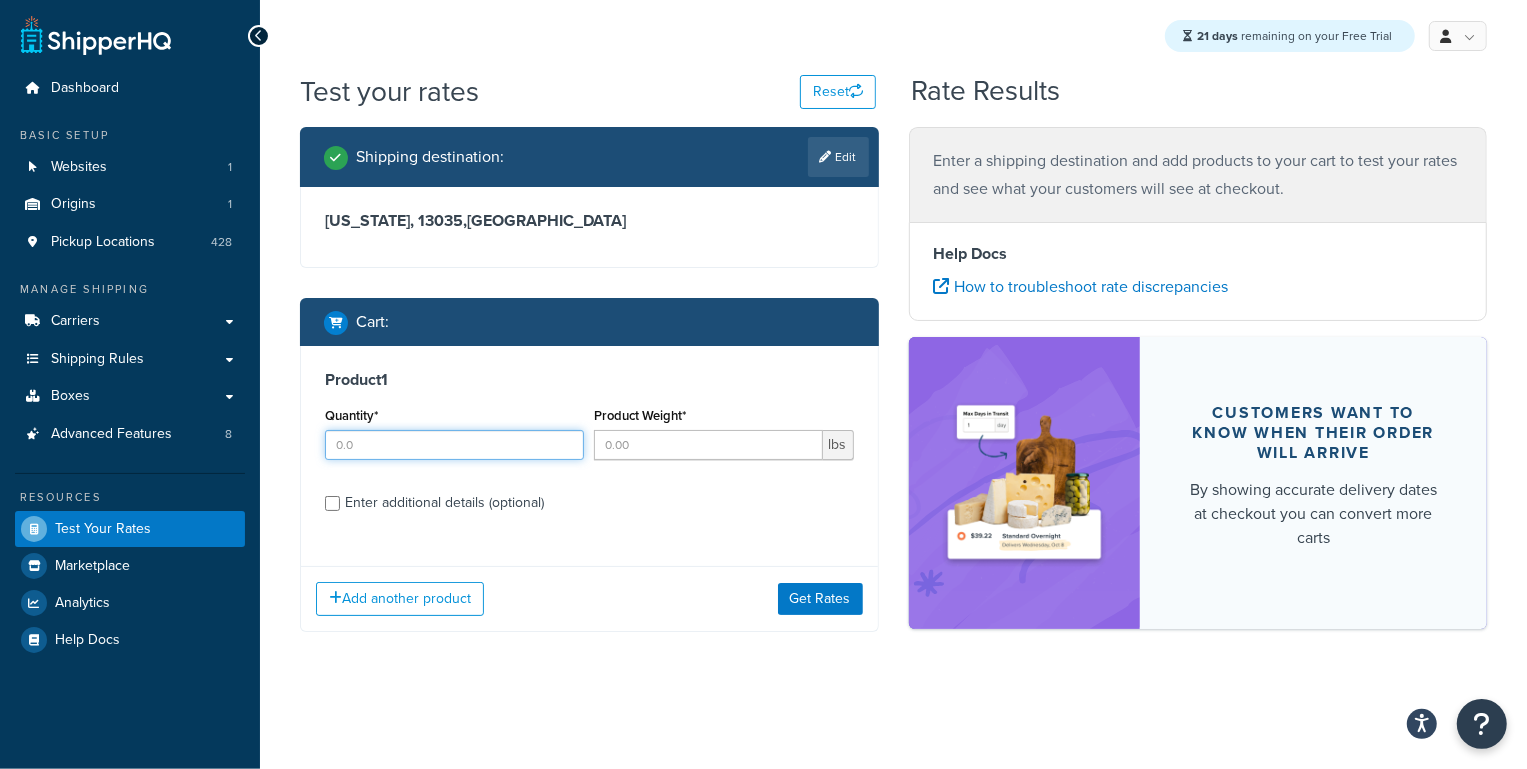 click on "Quantity*" at bounding box center [454, 445] 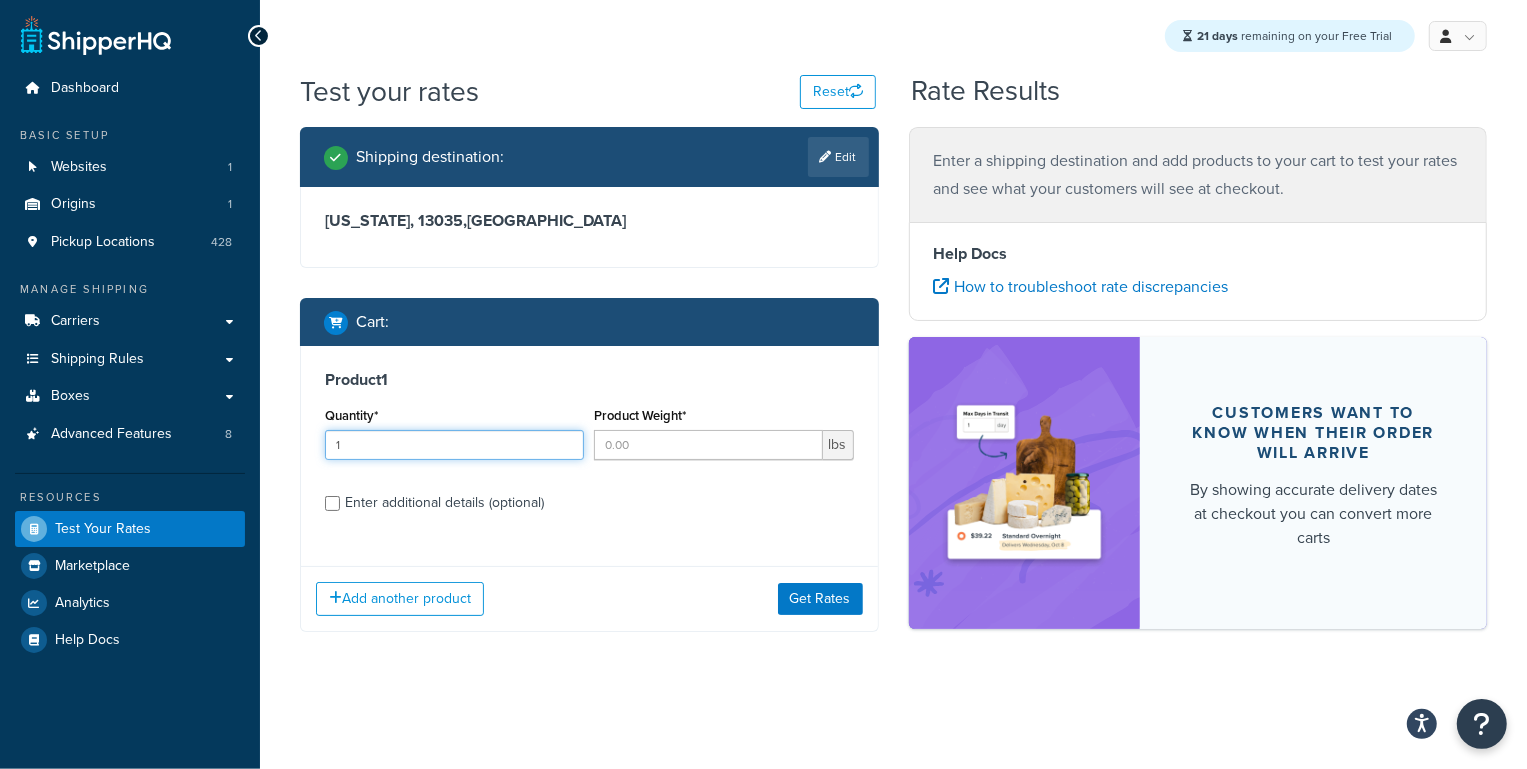 type on "1" 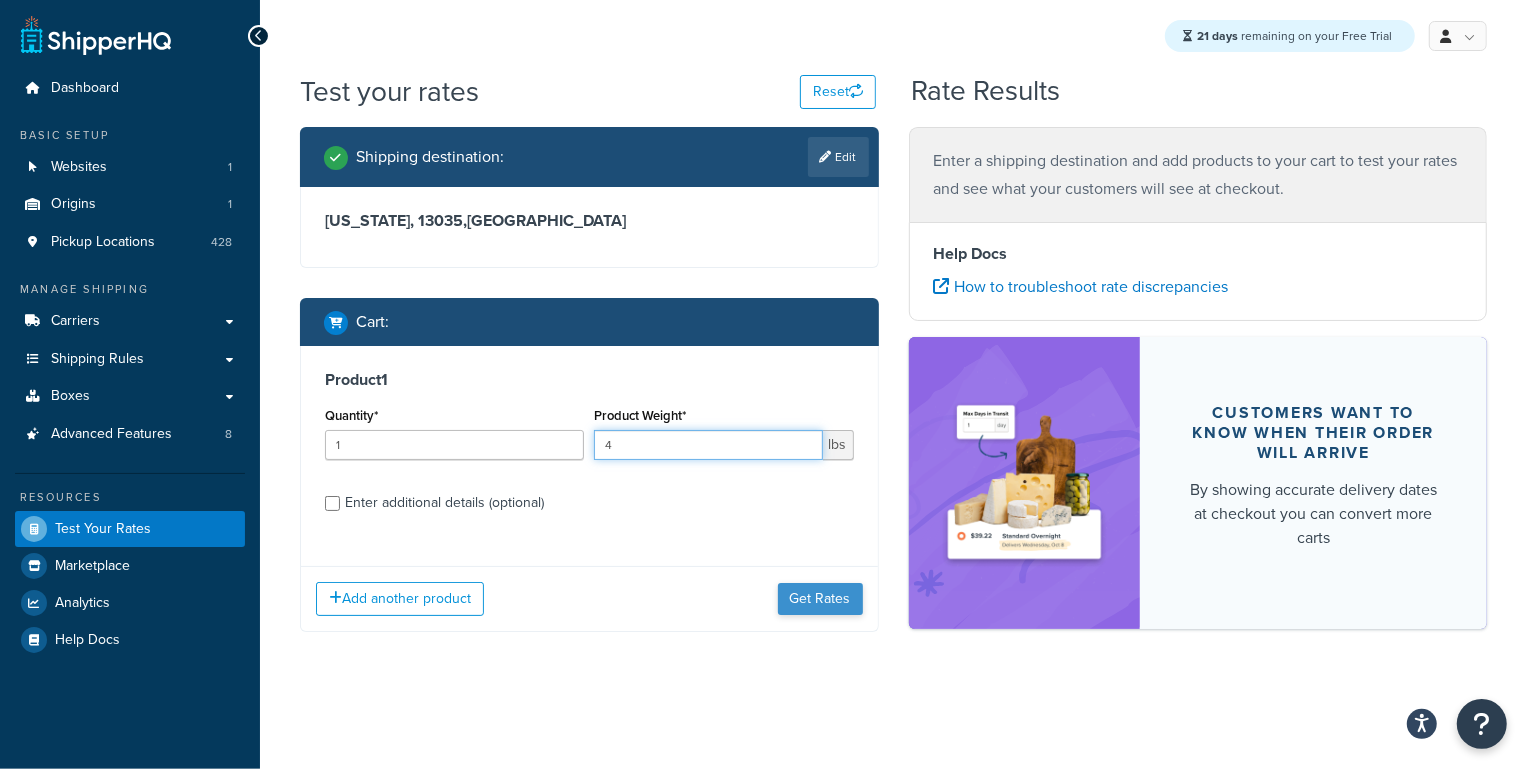type on "4" 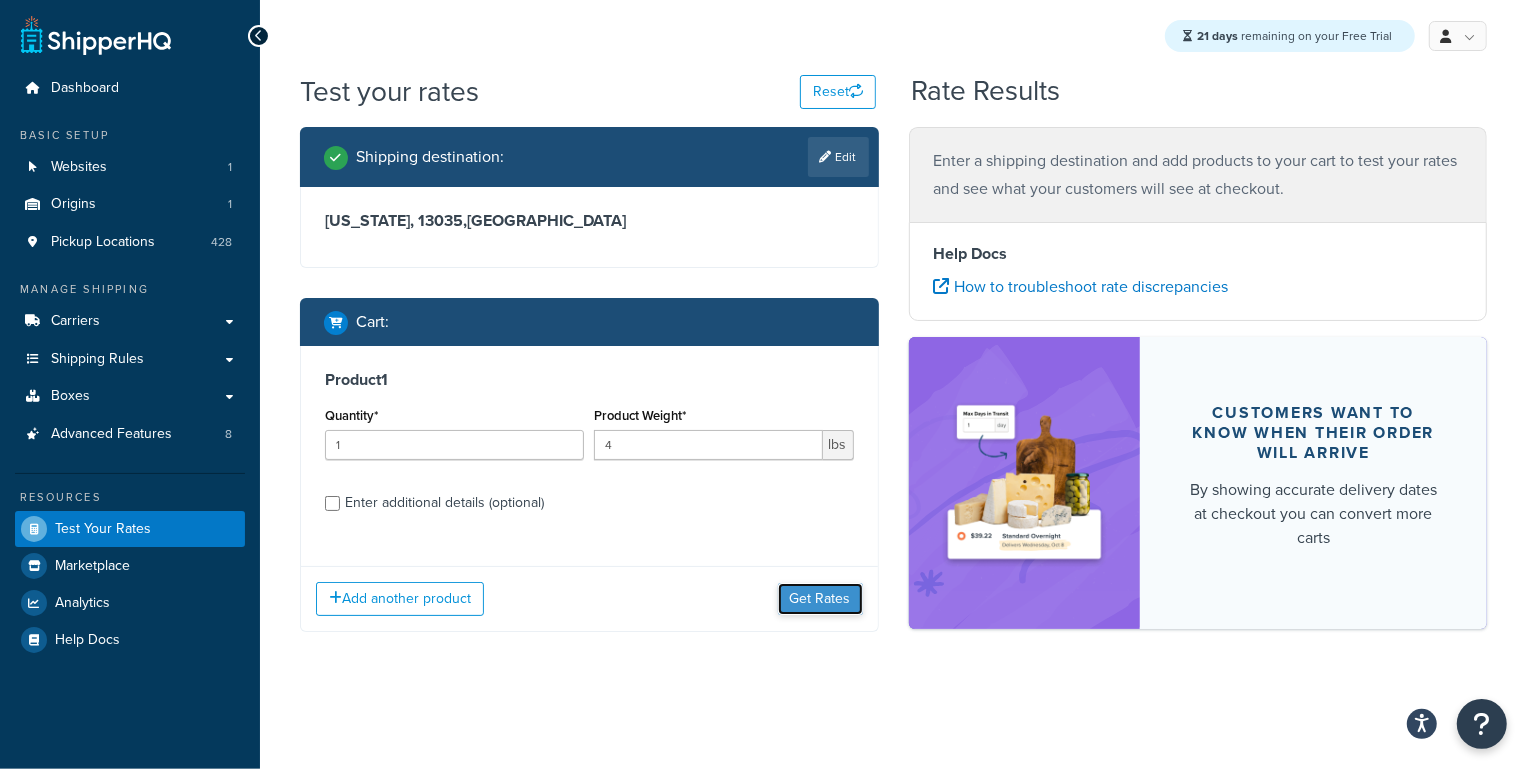 click on "Get Rates" at bounding box center (820, 599) 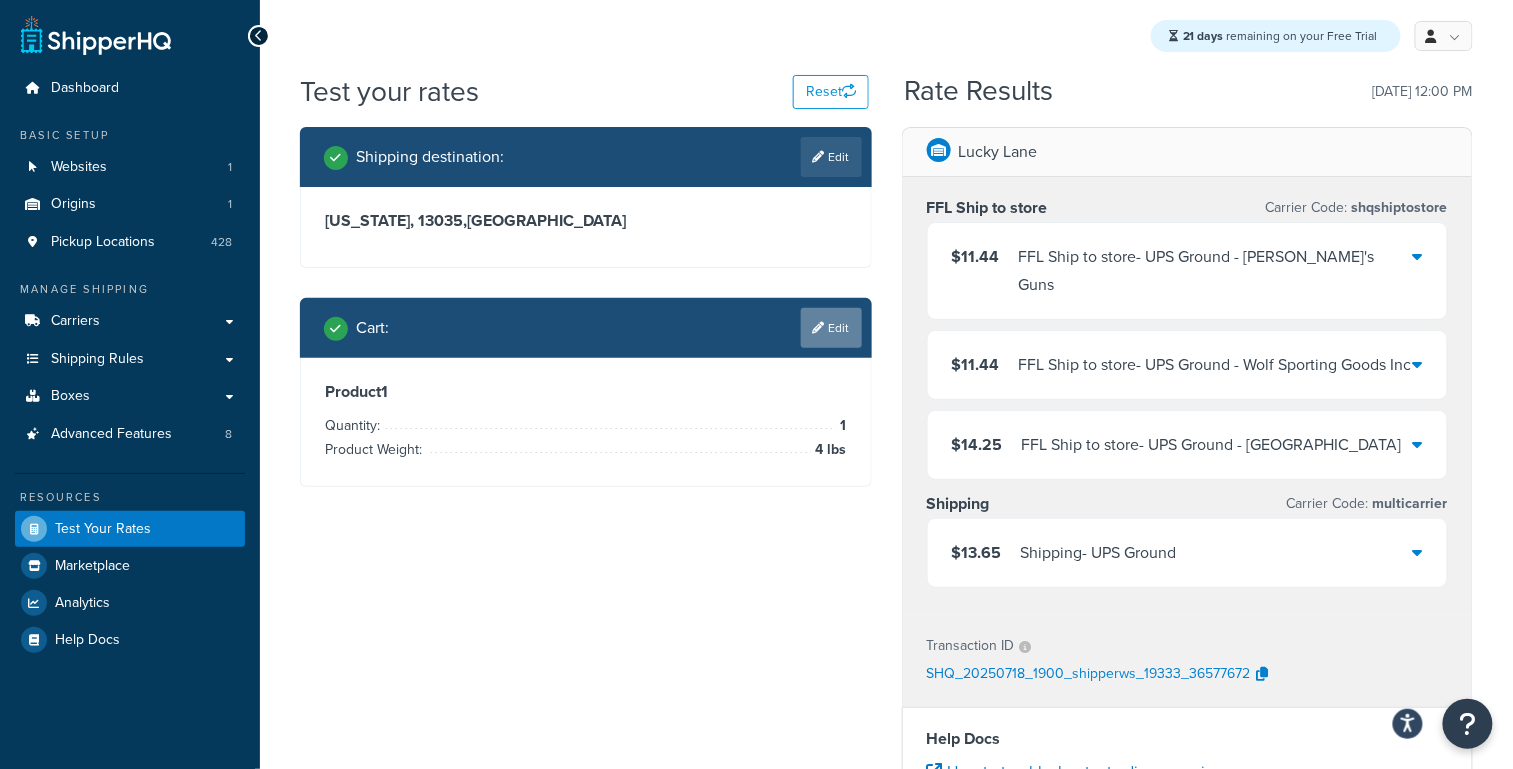 click on "Edit" at bounding box center (831, 328) 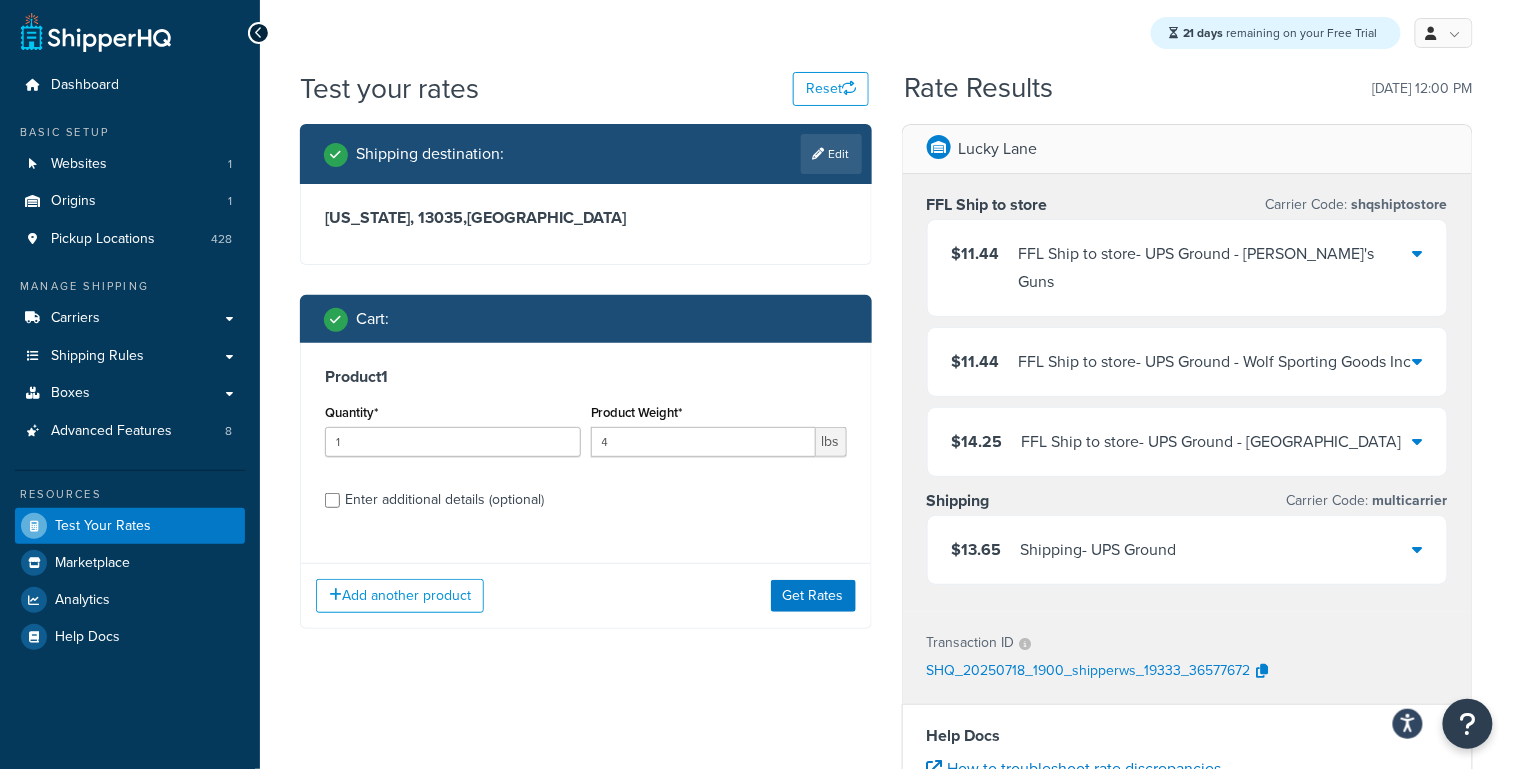 click on "Enter additional details (optional)" at bounding box center (444, 500) 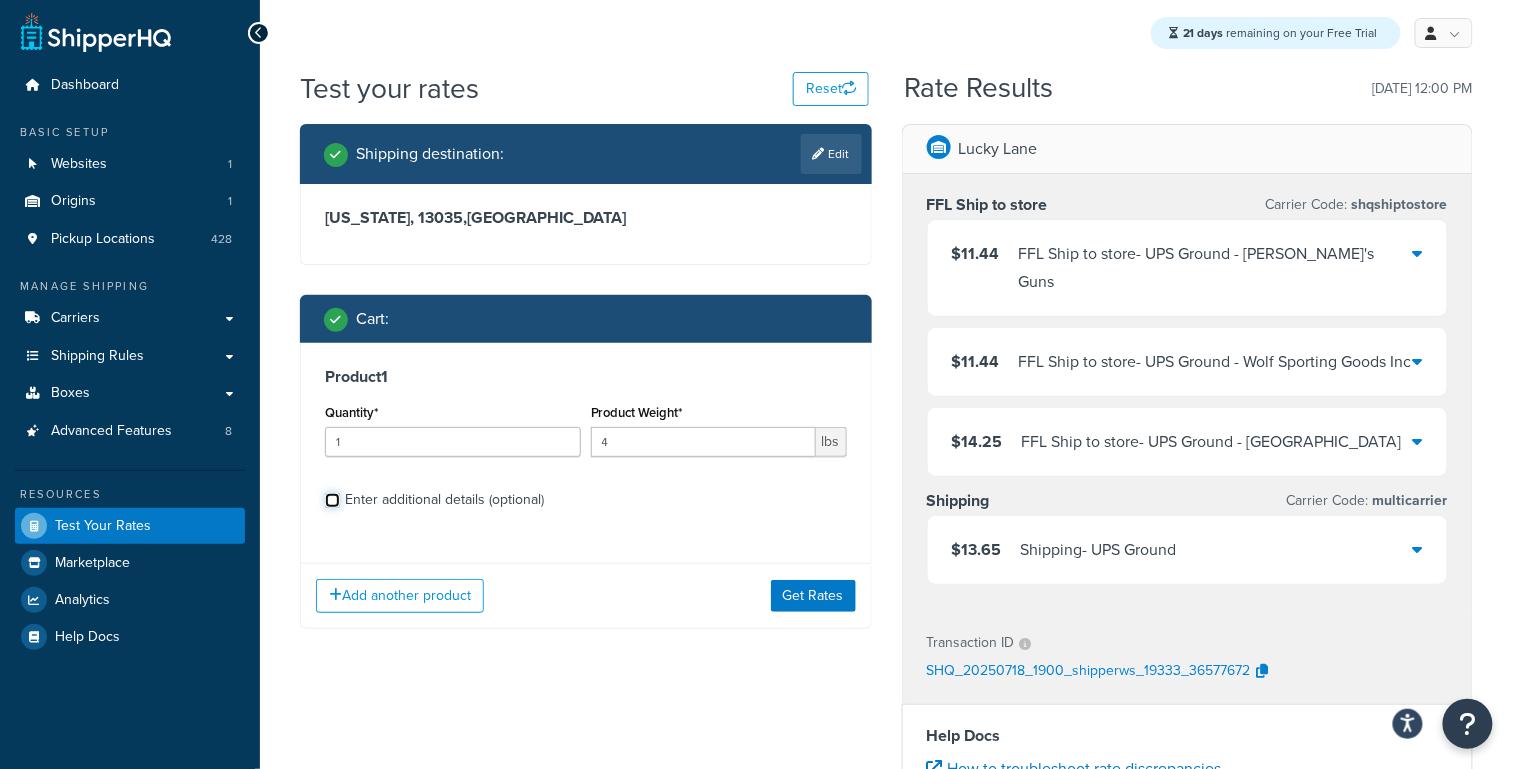 click on "Enter additional details (optional)" at bounding box center [332, 500] 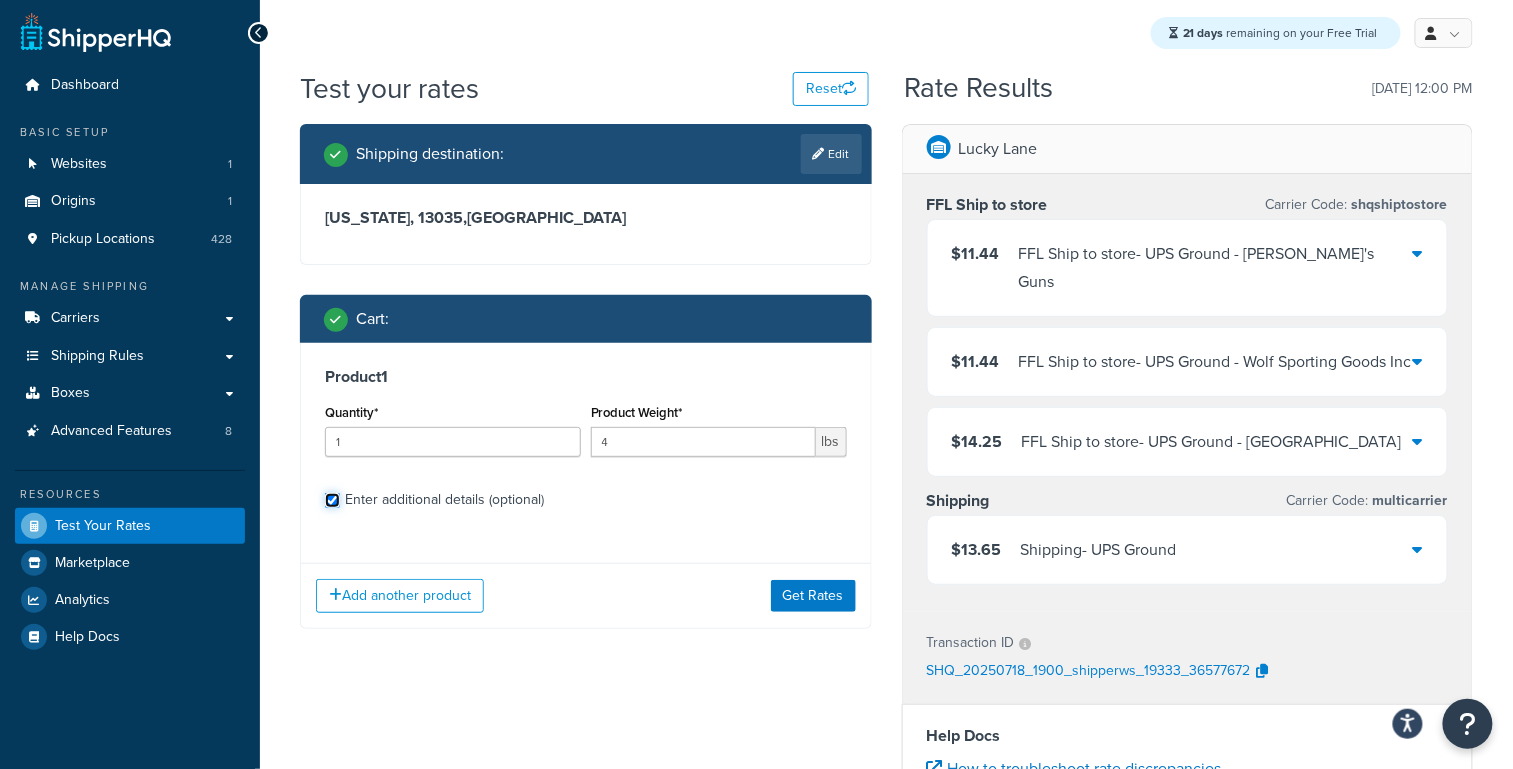 checkbox on "true" 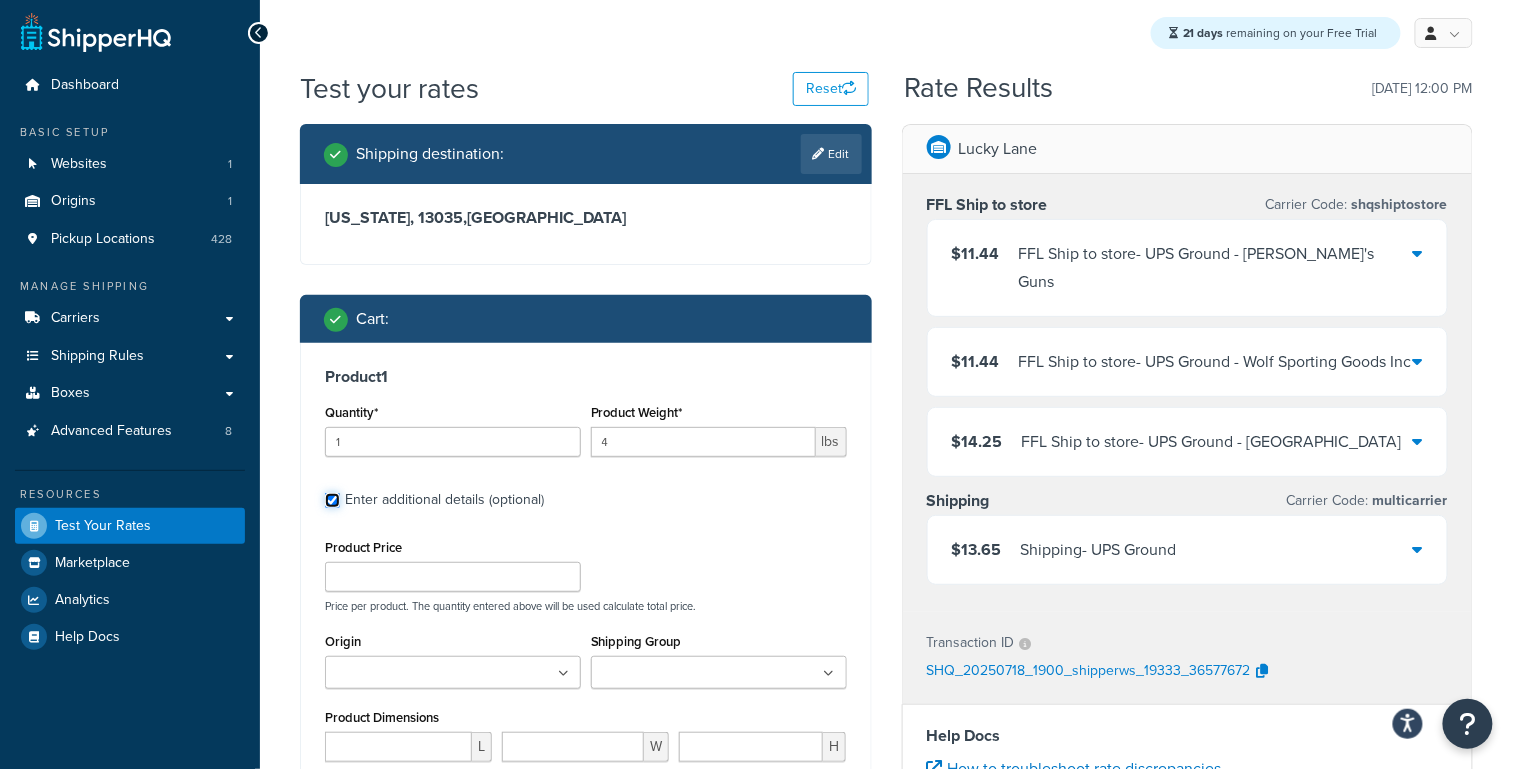 scroll, scrollTop: 254, scrollLeft: 0, axis: vertical 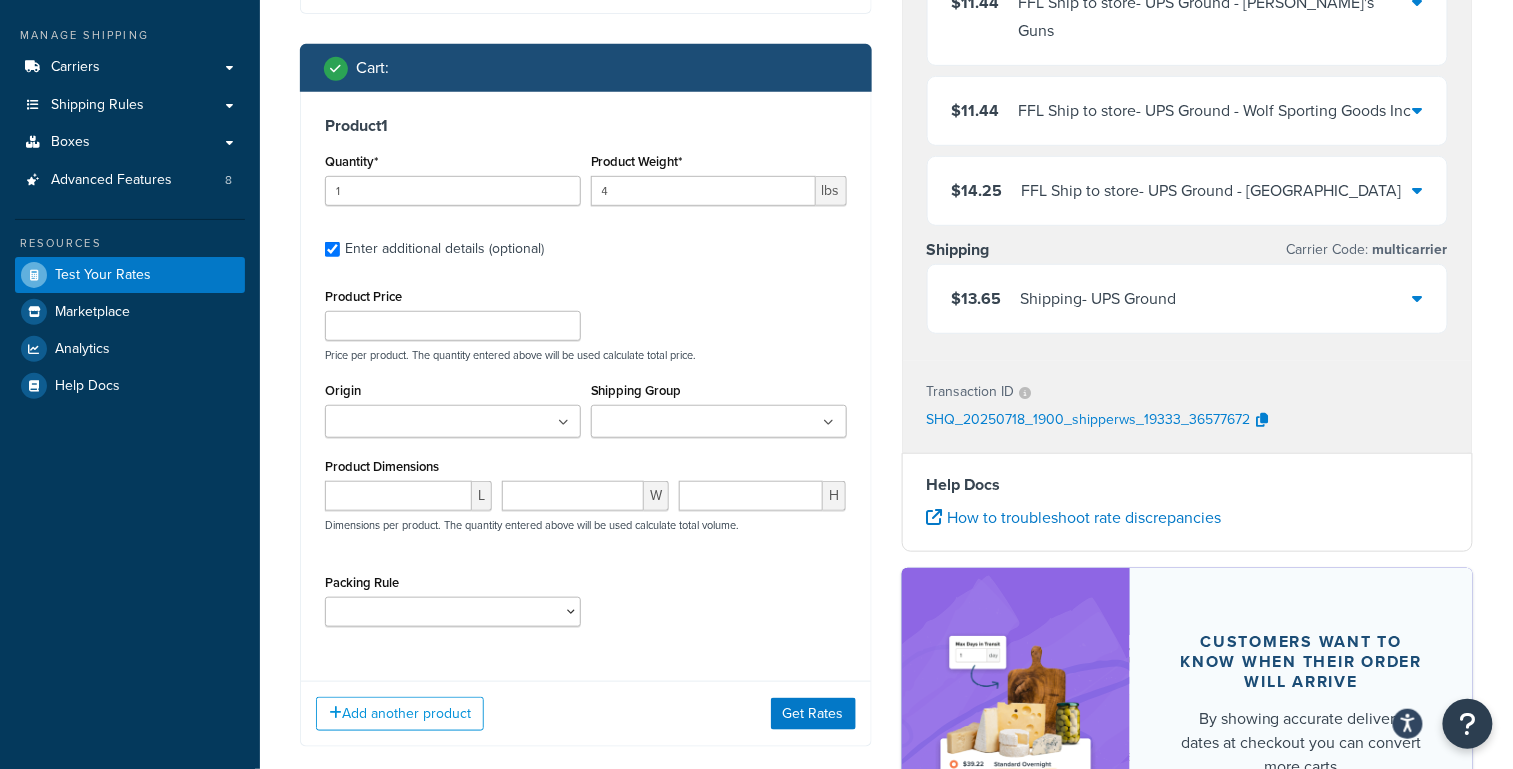 click on "Shipping Group" at bounding box center [685, 423] 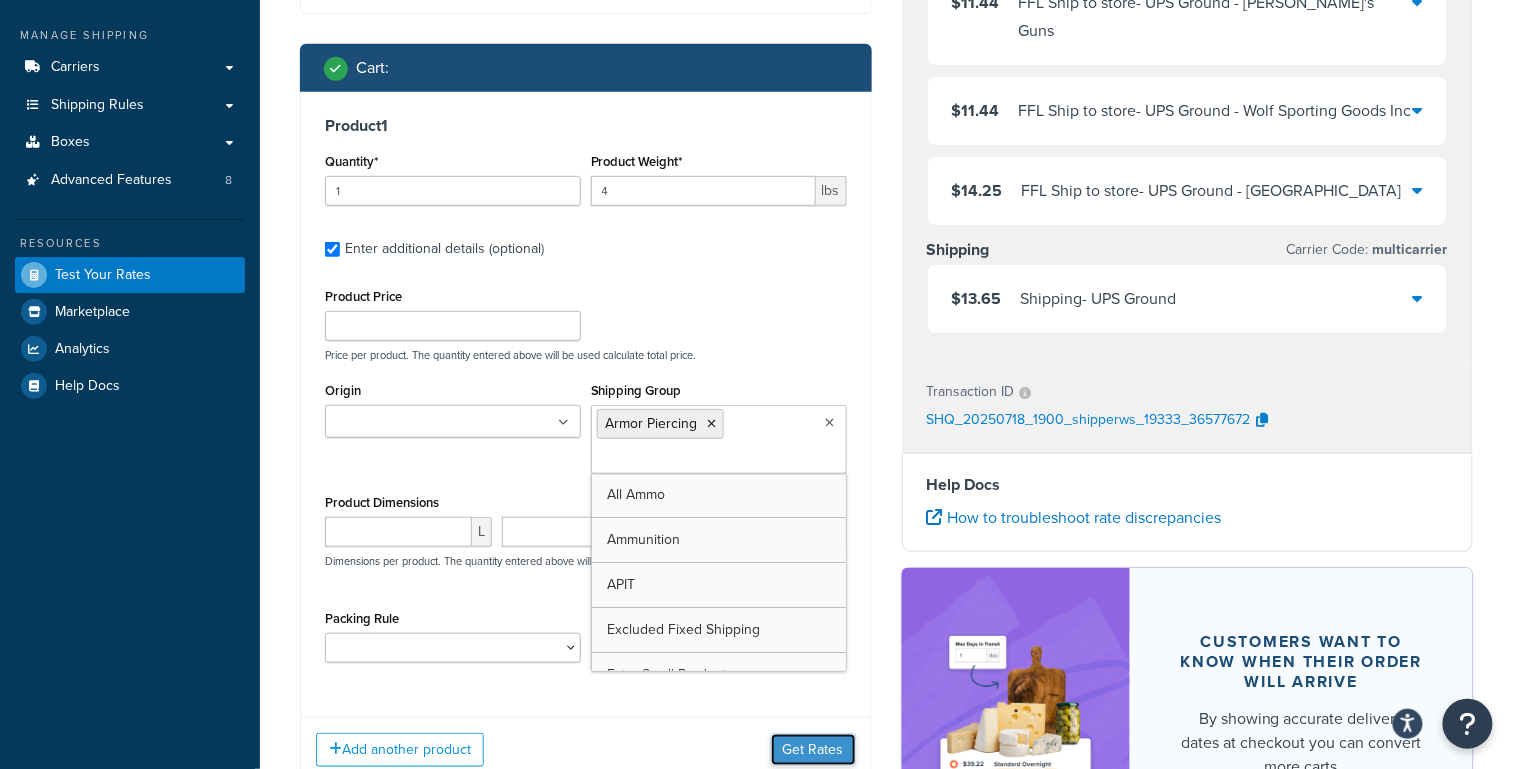 click on "Get Rates" at bounding box center [813, 750] 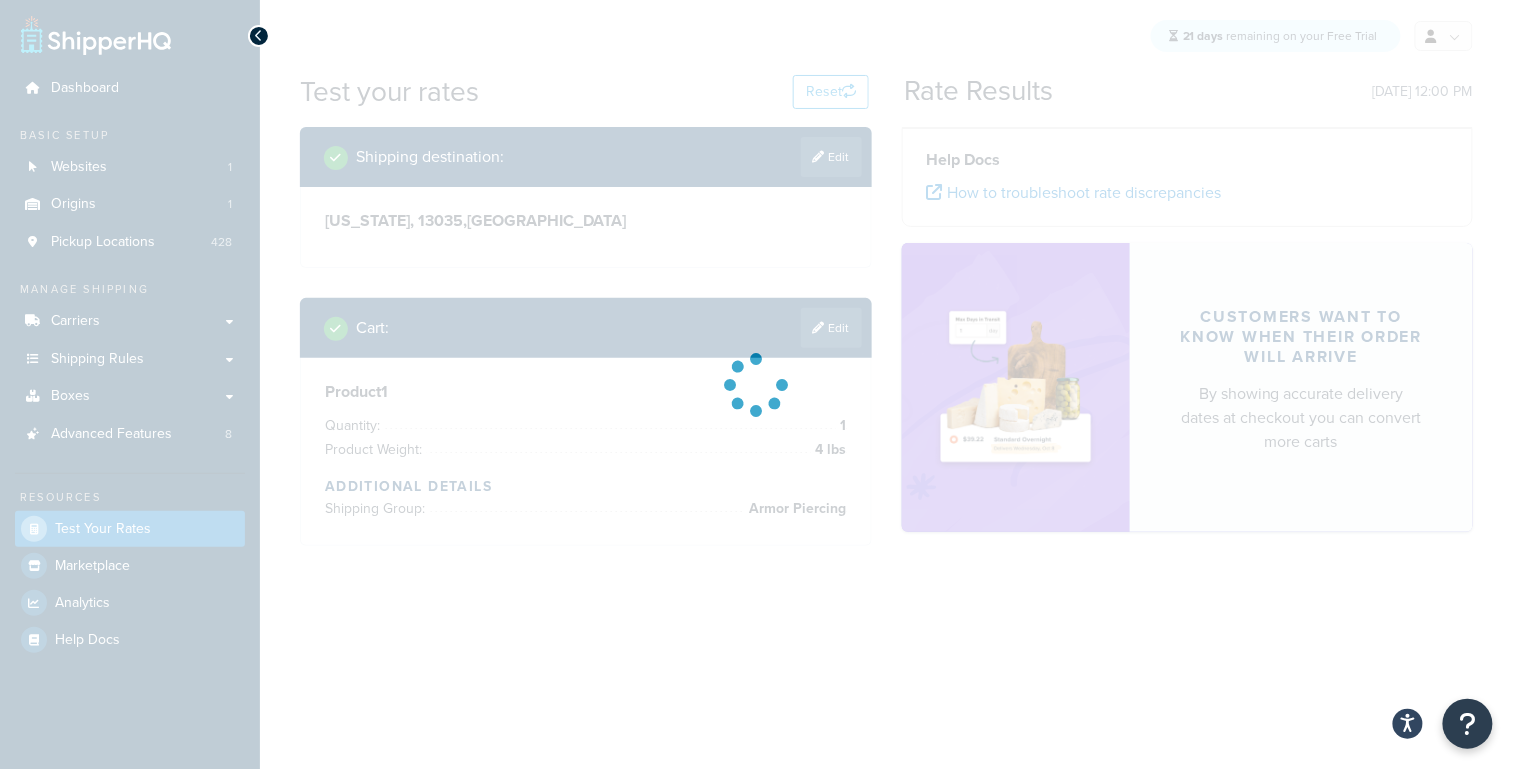 scroll, scrollTop: 0, scrollLeft: 0, axis: both 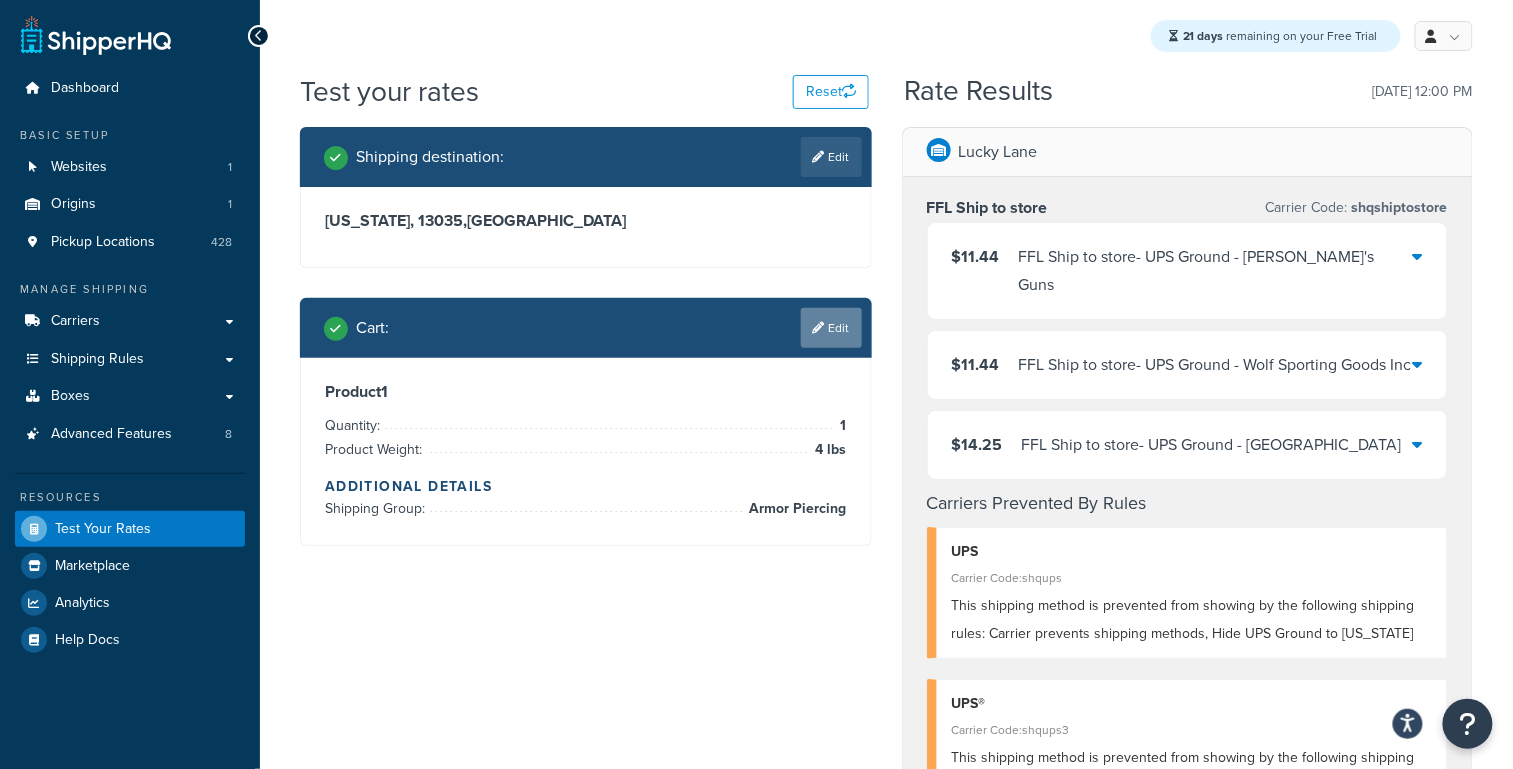 click on "Edit" at bounding box center (831, 328) 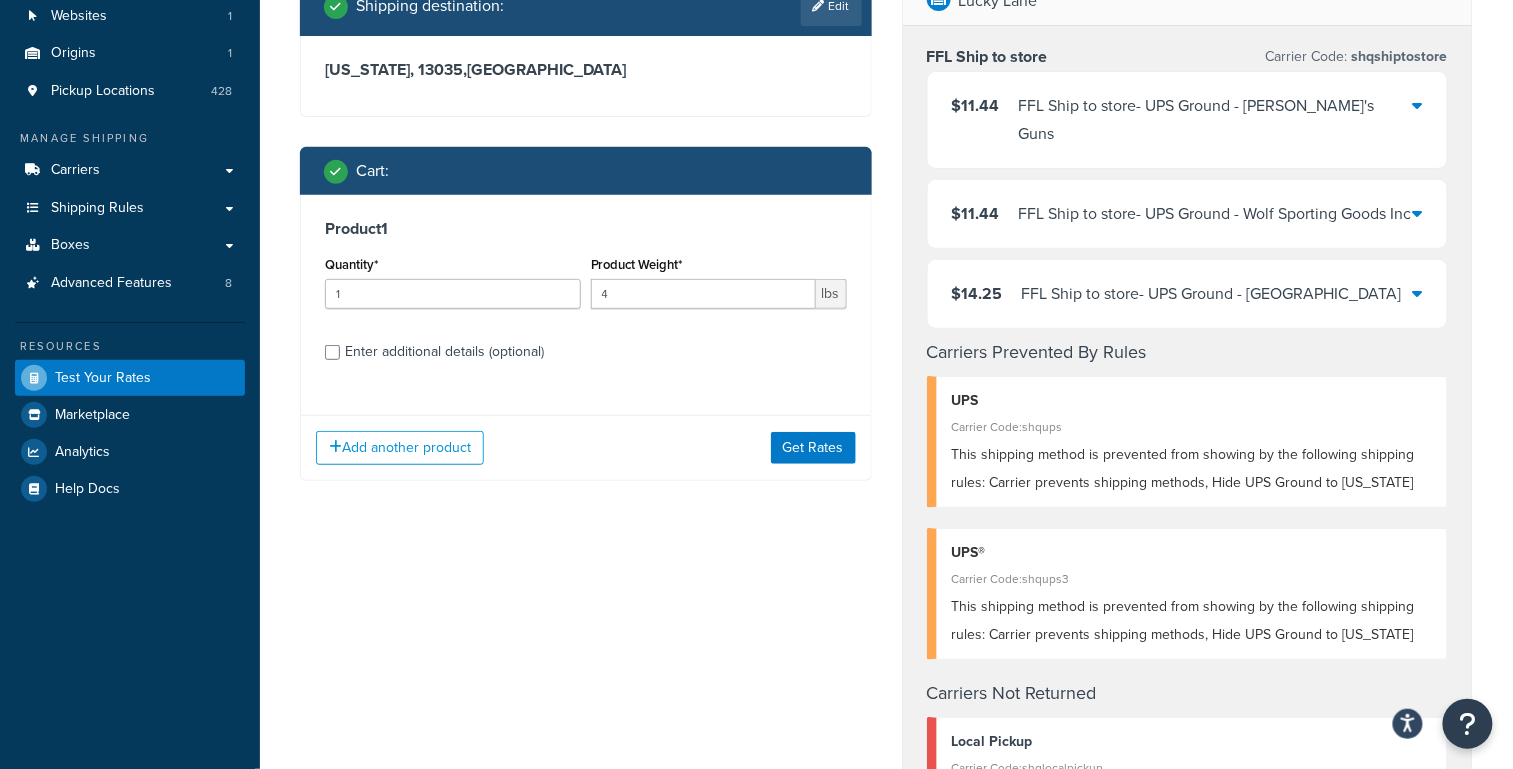 scroll, scrollTop: 255, scrollLeft: 0, axis: vertical 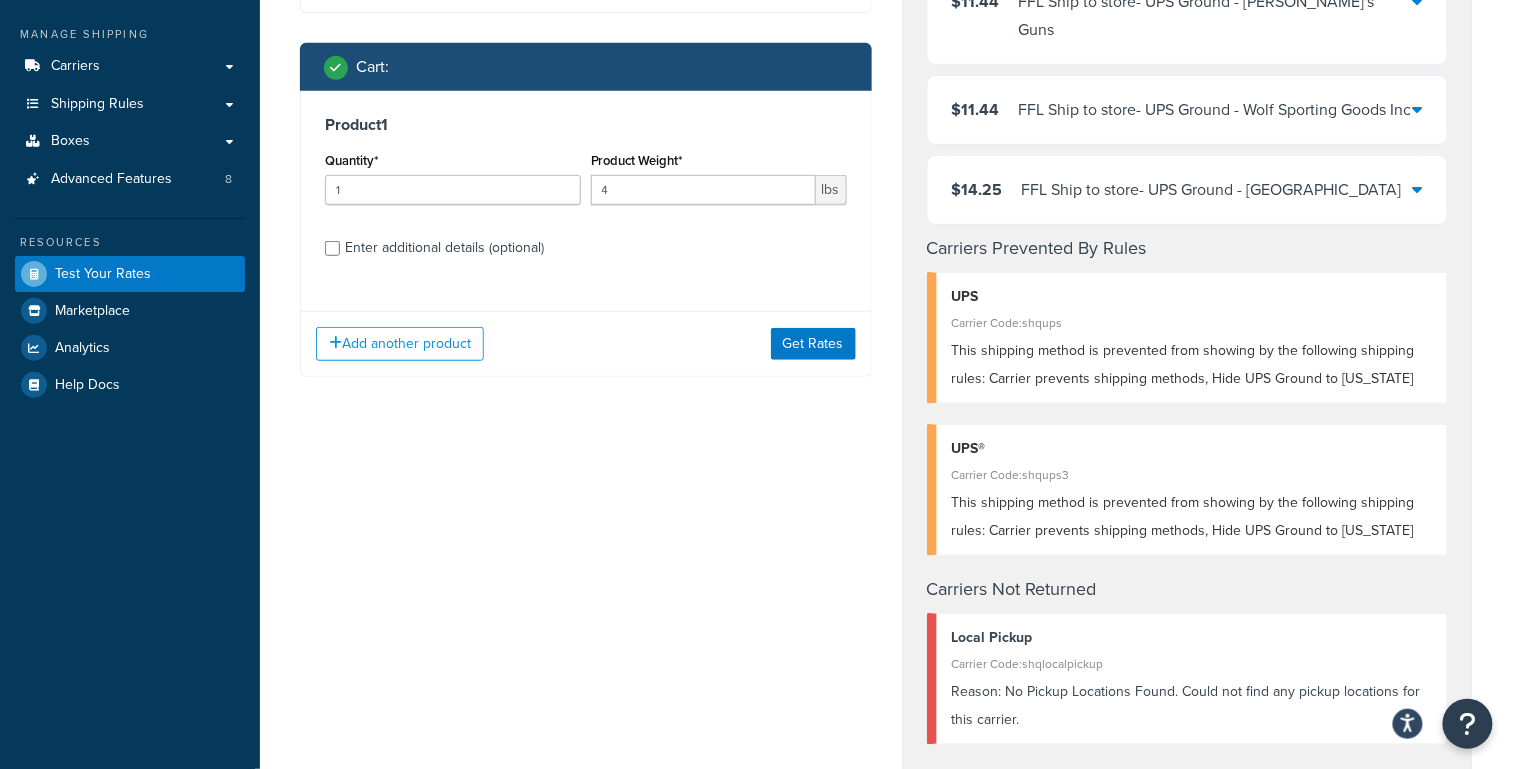 click on "Enter additional details (optional)" at bounding box center (444, 248) 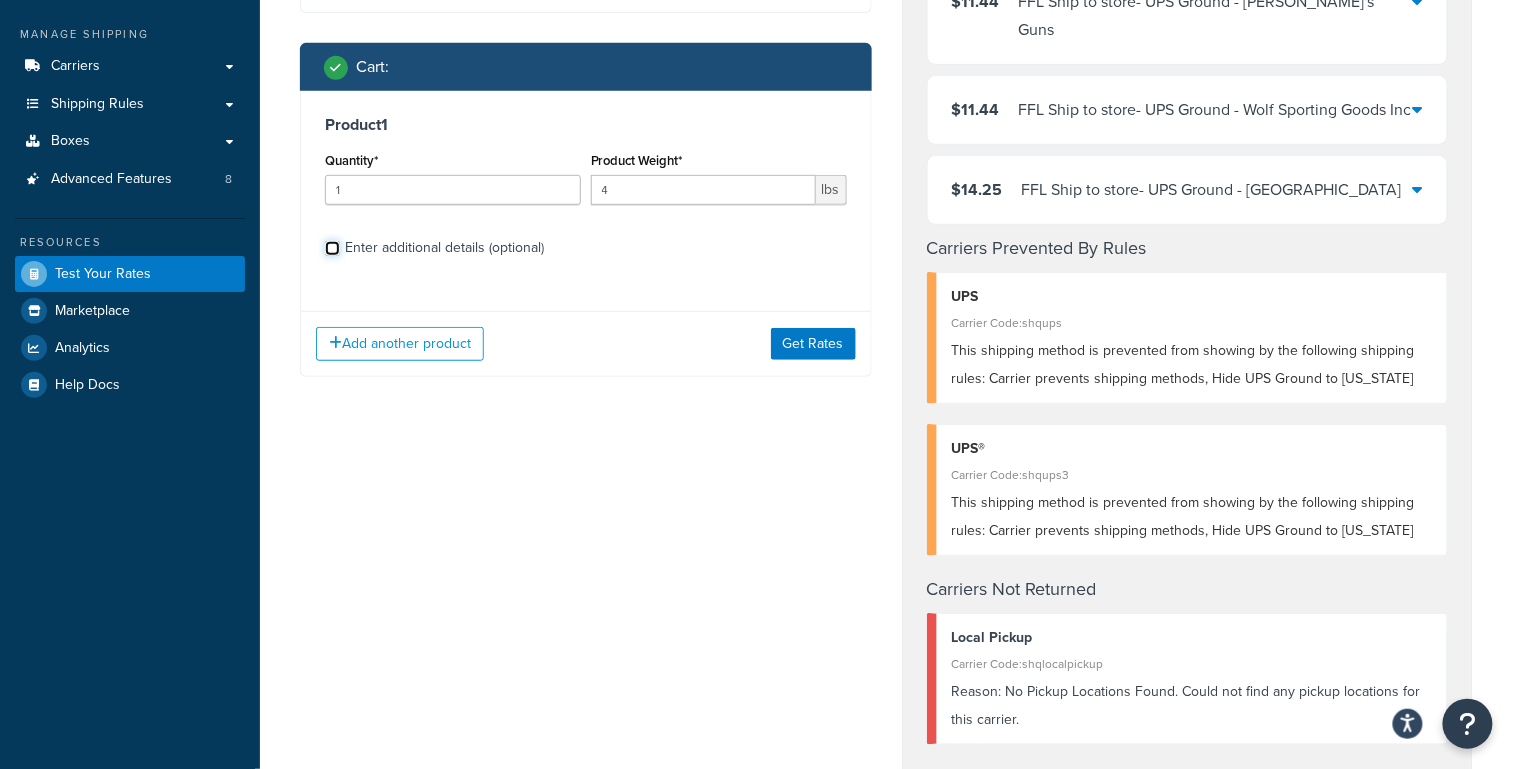 click on "Enter additional details (optional)" at bounding box center [332, 248] 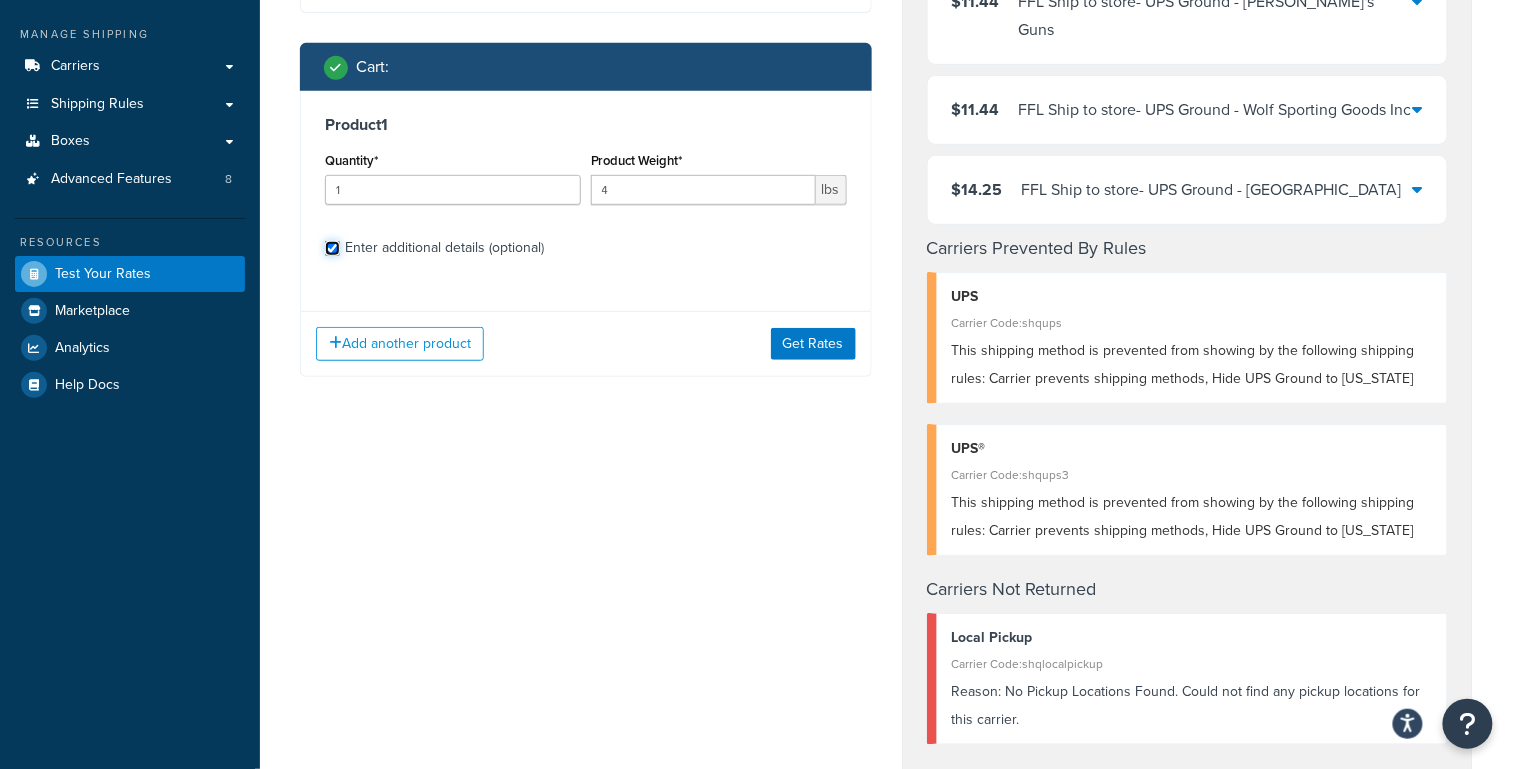 checkbox on "true" 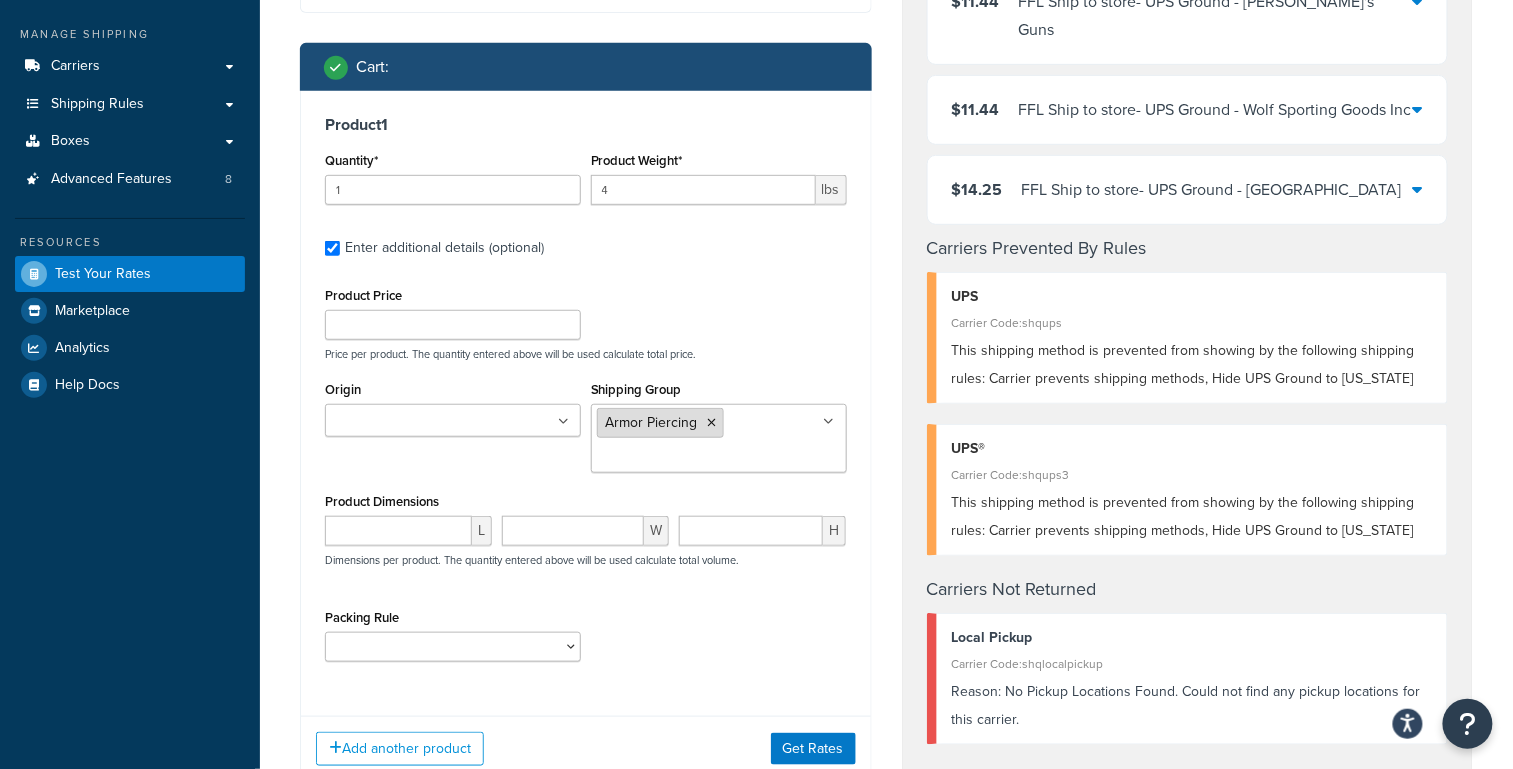 click at bounding box center (712, 423) 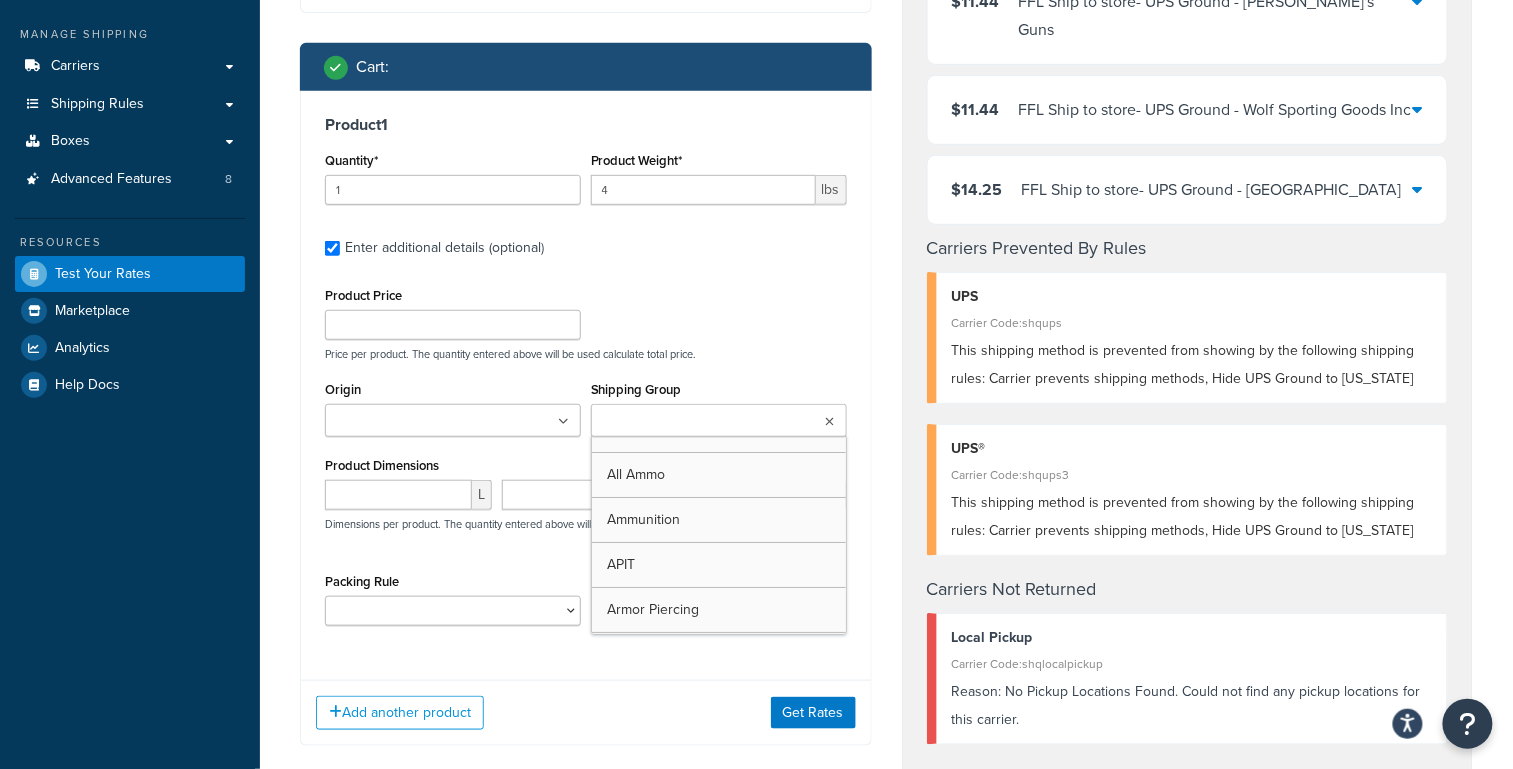 click on "Product  1 Quantity*   1 Product Weight*   4 lbs   Enter additional details (optional) Product Price   Price per product. The quantity entered above will be used calculate total price. Origin   Lucky Lane Shipping Group   All Ammo Ammunition APIT Armor Piercing Excluded Fixed Shipping Extra Small Product Firearms Free_Shipping Freight Forward HazMat Large Large_Primer_Hazmat Lowers Magazines_10 Magazines_10_15 Medium Merchandise Optic Small Small_Primer_Hazmat SureShot Exploding Target test Threaded Barrel Tracer Product Dimensions   L   W   H Dimensions per product. The quantity entered above will be used calculate total volume. Packing Rule     Ready To Ship   Add another product Get Rates" at bounding box center [586, 418] 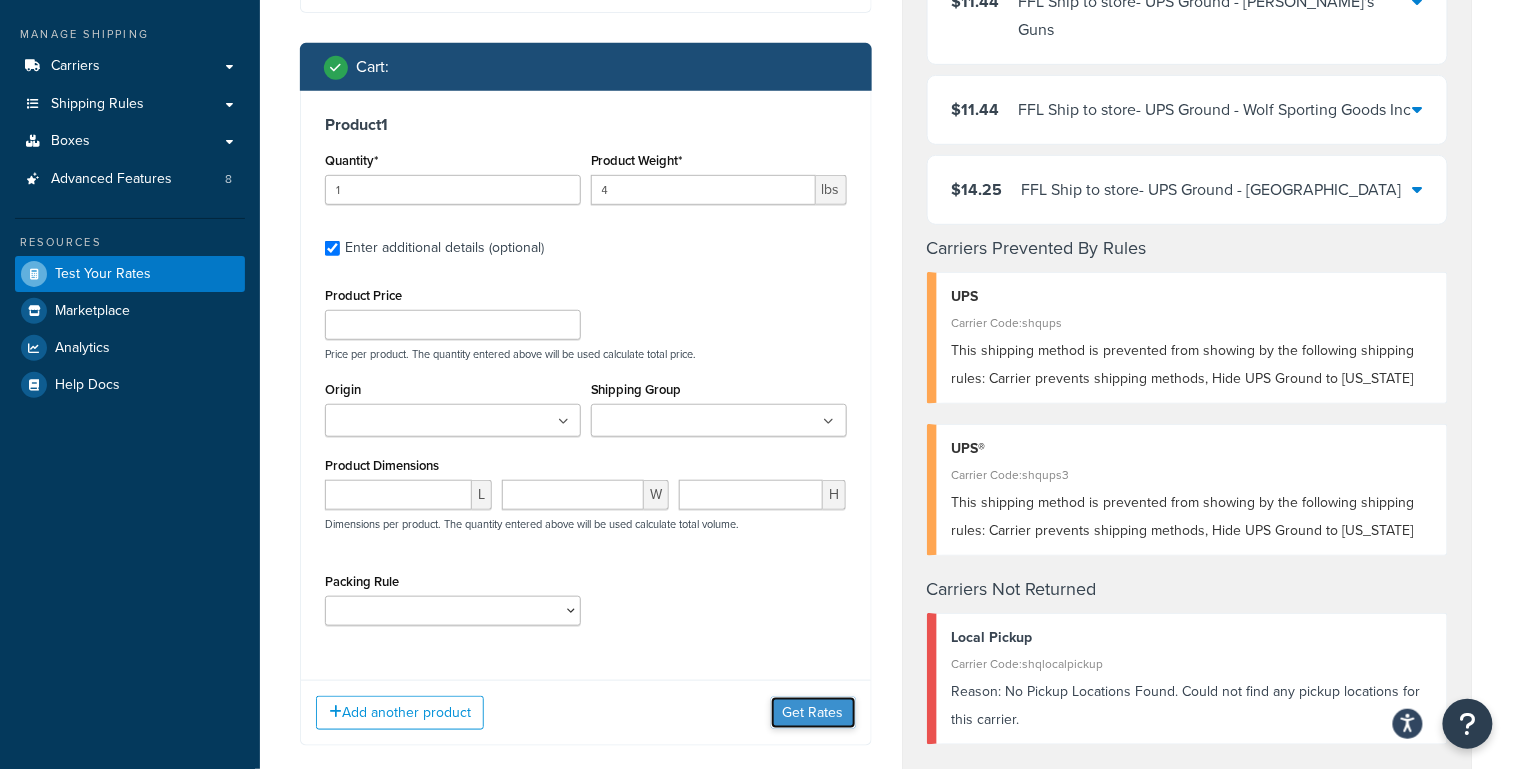 click on "Get Rates" at bounding box center [813, 713] 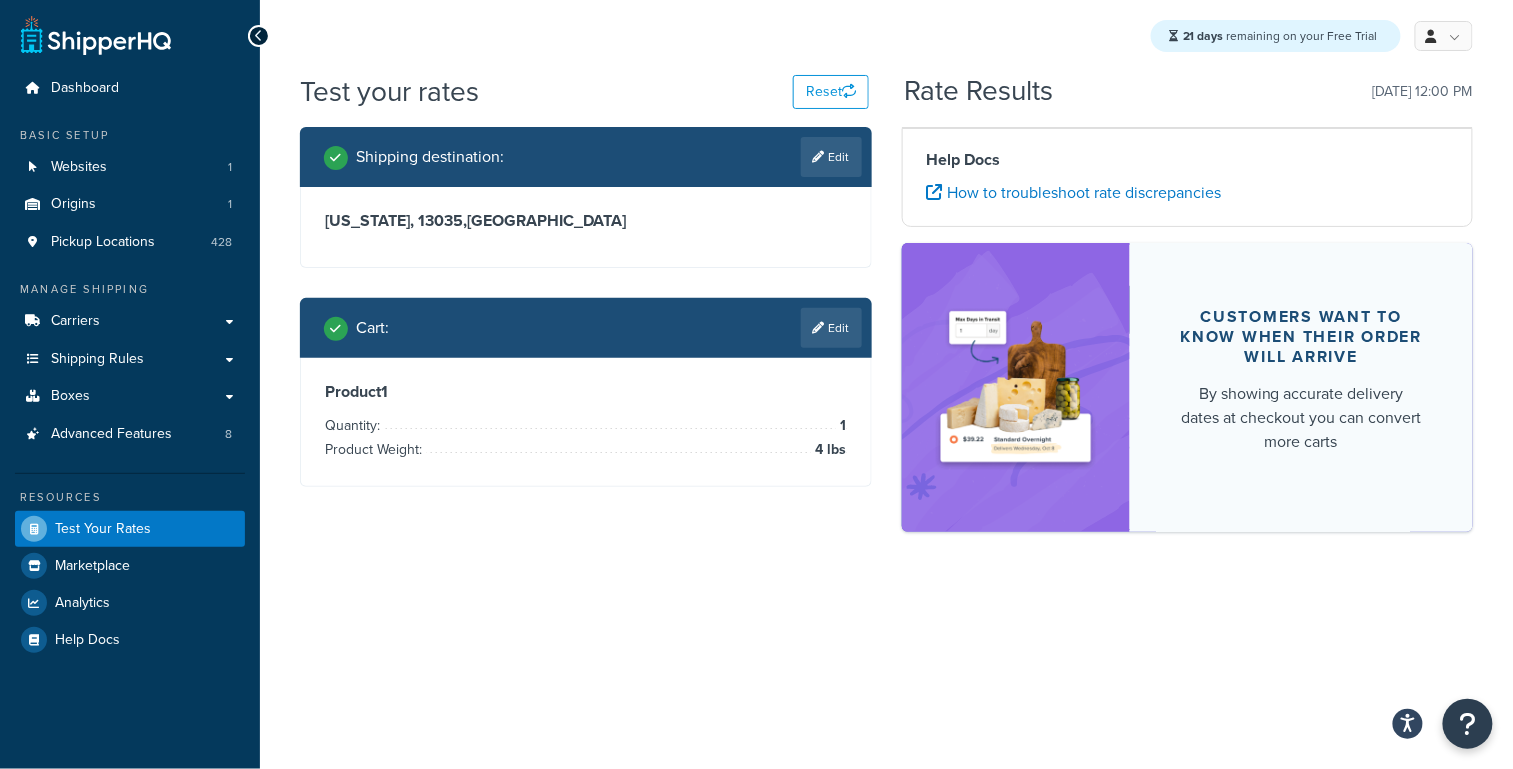 scroll, scrollTop: 0, scrollLeft: 0, axis: both 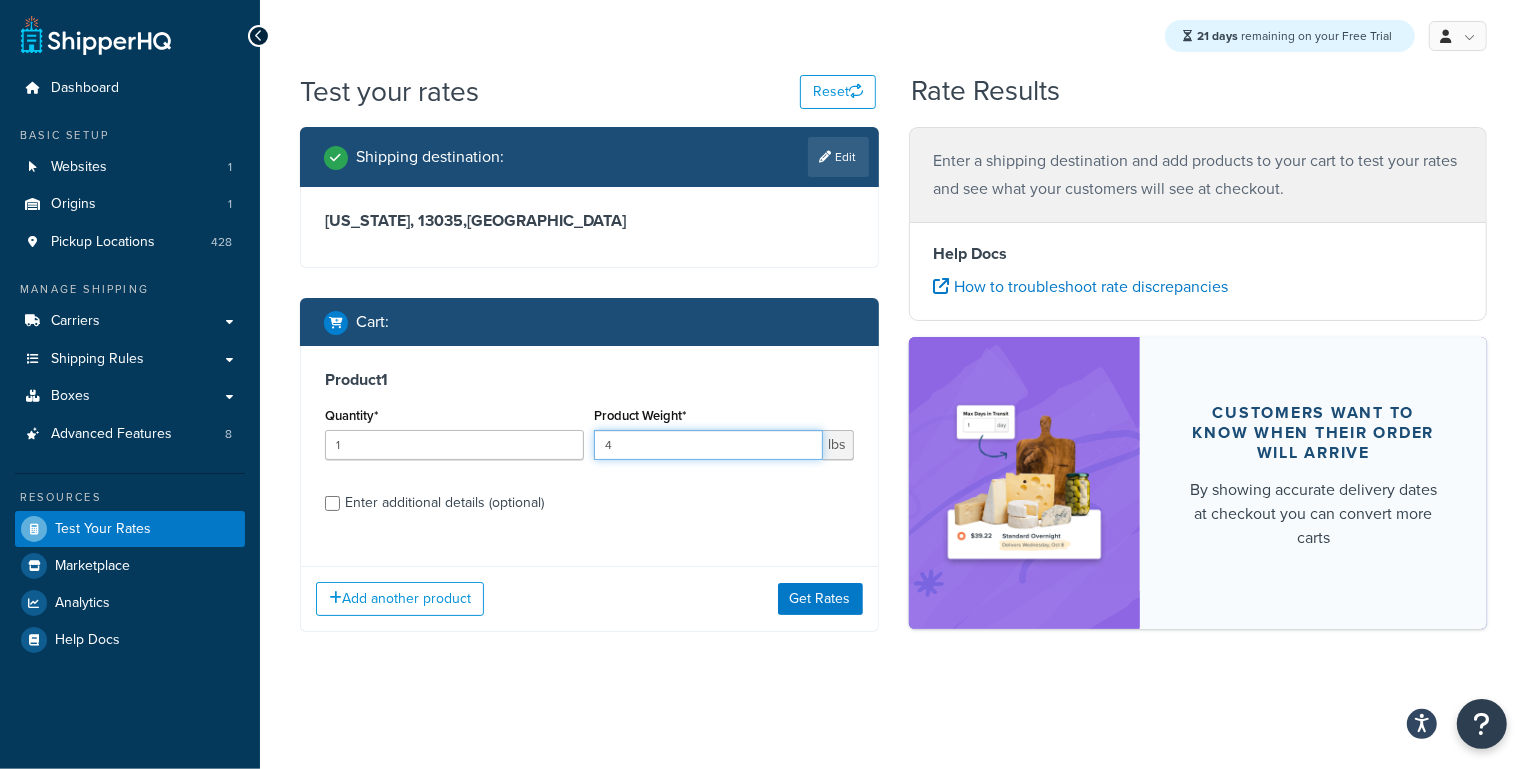 click on "4" at bounding box center [708, 445] 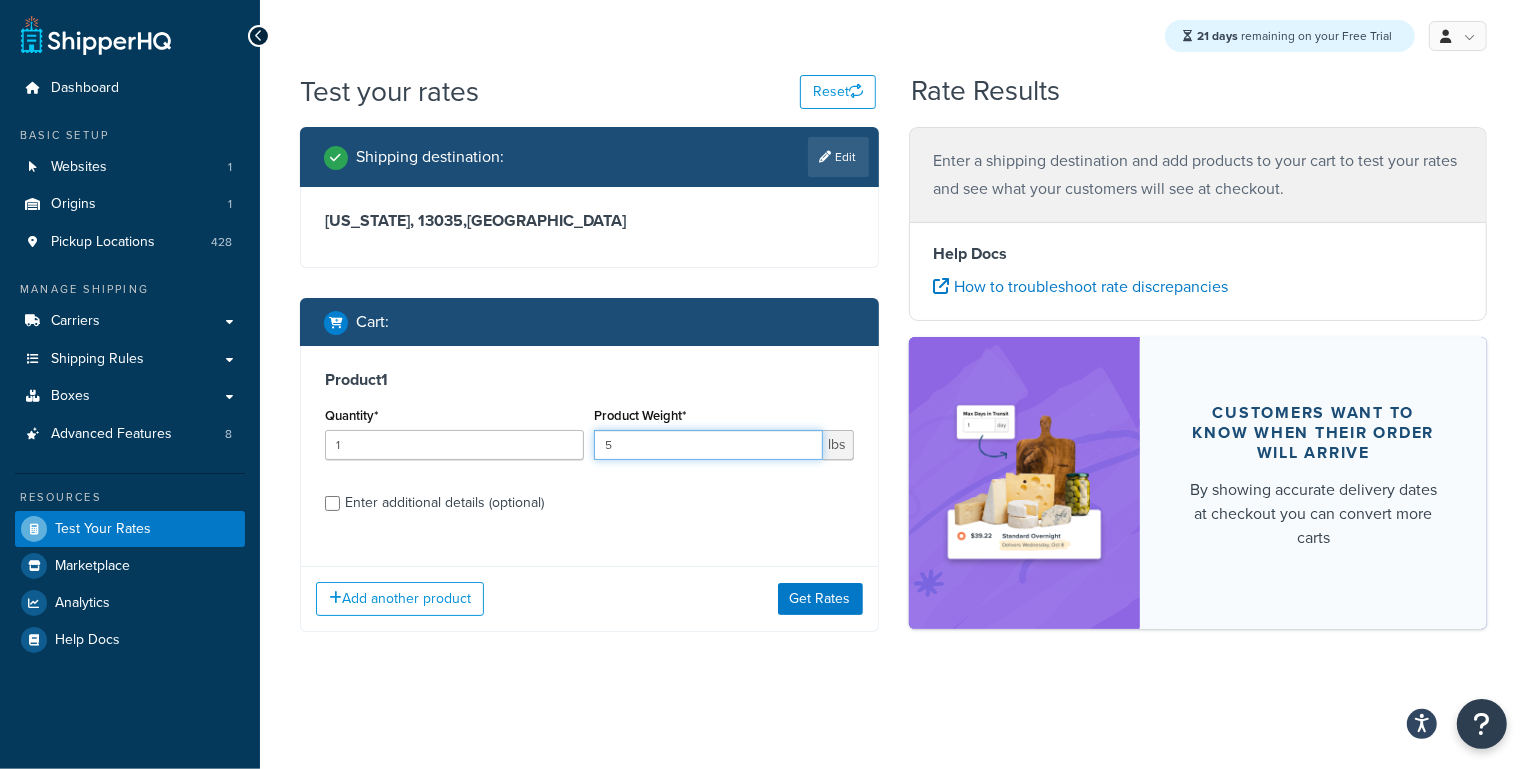 type on "5" 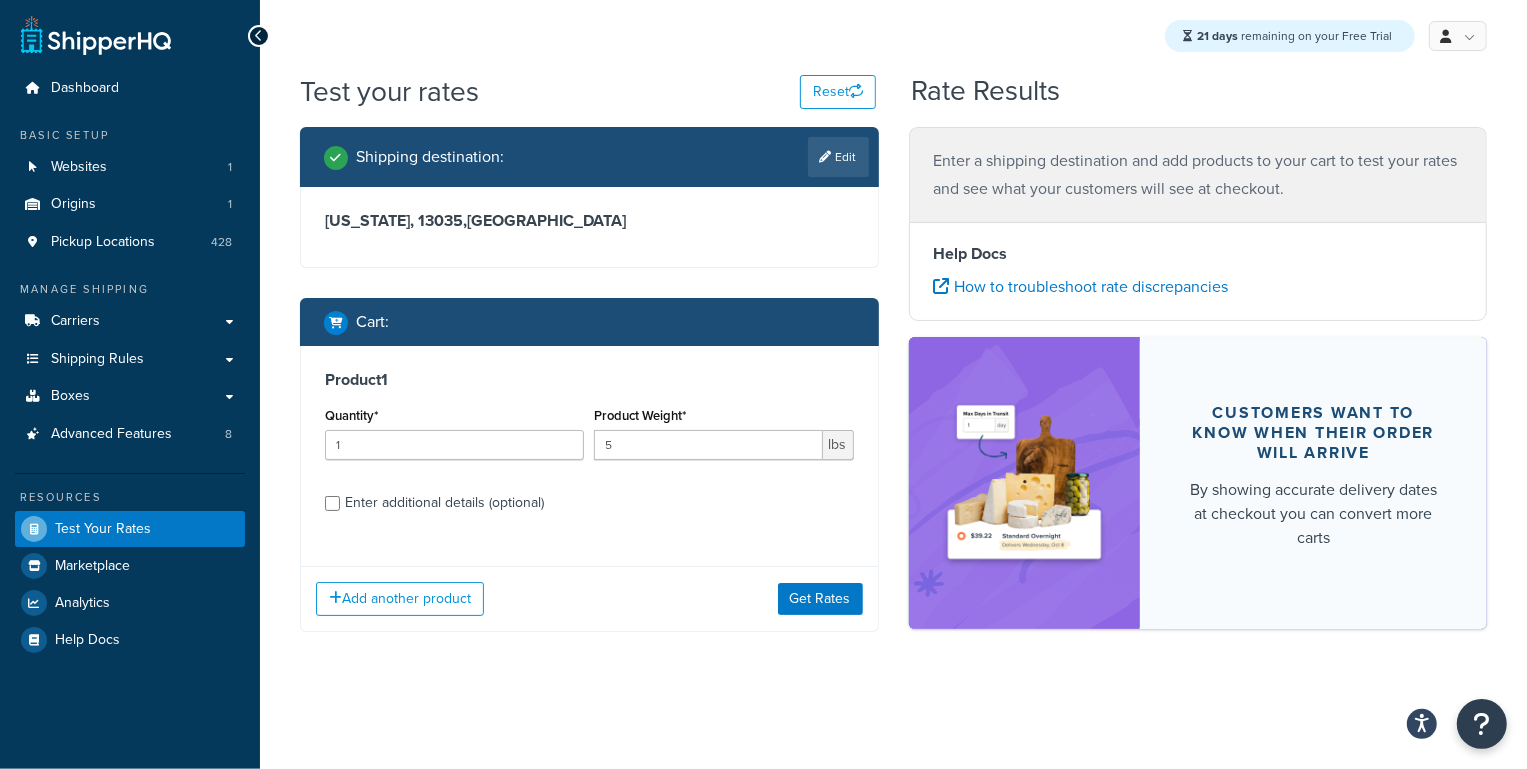click on "Enter additional details (optional)" at bounding box center [444, 503] 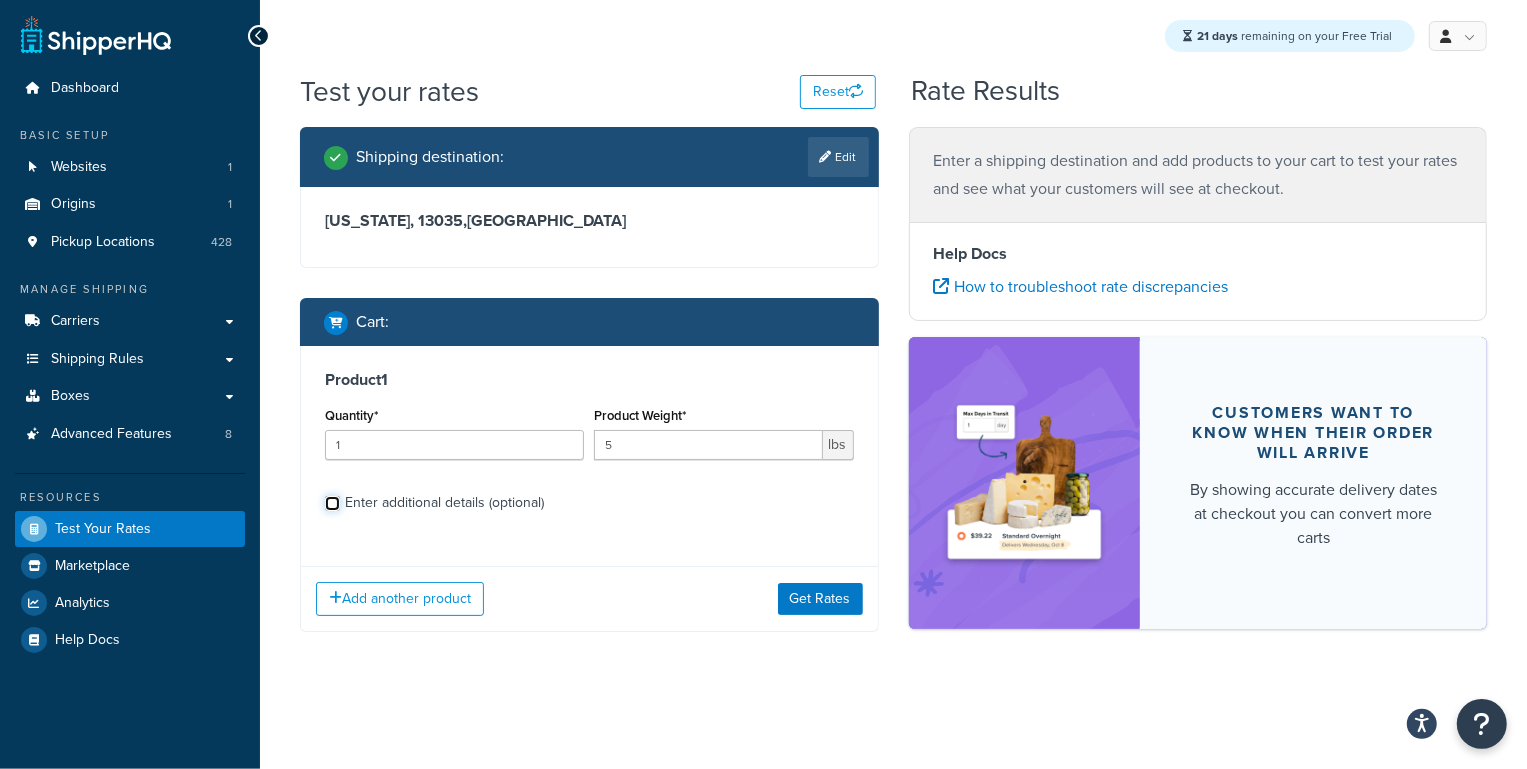click on "Enter additional details (optional)" at bounding box center (332, 503) 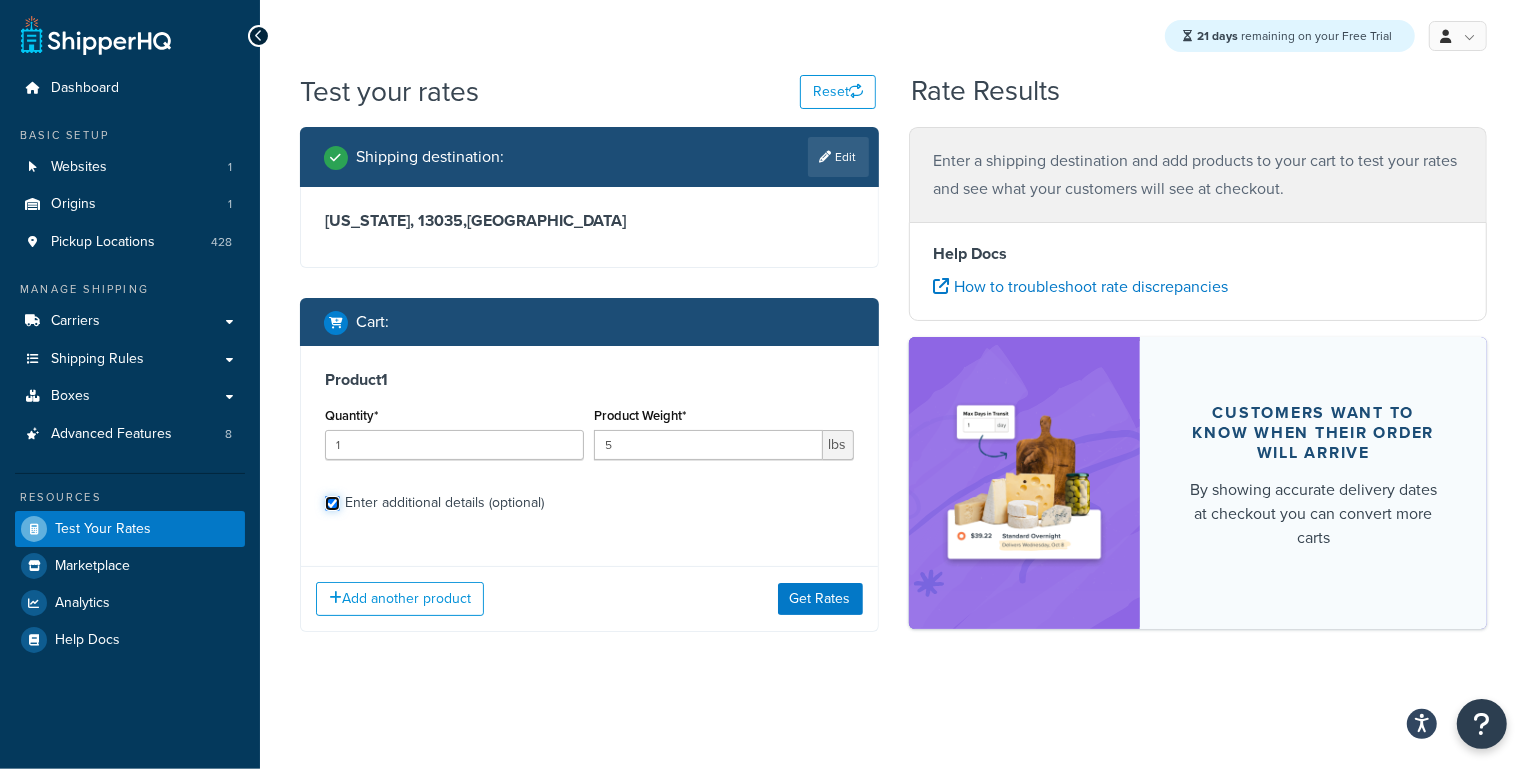 checkbox on "true" 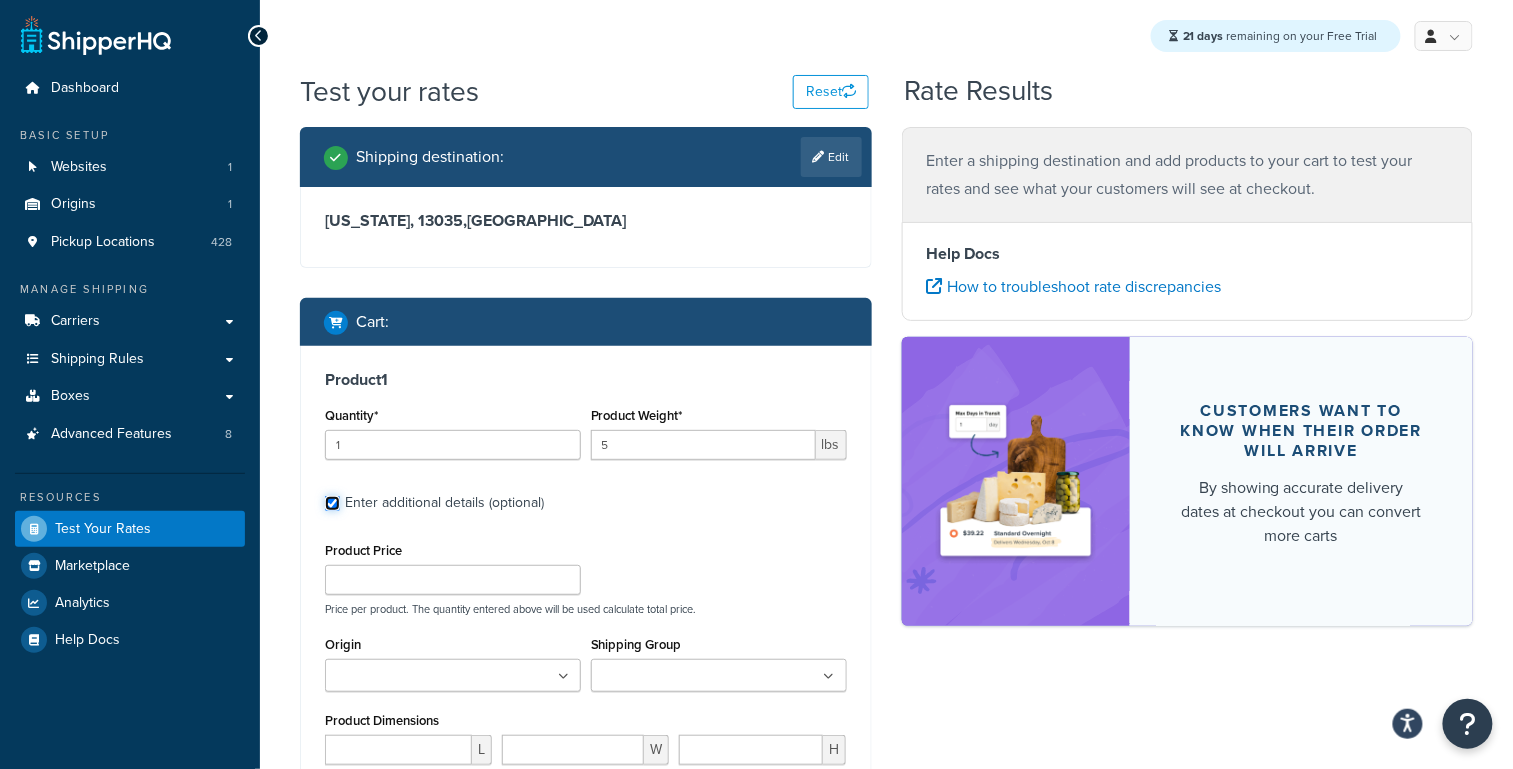 scroll, scrollTop: 259, scrollLeft: 0, axis: vertical 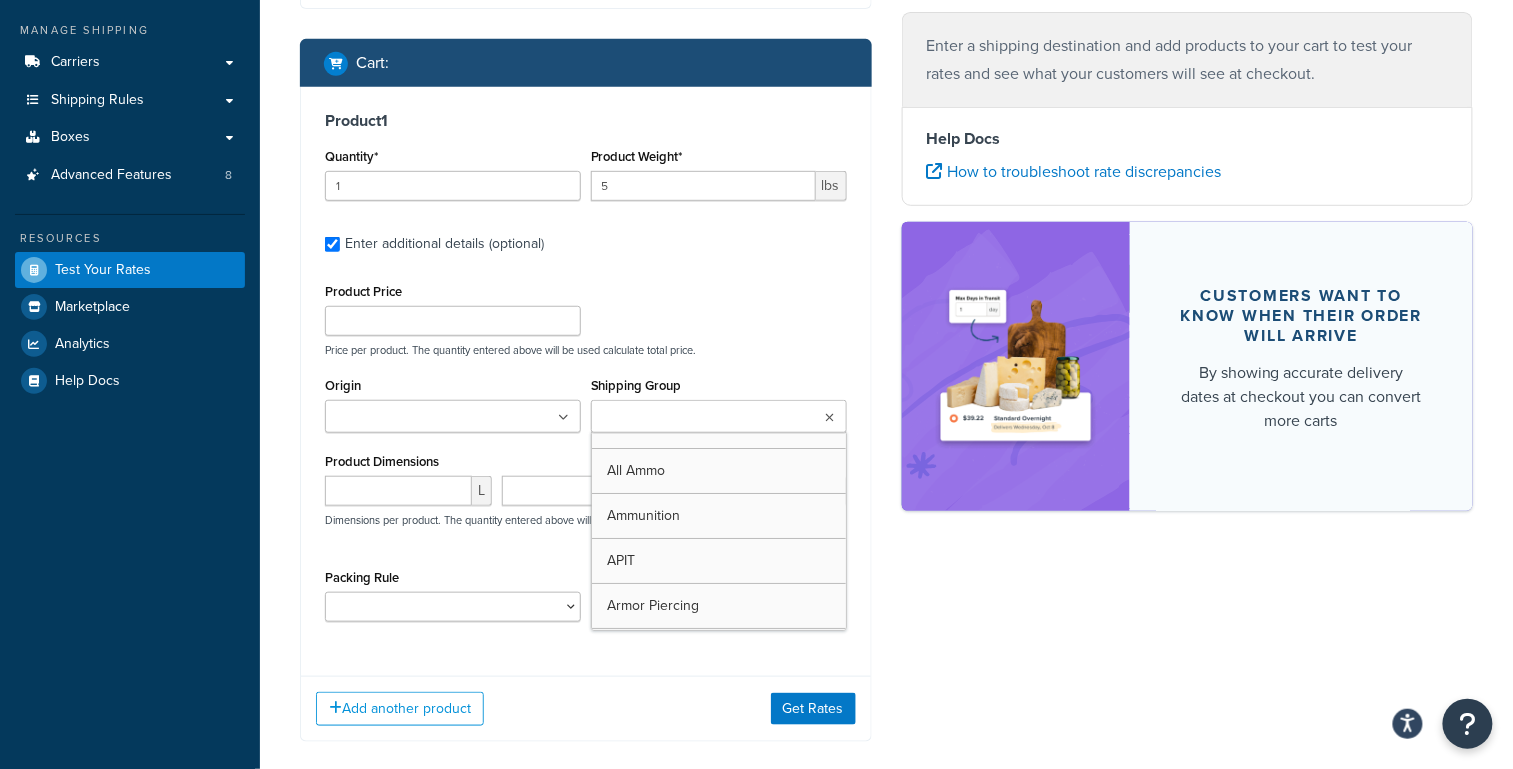click on "Shipping Group" at bounding box center [685, 418] 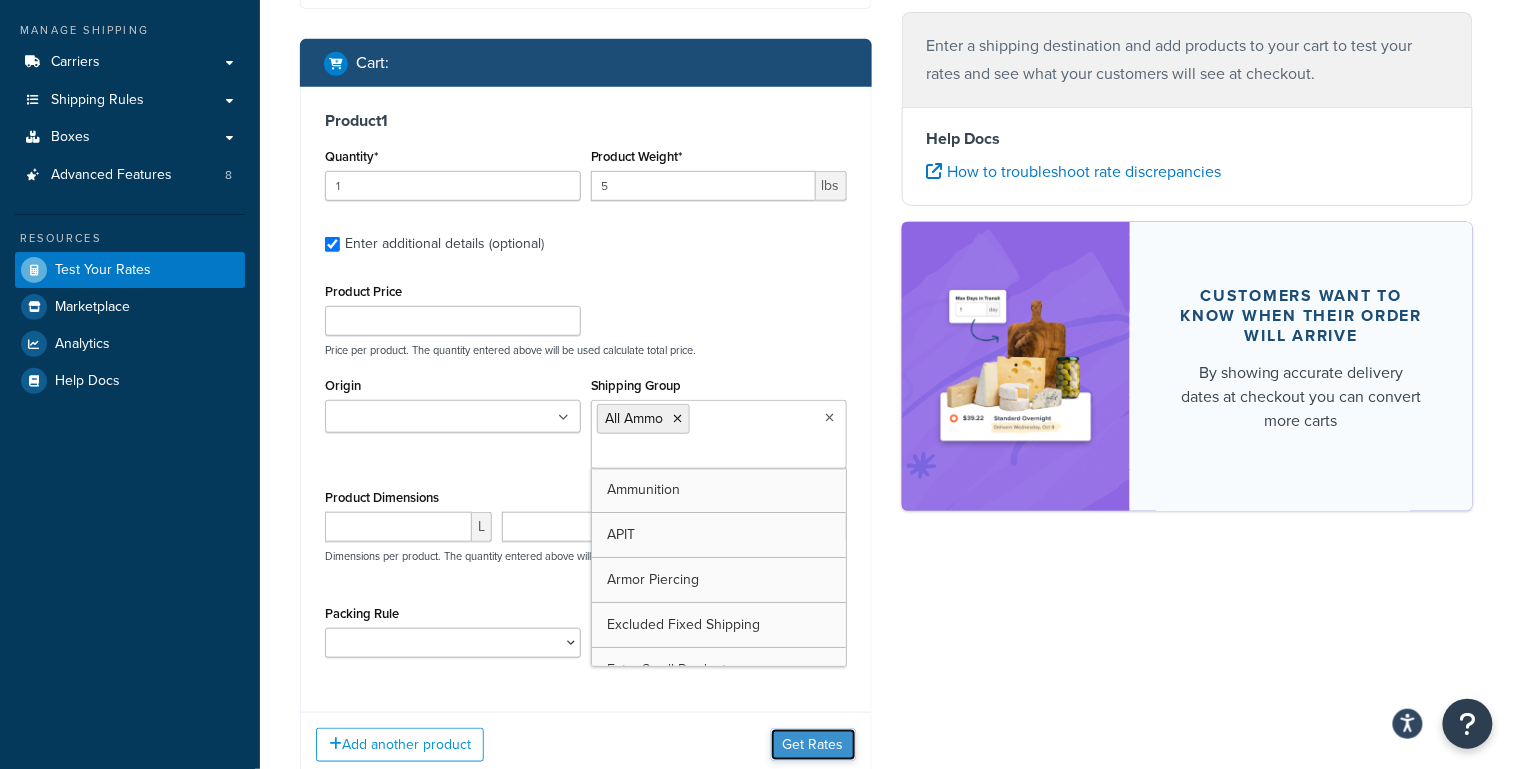 click on "Get Rates" at bounding box center [813, 745] 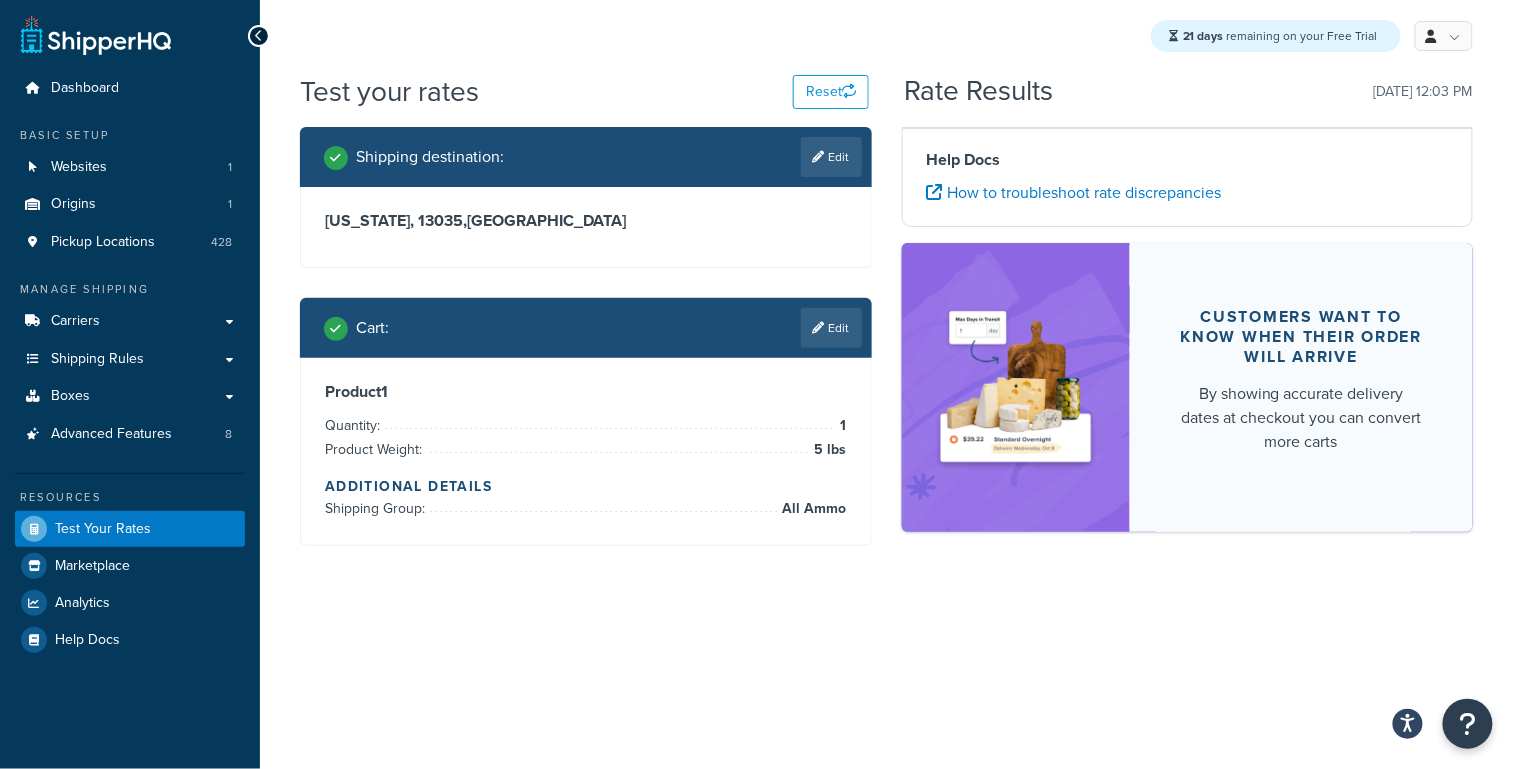 scroll, scrollTop: 0, scrollLeft: 0, axis: both 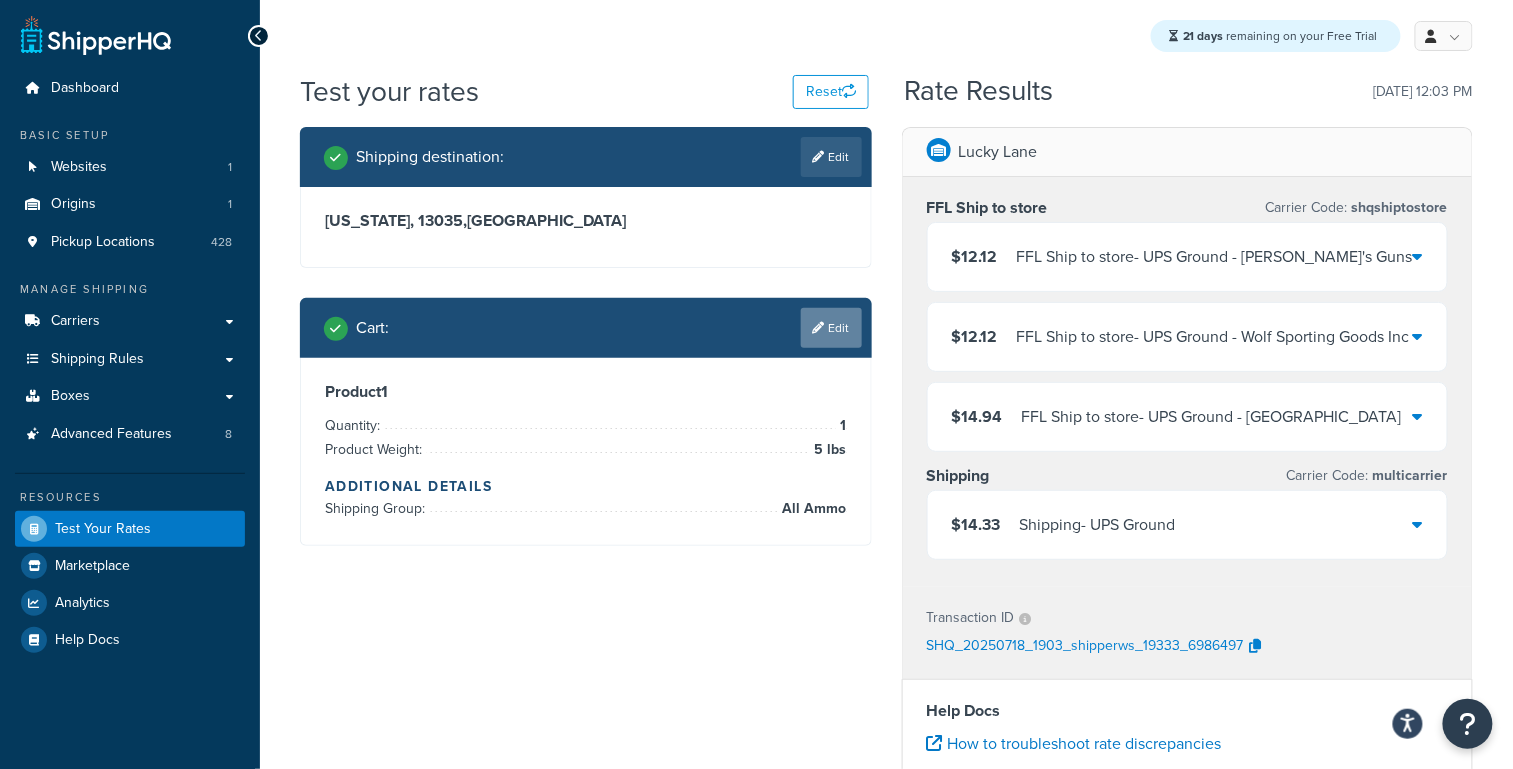 click on "Shipping destination :  Edit   New York,    13035 ,  United States Cart :  Edit Product  1 Quantity: 1 Product Weight: 5   lbs Additional Details Shipping Group: All Ammo" at bounding box center (586, 351) 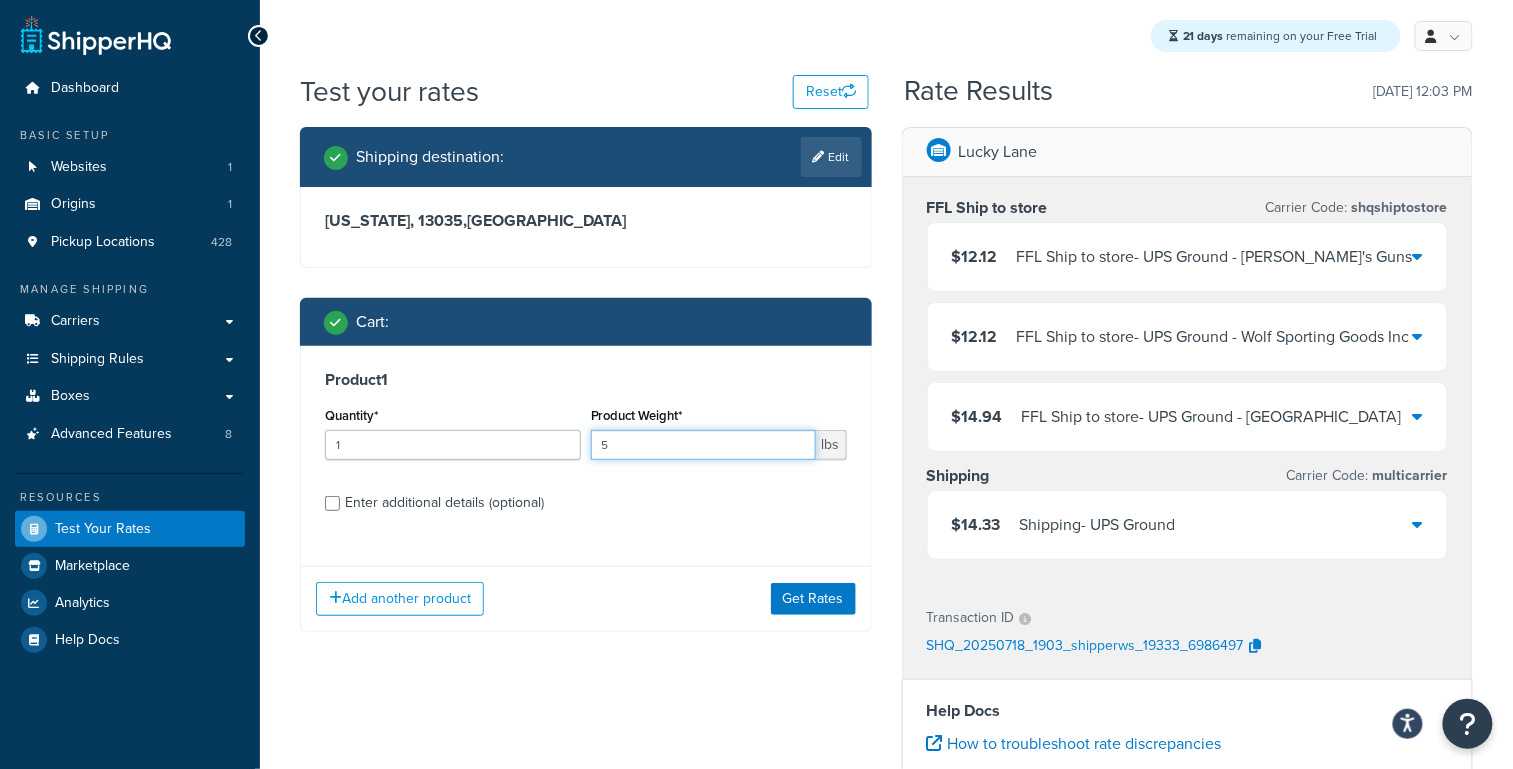click on "5" at bounding box center [703, 445] 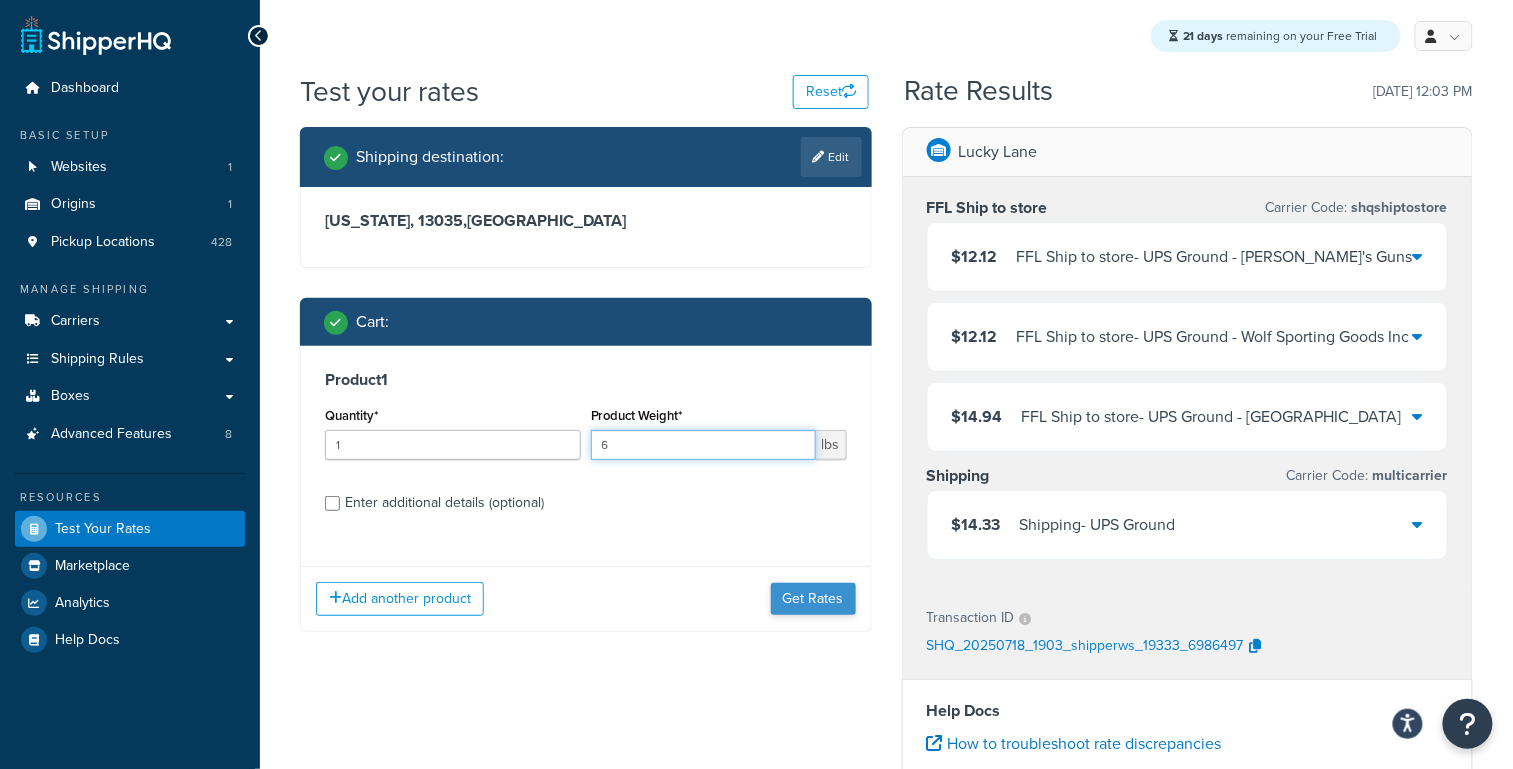 type on "6" 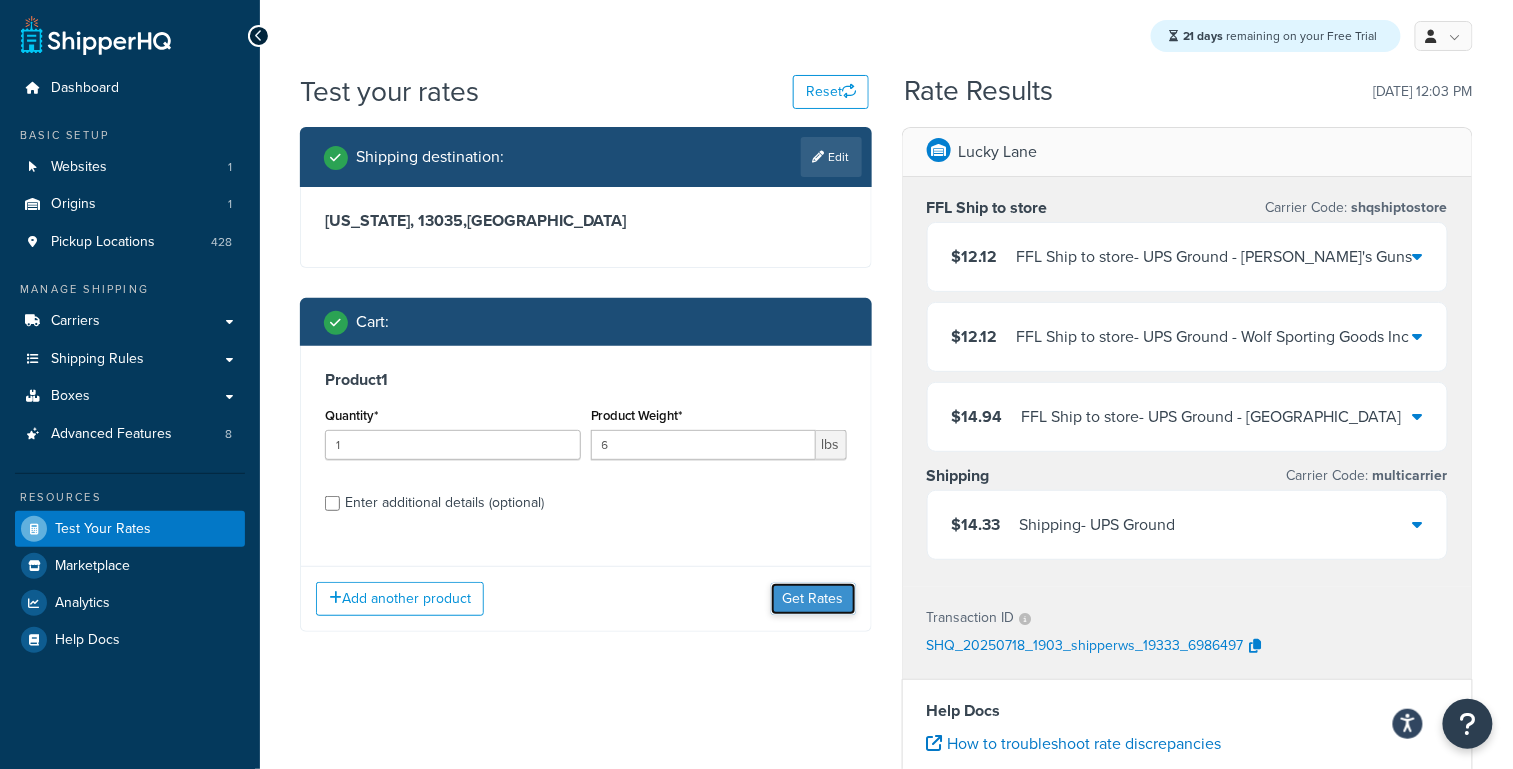 click on "Get Rates" at bounding box center [813, 599] 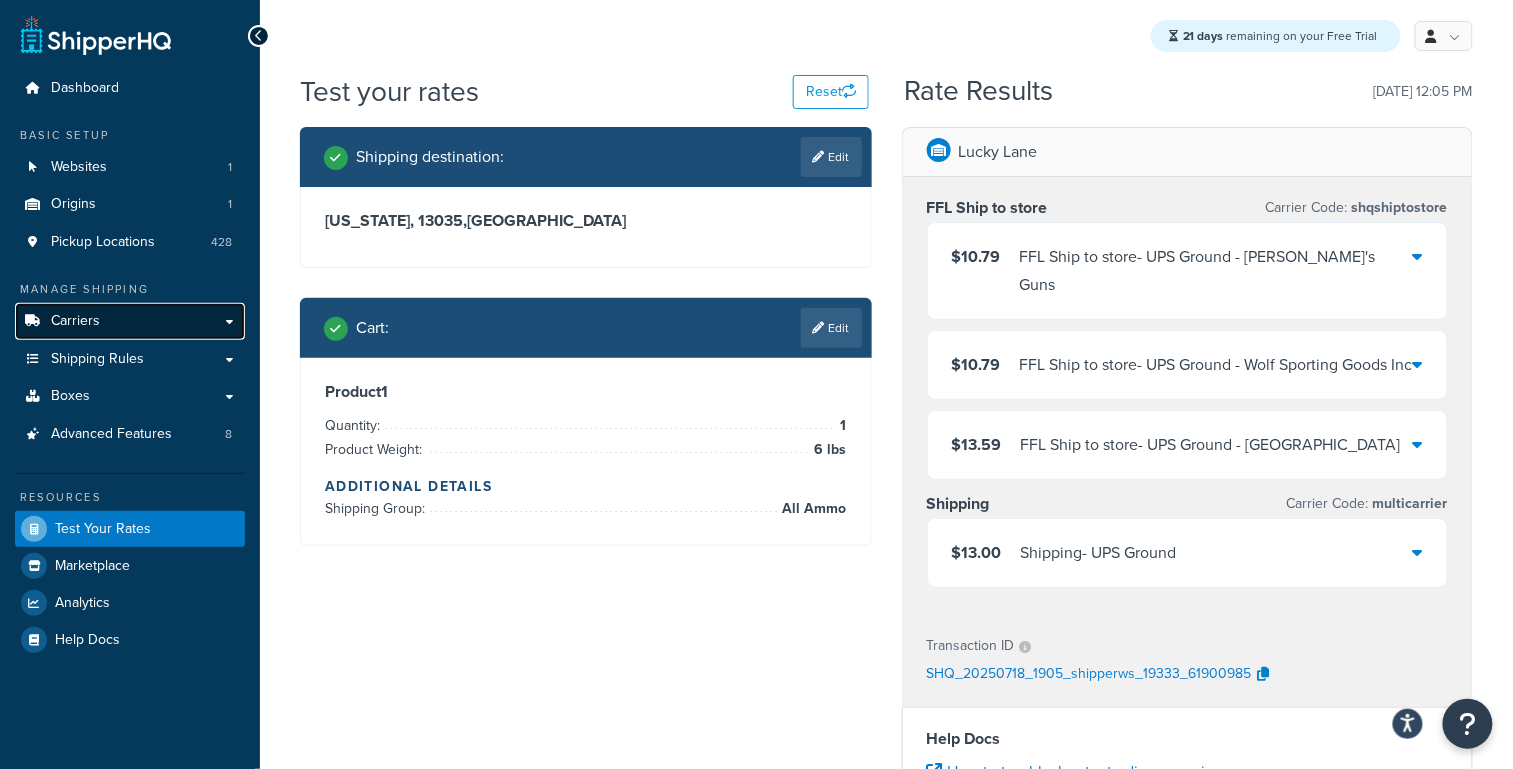 click on "Carriers" at bounding box center [130, 321] 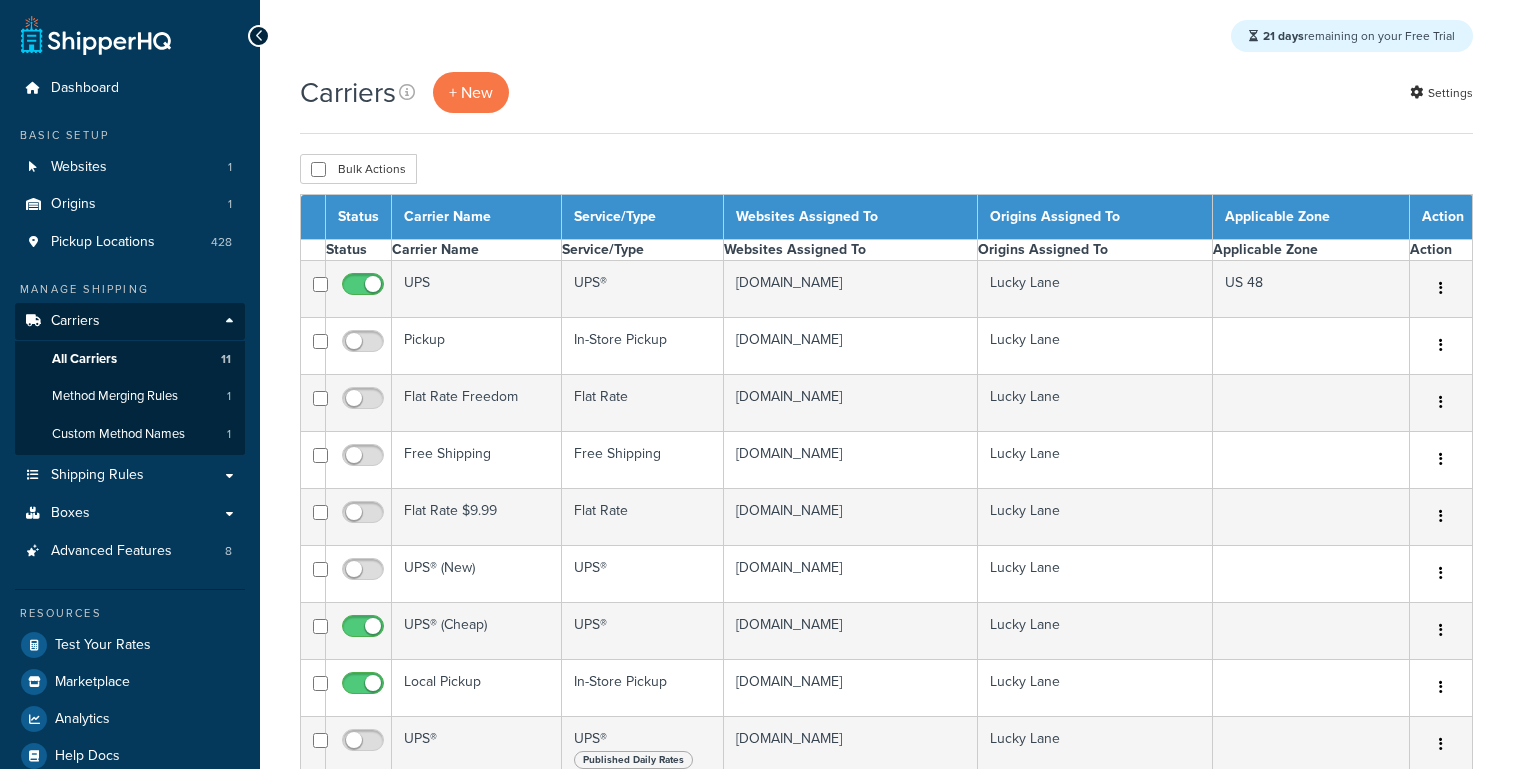 scroll, scrollTop: 0, scrollLeft: 0, axis: both 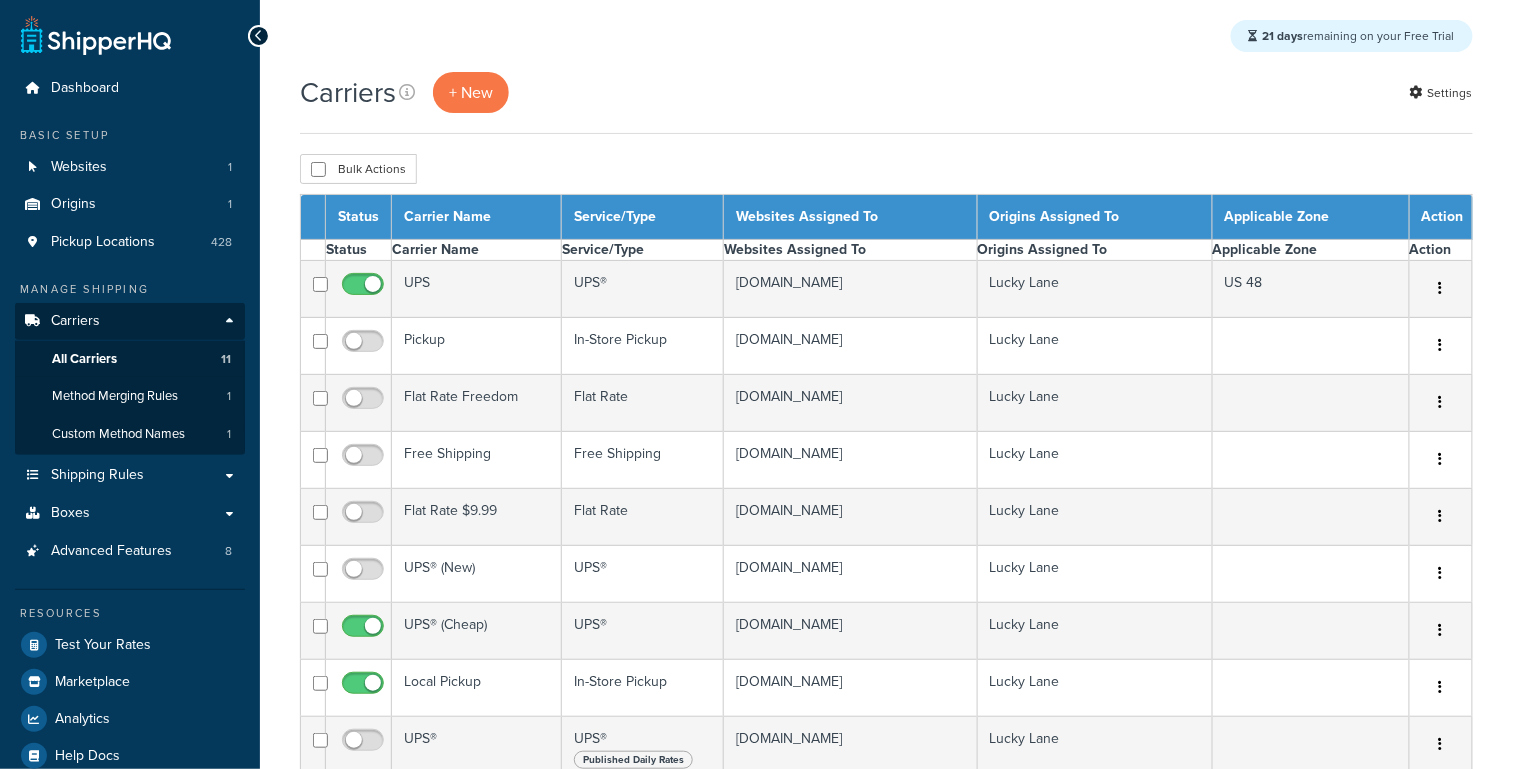select on "15" 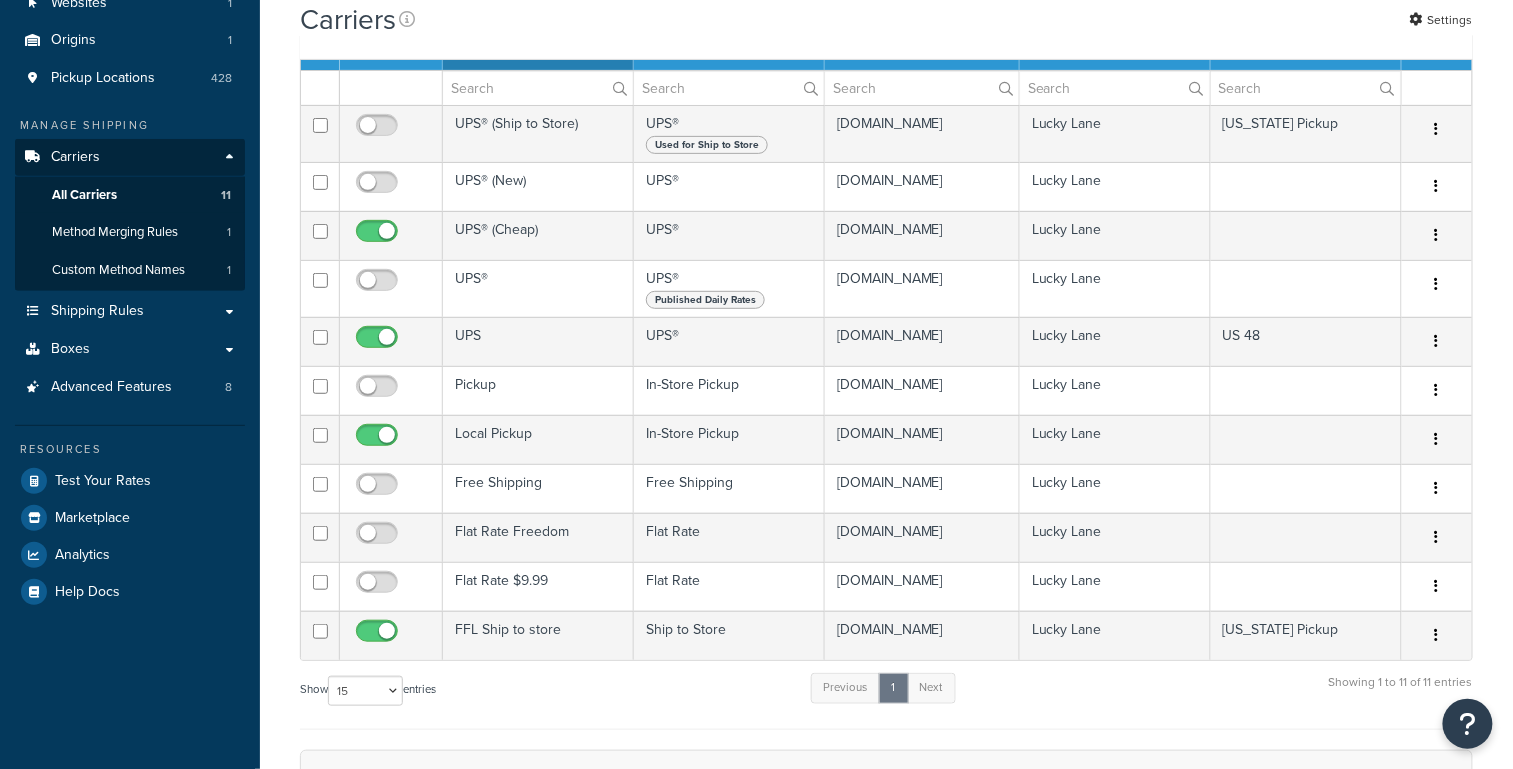 scroll, scrollTop: 0, scrollLeft: 0, axis: both 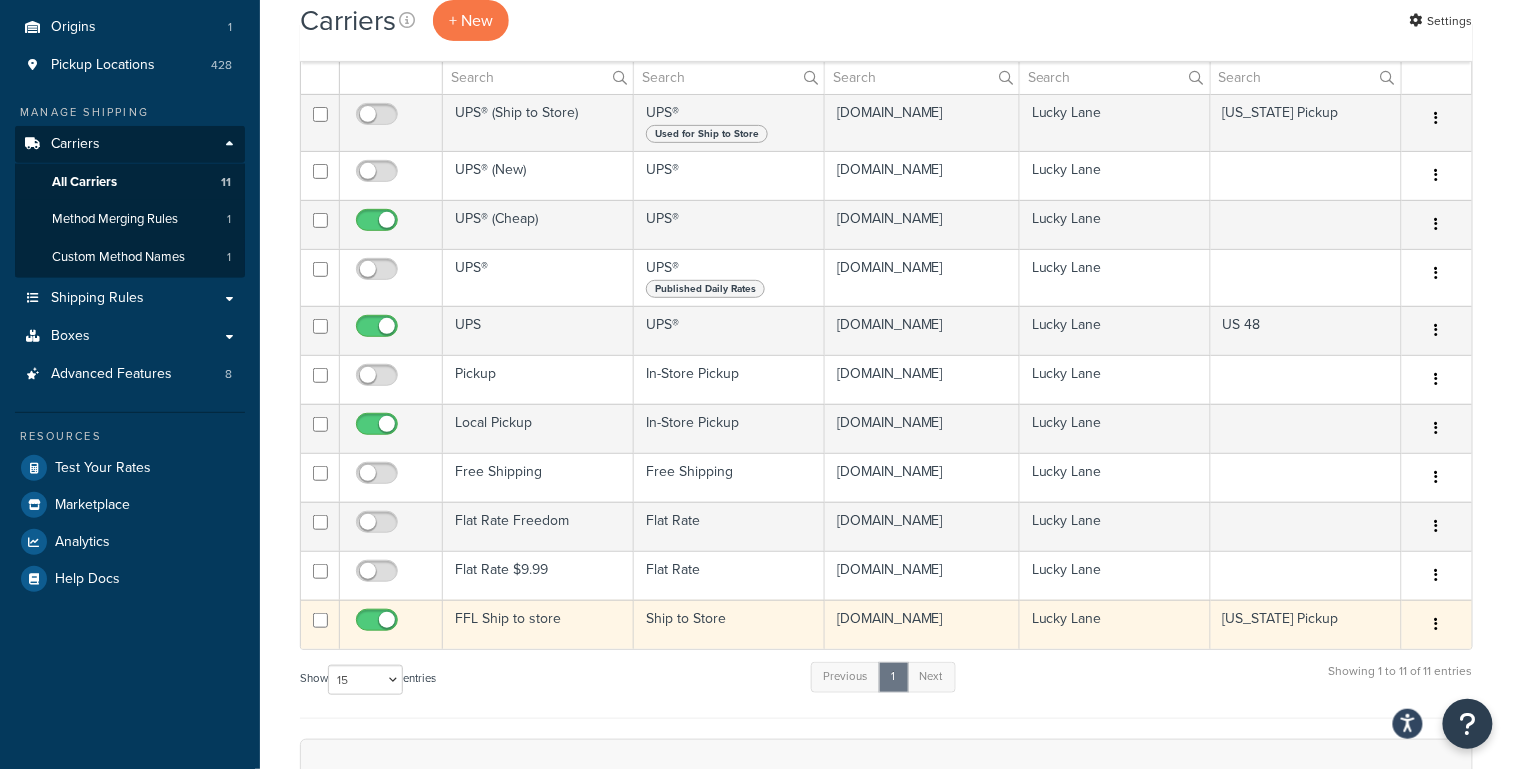 click on "FFL Ship to store" at bounding box center [538, 624] 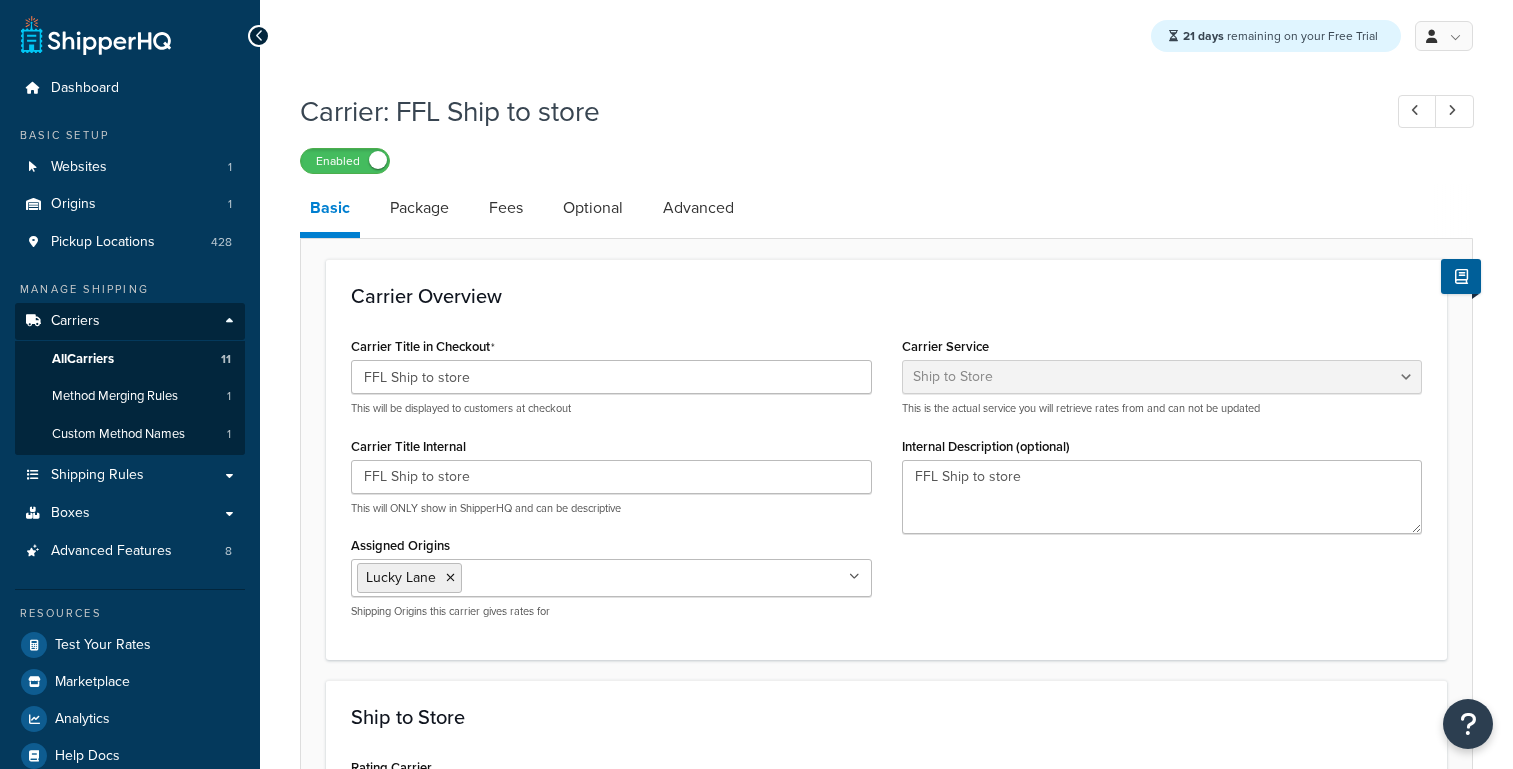 select on "shipToStore" 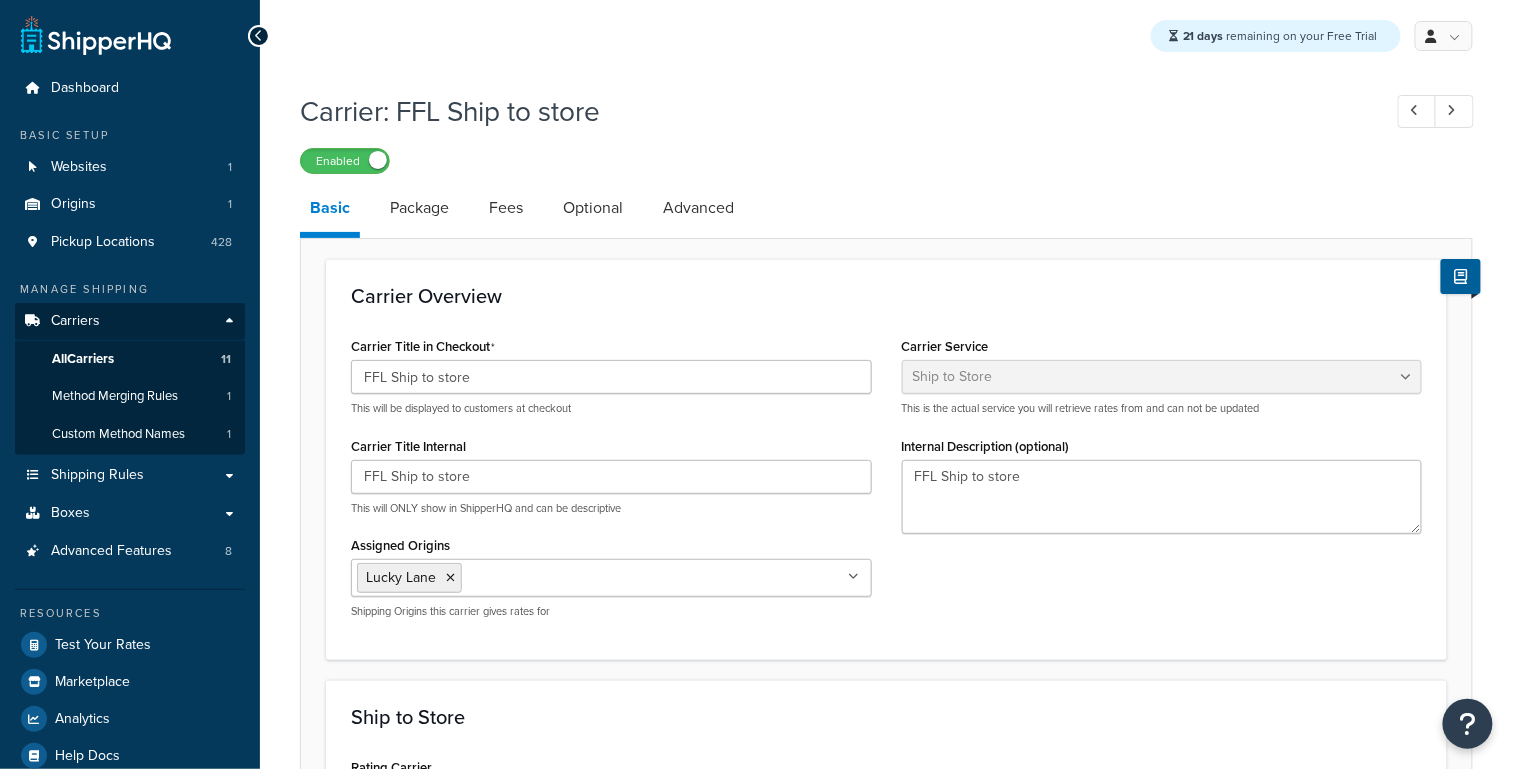 scroll, scrollTop: 0, scrollLeft: 0, axis: both 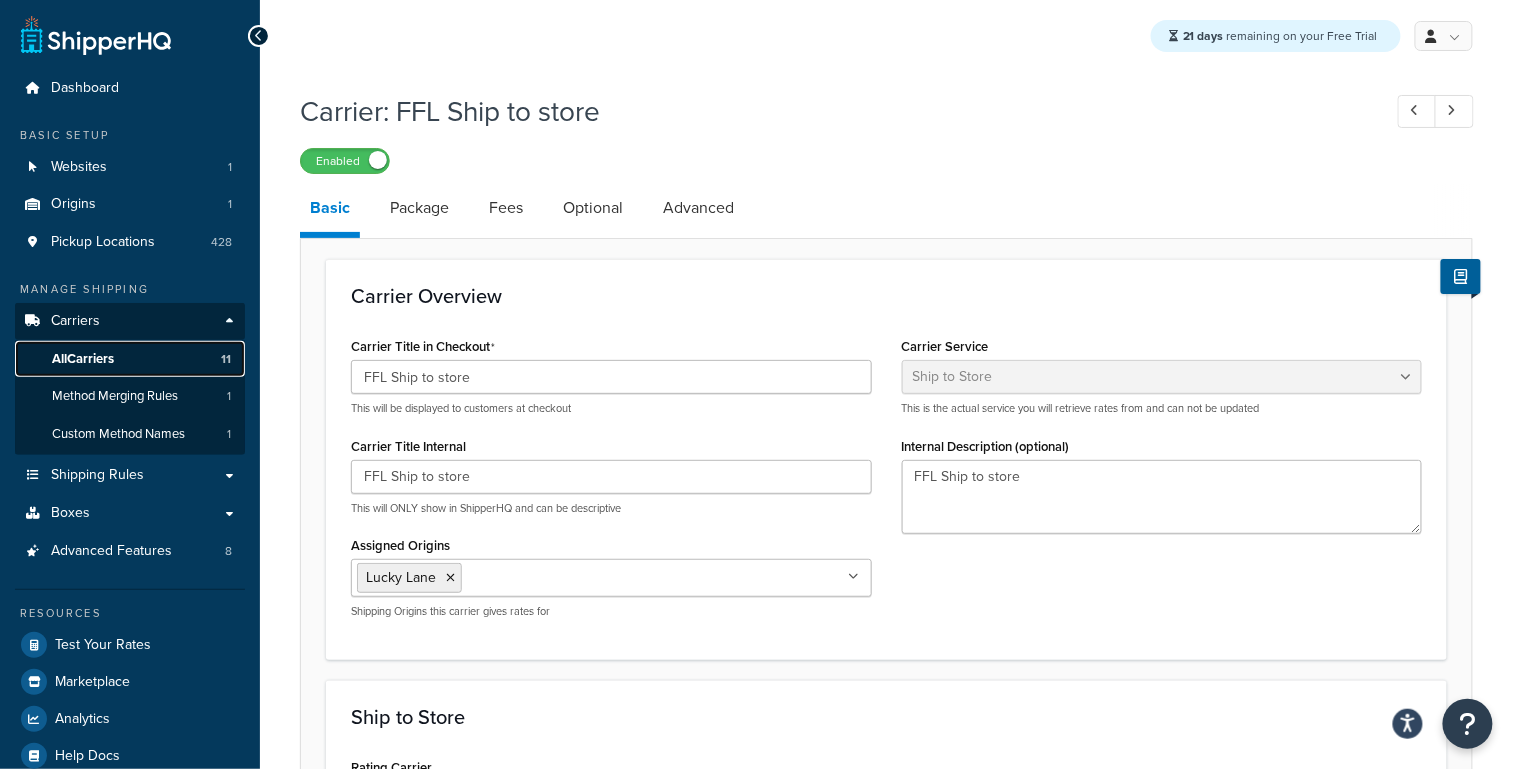 click on "All  Carriers" at bounding box center (83, 359) 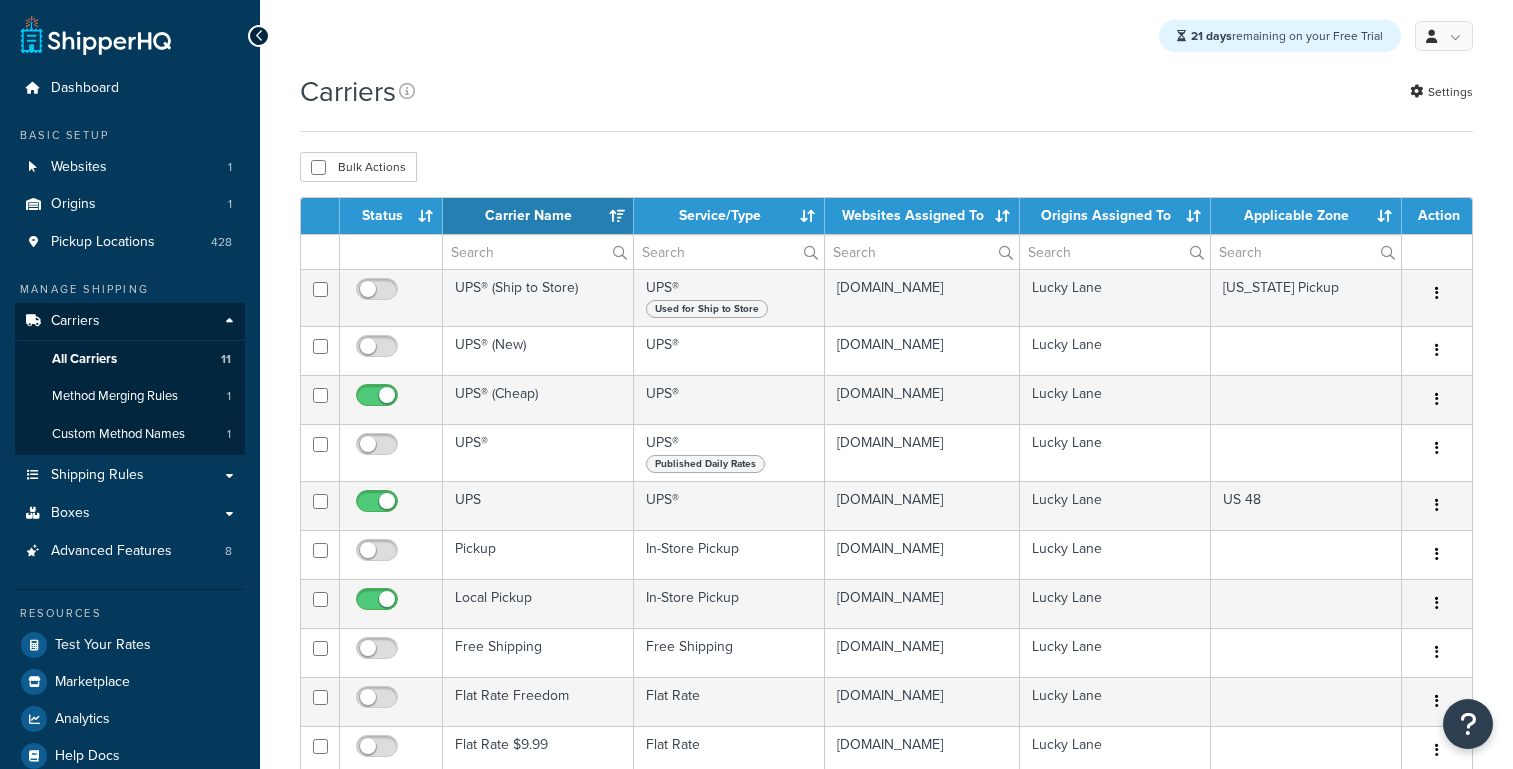 select on "15" 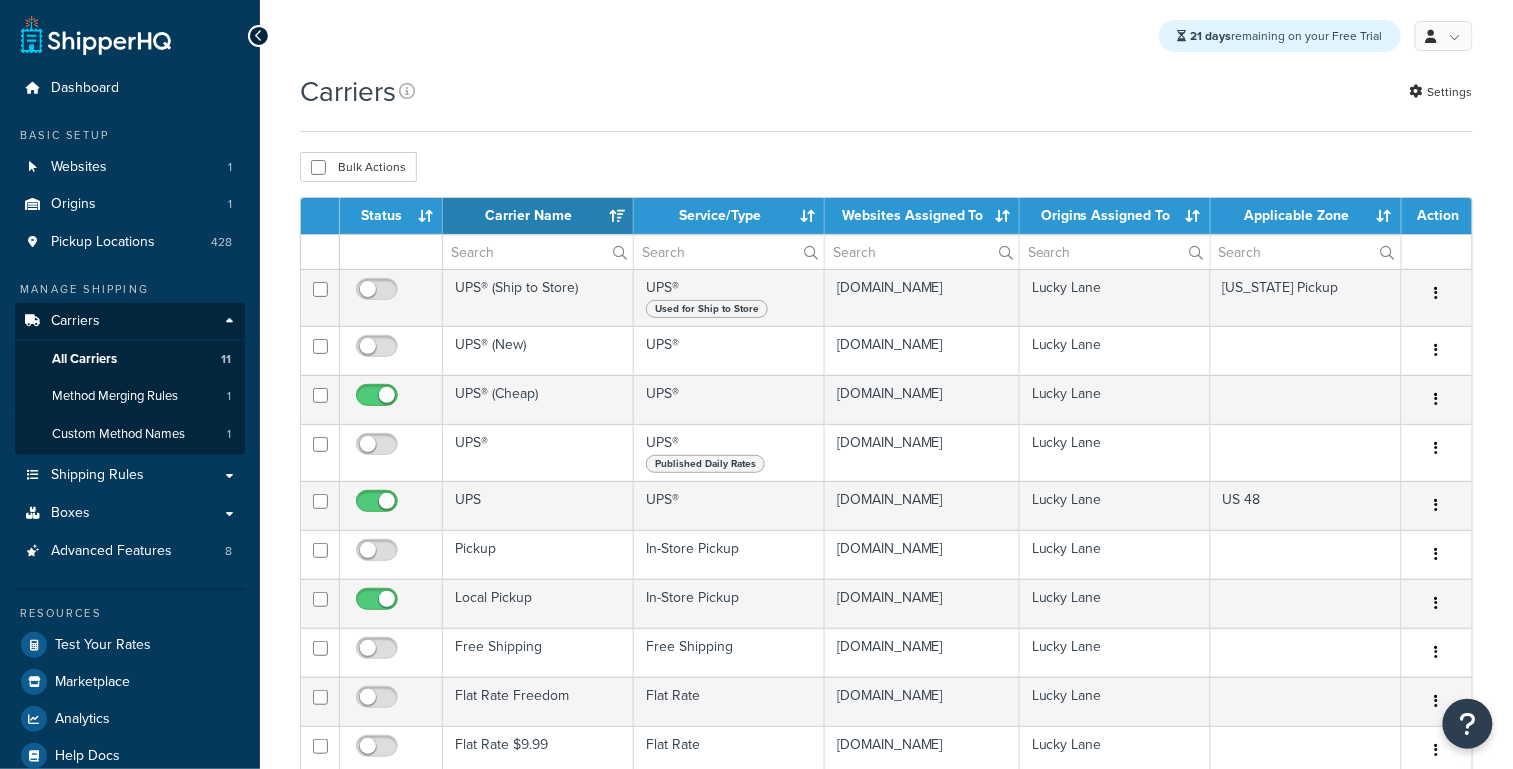 scroll, scrollTop: 0, scrollLeft: 0, axis: both 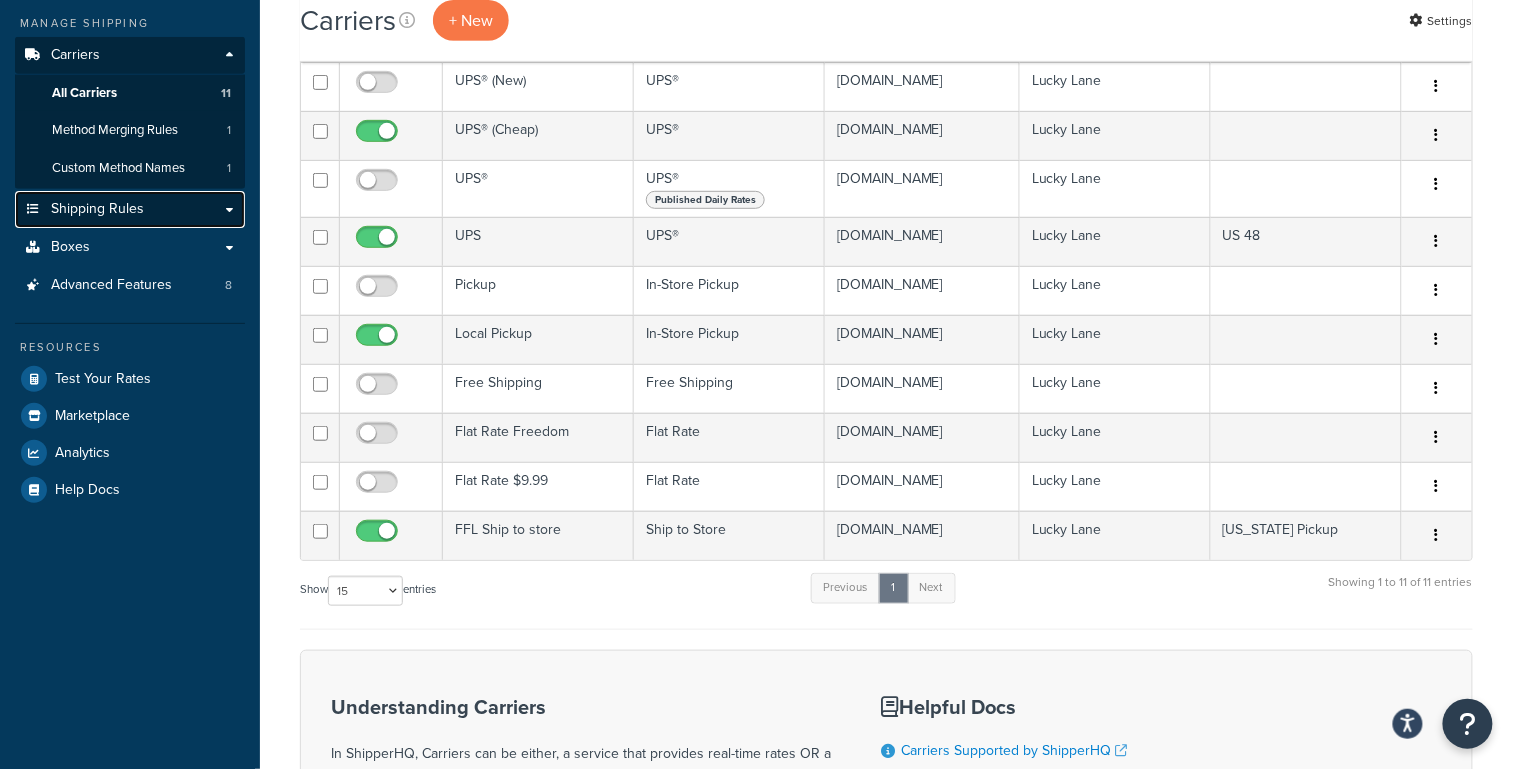 click on "Shipping Rules" at bounding box center [97, 209] 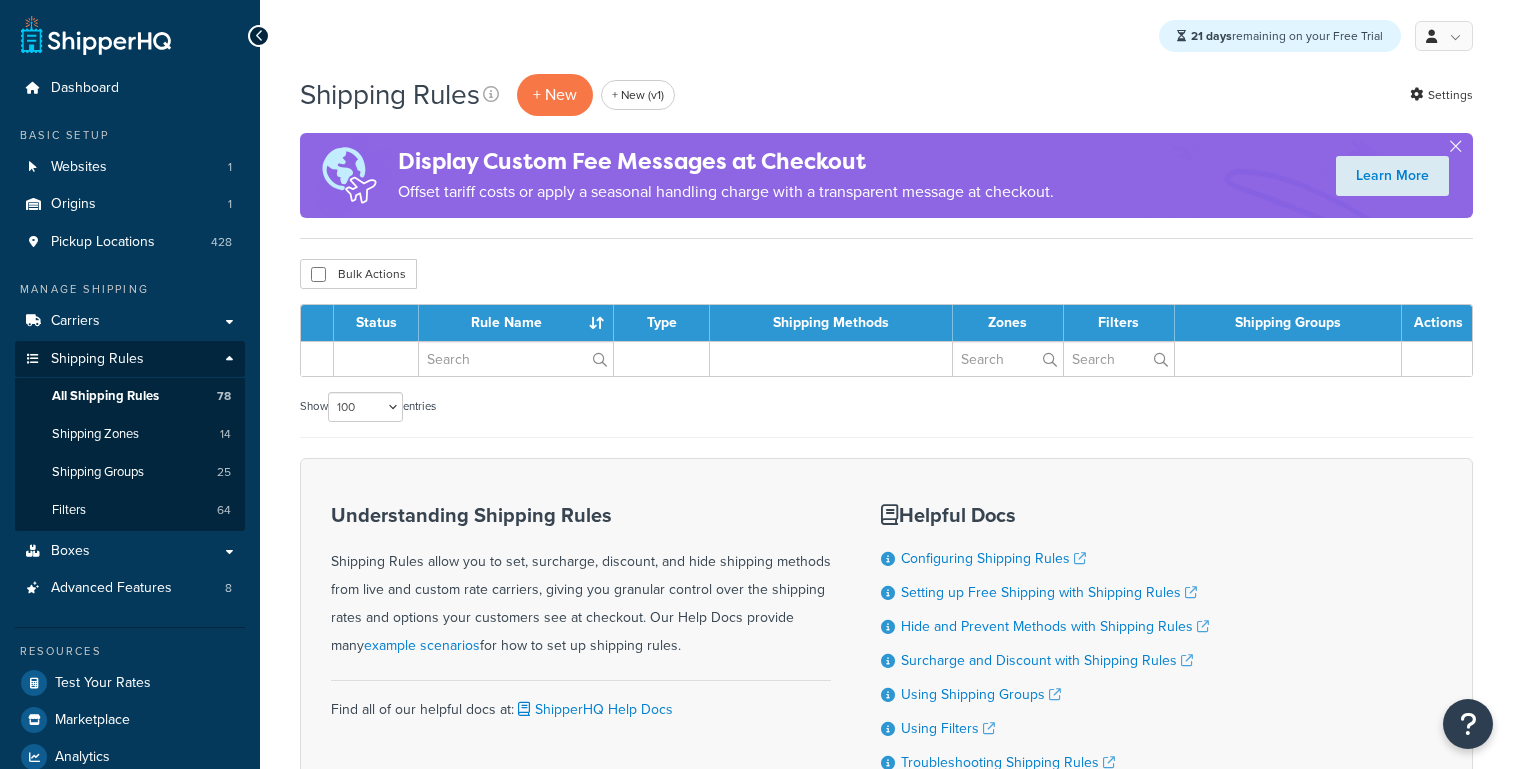 select on "100" 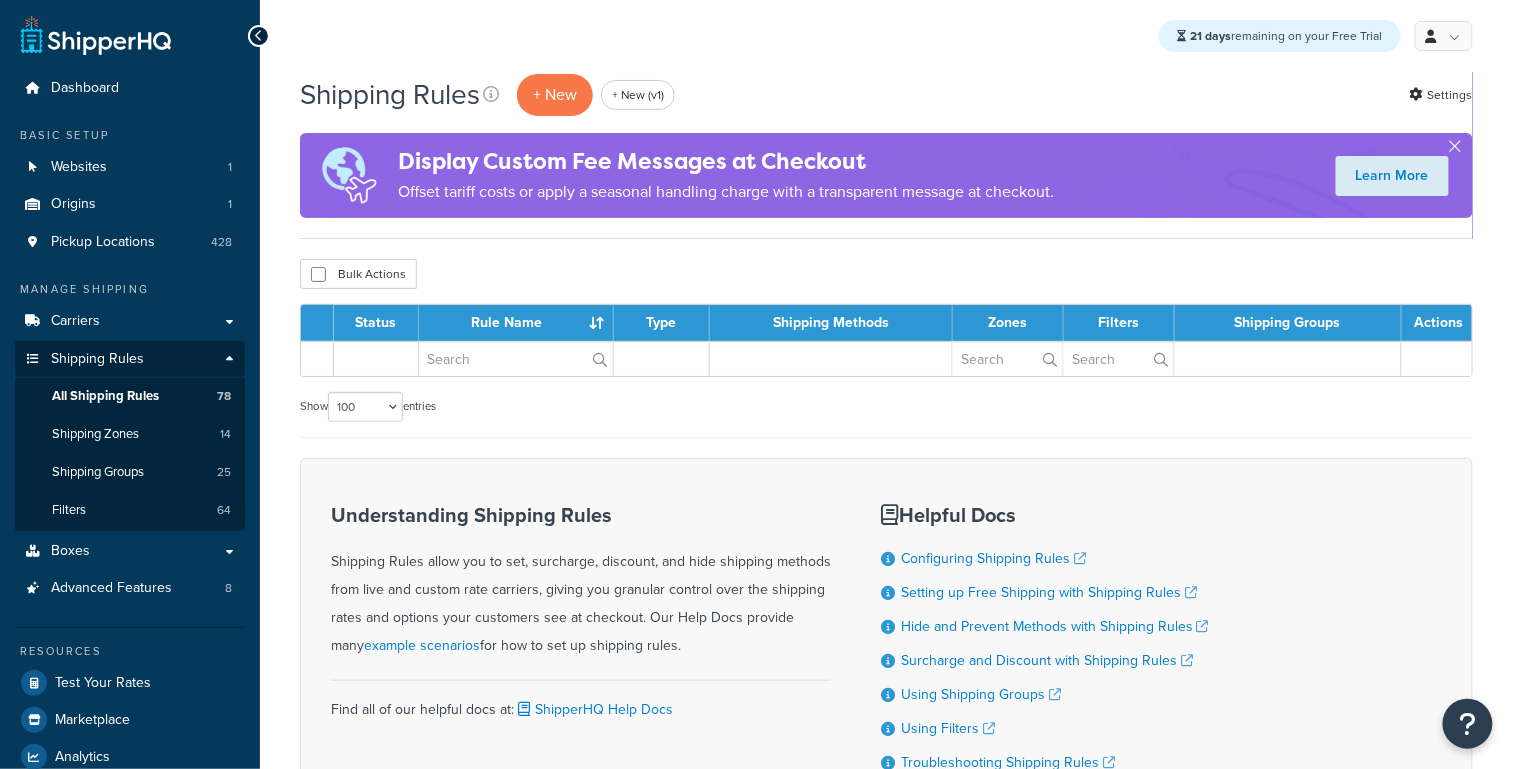 scroll, scrollTop: 0, scrollLeft: 0, axis: both 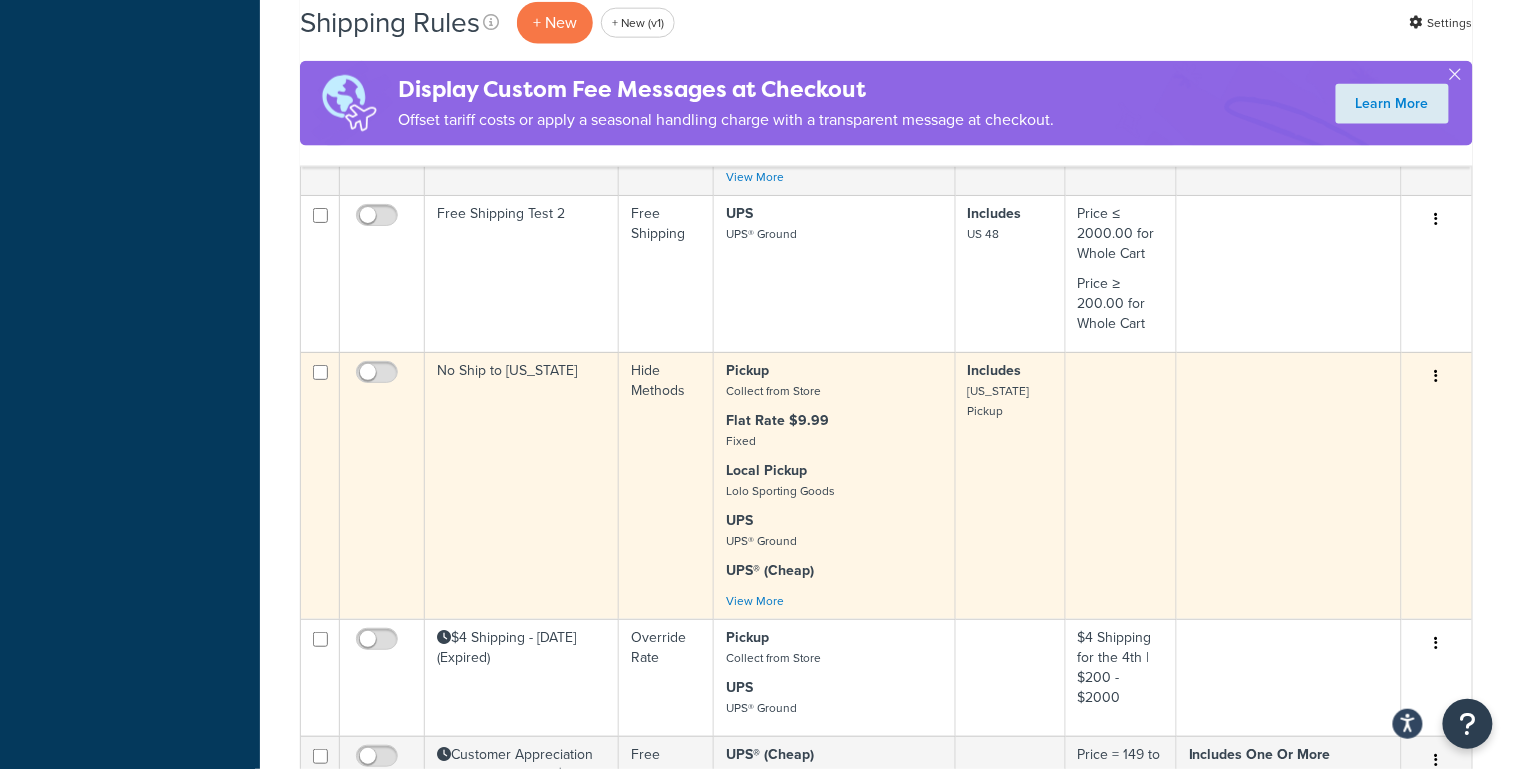 click on "No Ship to [US_STATE]" at bounding box center [522, 485] 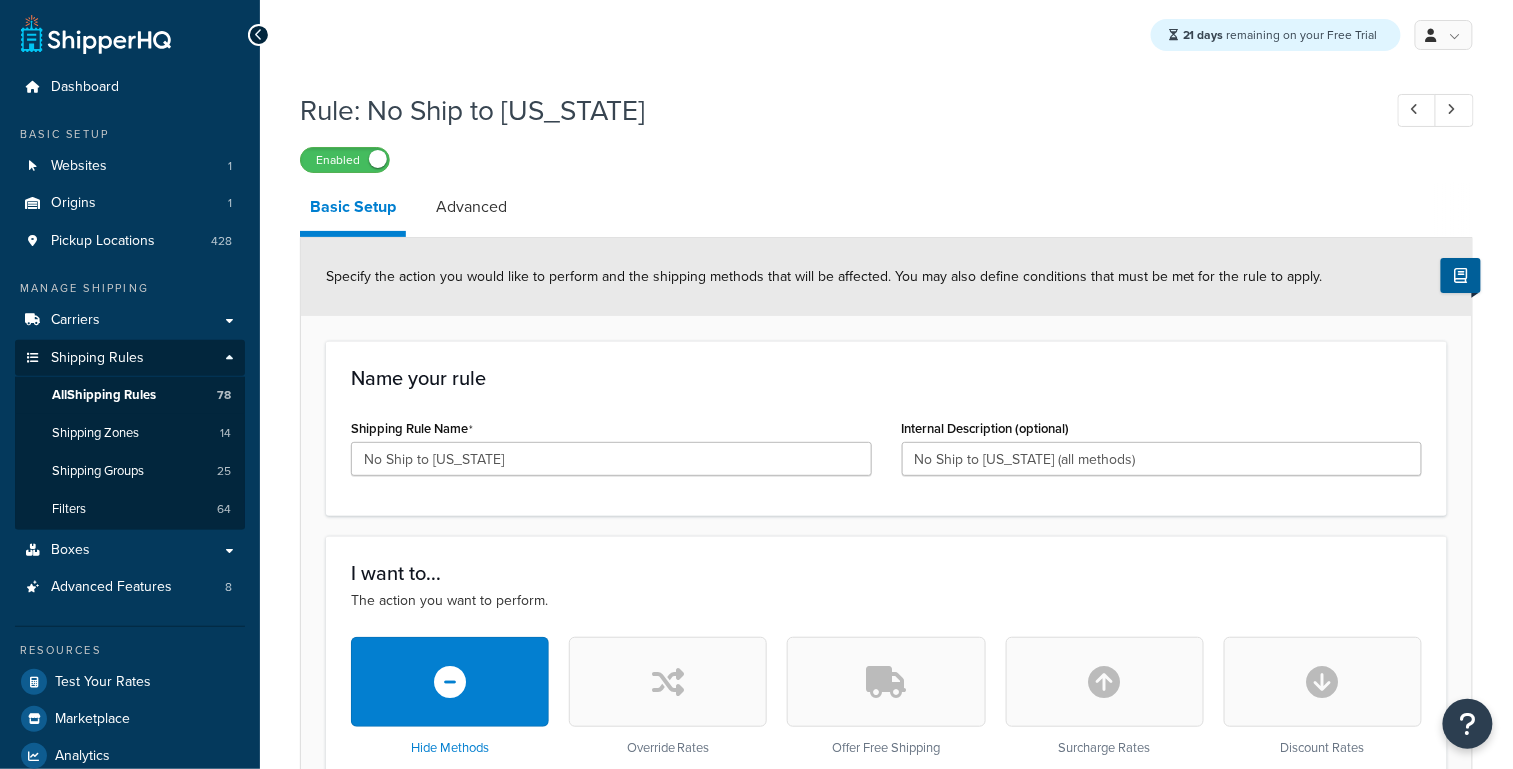 scroll, scrollTop: 617, scrollLeft: 0, axis: vertical 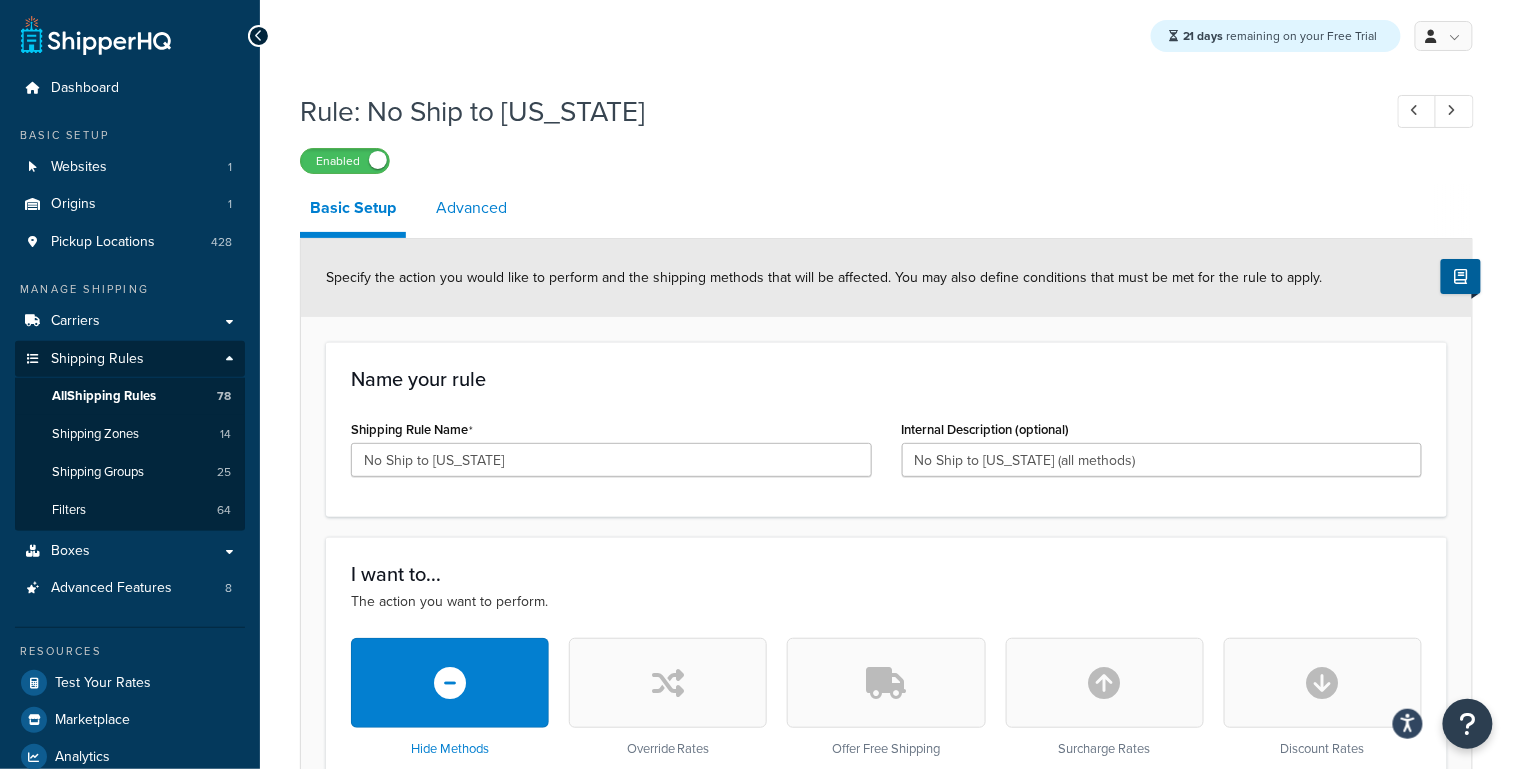click on "Advanced" at bounding box center [471, 208] 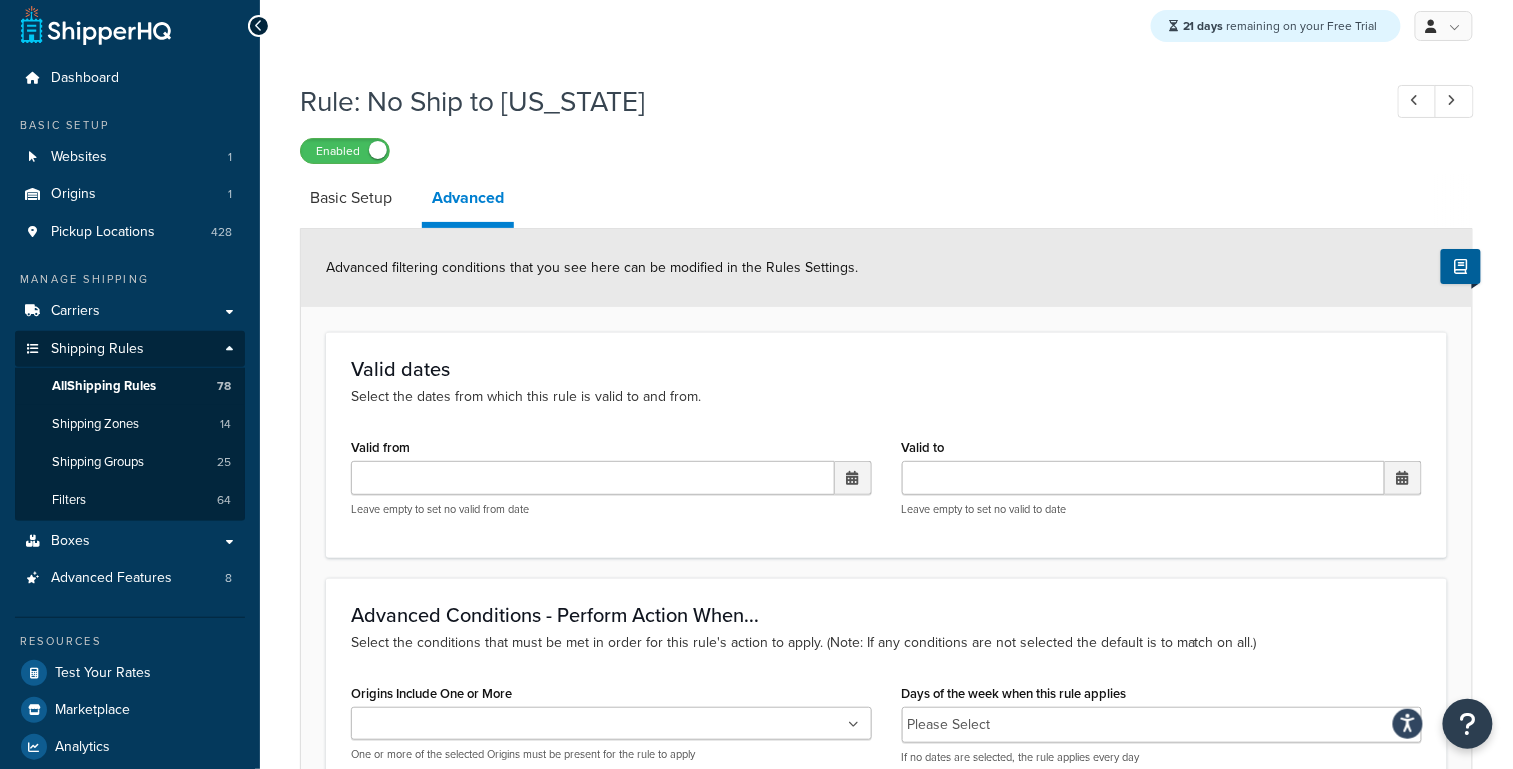 scroll, scrollTop: 0, scrollLeft: 0, axis: both 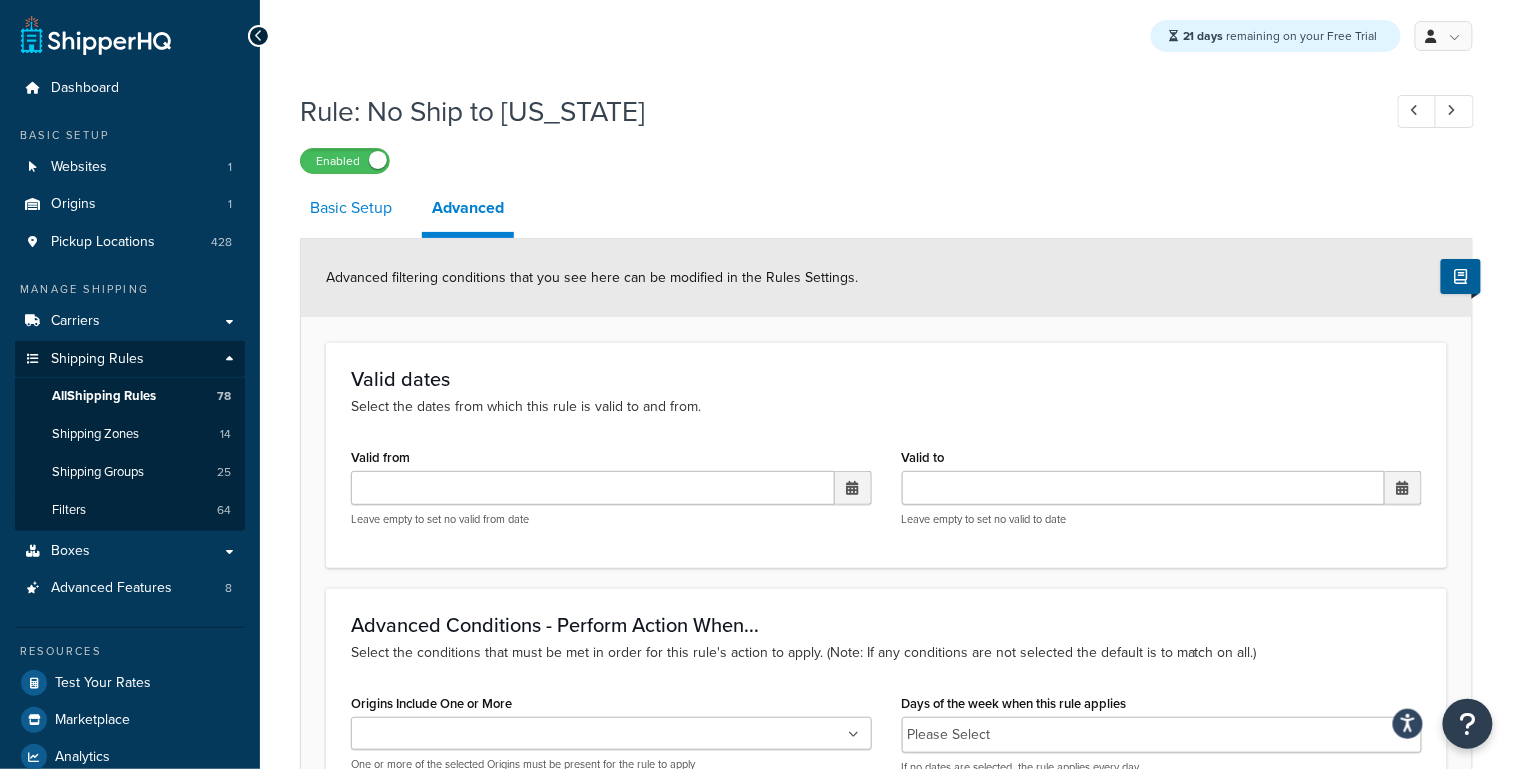 click on "Basic Setup" at bounding box center [351, 208] 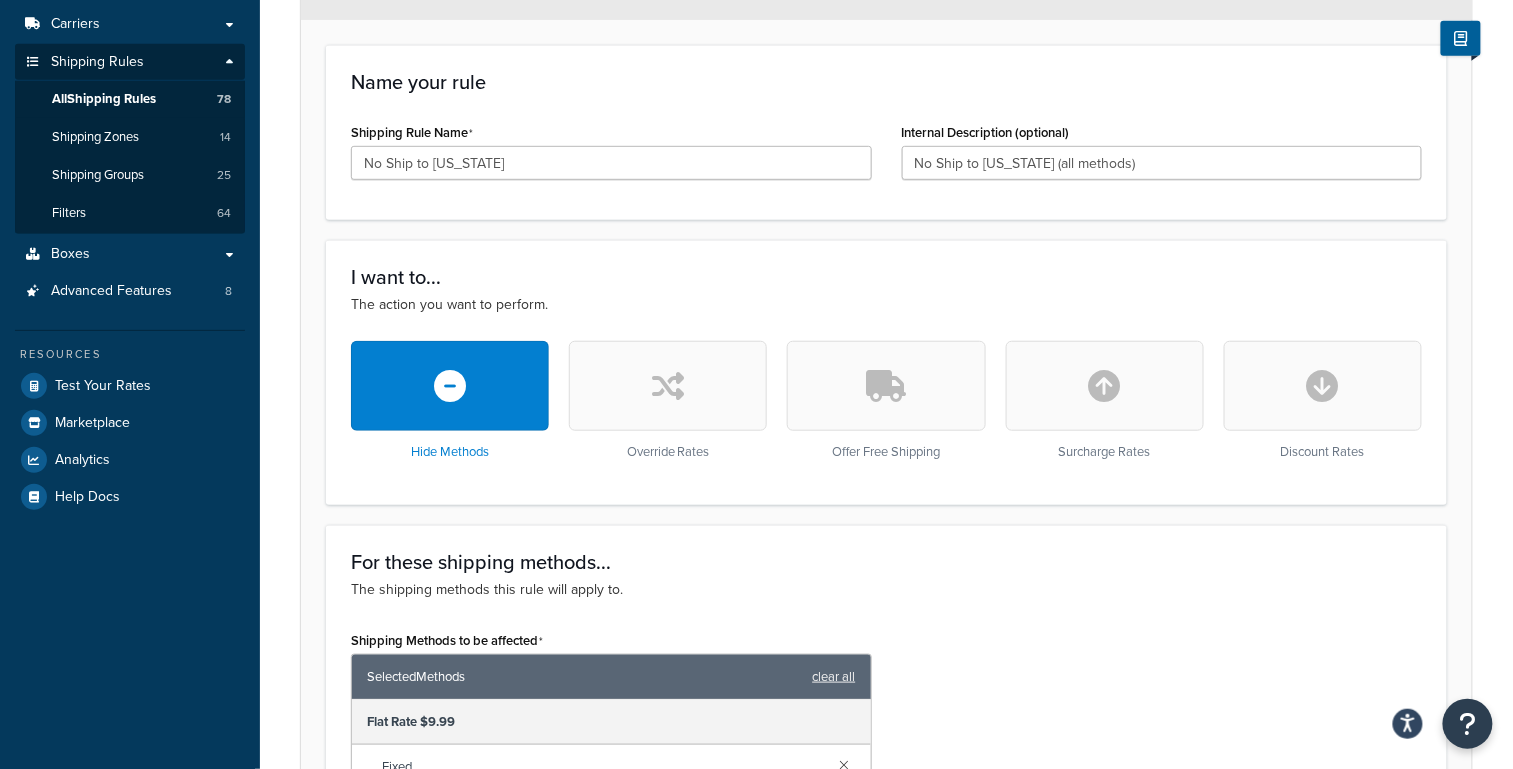 scroll, scrollTop: 0, scrollLeft: 0, axis: both 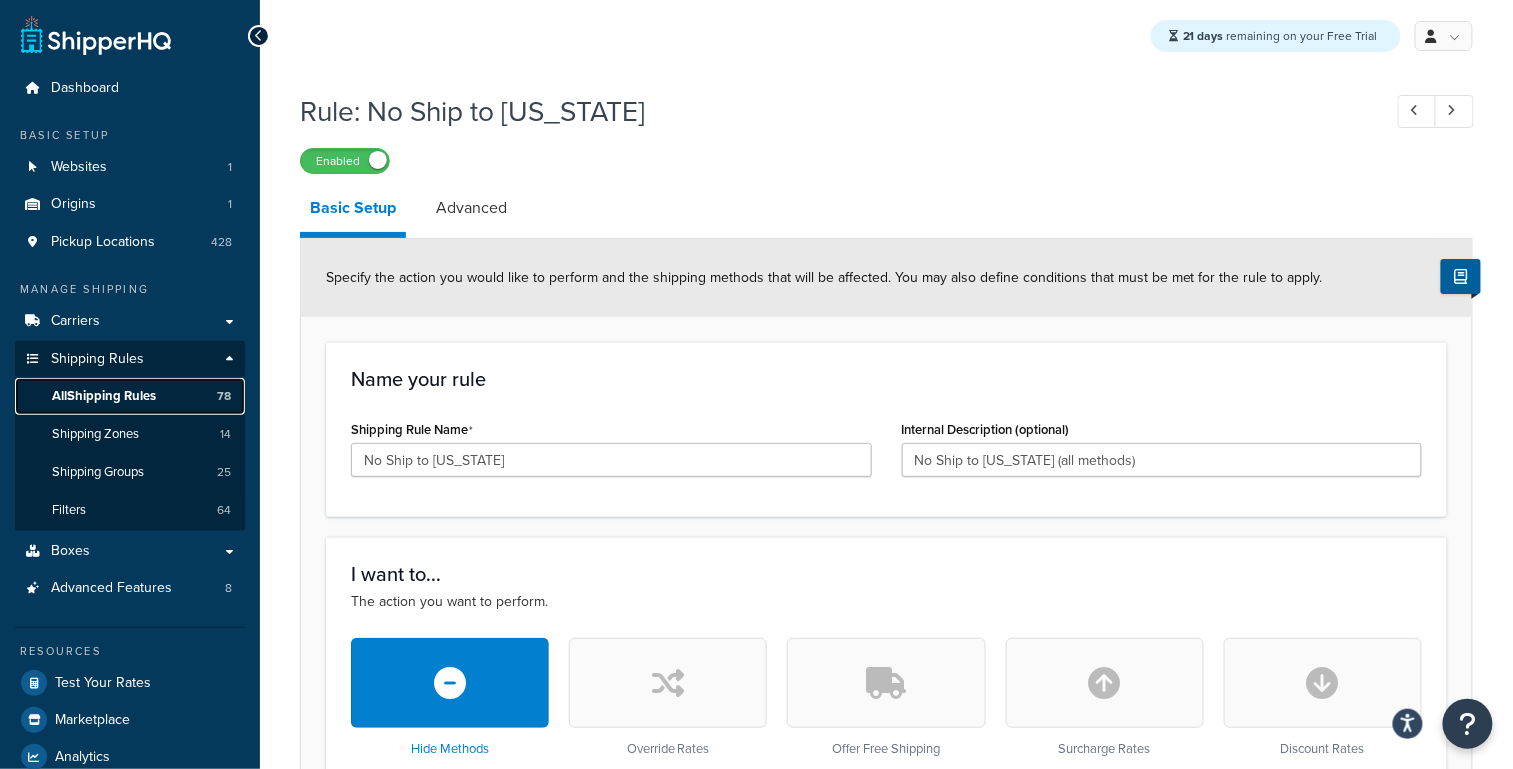 click on "All  Shipping Rules 78" at bounding box center [130, 396] 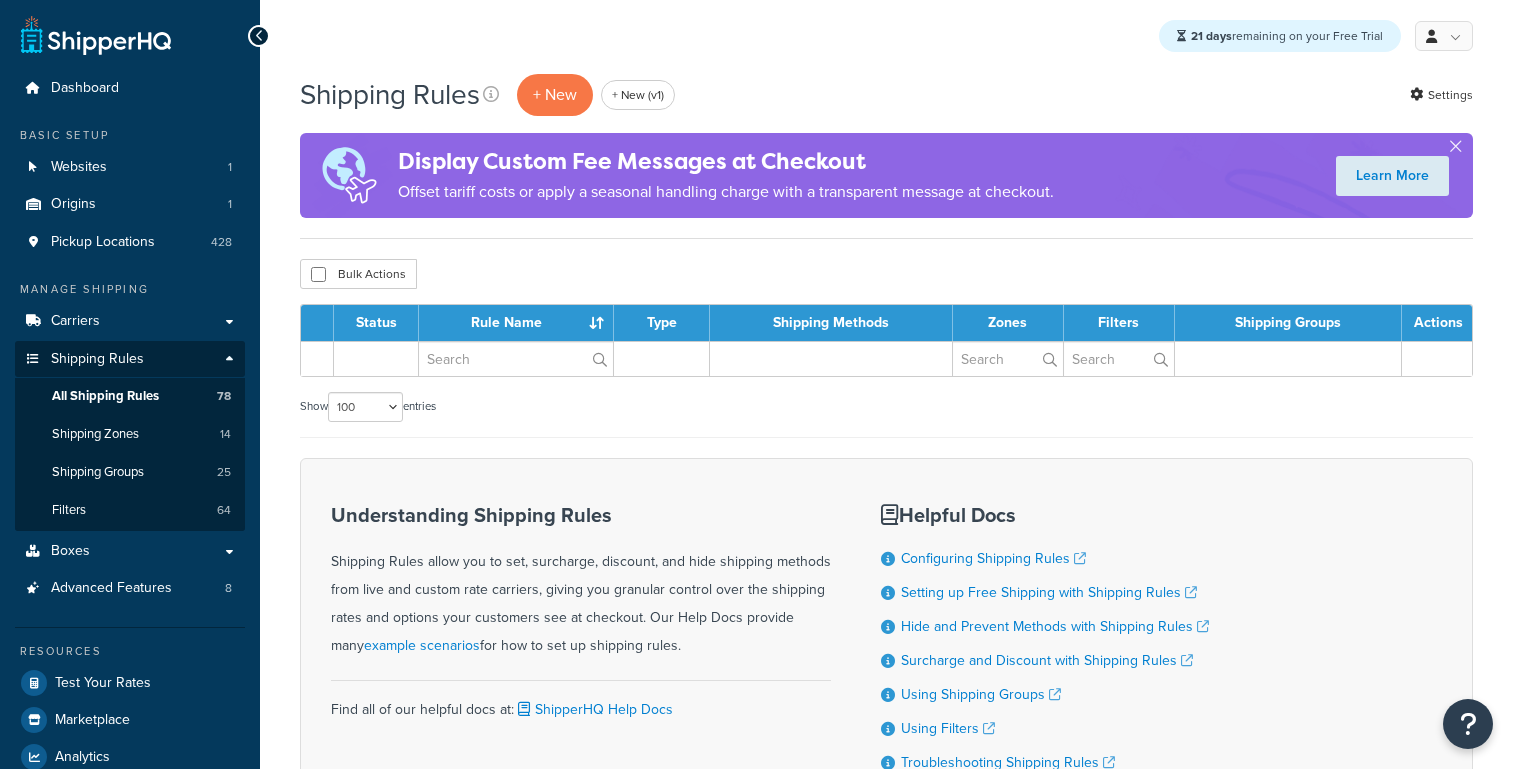 select on "100" 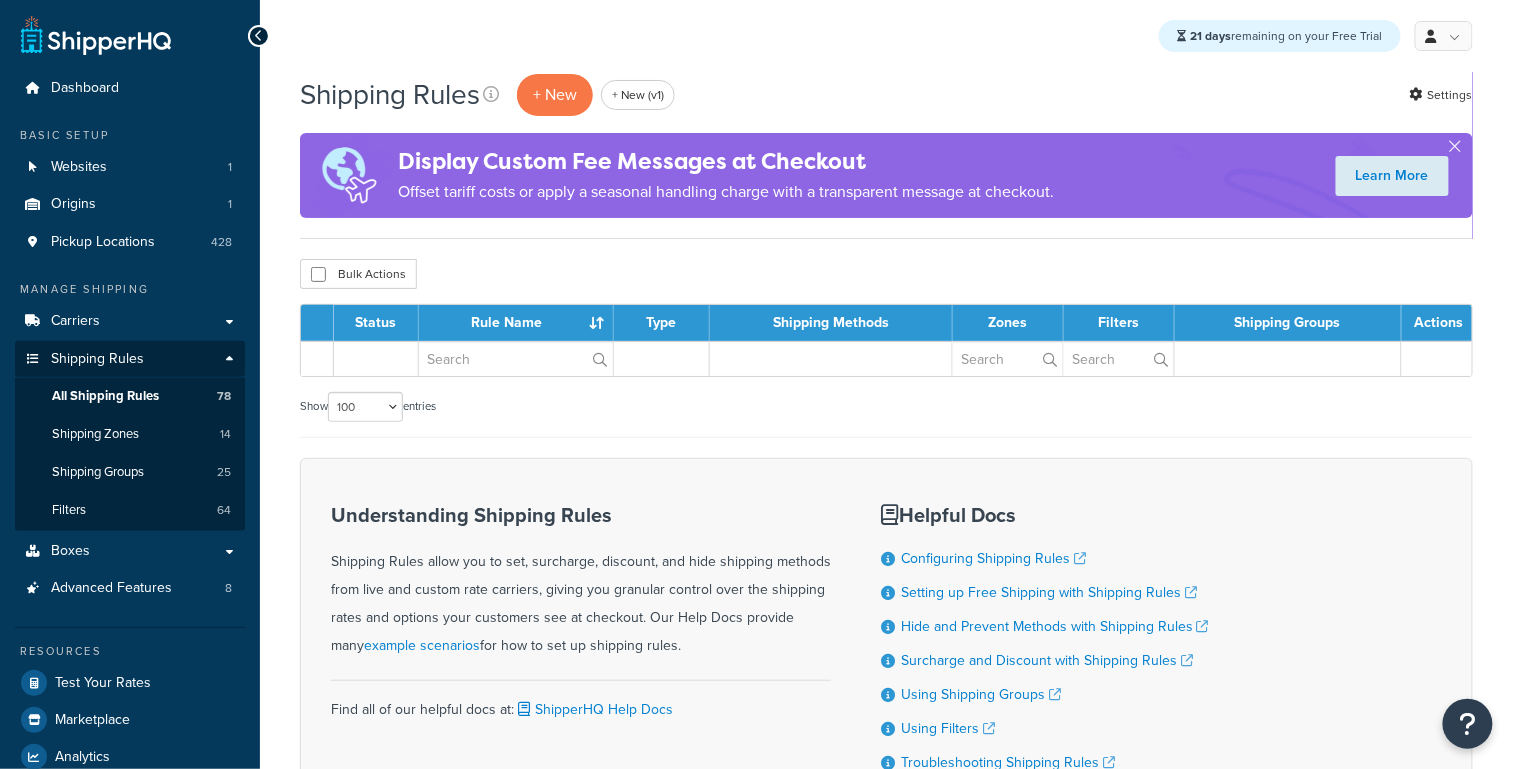 scroll, scrollTop: 0, scrollLeft: 0, axis: both 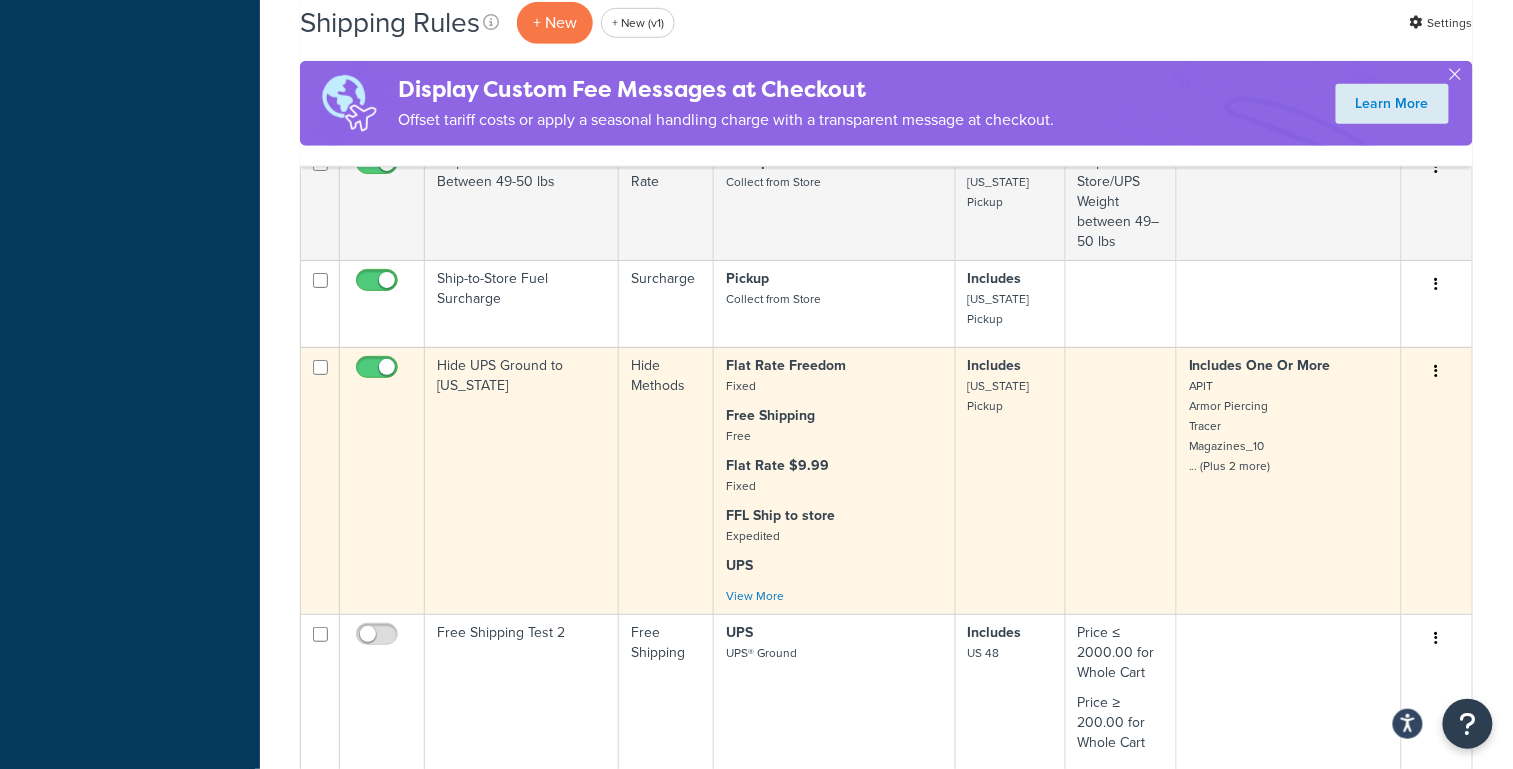 click on "Hide UPS Ground to New York" at bounding box center [522, 480] 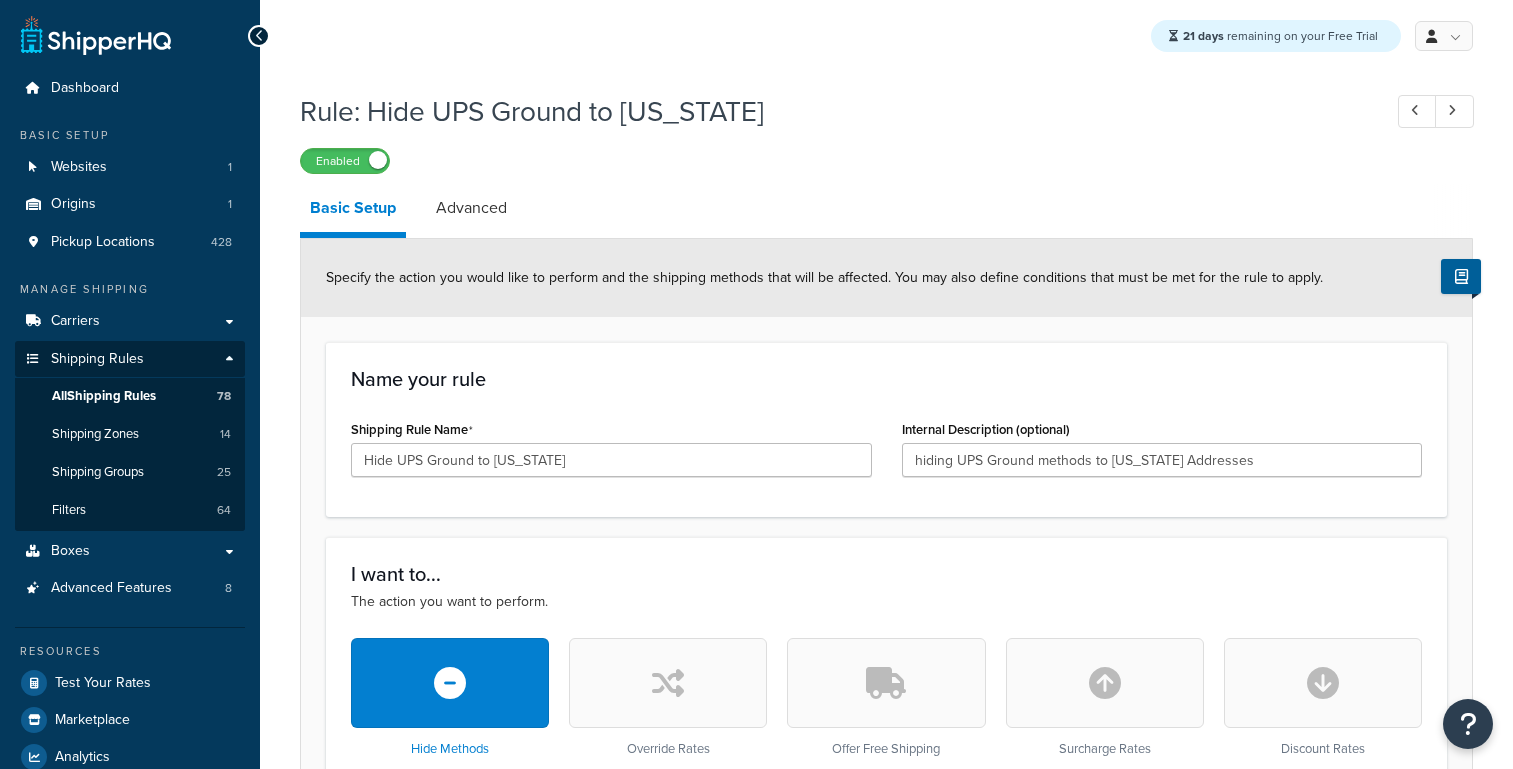 scroll, scrollTop: 0, scrollLeft: 0, axis: both 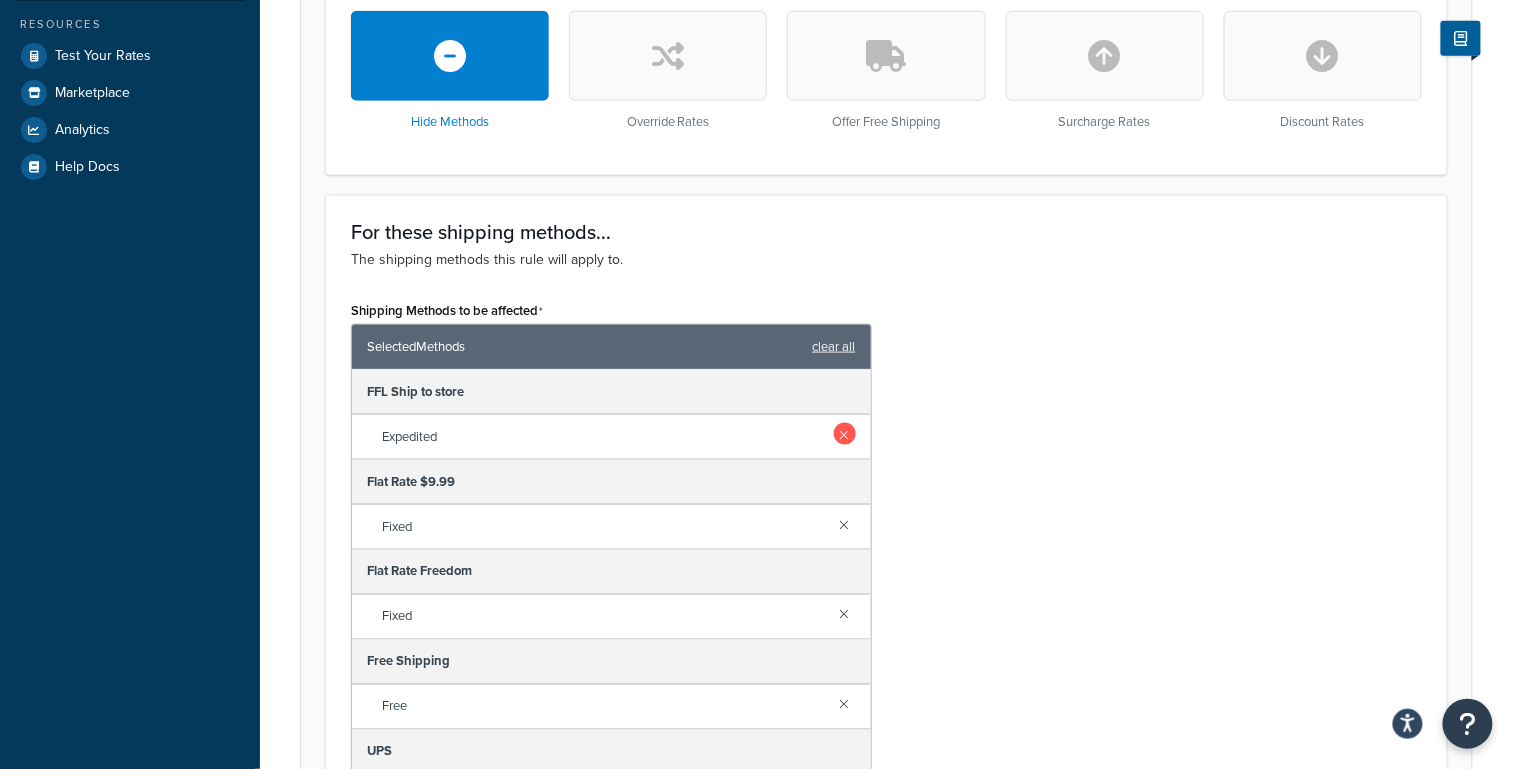 click at bounding box center (845, 434) 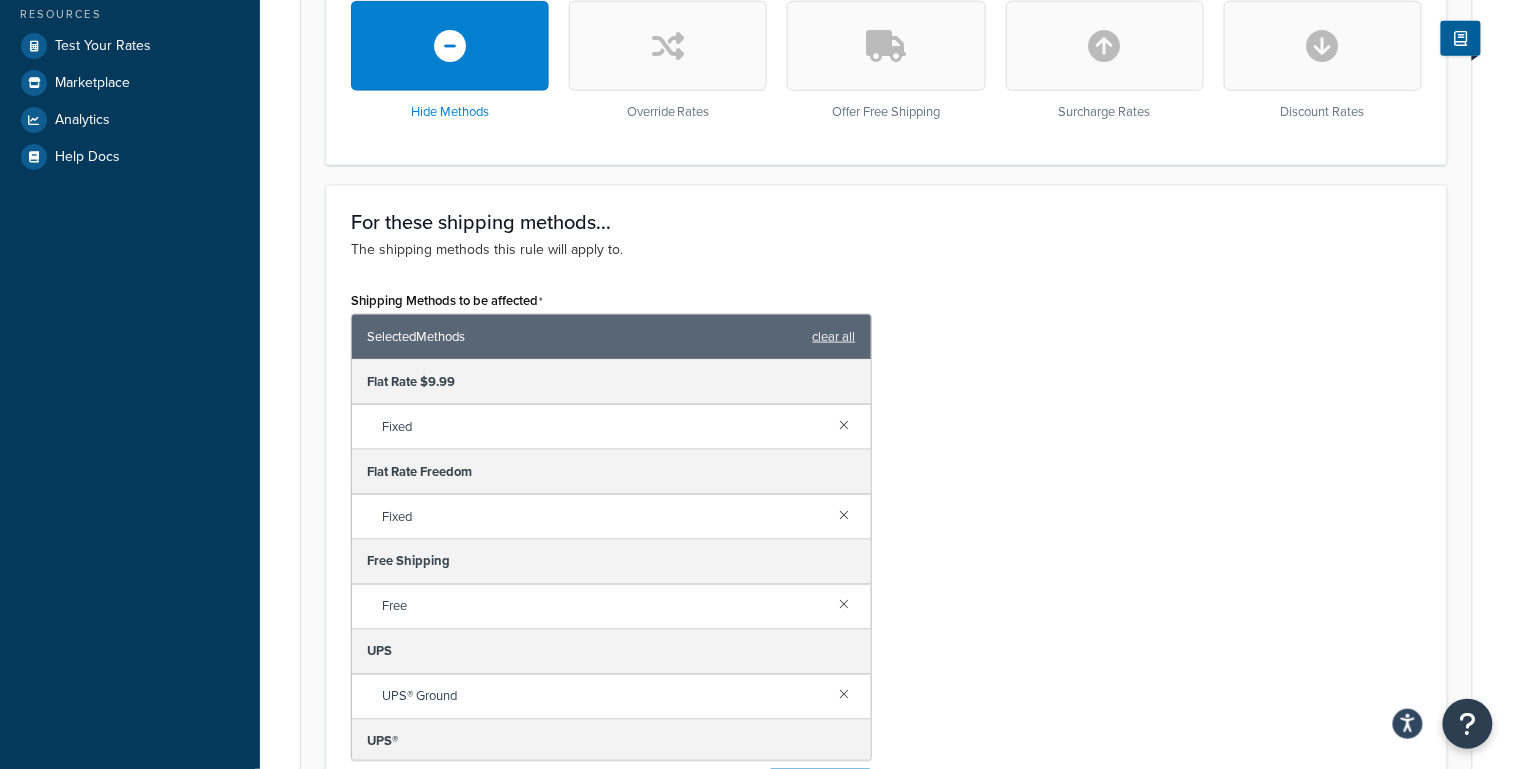 scroll, scrollTop: 1461, scrollLeft: 0, axis: vertical 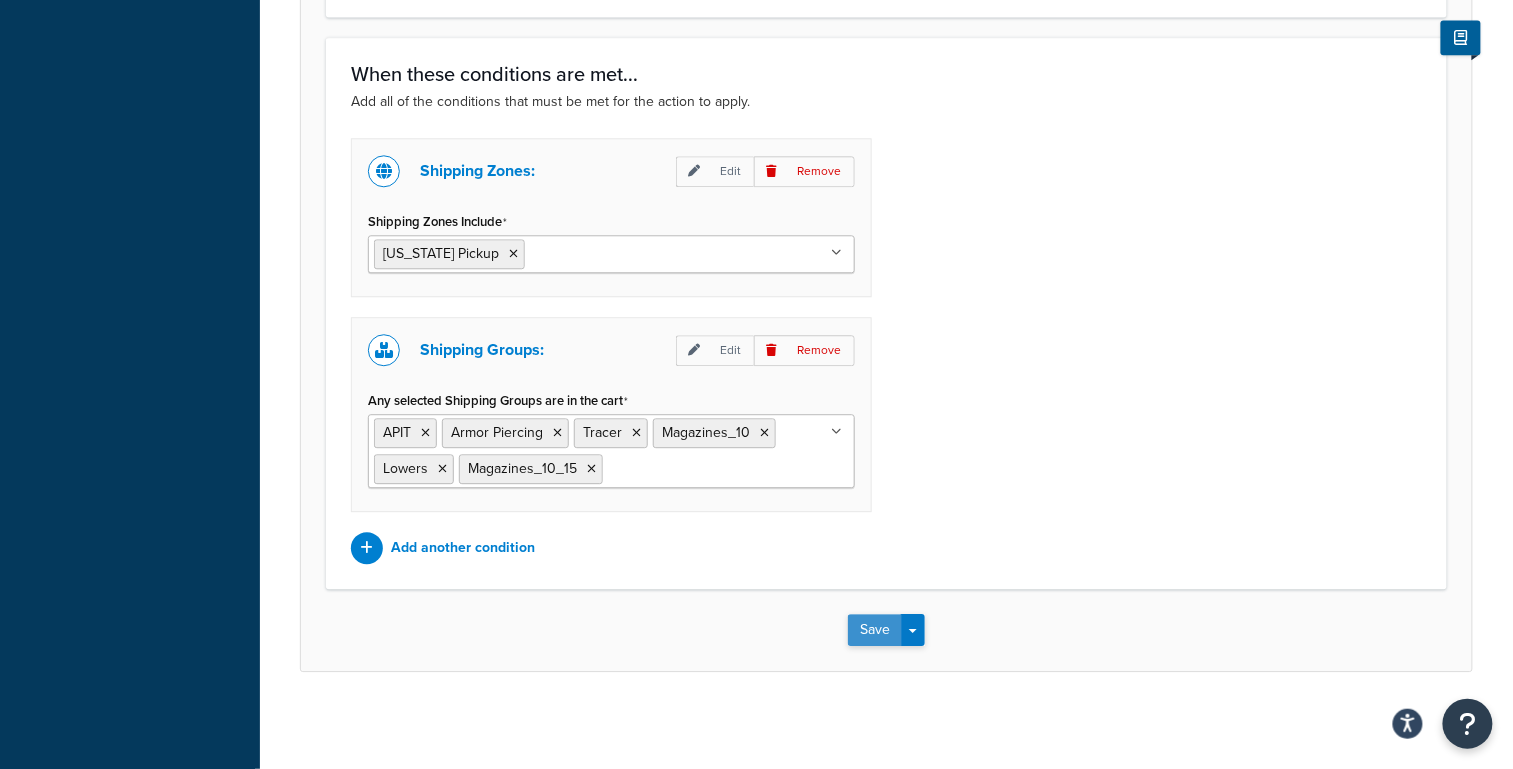 click on "Save" at bounding box center (875, 630) 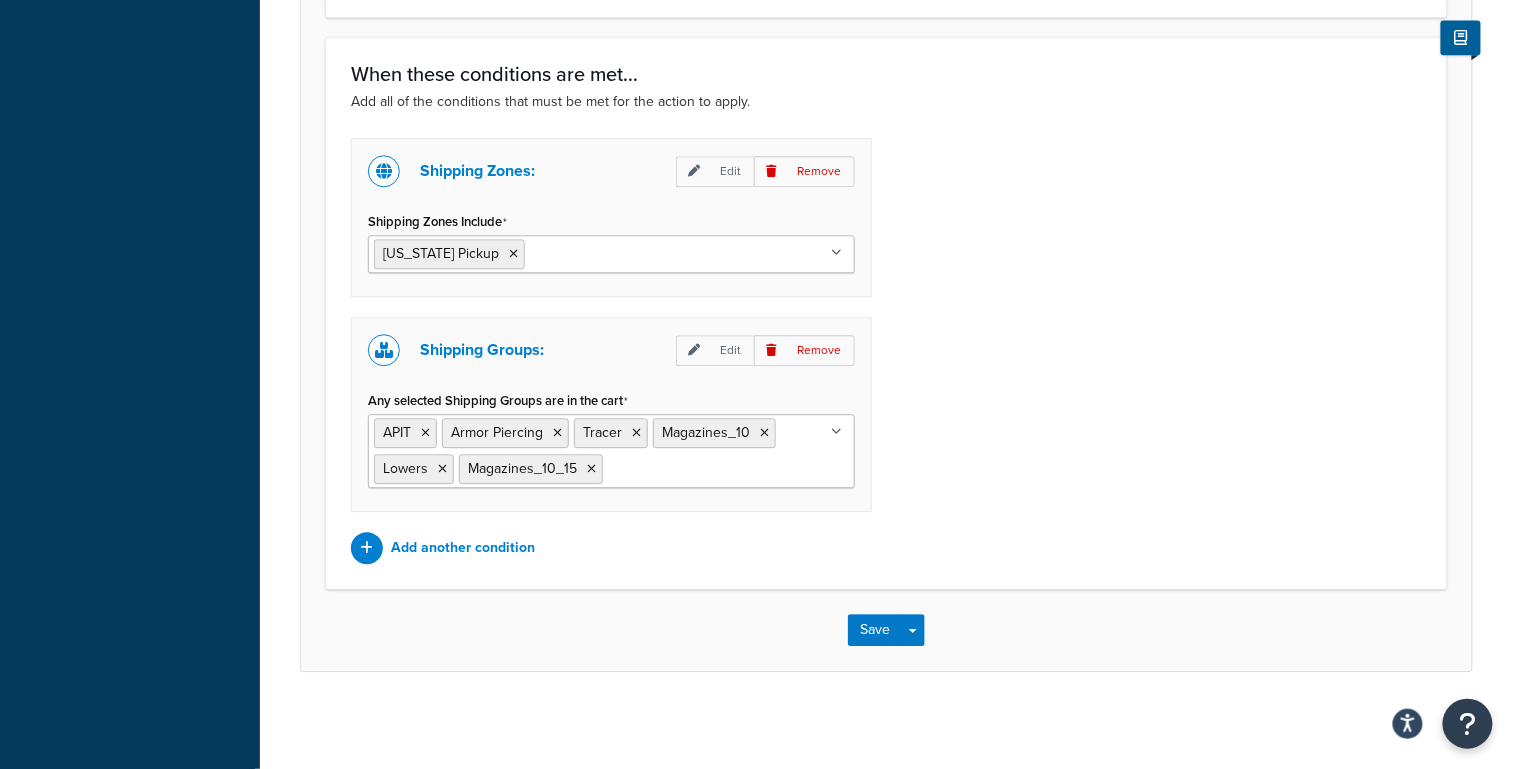 scroll, scrollTop: 0, scrollLeft: 0, axis: both 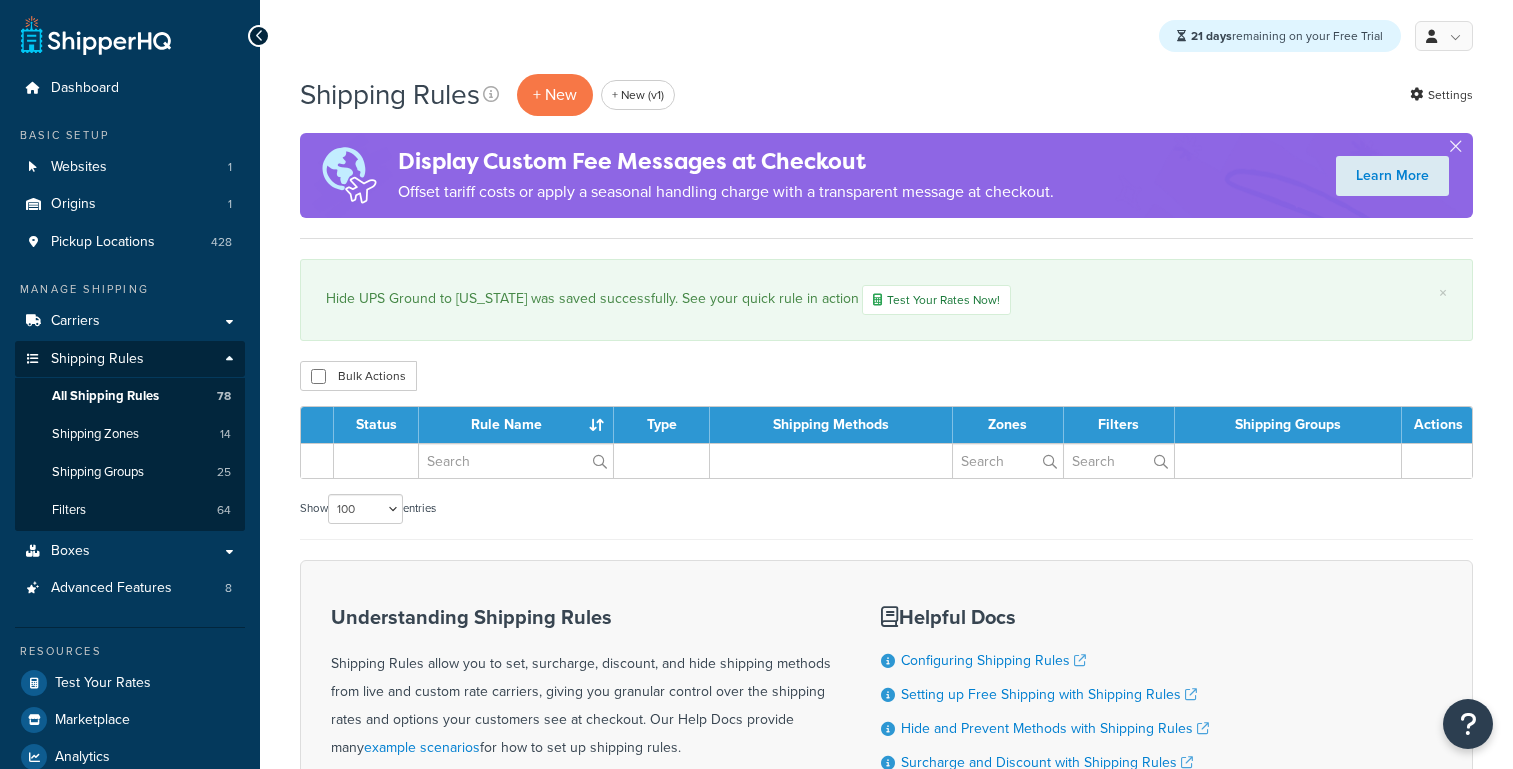 select on "100" 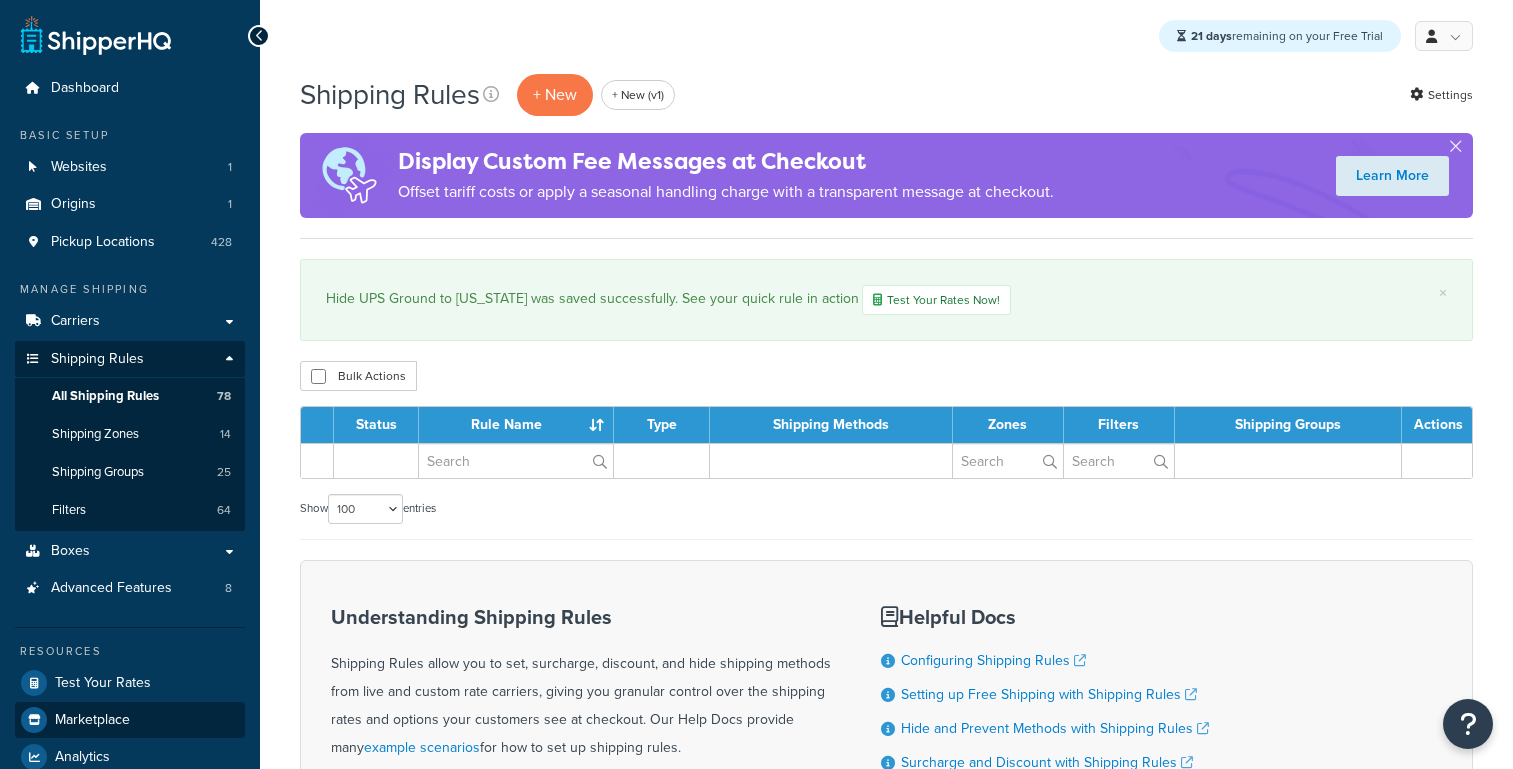 scroll, scrollTop: 0, scrollLeft: 0, axis: both 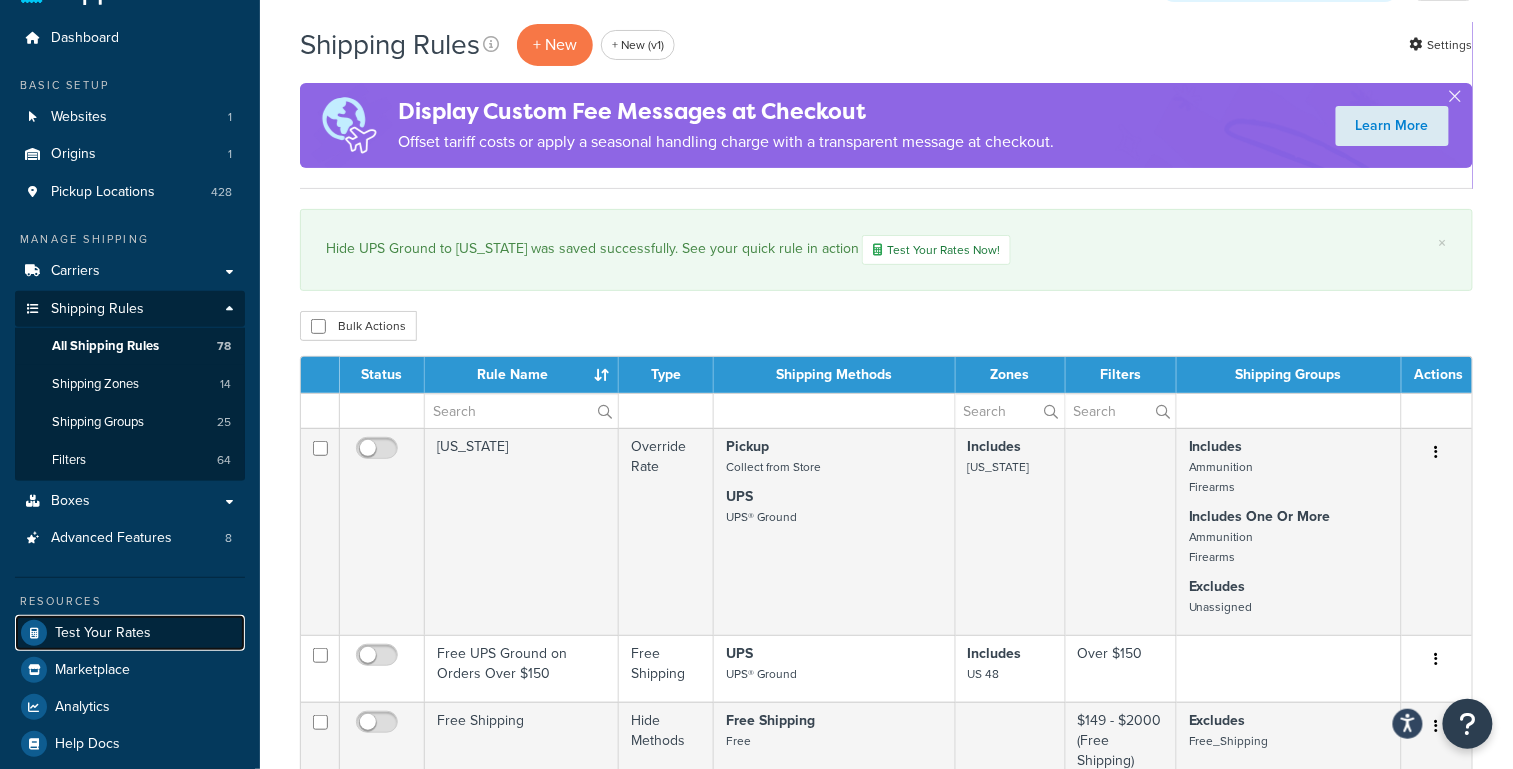 click on "Test Your Rates" at bounding box center (103, 633) 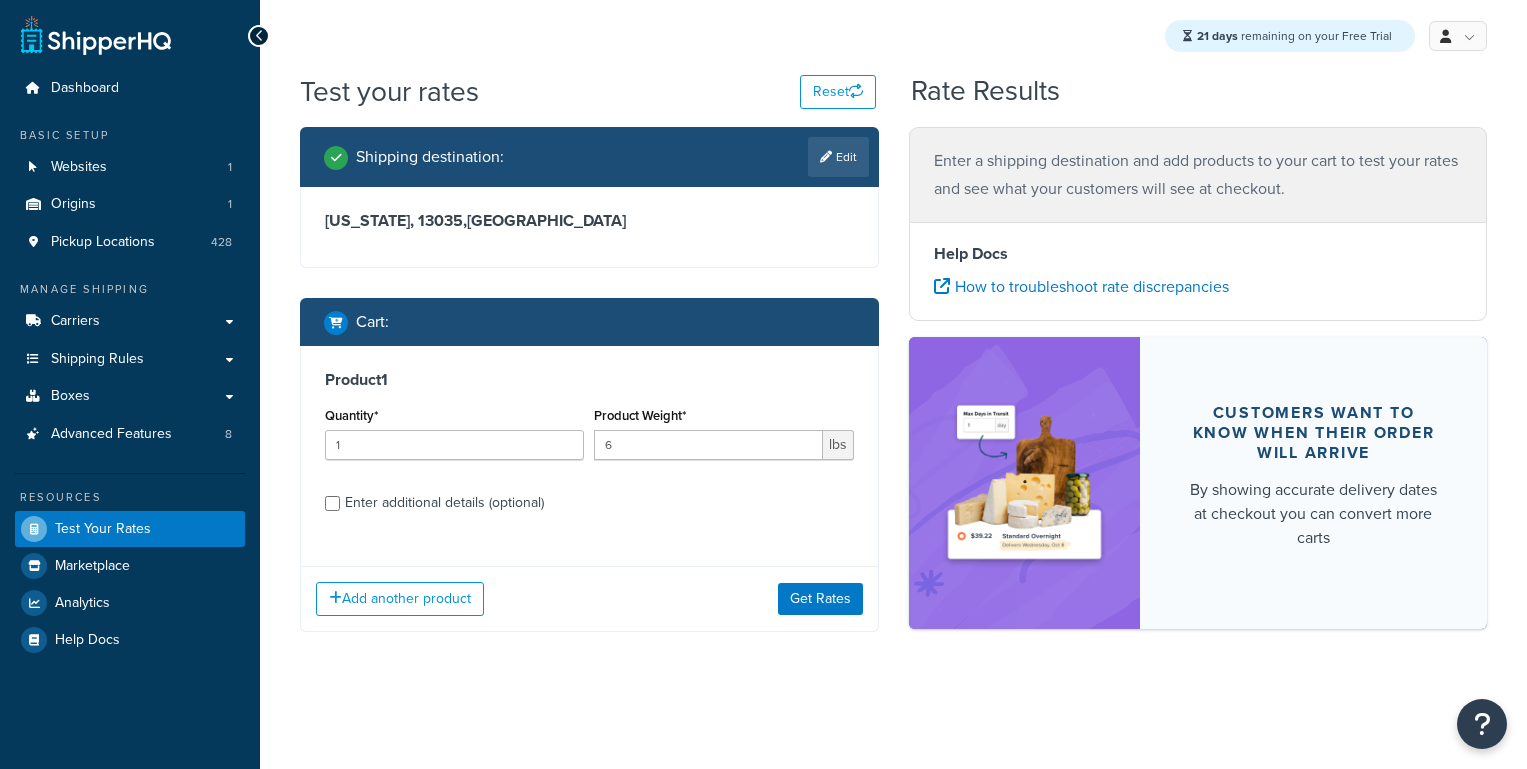 scroll, scrollTop: 0, scrollLeft: 0, axis: both 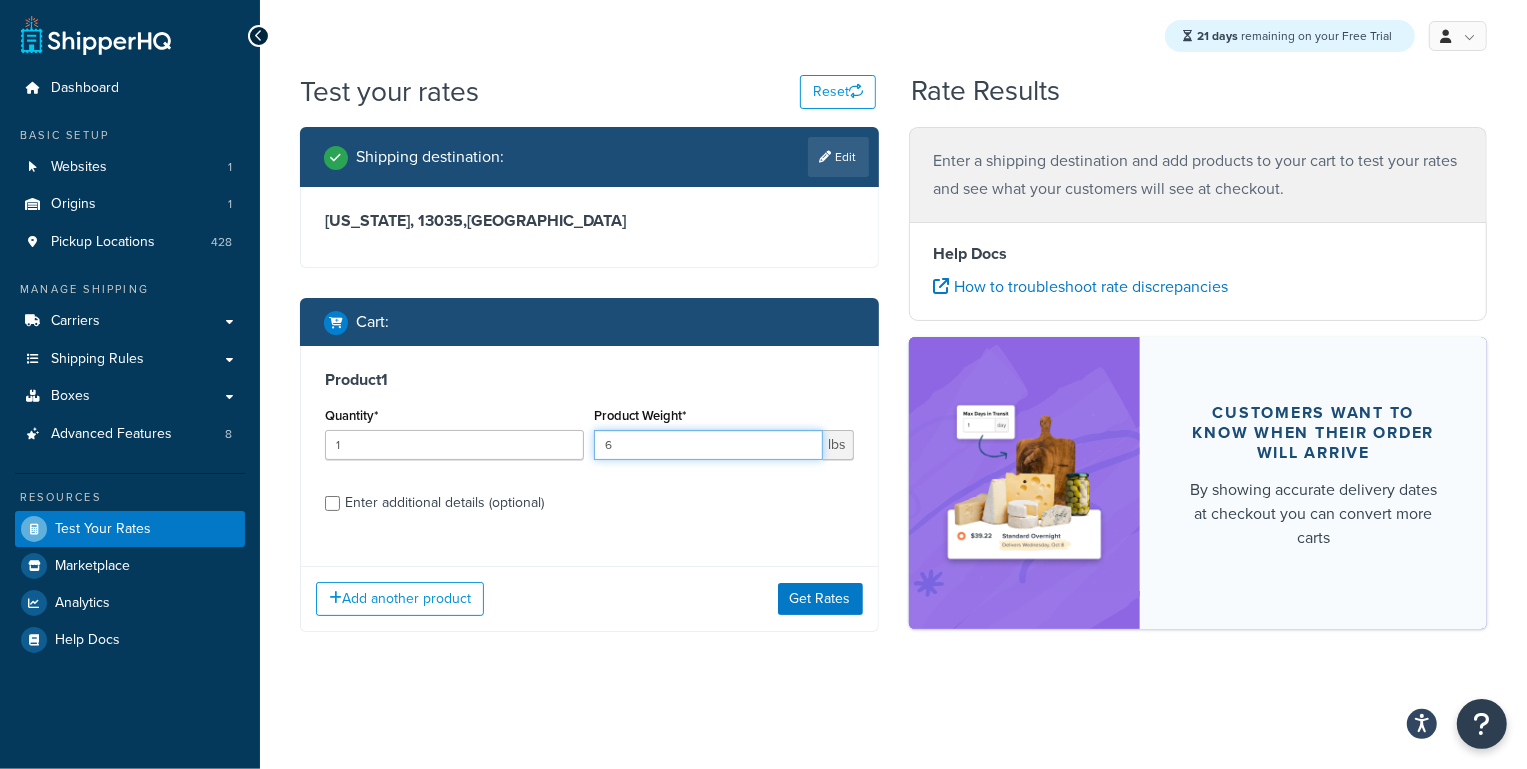 click on "6" at bounding box center [708, 445] 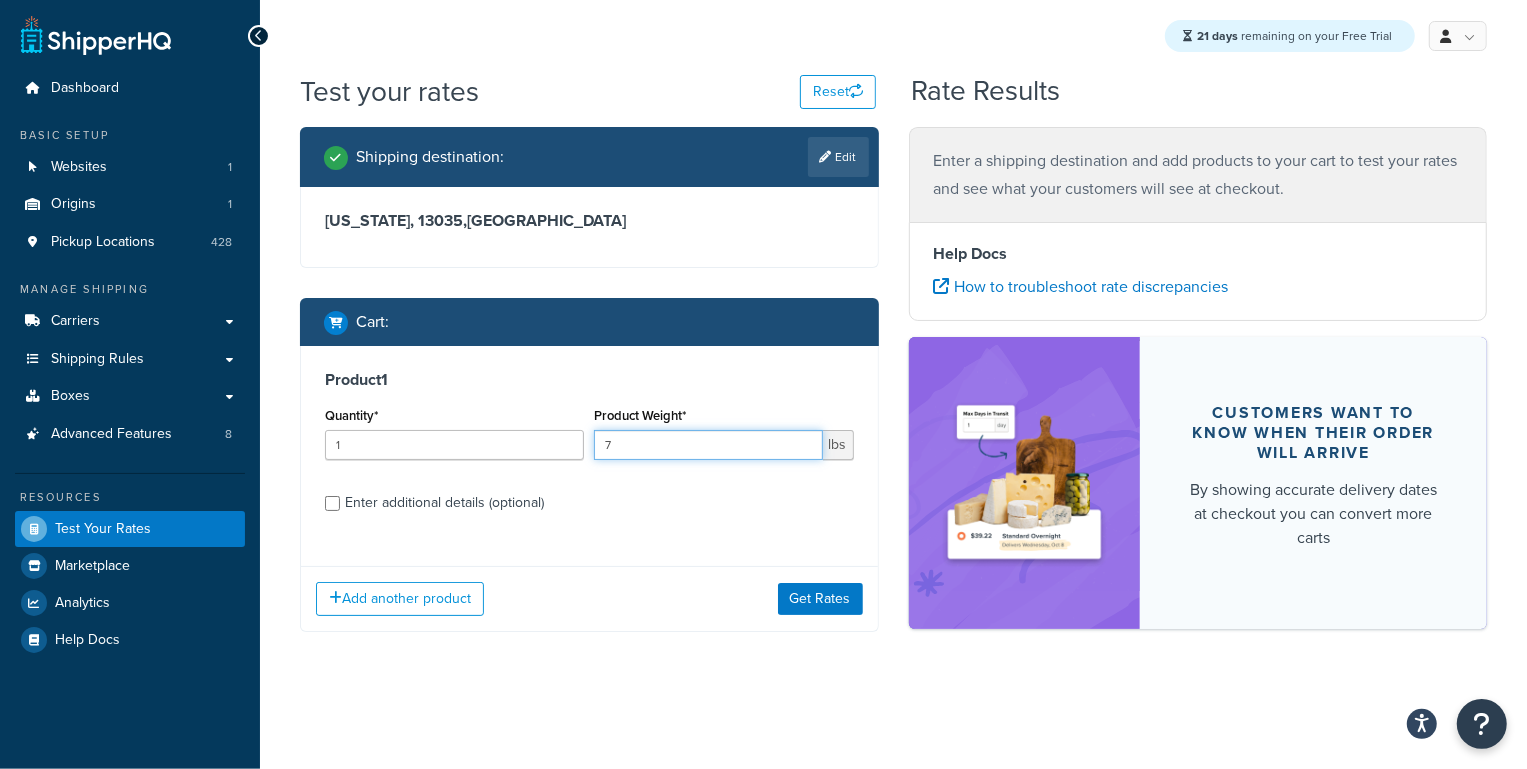 type on "7" 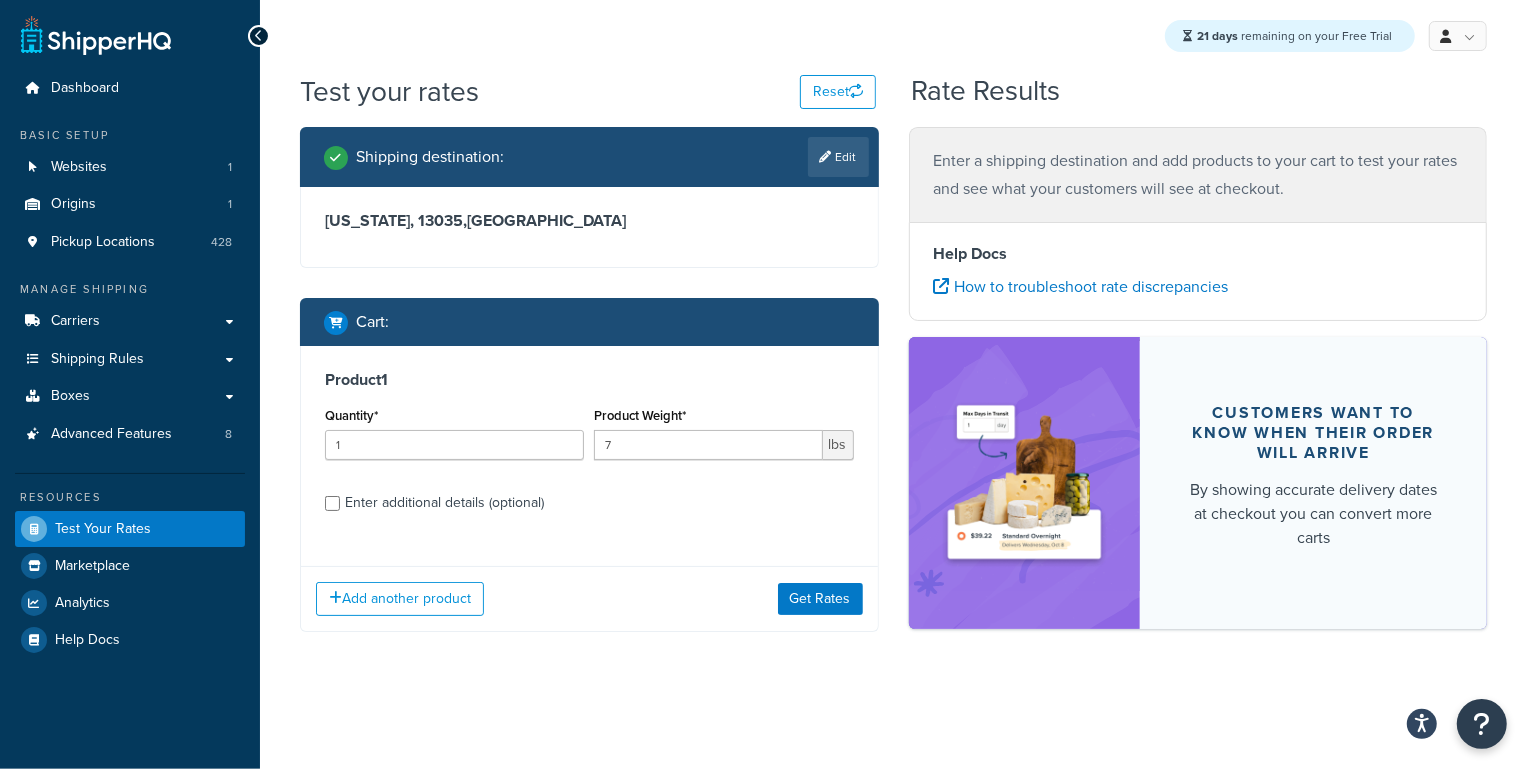 click on "Enter additional details (optional)" at bounding box center (444, 503) 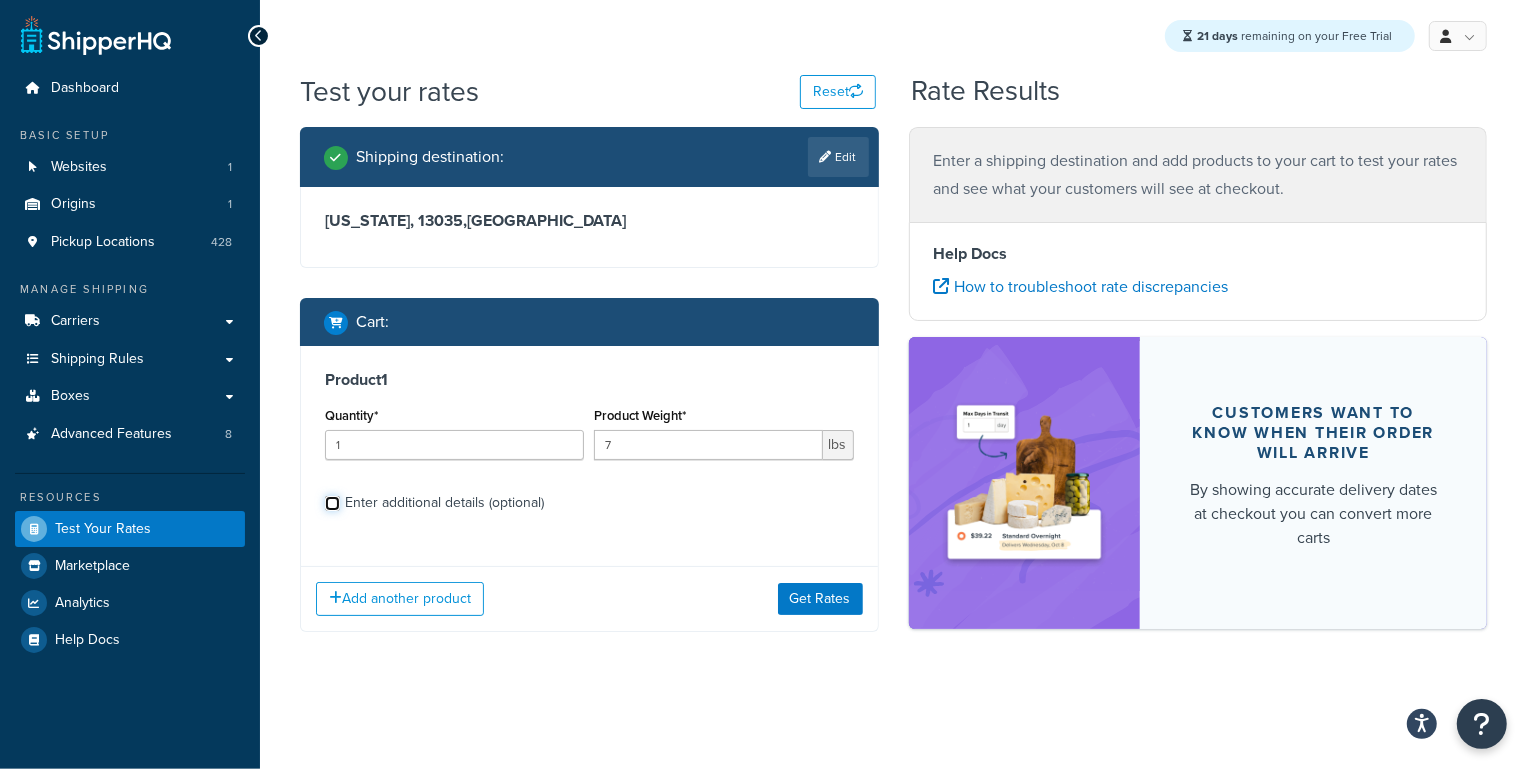 click on "Enter additional details (optional)" at bounding box center (332, 503) 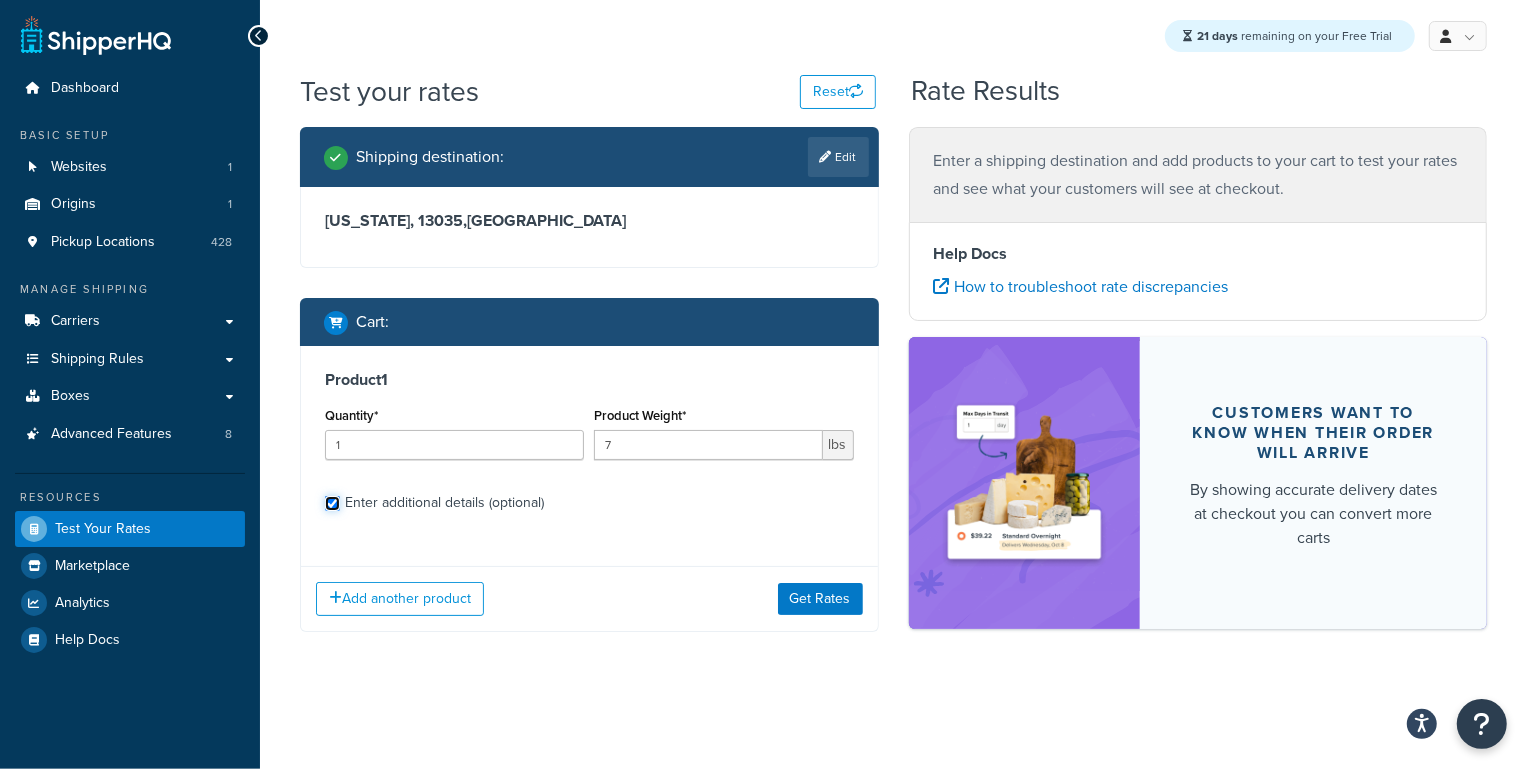 checkbox on "true" 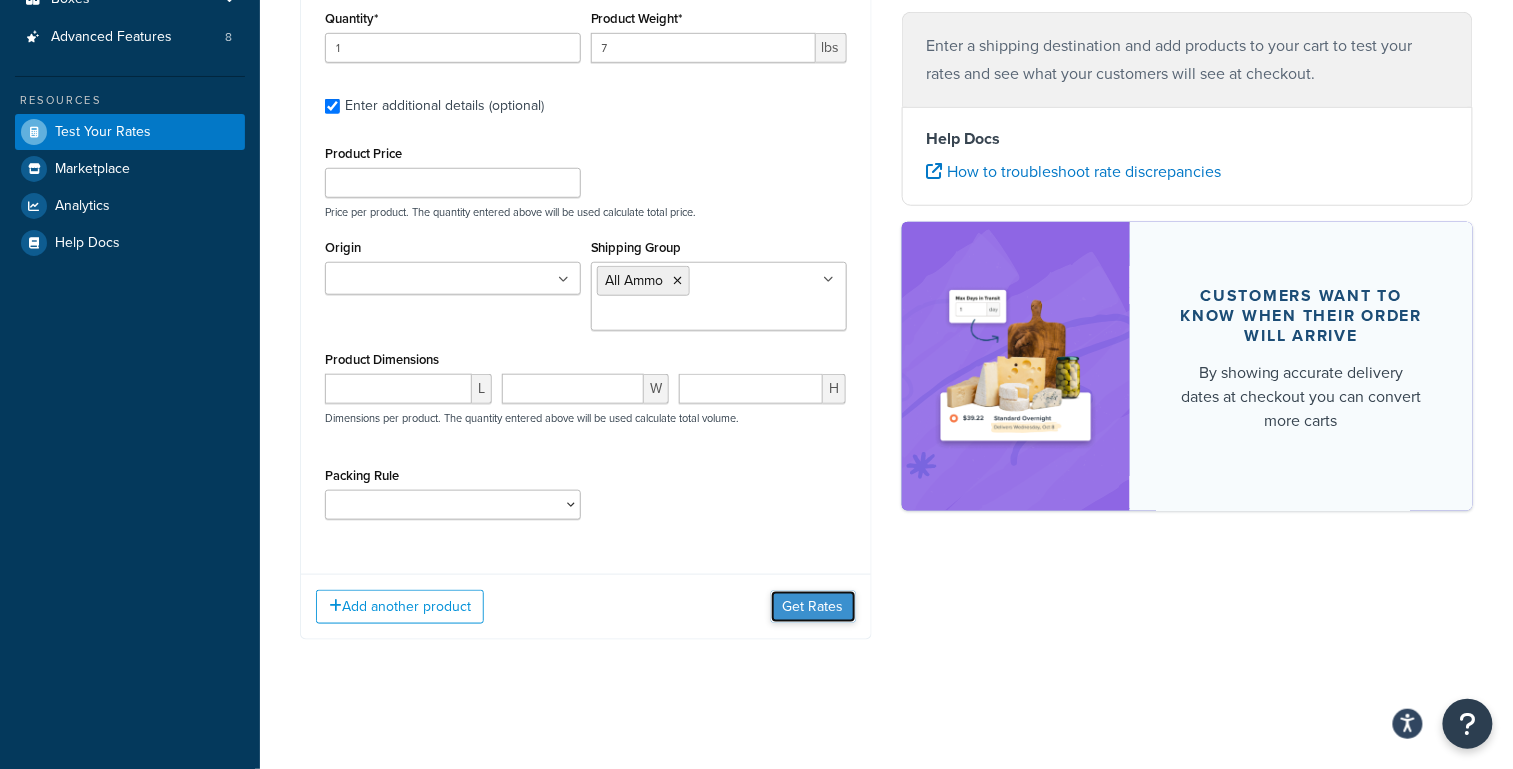 click on "Get Rates" at bounding box center [813, 607] 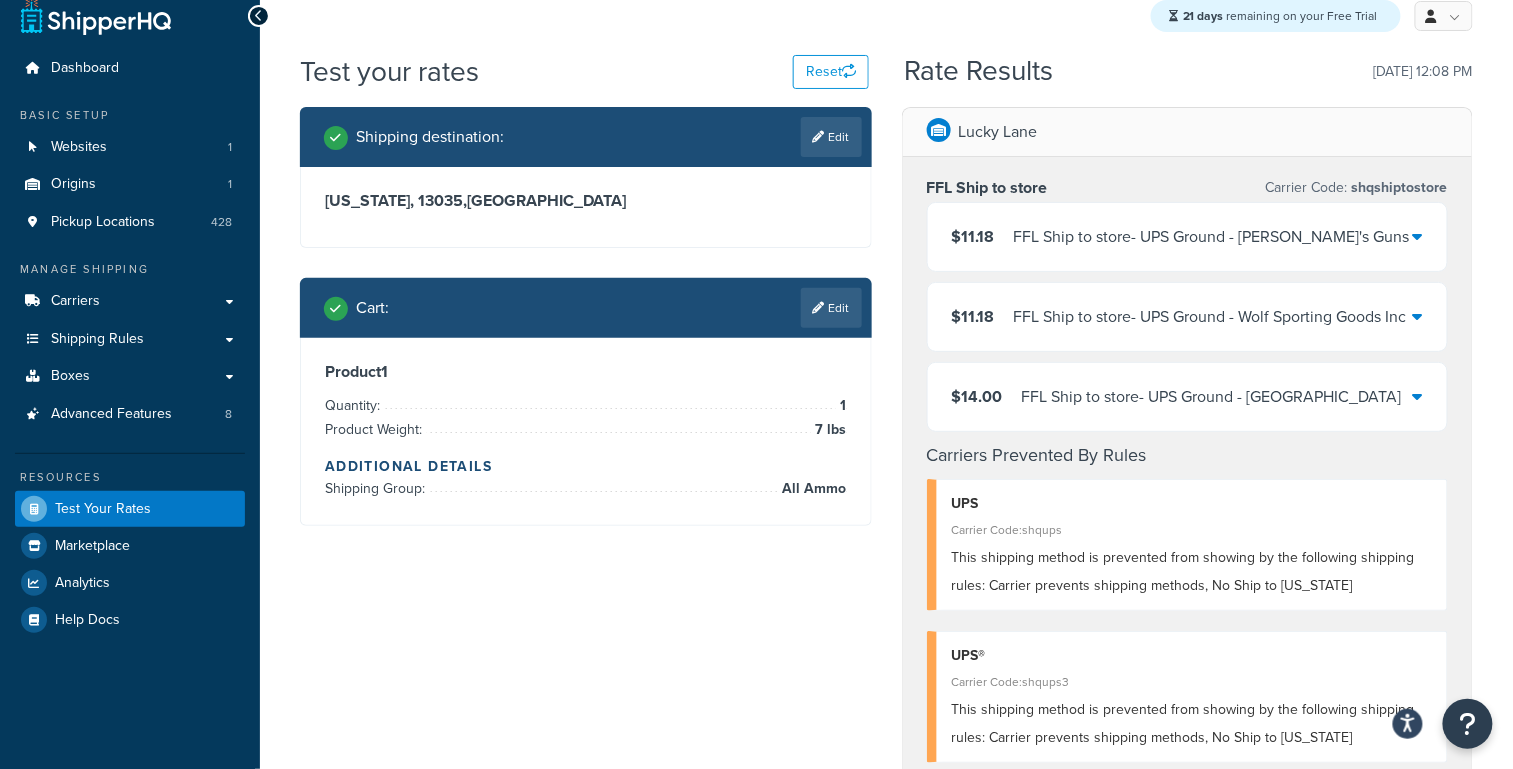 scroll, scrollTop: 0, scrollLeft: 0, axis: both 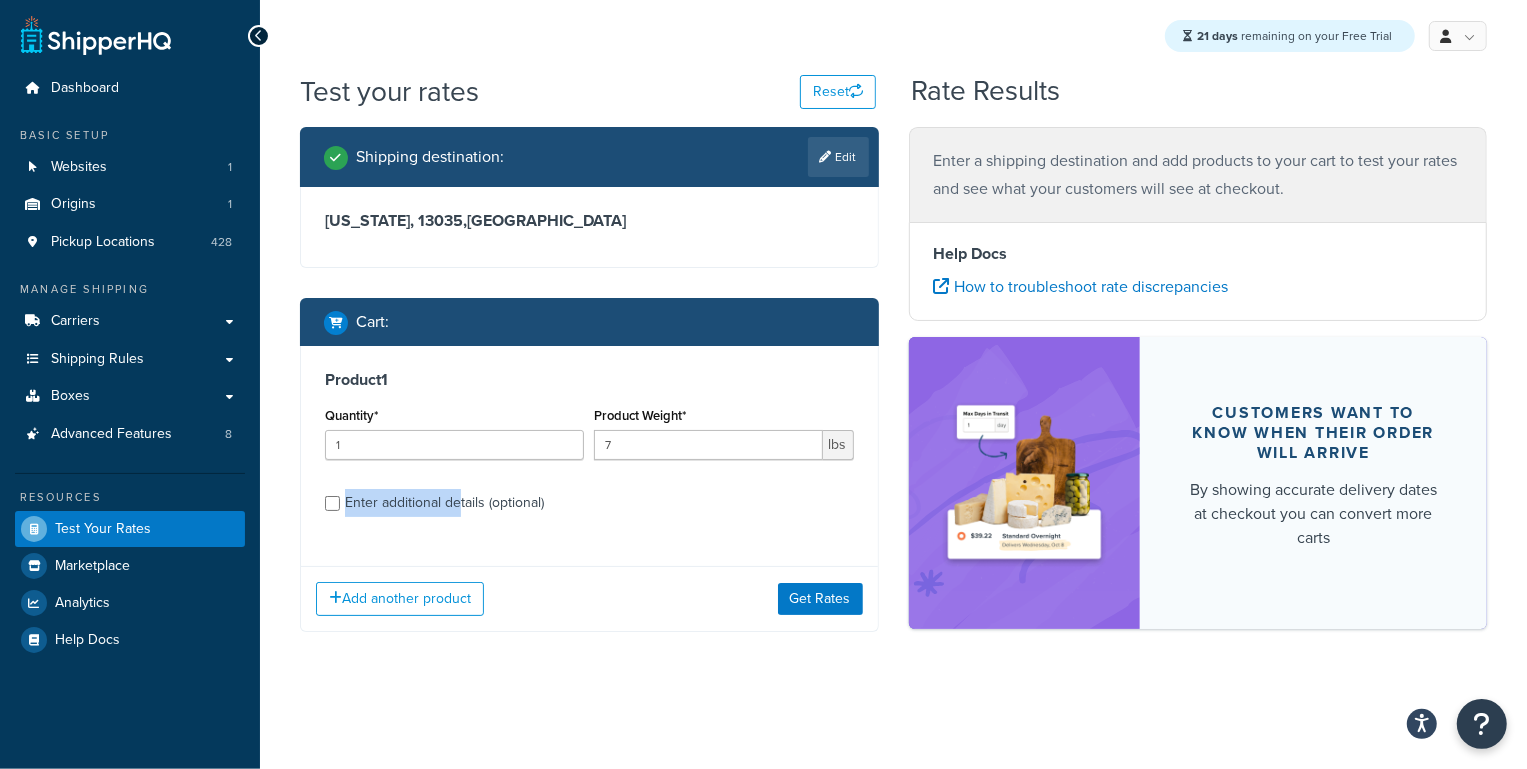 click on "Enter additional details (optional)" at bounding box center (599, 501) 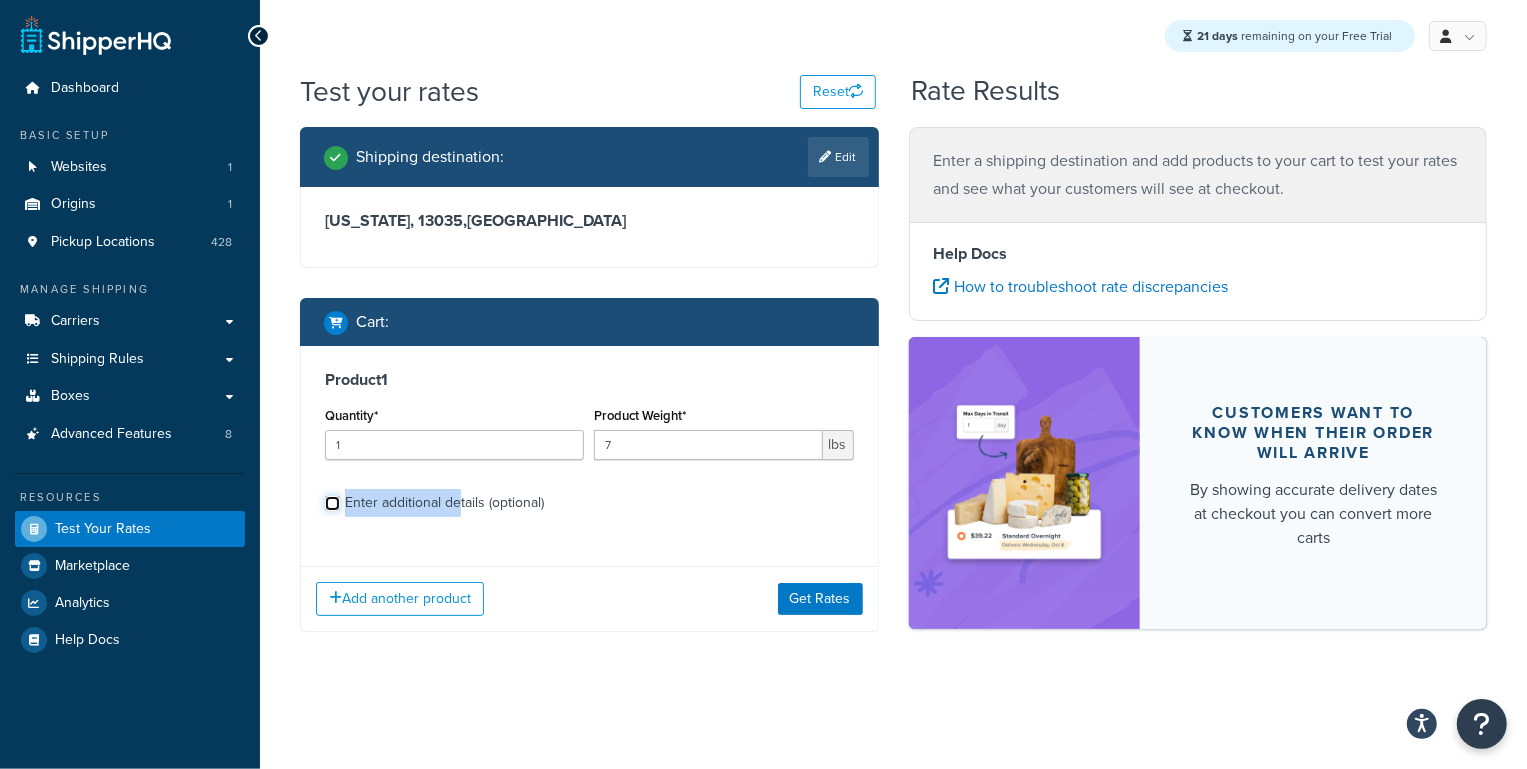 click on "Enter additional details (optional)" at bounding box center [332, 503] 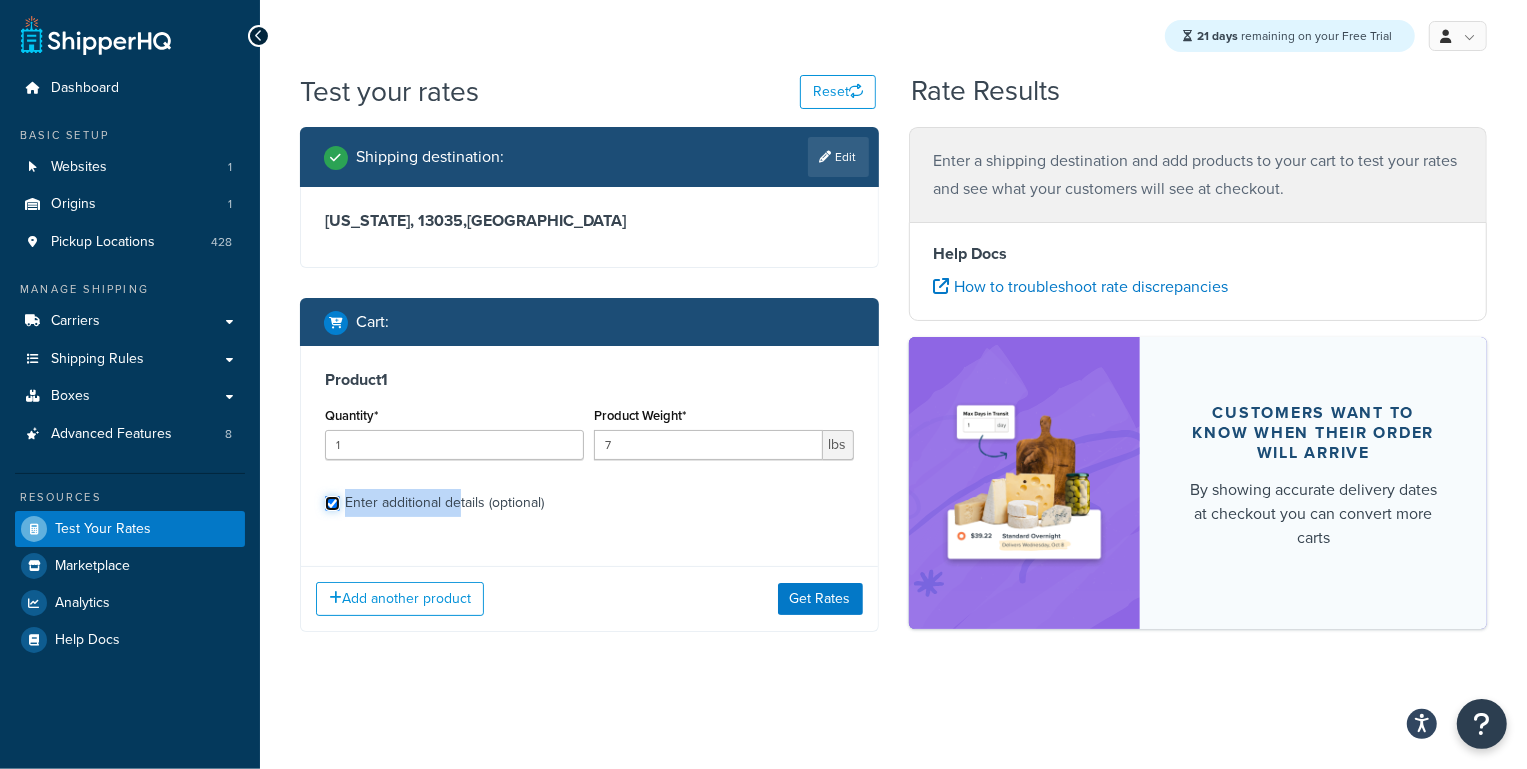checkbox on "true" 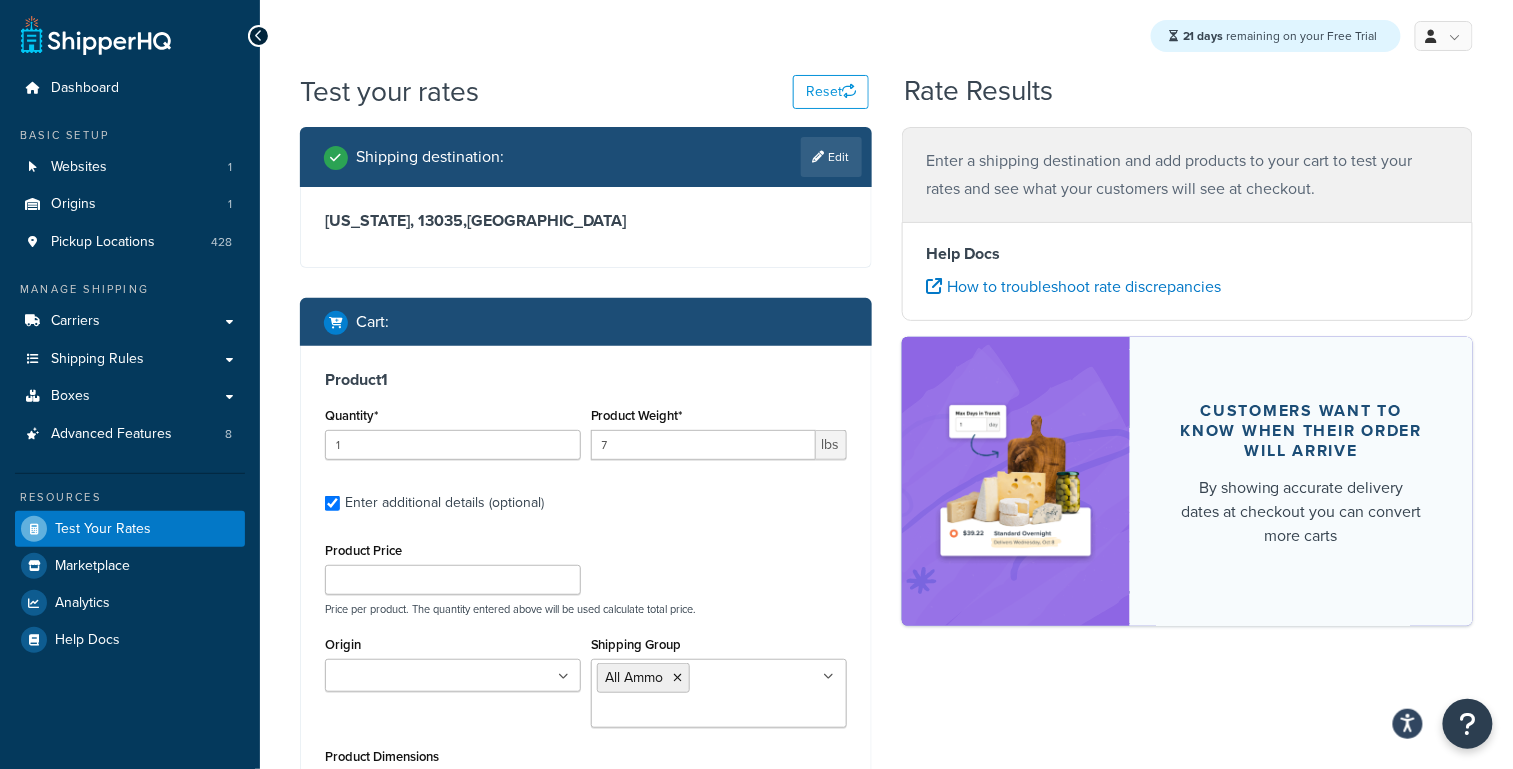 click at bounding box center [678, 678] 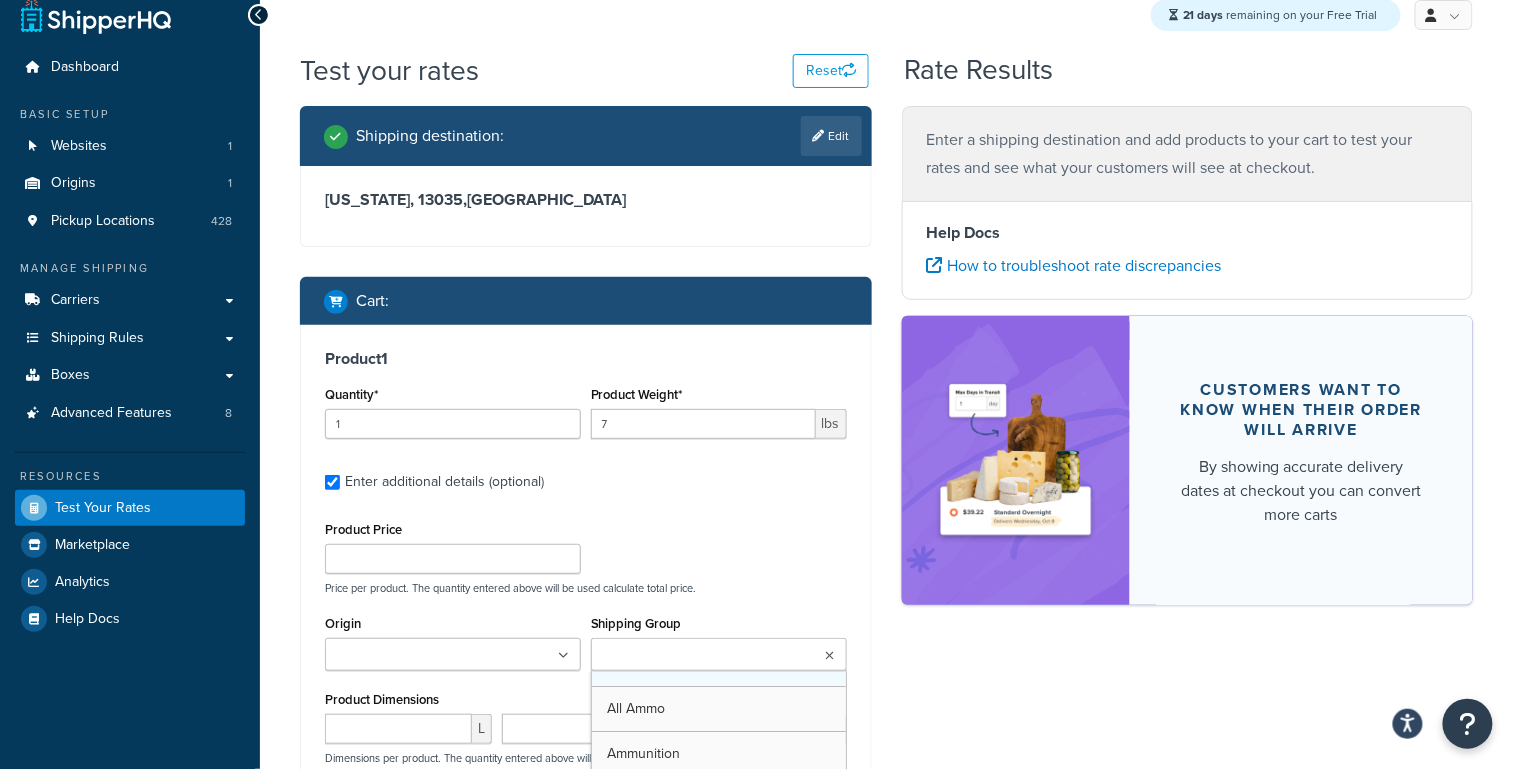 scroll, scrollTop: 55, scrollLeft: 0, axis: vertical 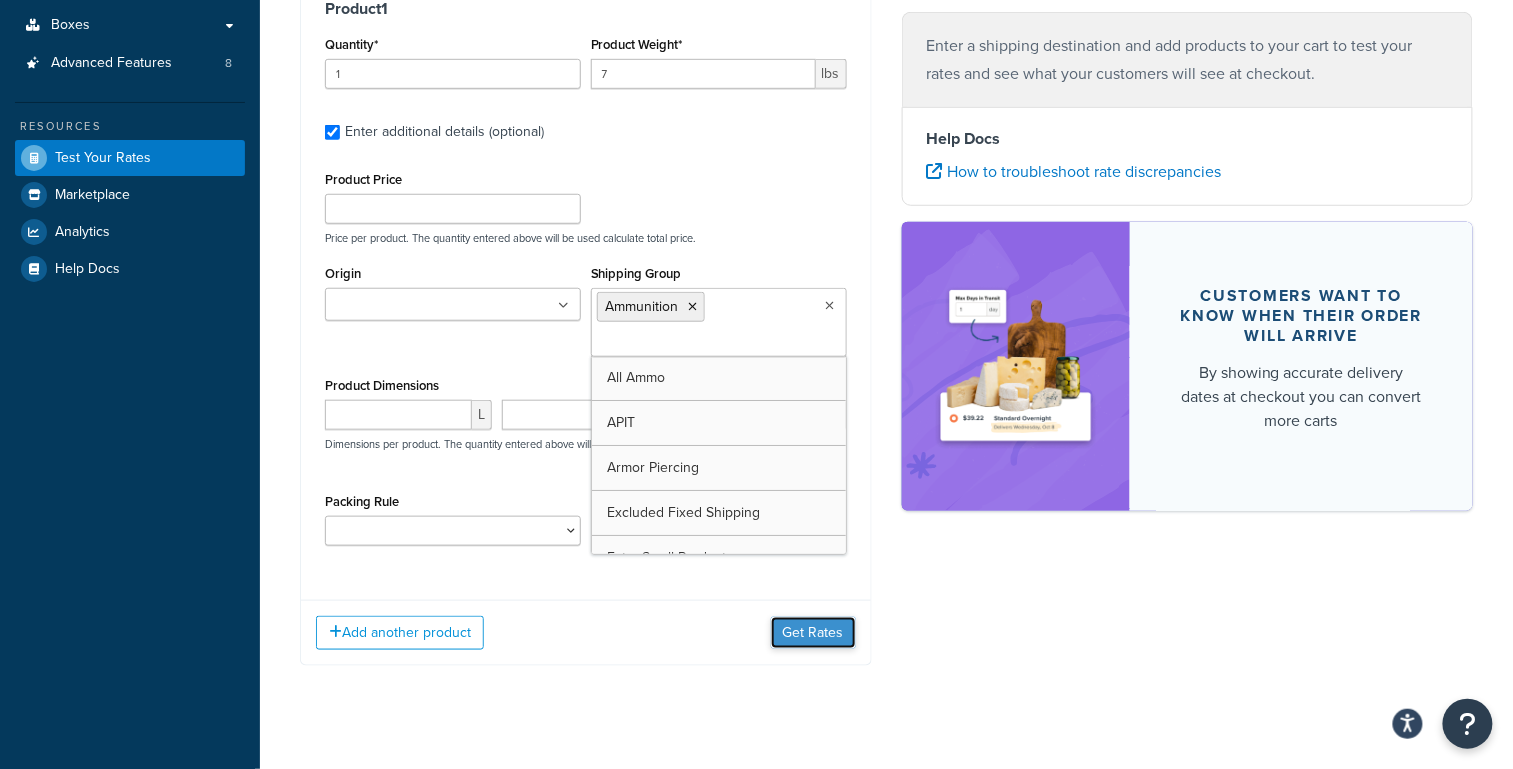 click on "Get Rates" at bounding box center (813, 633) 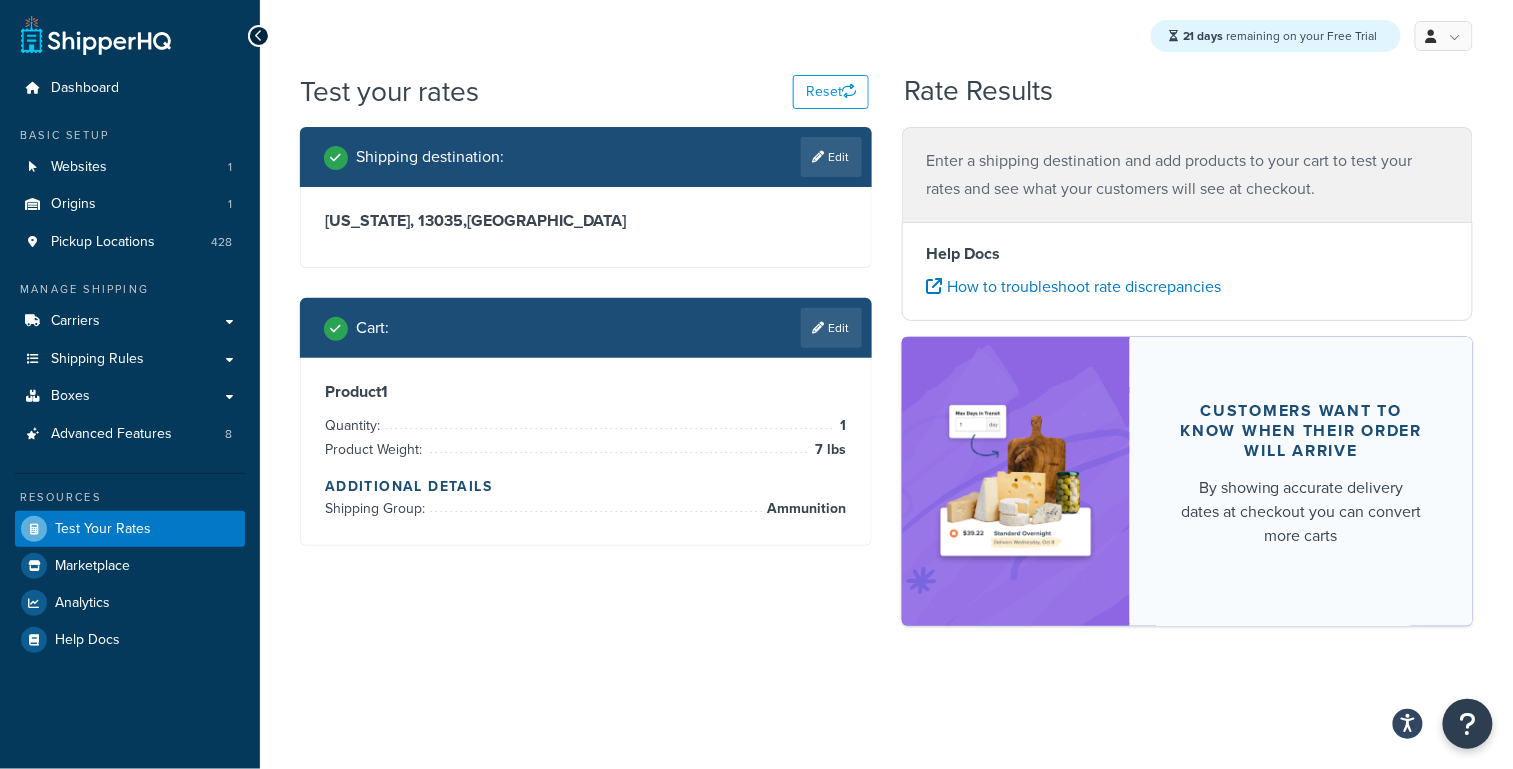 scroll, scrollTop: 0, scrollLeft: 0, axis: both 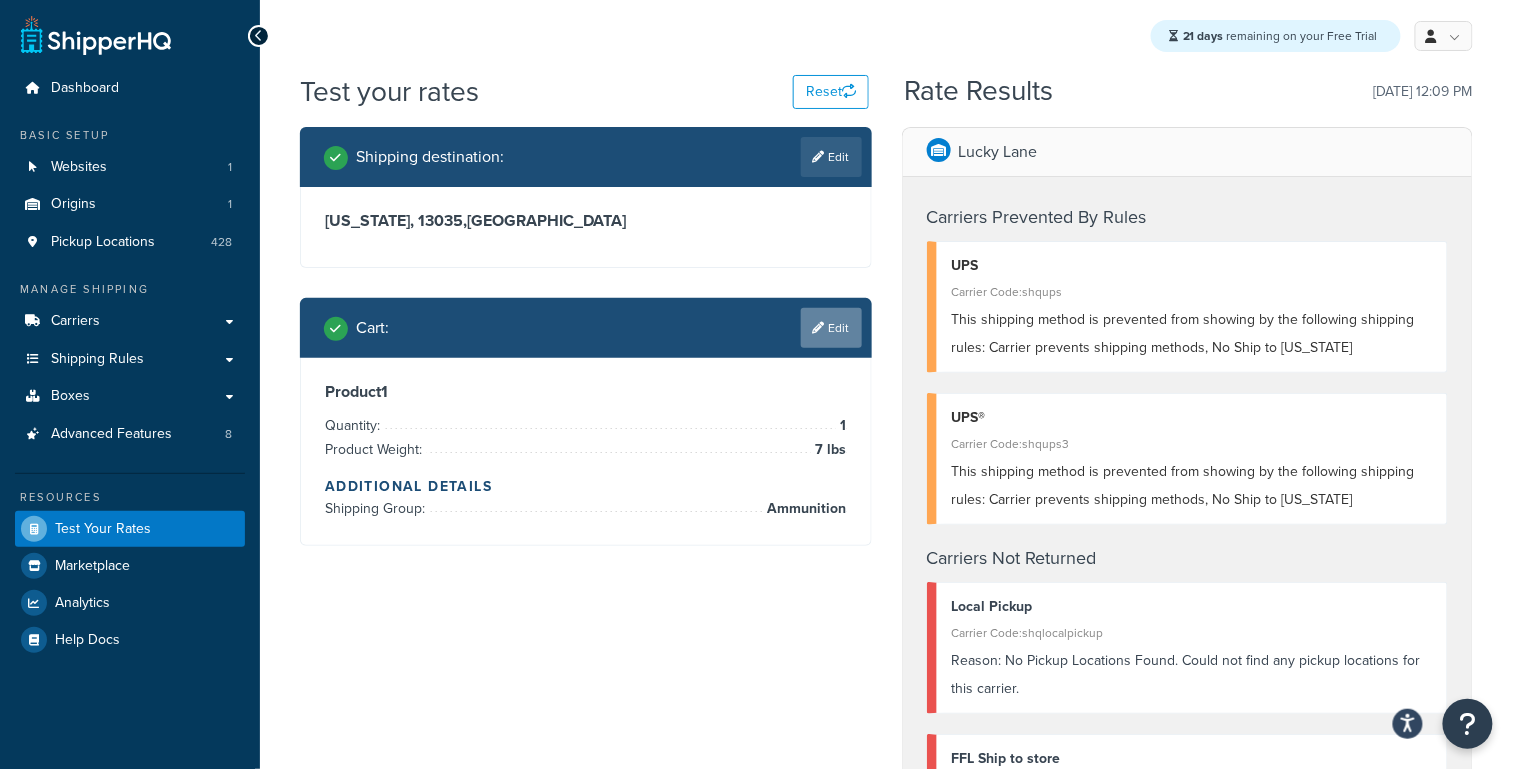 click on "Edit" at bounding box center [831, 328] 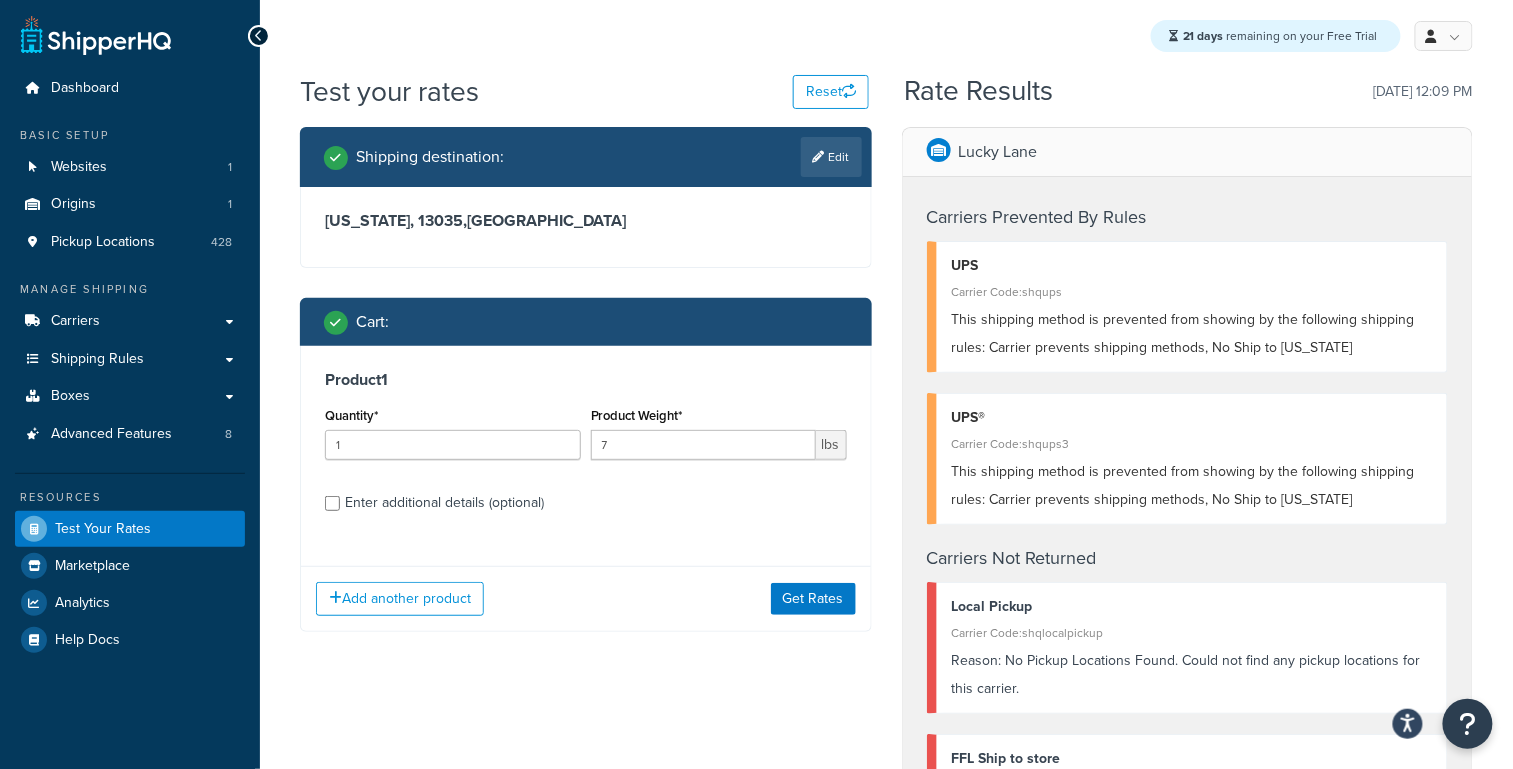 click on "Enter additional details (optional)" at bounding box center (444, 503) 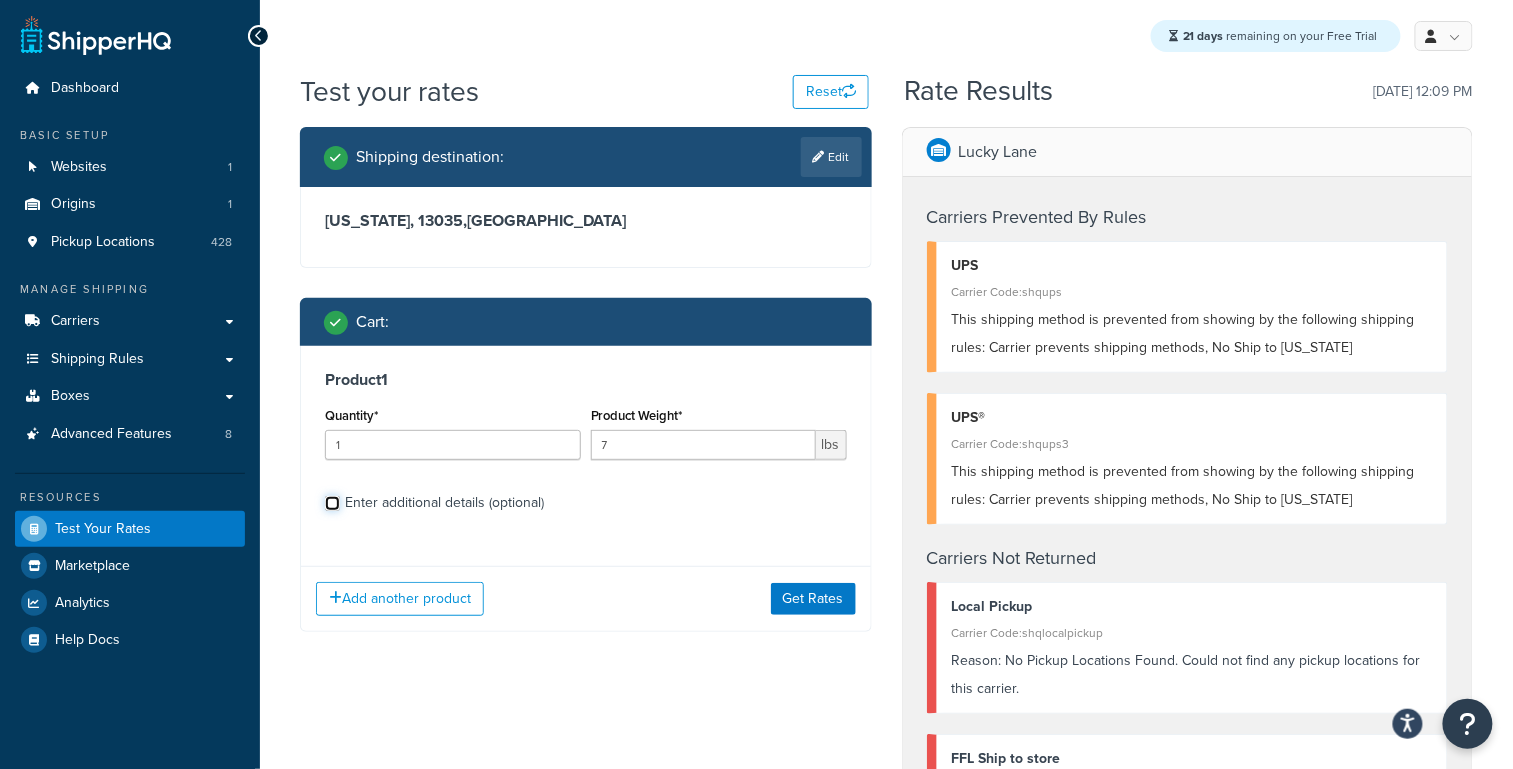 click on "Enter additional details (optional)" at bounding box center (332, 503) 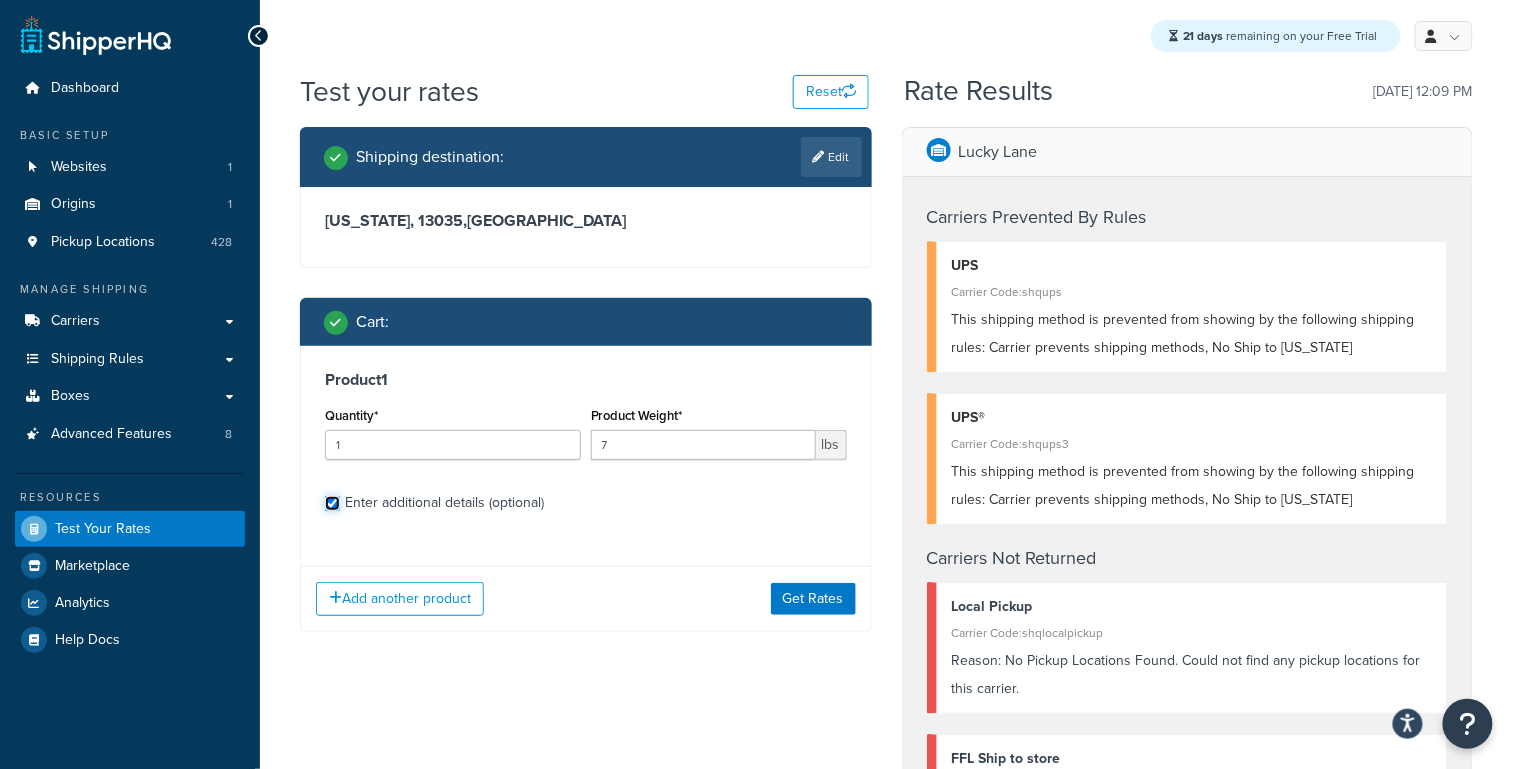 checkbox on "true" 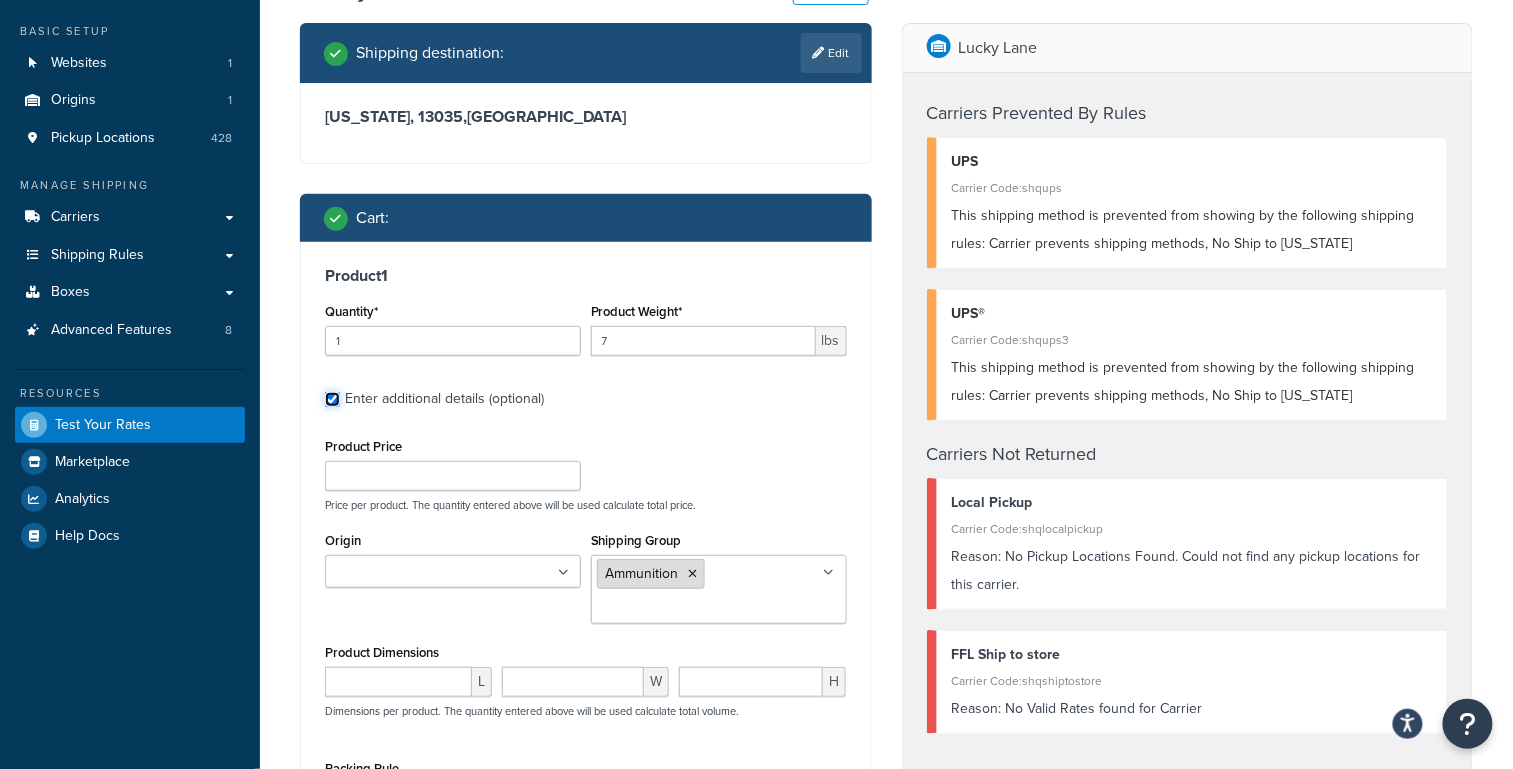 scroll, scrollTop: 106, scrollLeft: 0, axis: vertical 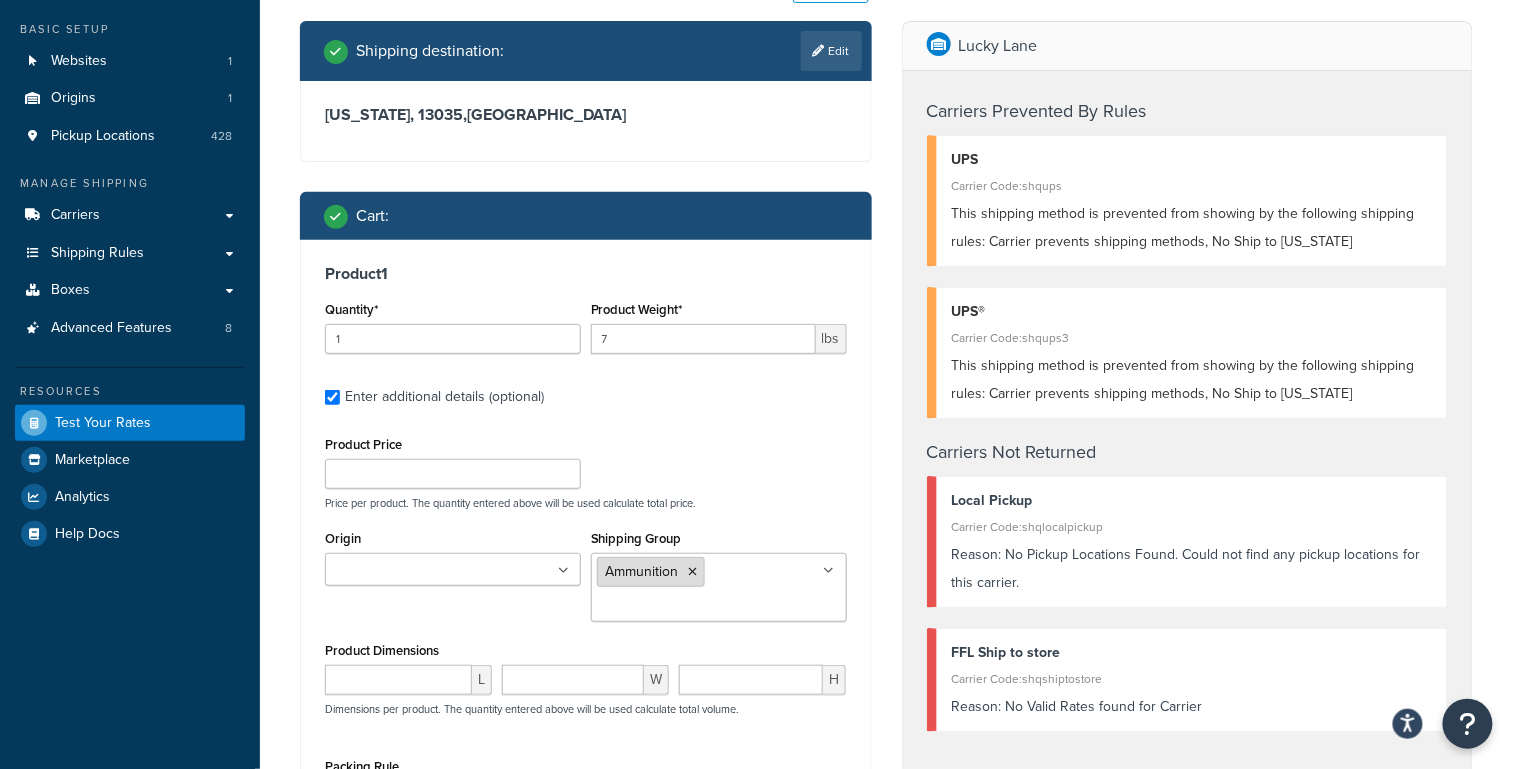 click on "Ammunition" at bounding box center (651, 572) 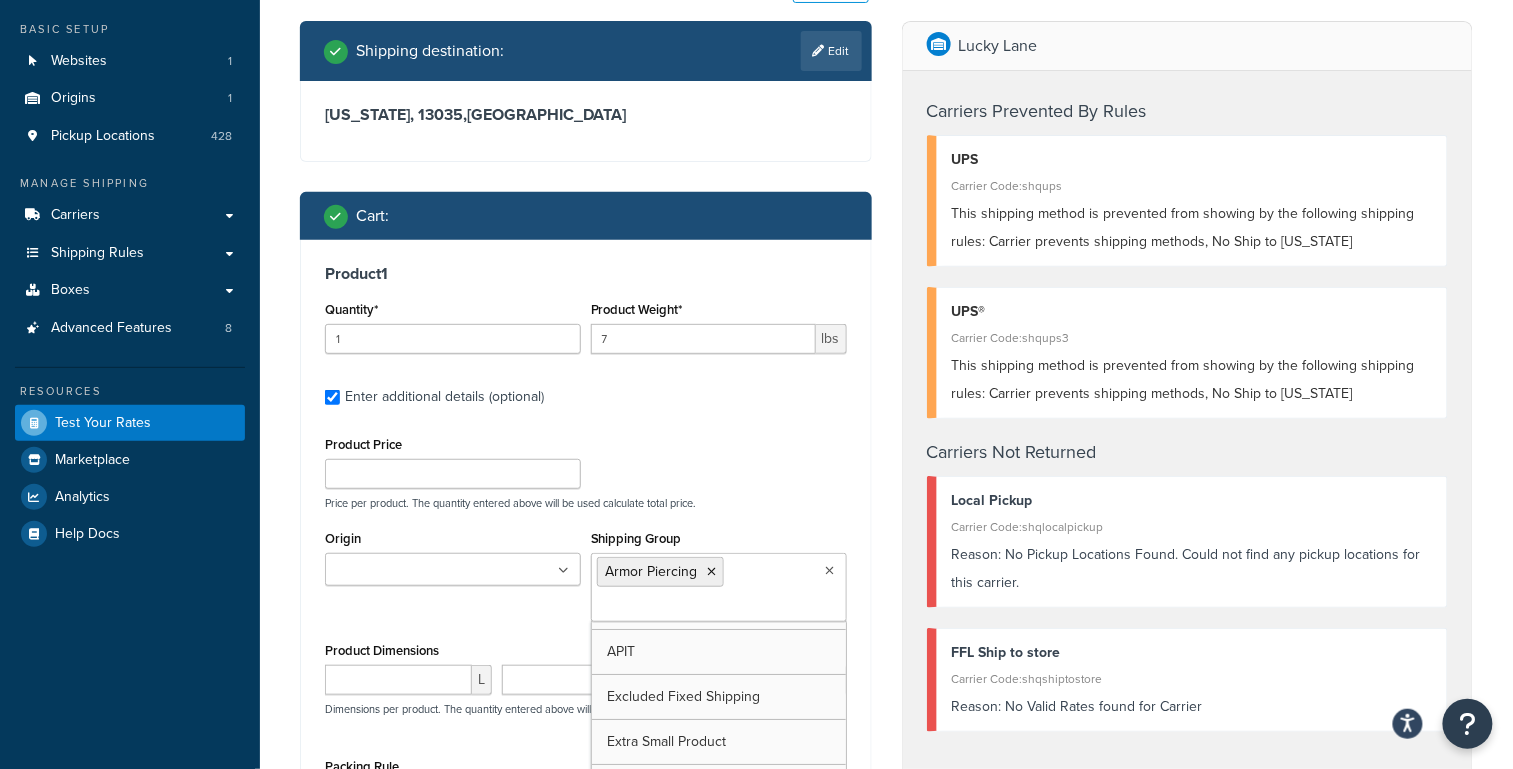 scroll, scrollTop: 107, scrollLeft: 0, axis: vertical 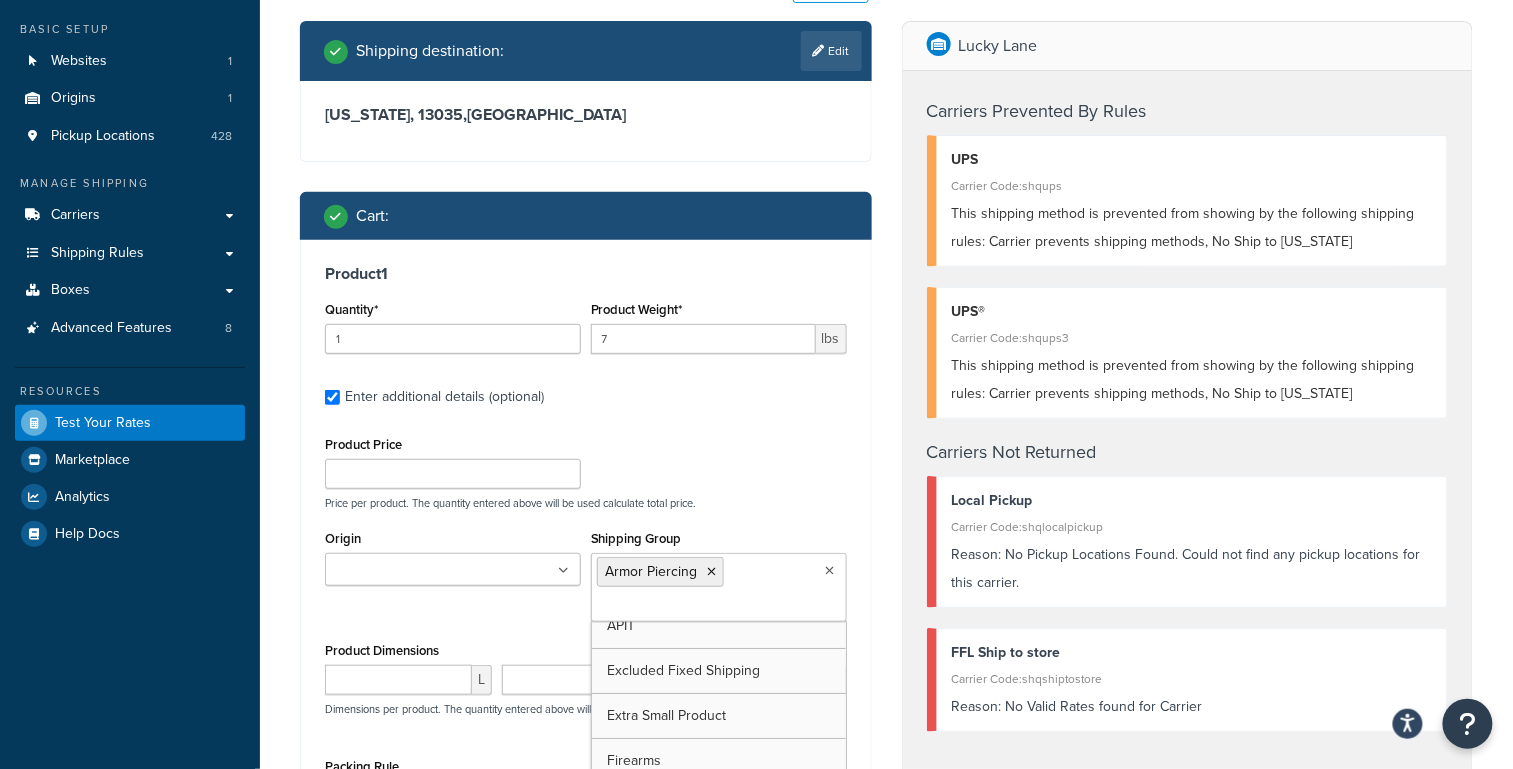 click on "Product  1 Quantity*   1 Product Weight*   7 lbs   Enter additional details (optional) Product Price   Price per product. The quantity entered above will be used calculate total price. Origin   Lucky Lane Shipping Group   Armor Piercing   All Ammo Ammunition APIT Excluded Fixed Shipping Extra Small Product Firearms Free_Shipping Freight Forward HazMat Large Large_Primer_Hazmat Lowers Magazines_10 Magazines_10_15 Medium Merchandise Optic Small Small_Primer_Hazmat SureShot Exploding Target test Threaded Barrel Tracer Product Dimensions   L   W   H Dimensions per product. The quantity entered above will be used calculate total volume. Packing Rule     Ready To Ship" at bounding box center (586, 545) 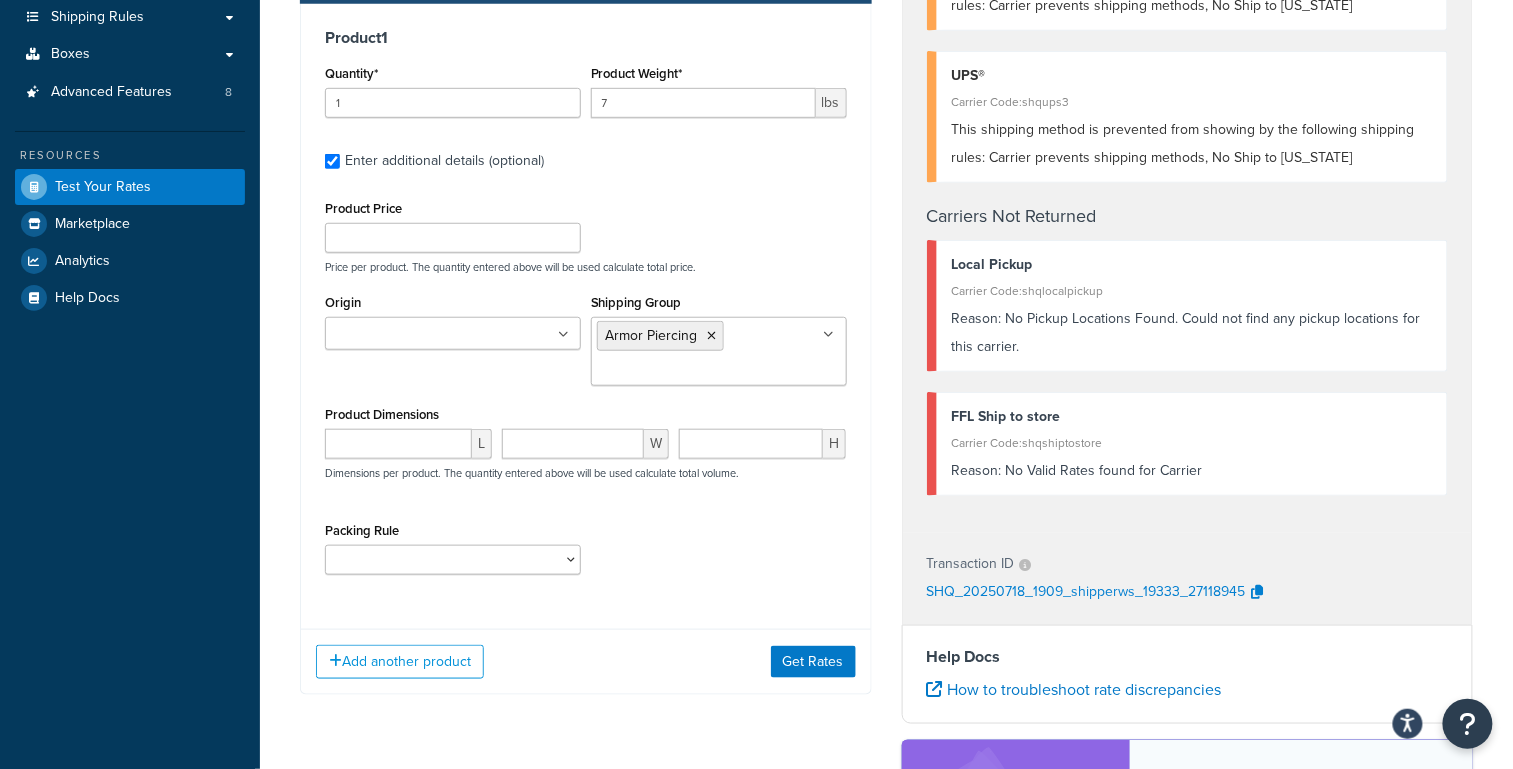 scroll, scrollTop: 488, scrollLeft: 0, axis: vertical 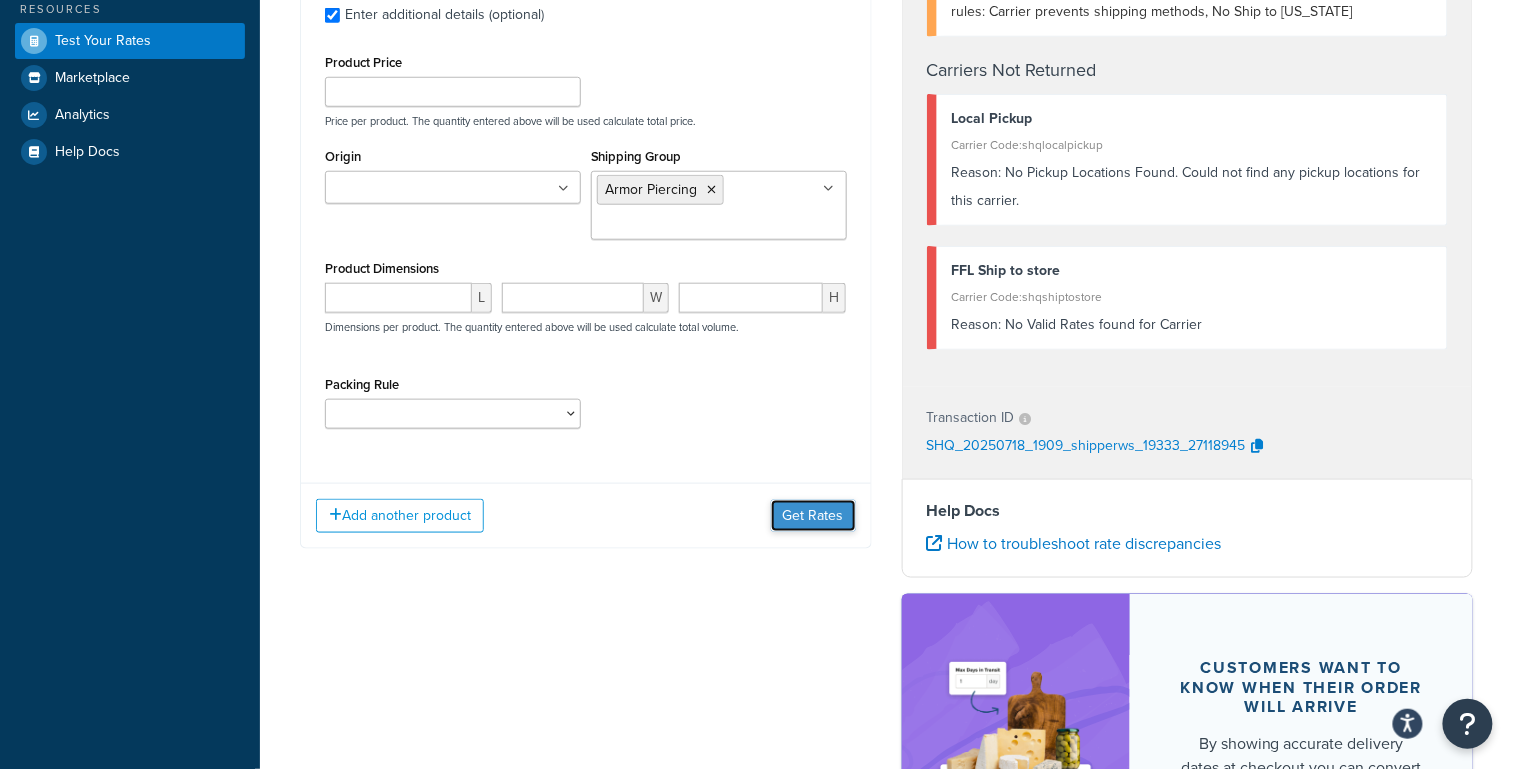 click on "Get Rates" at bounding box center [813, 516] 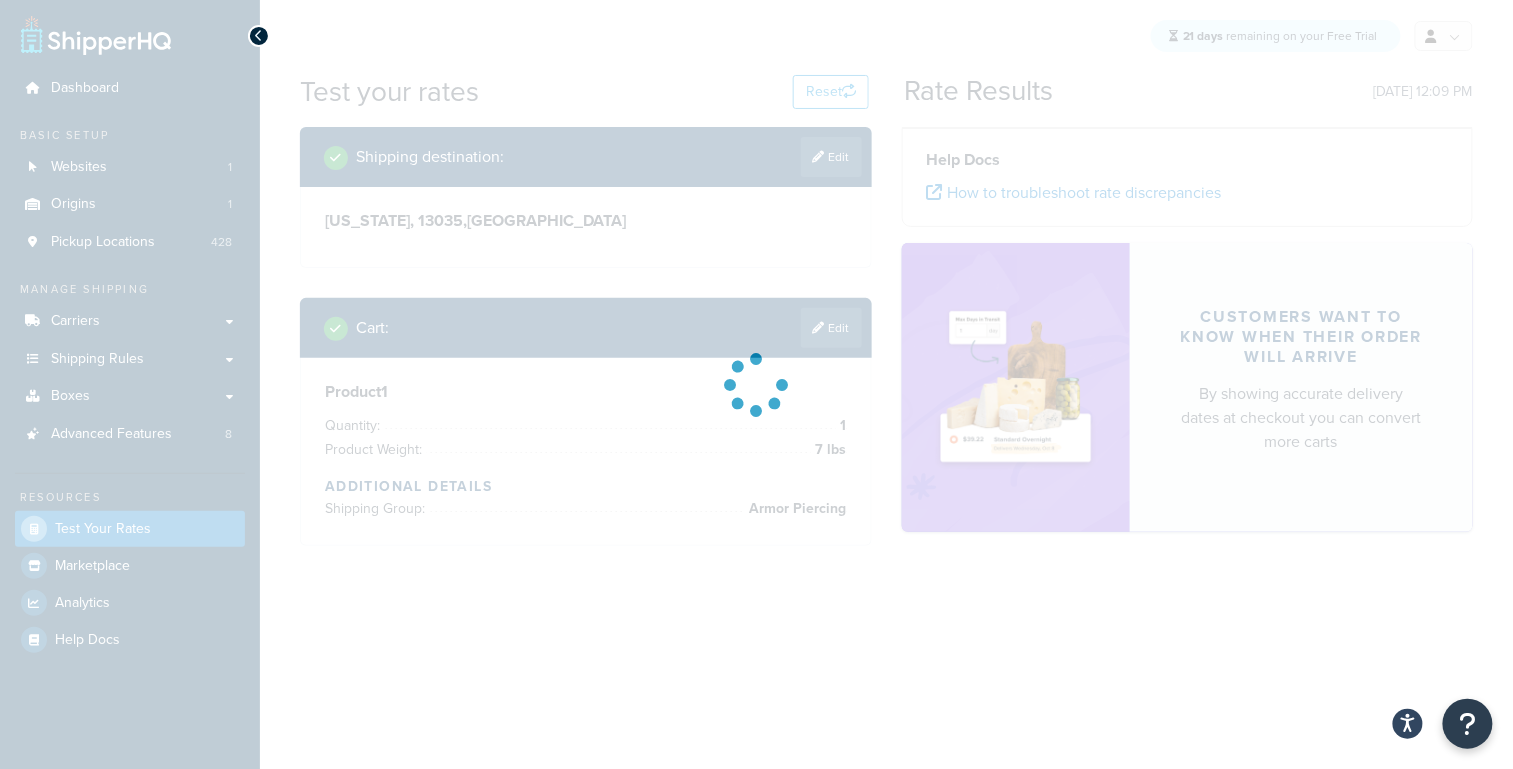 scroll, scrollTop: 0, scrollLeft: 0, axis: both 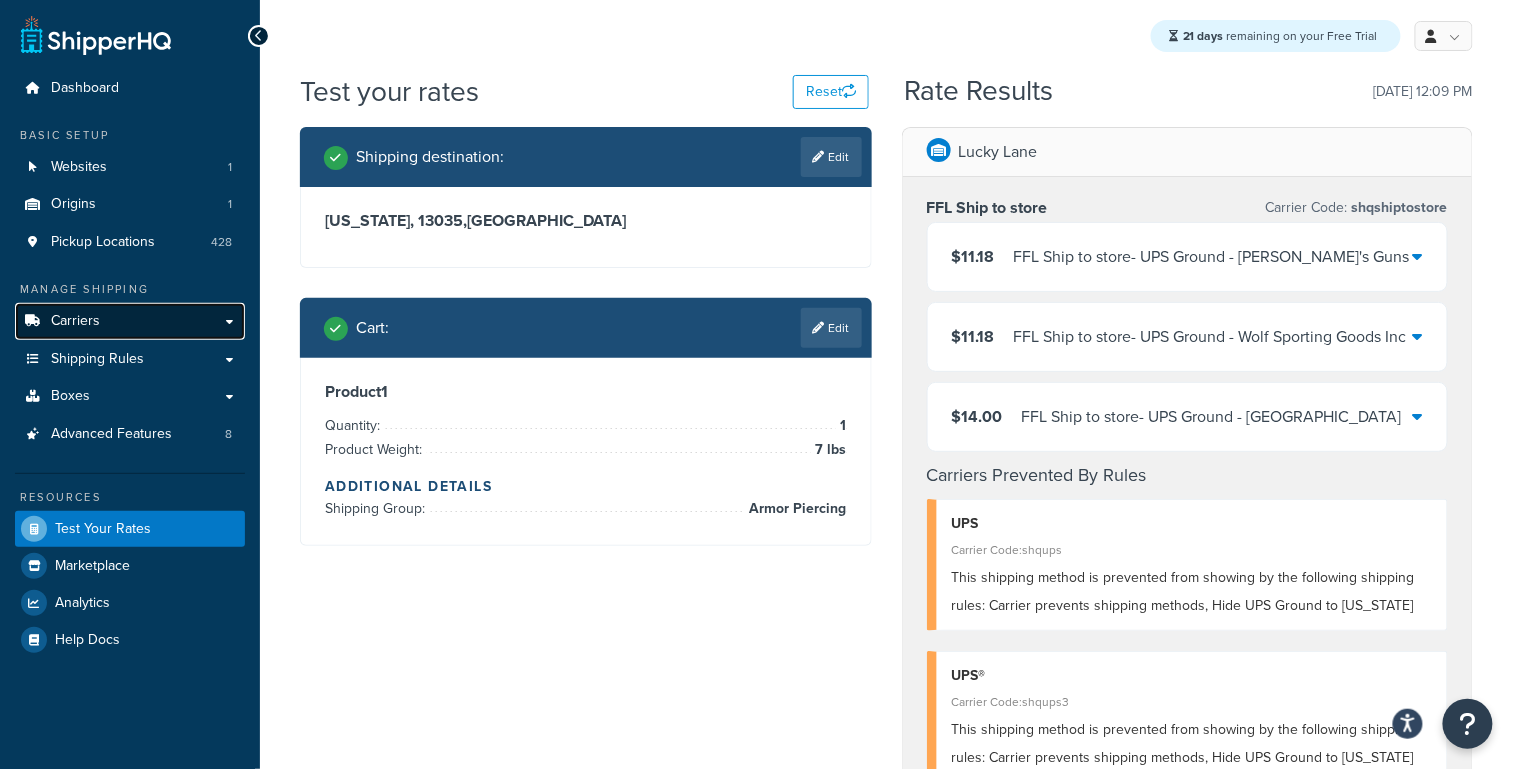 click on "Carriers" at bounding box center [130, 321] 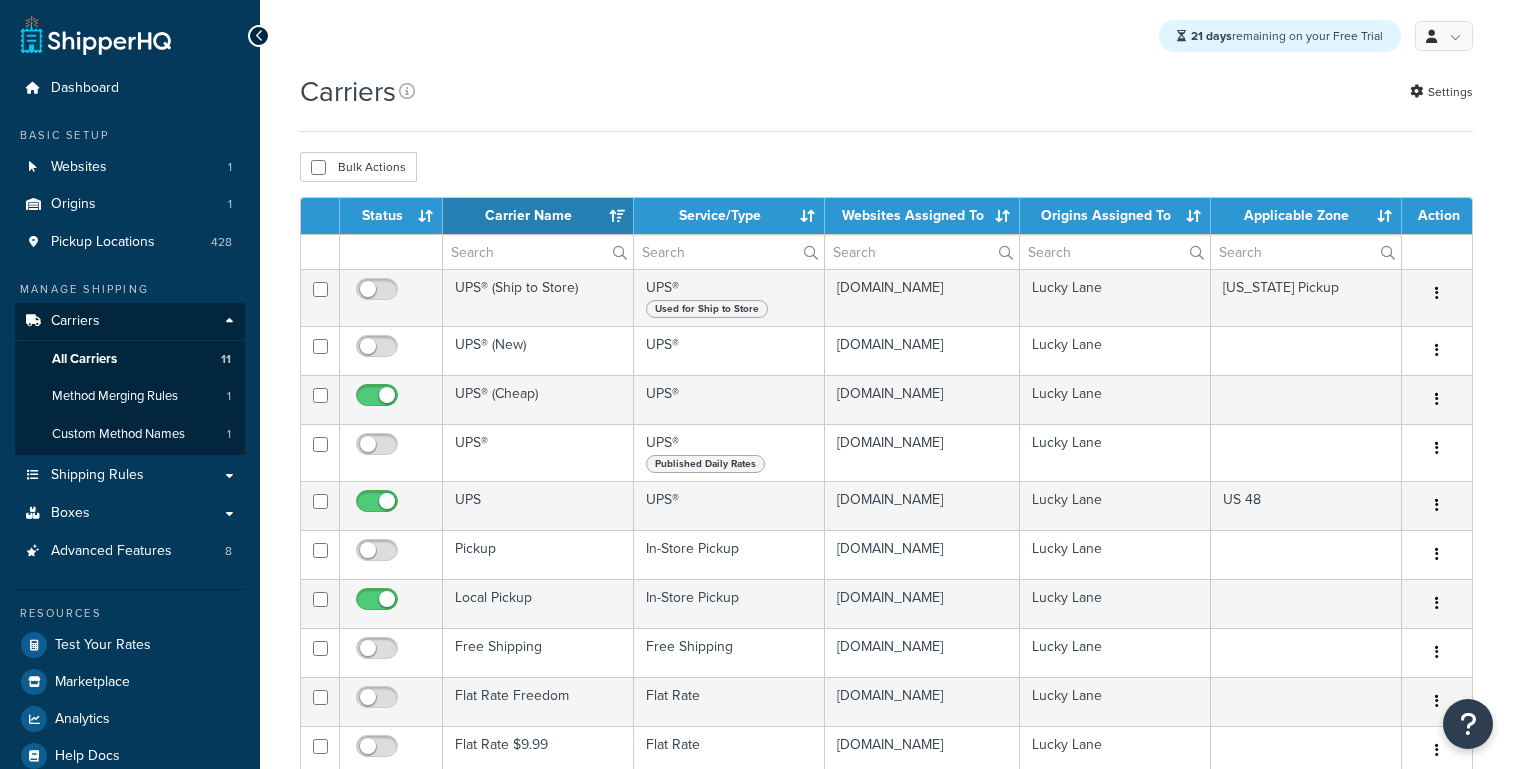 select on "15" 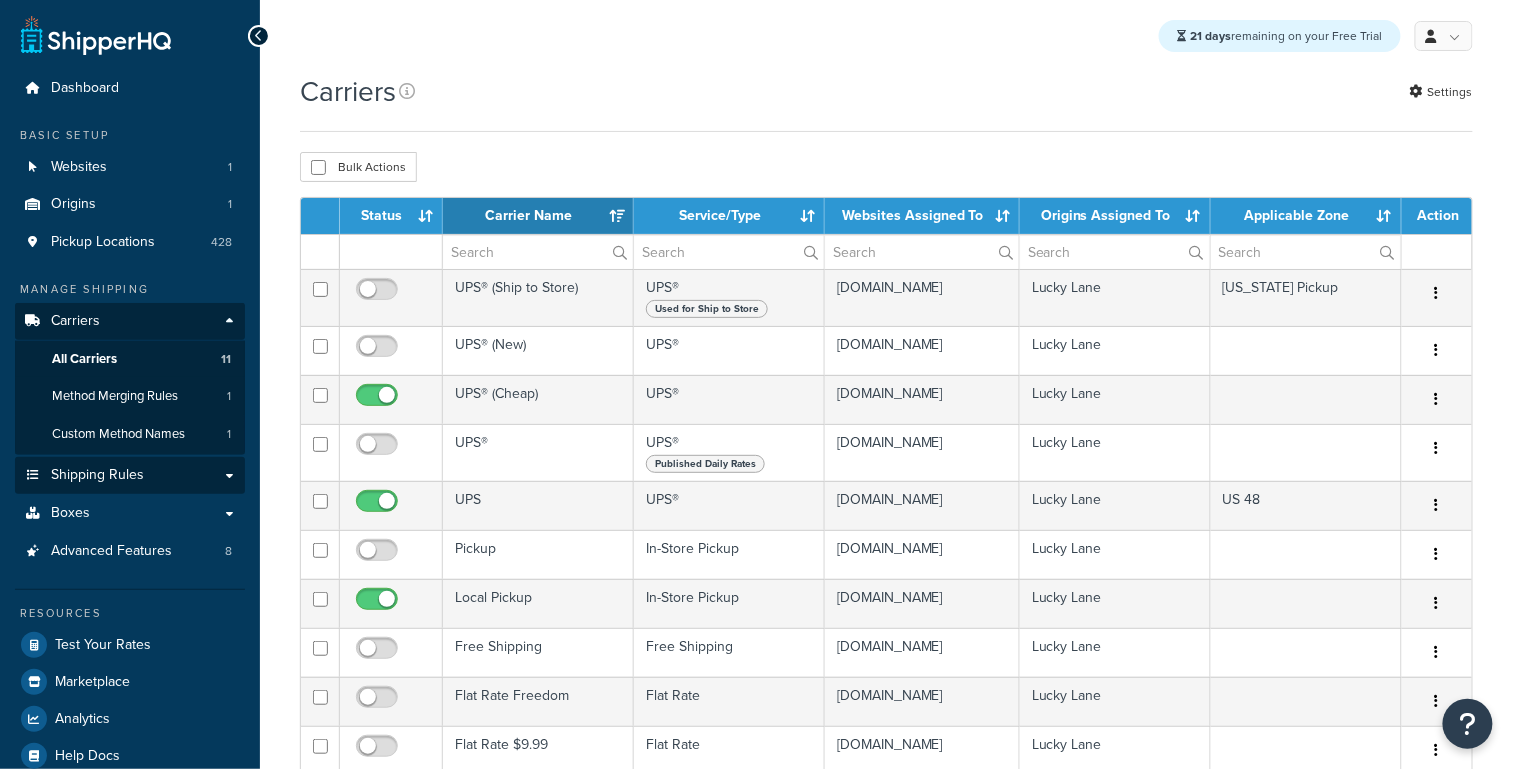 scroll, scrollTop: 0, scrollLeft: 0, axis: both 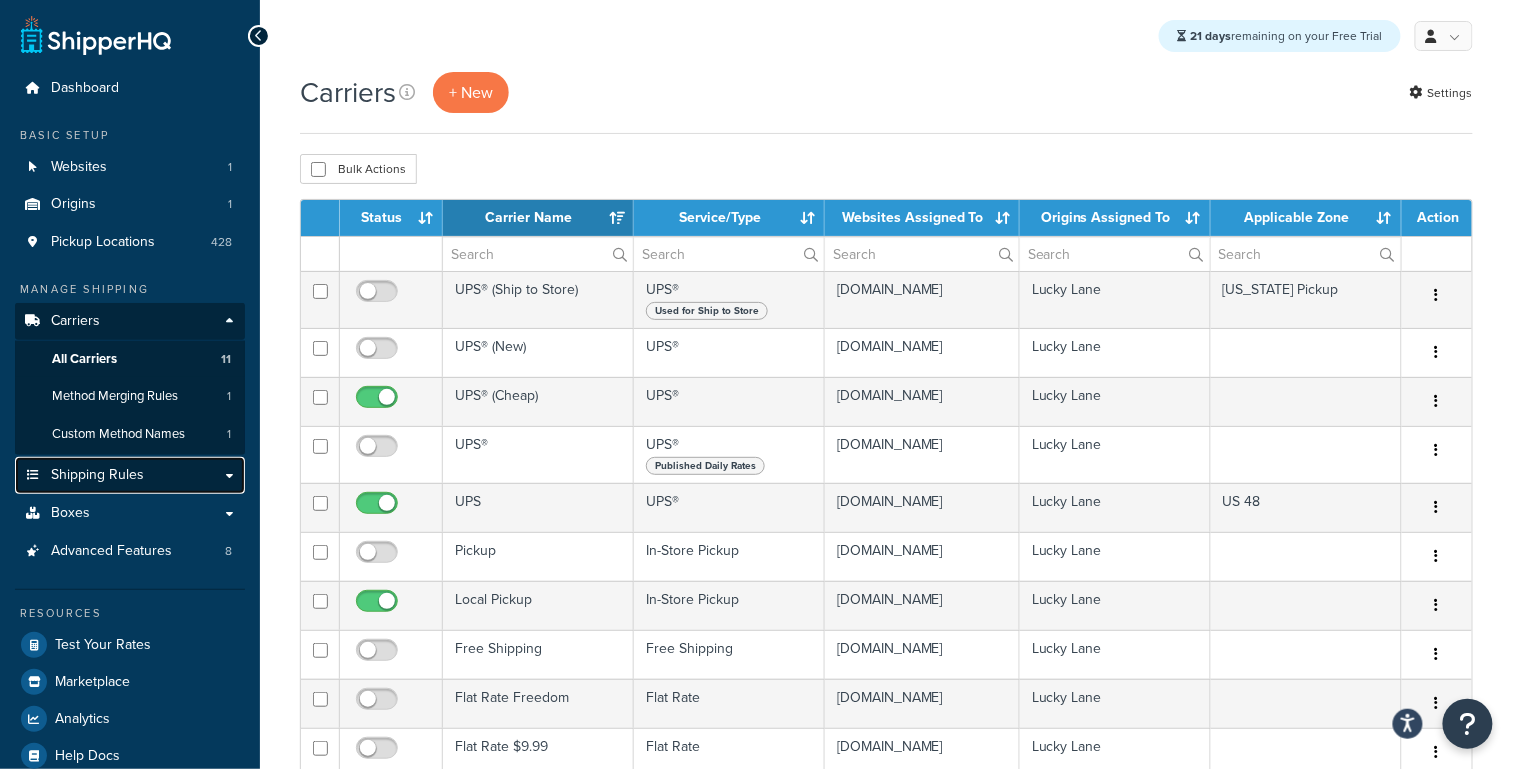 click on "Shipping Rules" at bounding box center [130, 475] 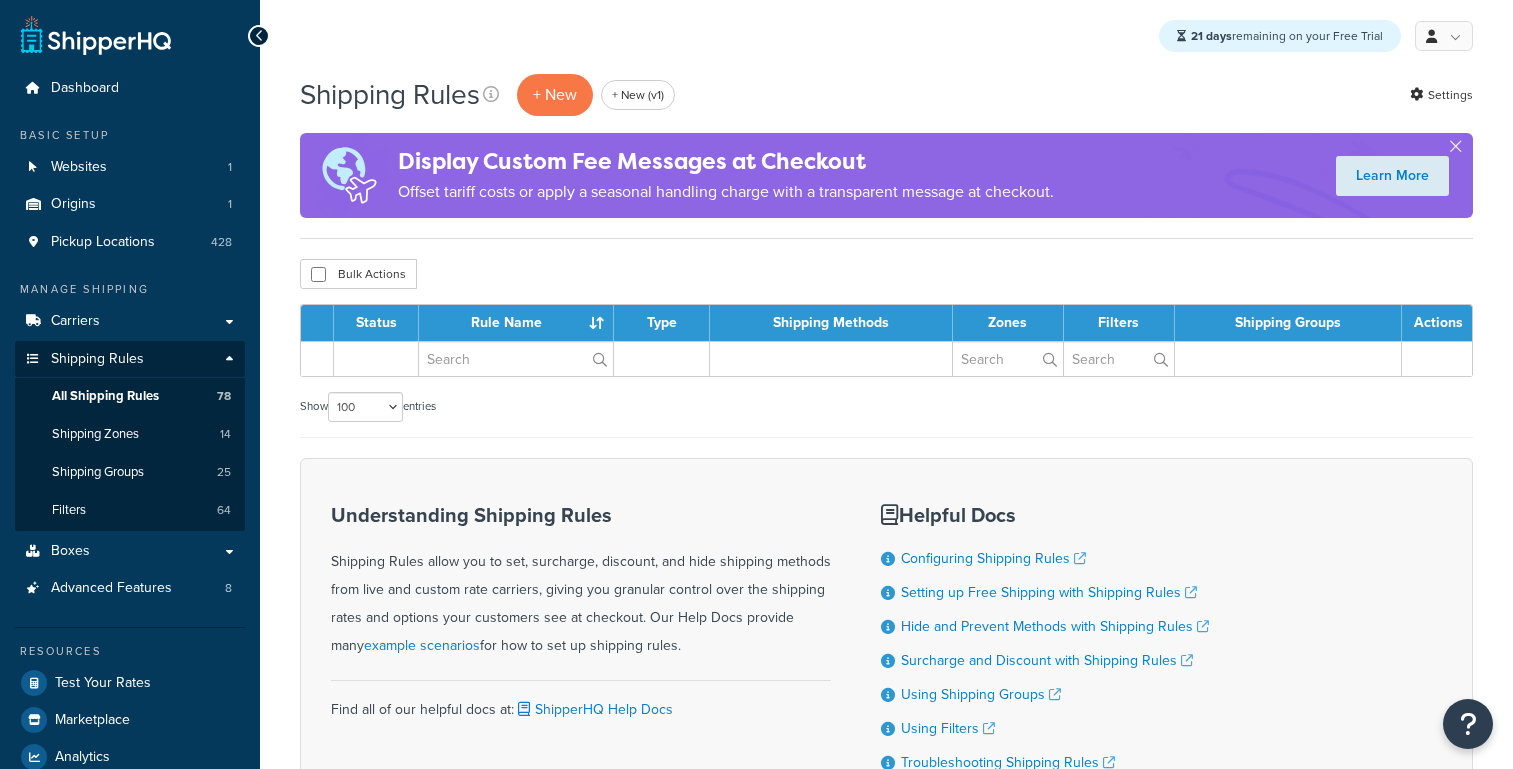 select on "100" 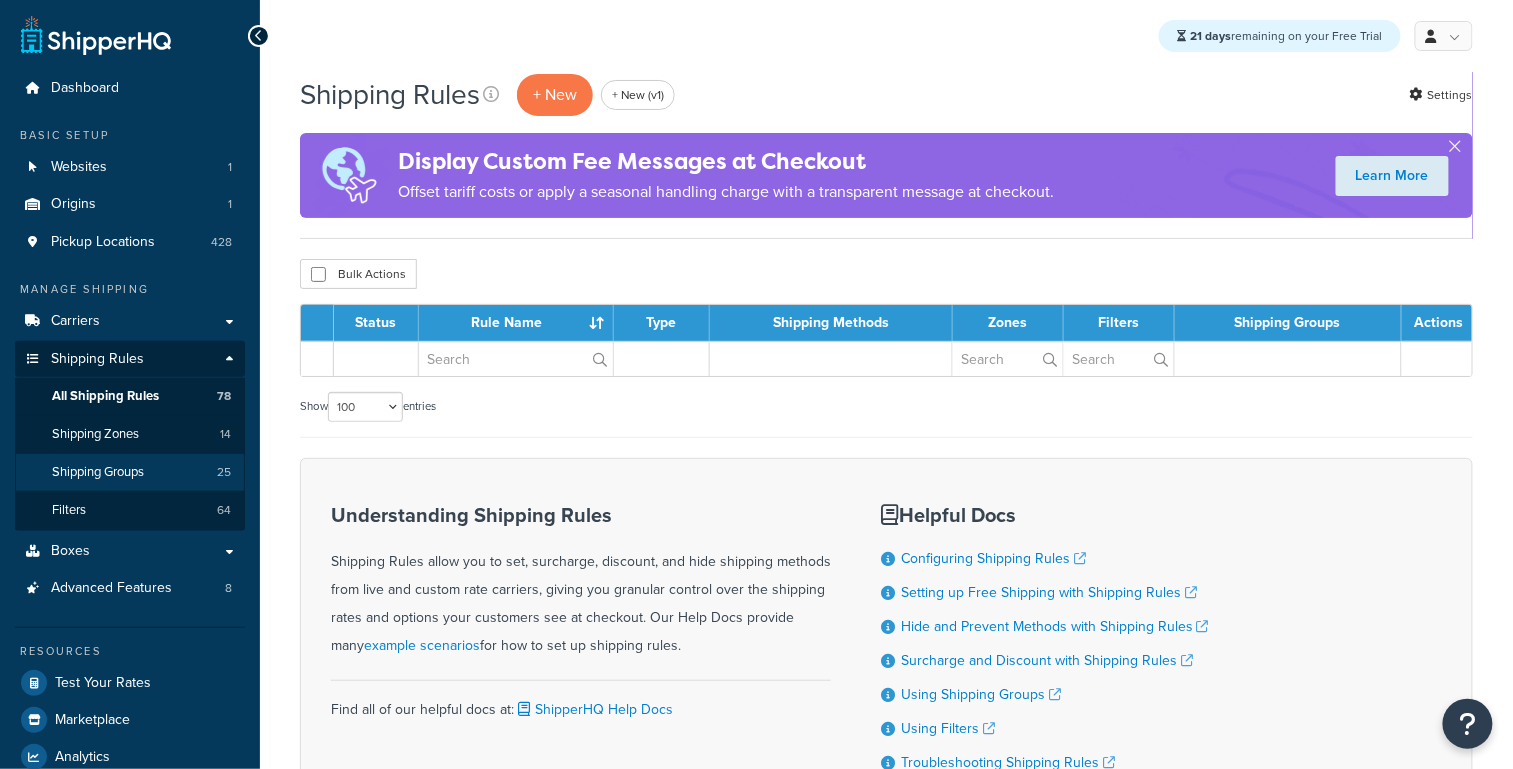 scroll, scrollTop: 0, scrollLeft: 0, axis: both 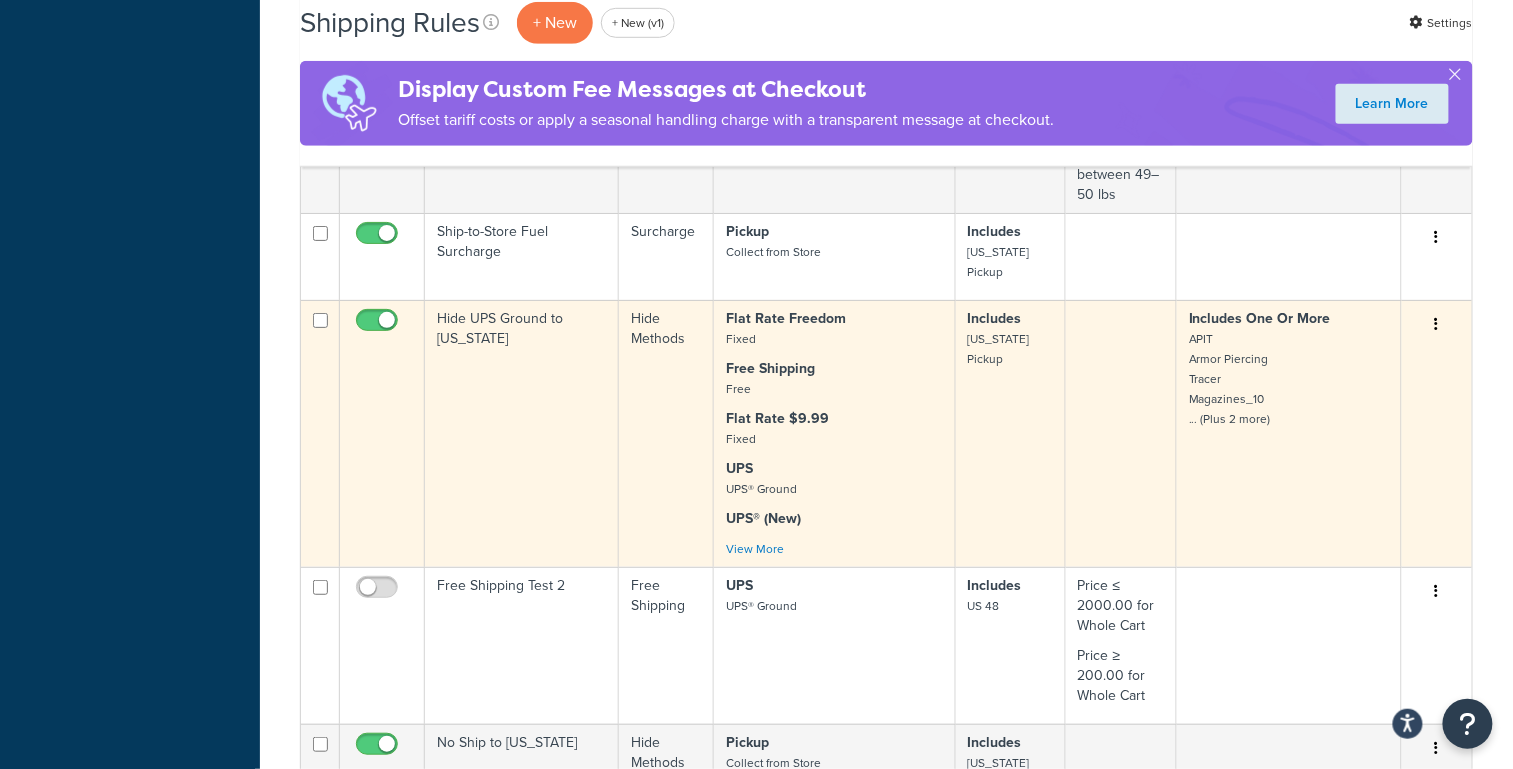 click on "APIT Armor Piercing Tracer Magazines_10 ... (Plus 2 more)" at bounding box center (1230, 379) 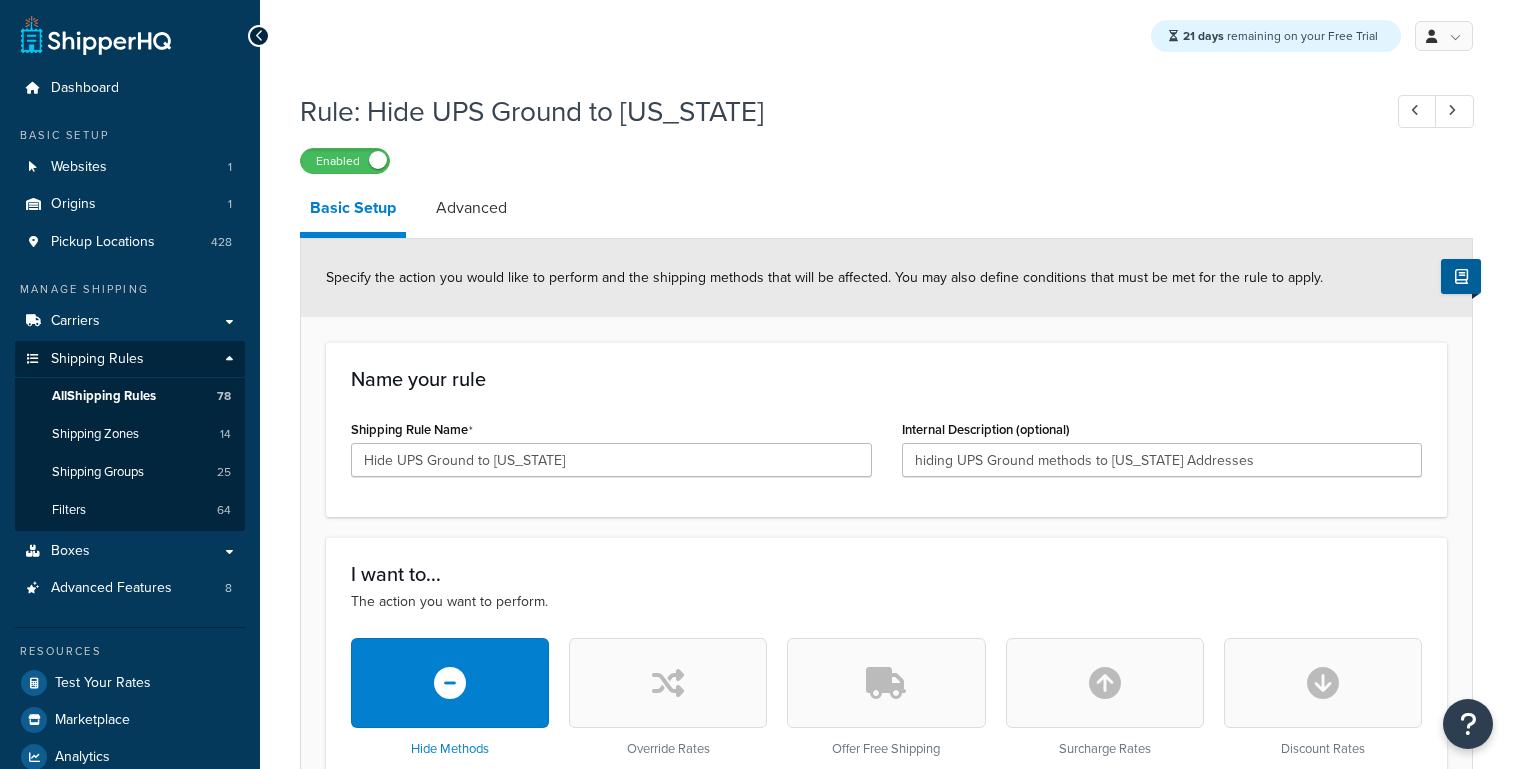 scroll, scrollTop: 0, scrollLeft: 0, axis: both 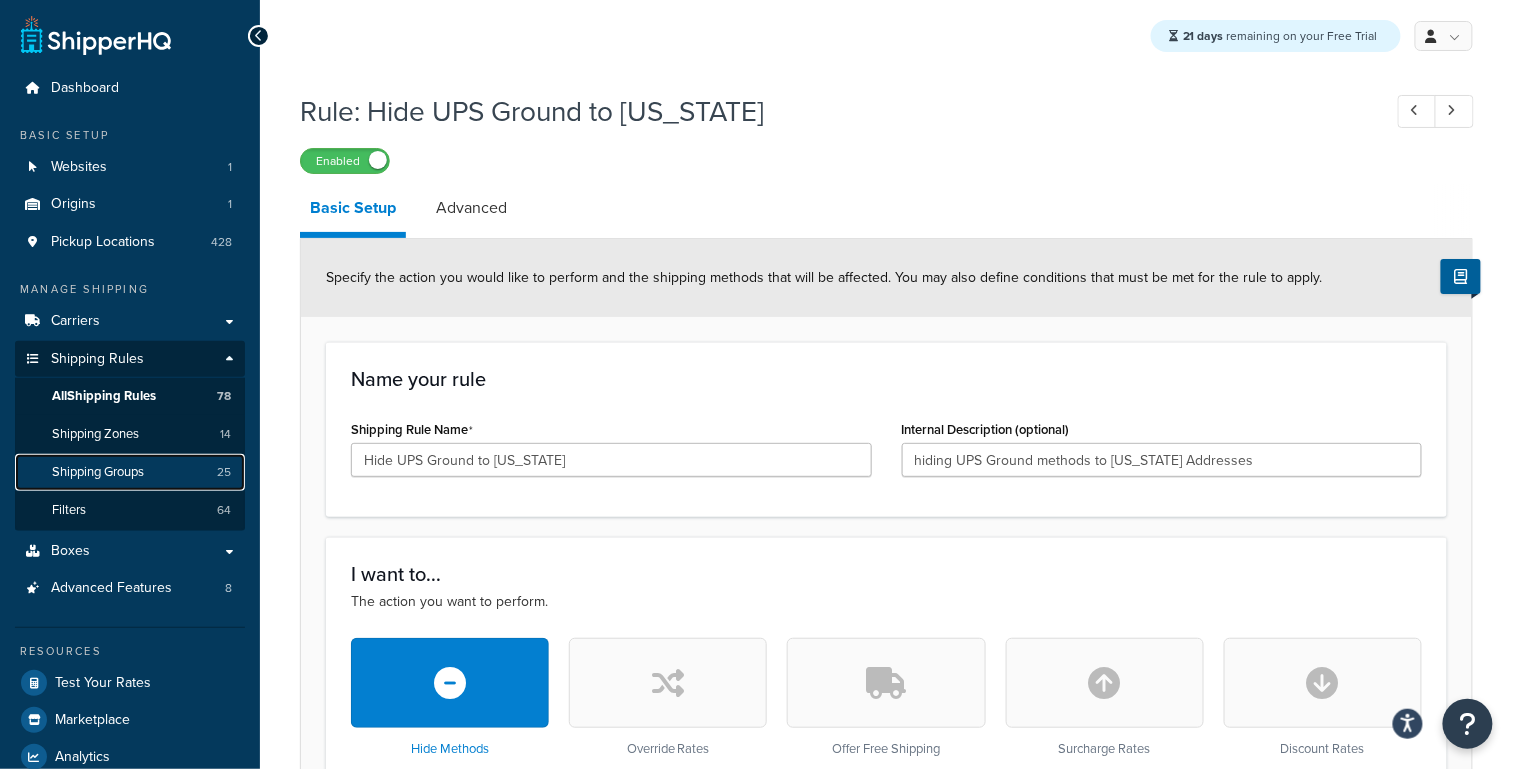 click on "Shipping Groups" at bounding box center [98, 472] 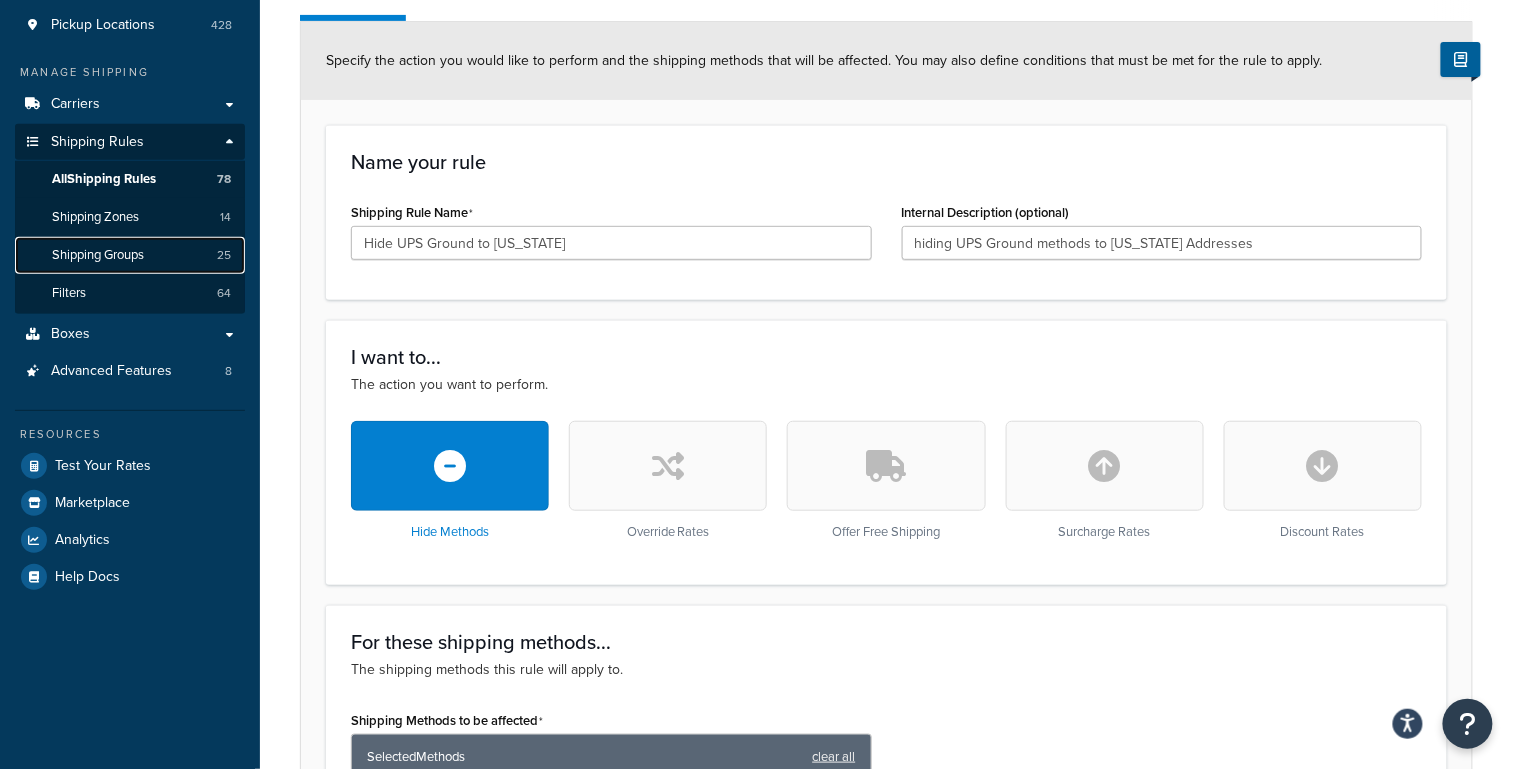 scroll, scrollTop: 0, scrollLeft: 0, axis: both 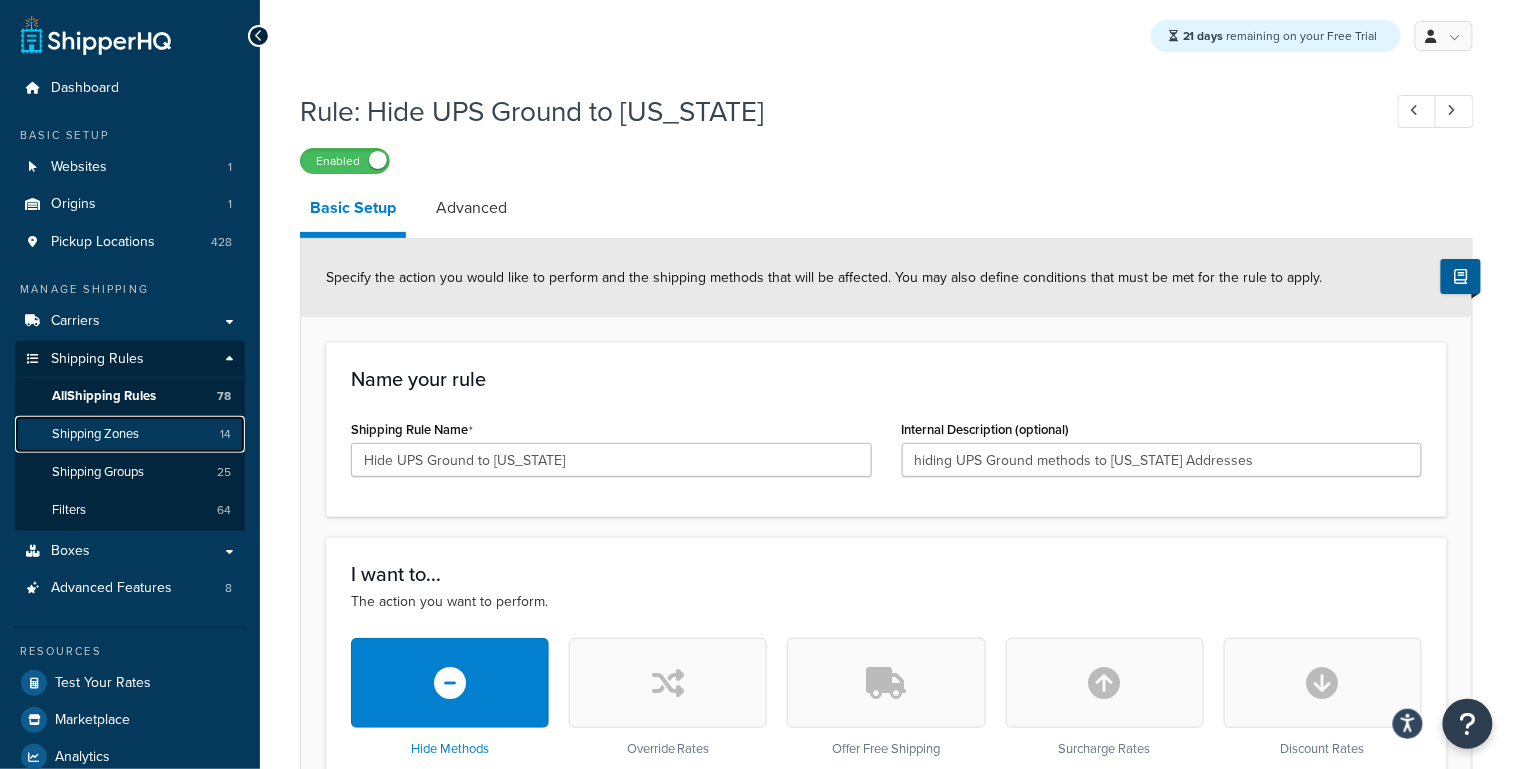 click on "Shipping Zones 14" at bounding box center (130, 434) 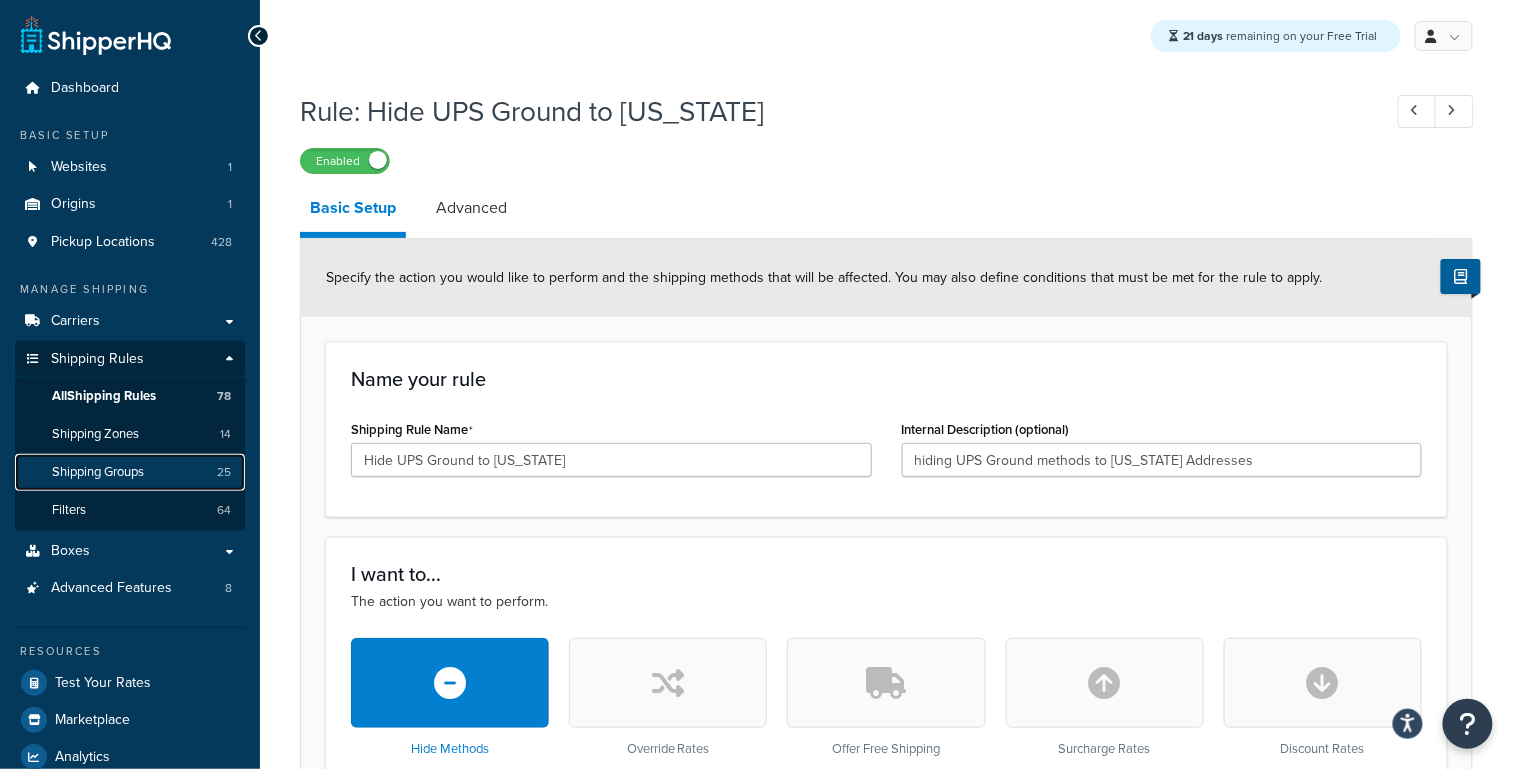 click on "Shipping Groups" at bounding box center (98, 472) 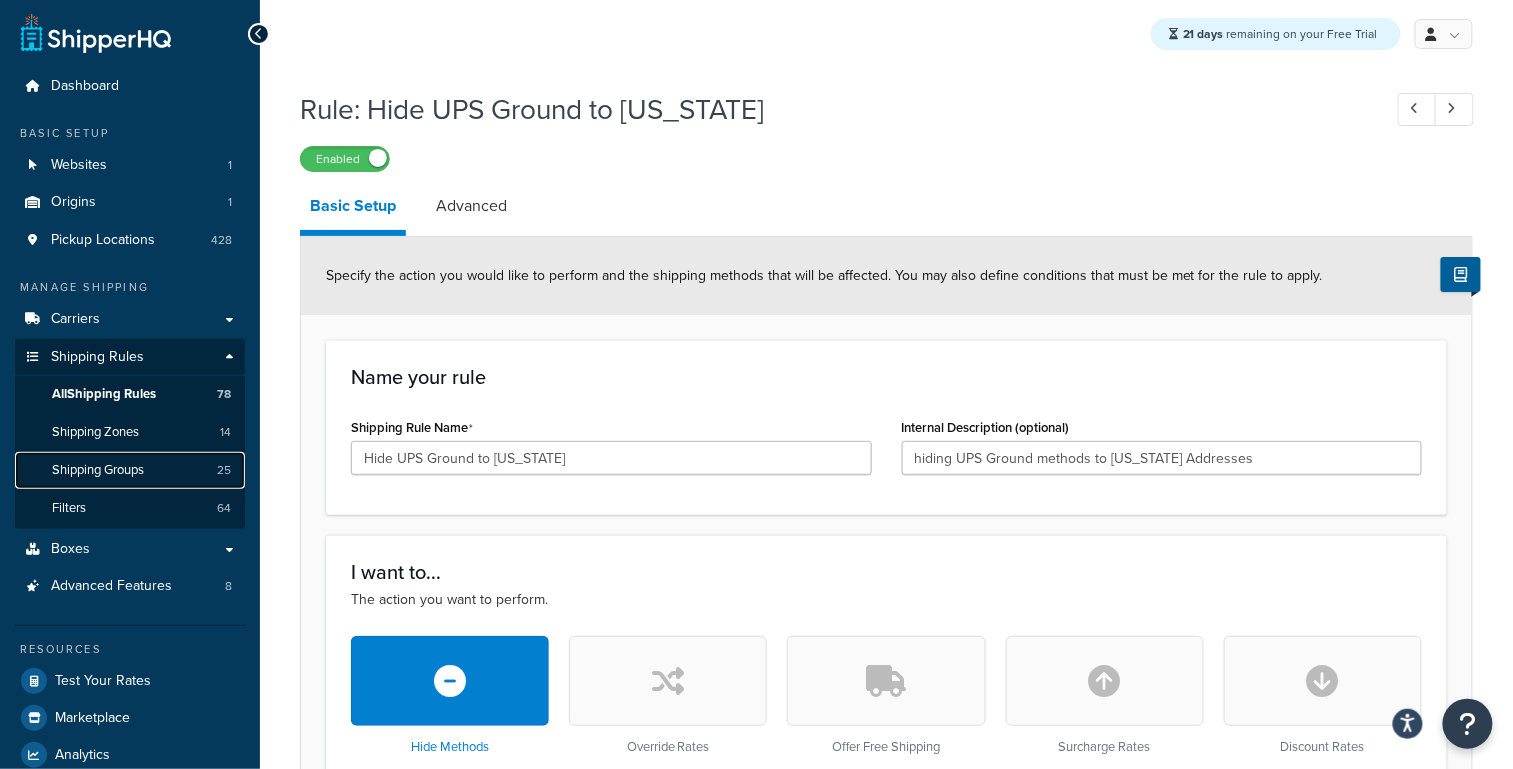 scroll, scrollTop: 3, scrollLeft: 0, axis: vertical 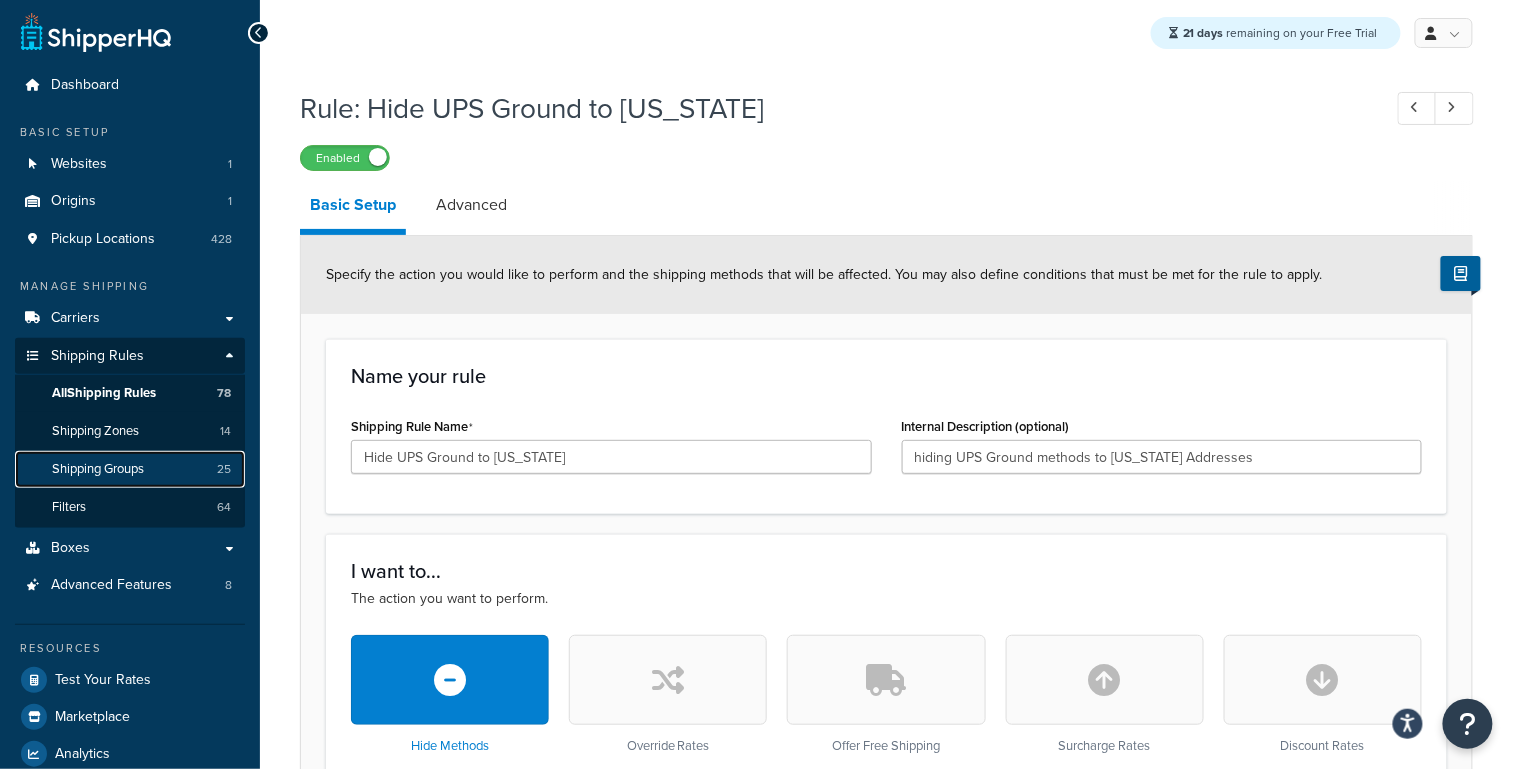 click on "Shipping Groups 25" at bounding box center (130, 469) 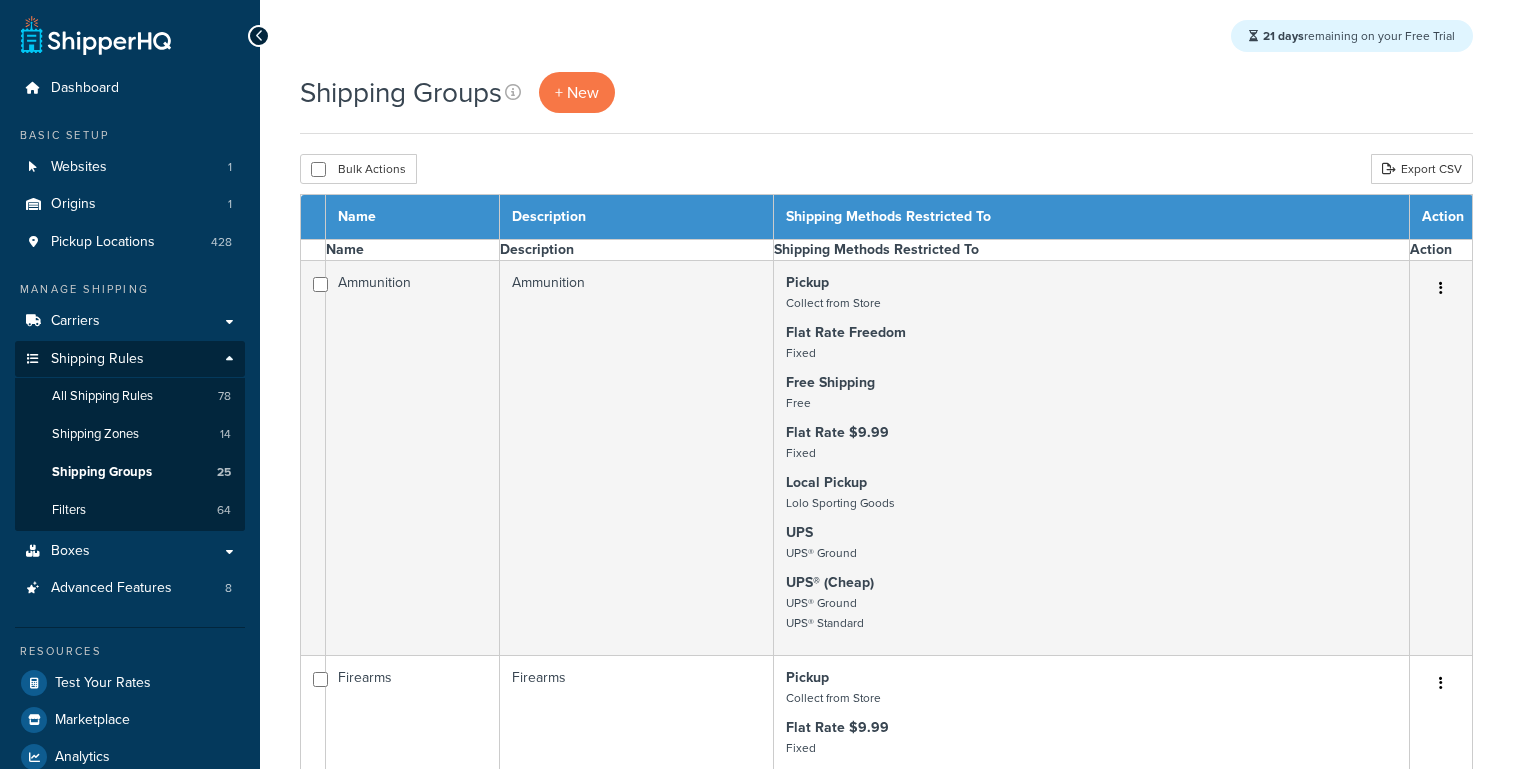 scroll, scrollTop: 0, scrollLeft: 0, axis: both 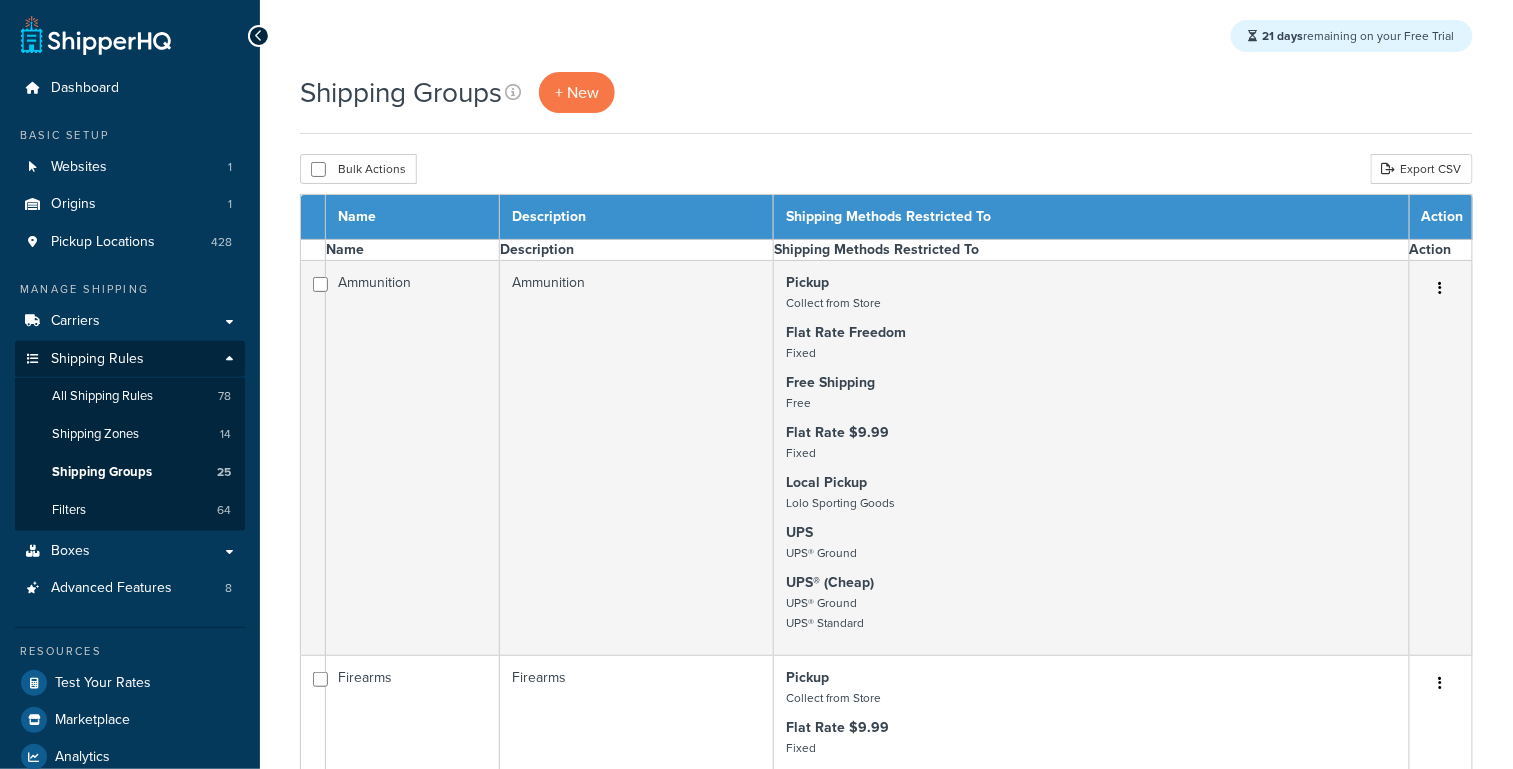 select on "15" 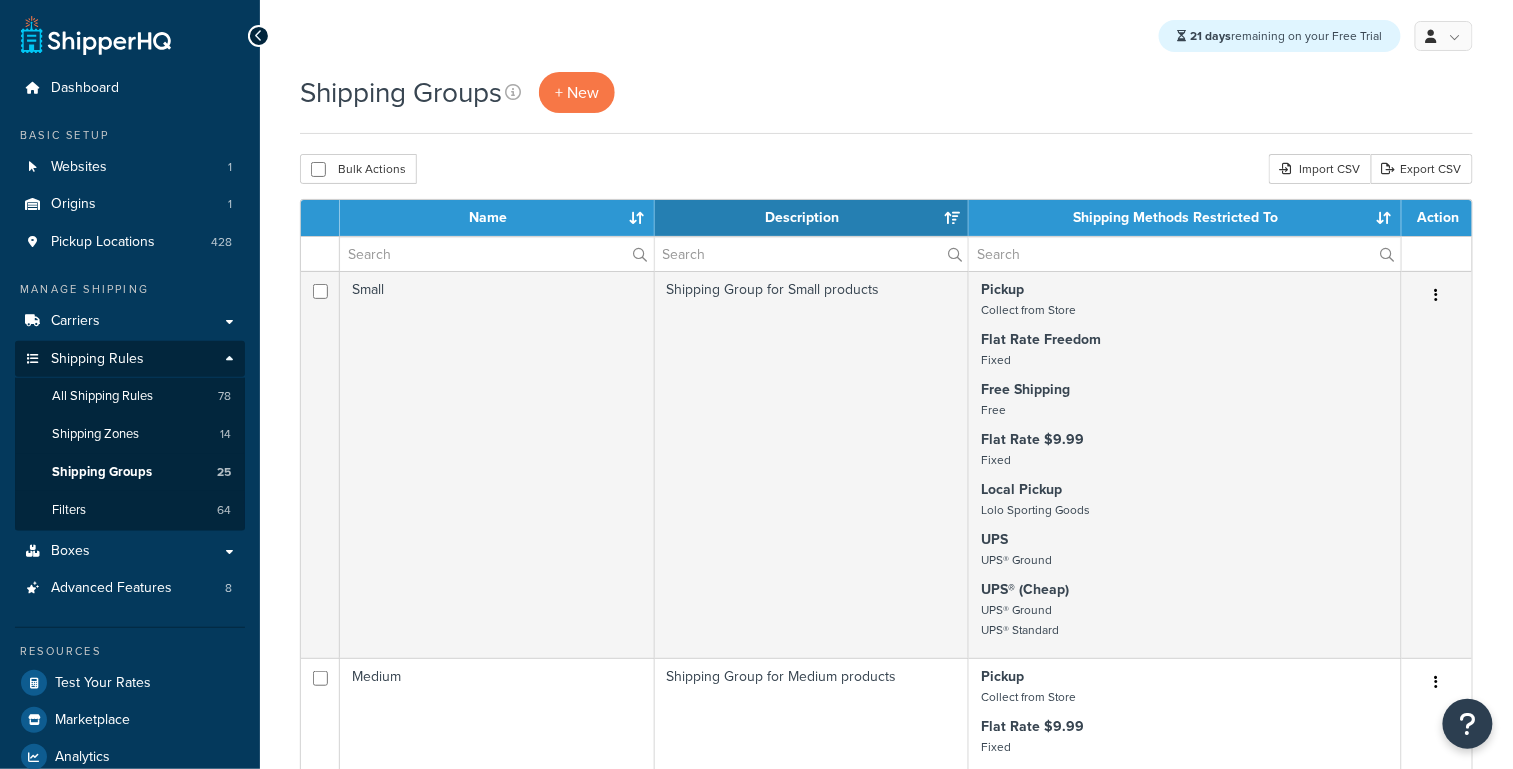 scroll, scrollTop: 0, scrollLeft: 0, axis: both 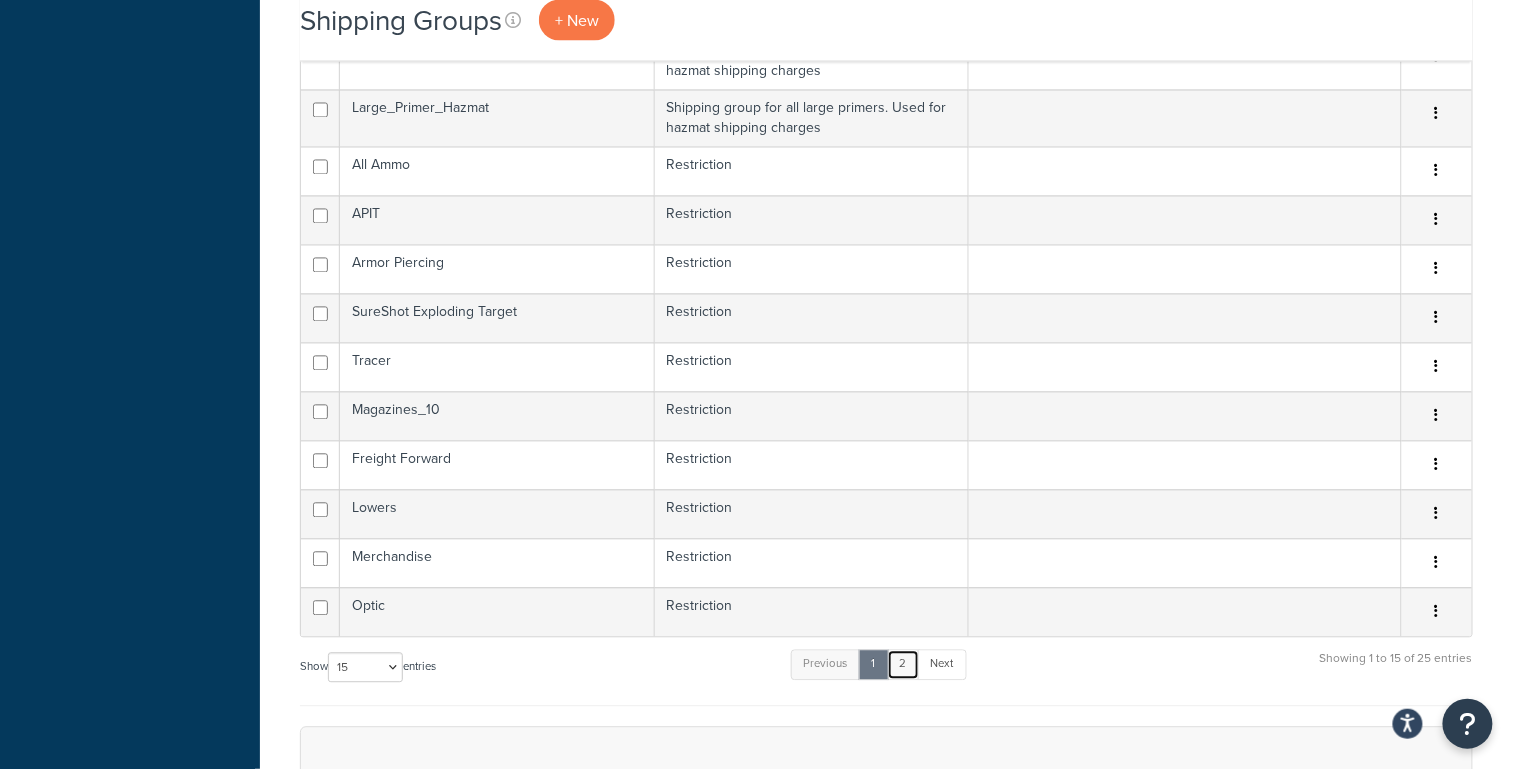 click on "2" at bounding box center (903, 665) 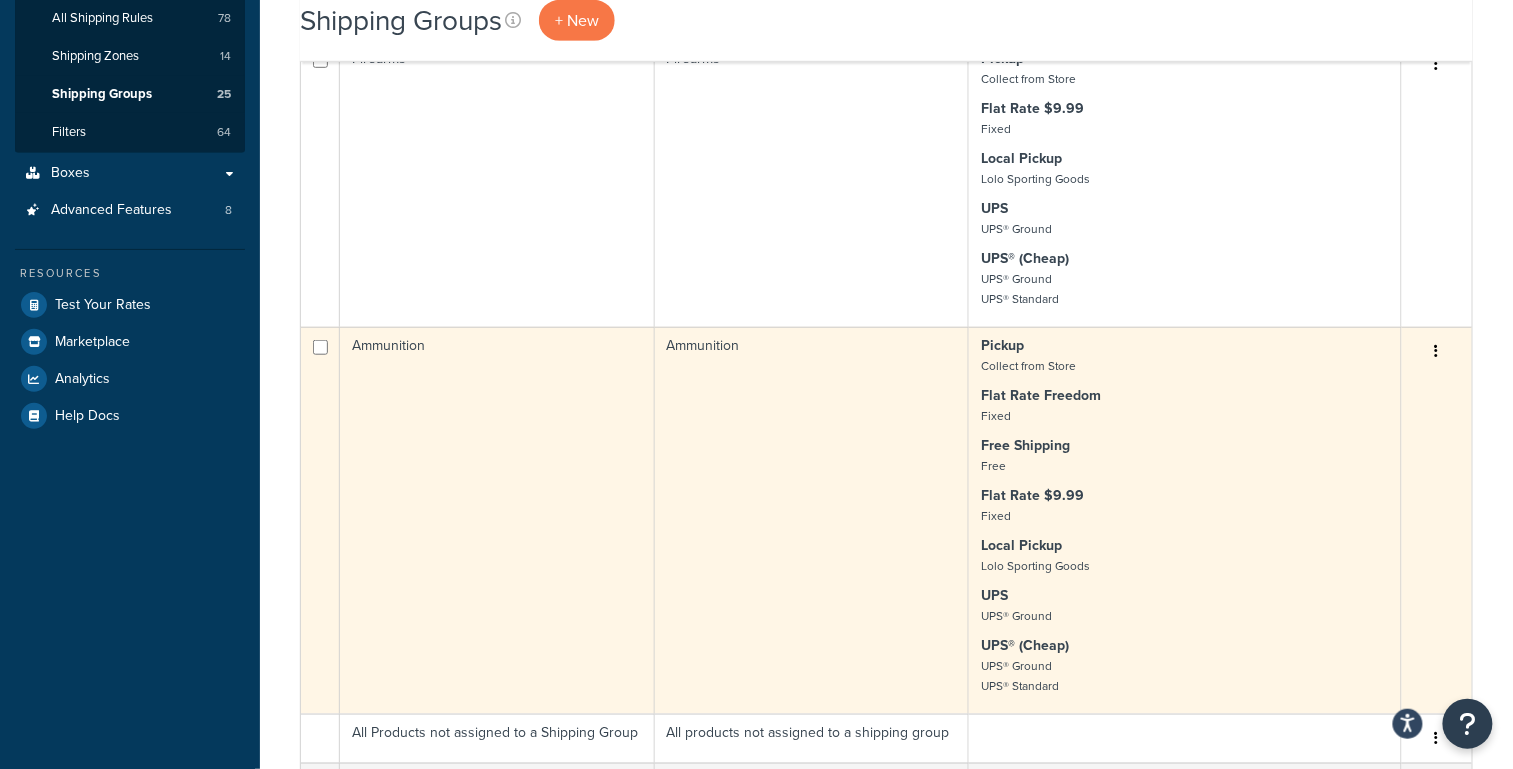 scroll, scrollTop: 378, scrollLeft: 0, axis: vertical 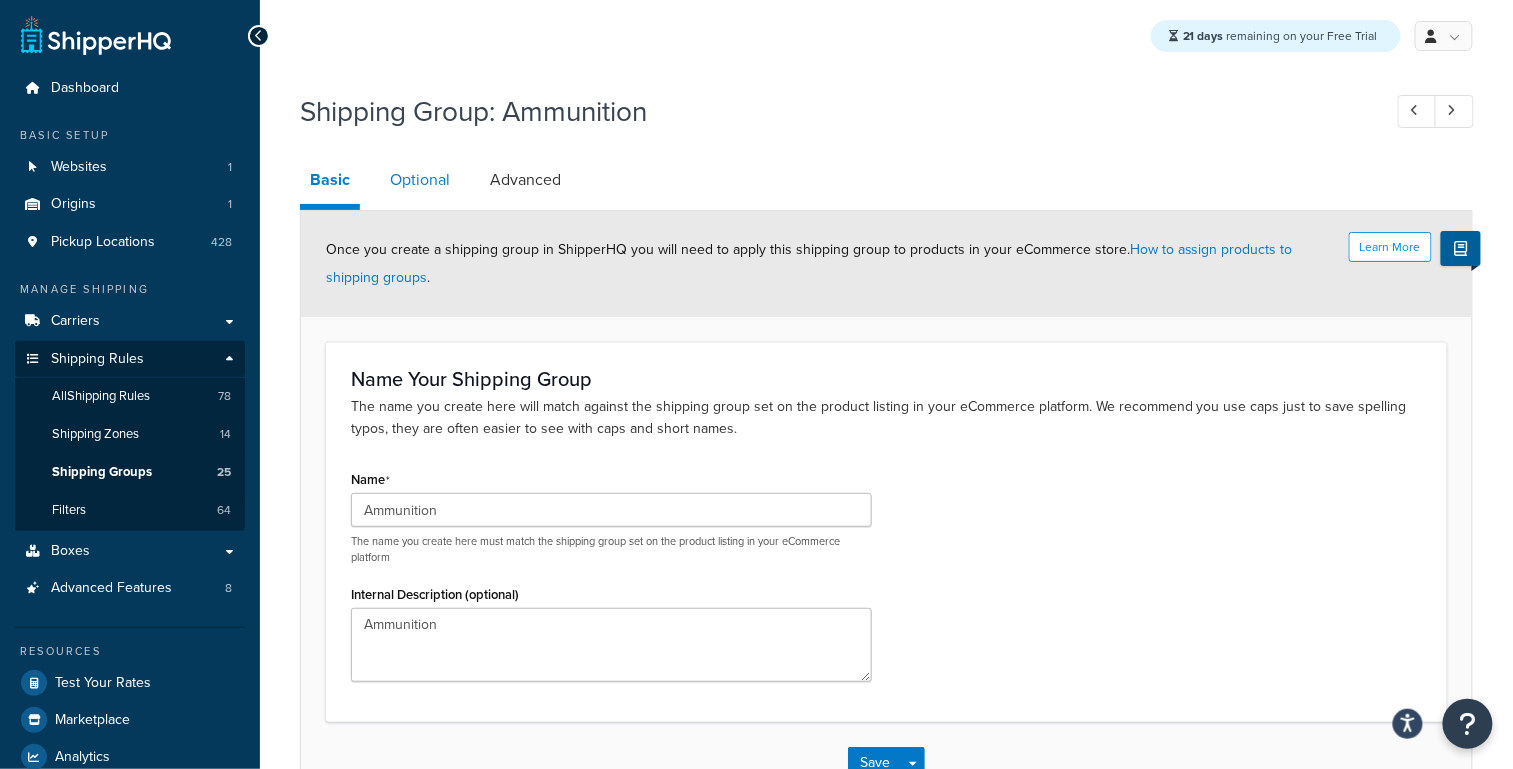 click on "Optional" at bounding box center [420, 180] 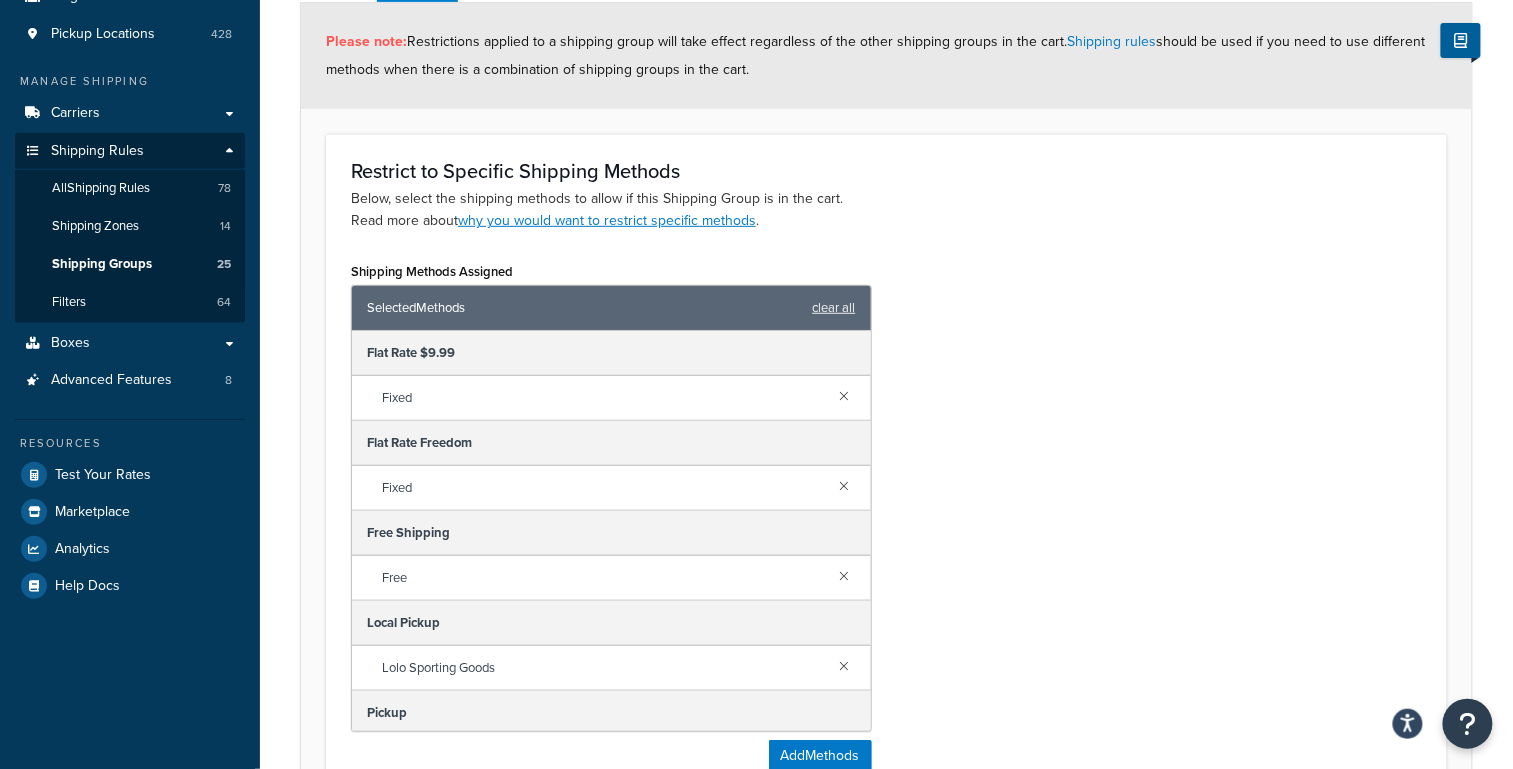 scroll, scrollTop: 243, scrollLeft: 0, axis: vertical 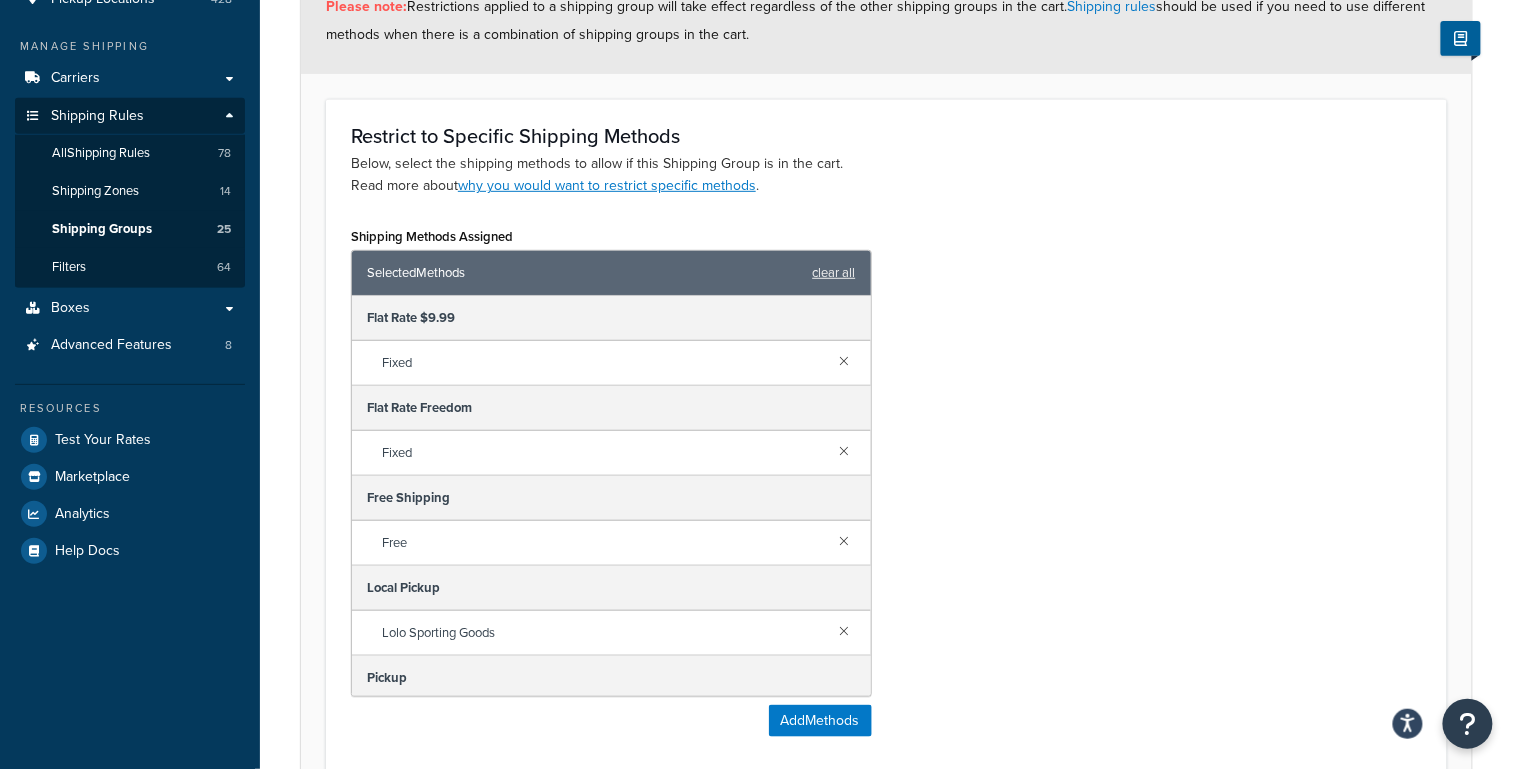 click on "Shipping Methods Assigned Selected  Methods clear all Flat Rate $9.99 Fixed Flat Rate Freedom Fixed Free Shipping Free Local Pickup Lolo Sporting Goods Pickup Collect from Store UPS UPS® Ground UPS® (Cheap) UPS® Ground UPS® Standard Add  Methods" at bounding box center (886, 487) 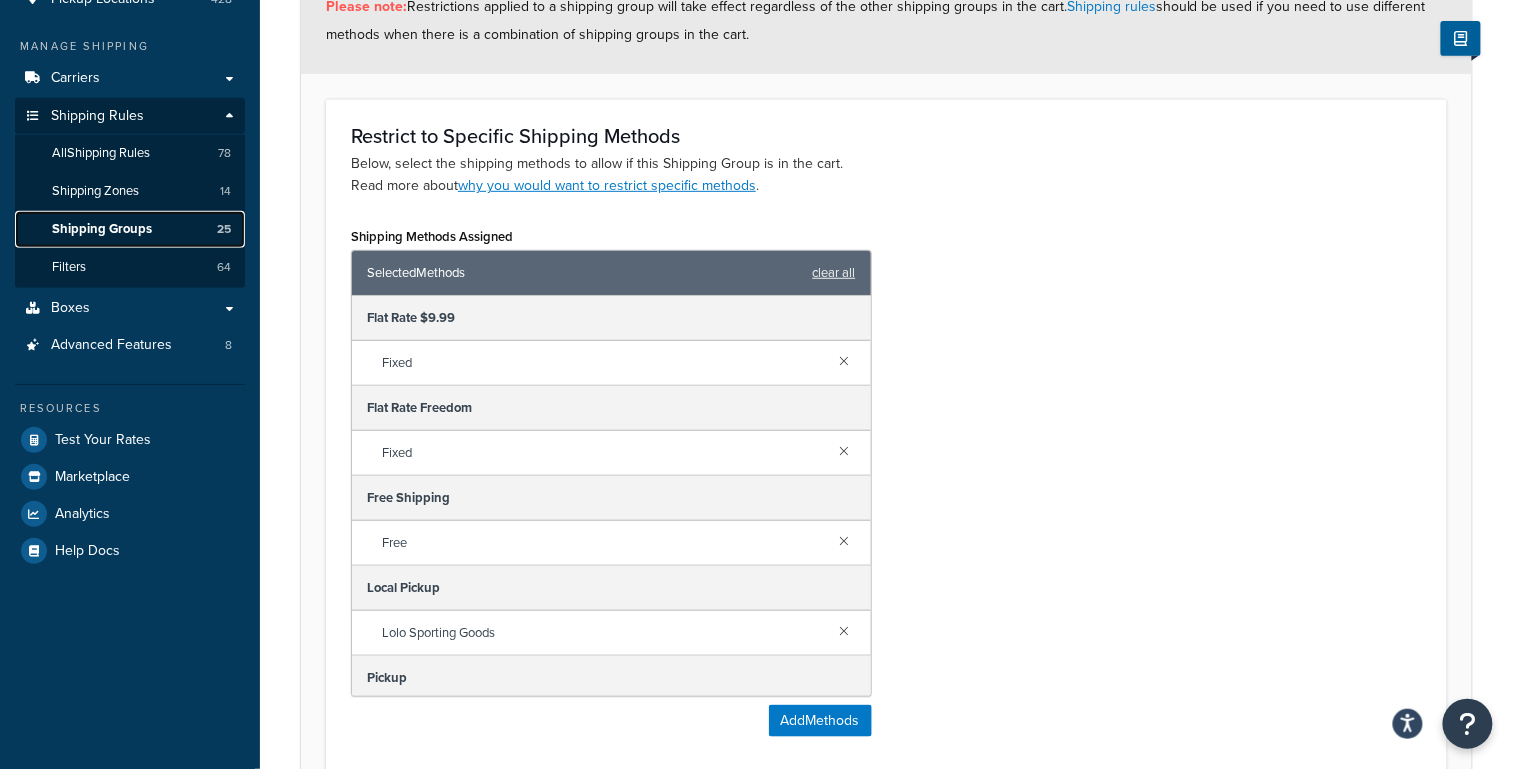 click on "Shipping Groups 25" at bounding box center (130, 229) 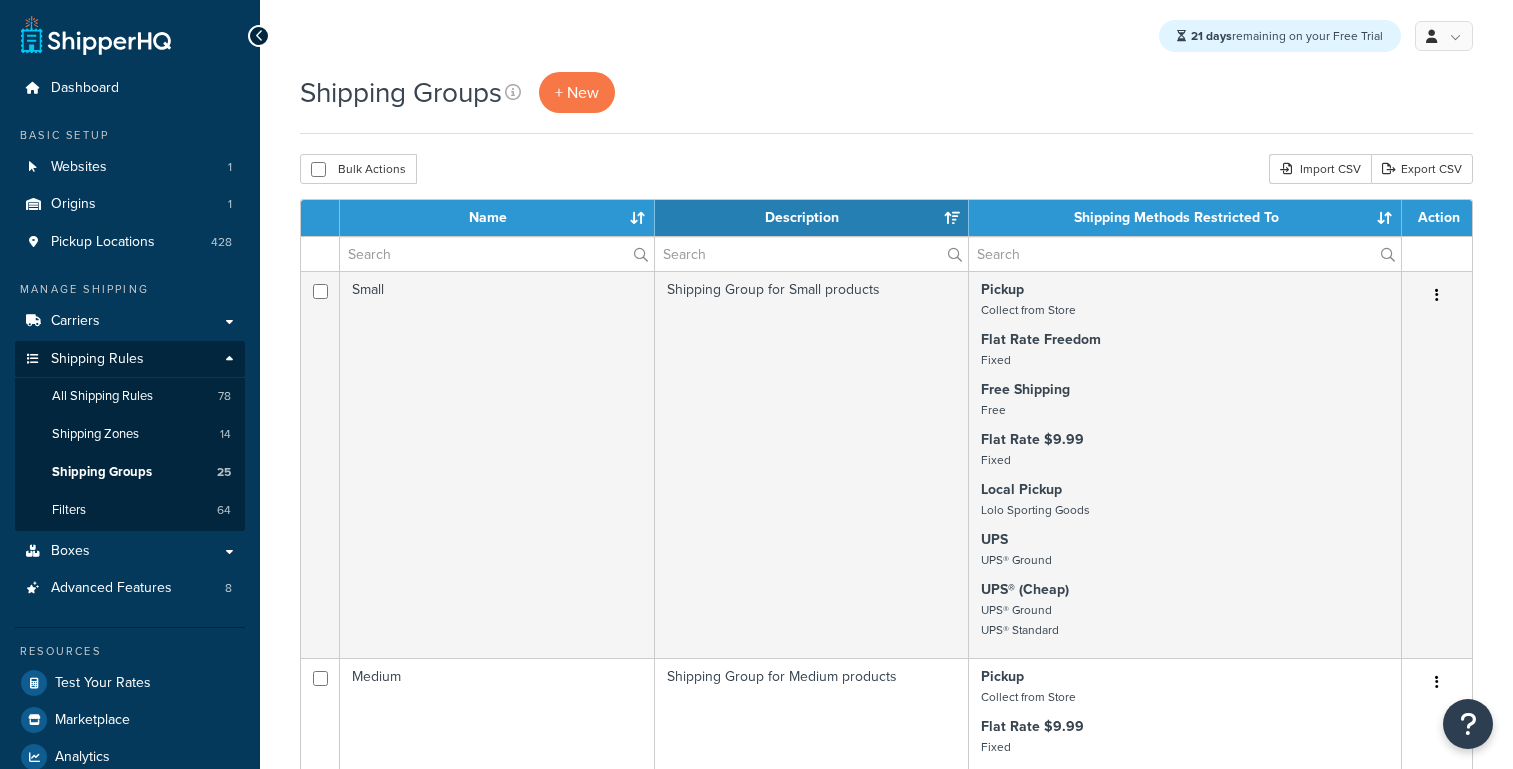select on "15" 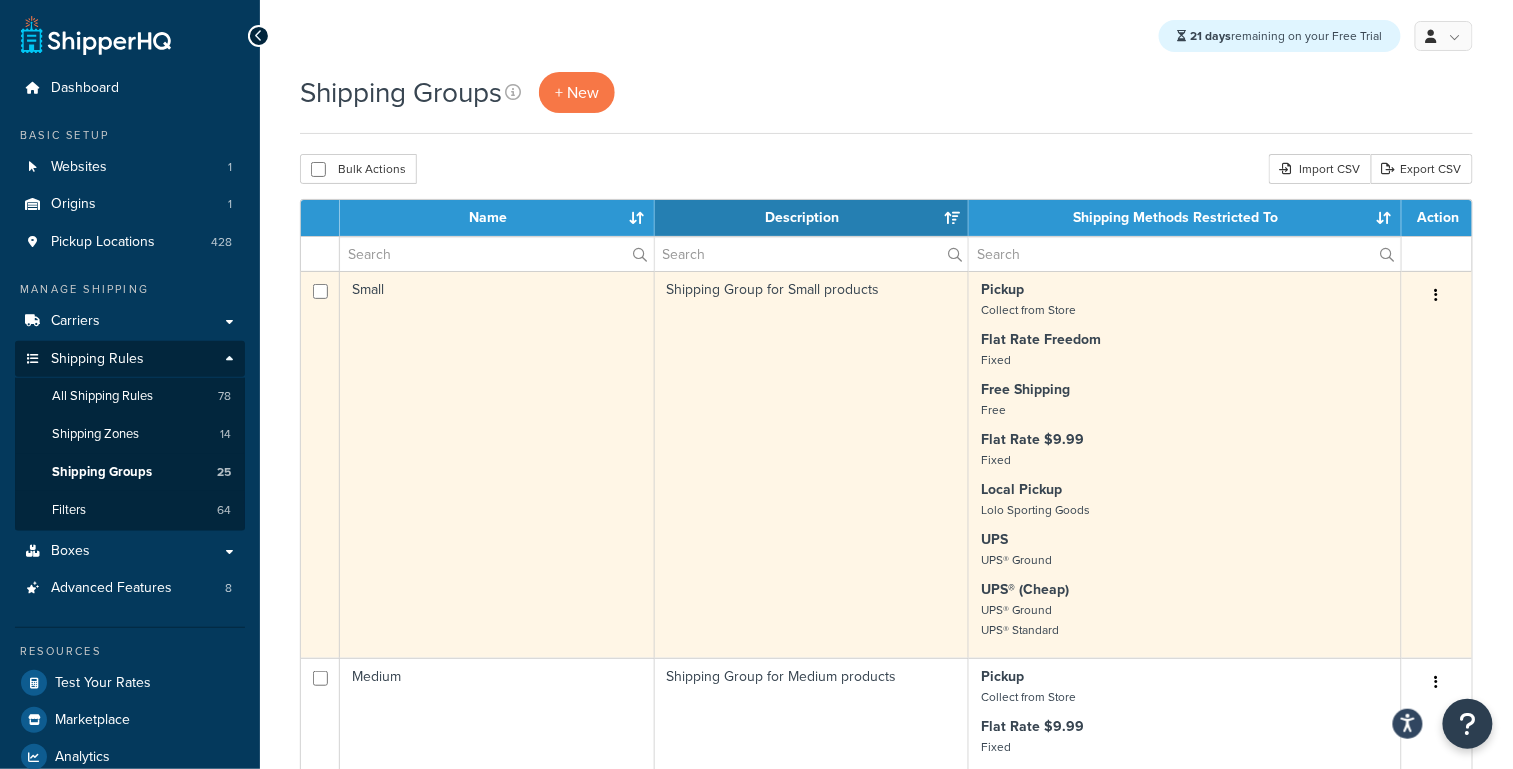 scroll, scrollTop: 0, scrollLeft: 0, axis: both 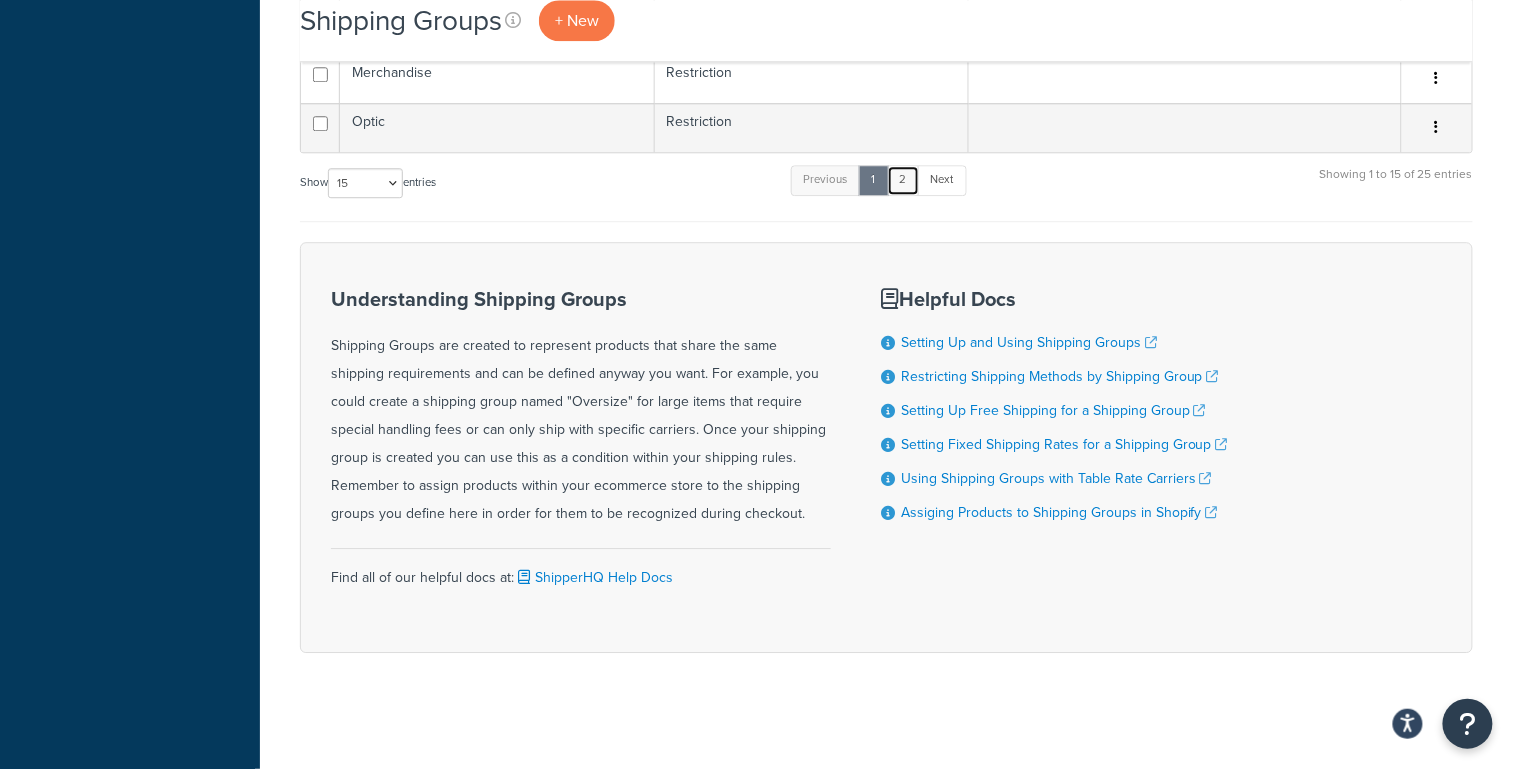 click on "2" at bounding box center [903, 180] 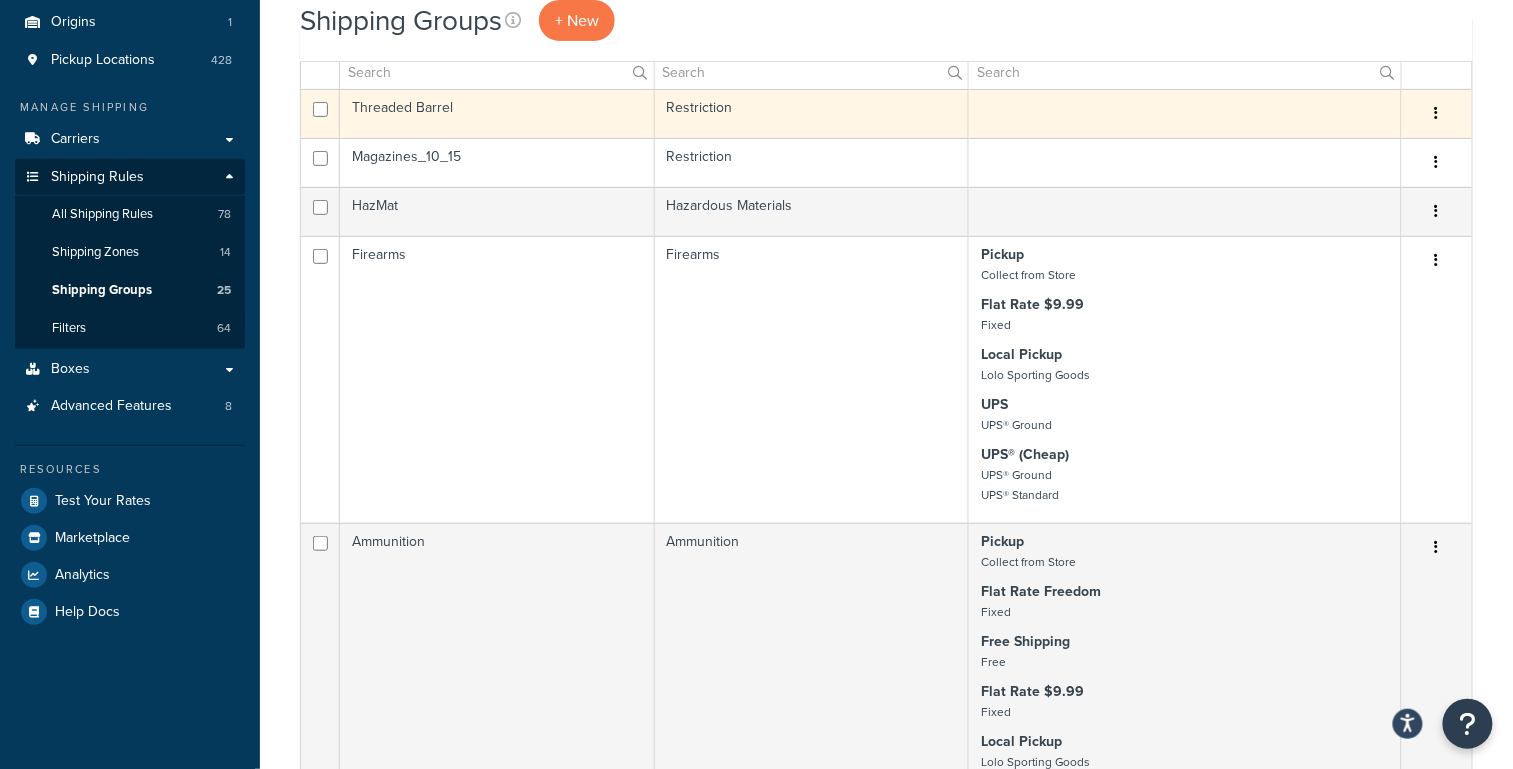 scroll, scrollTop: 0, scrollLeft: 0, axis: both 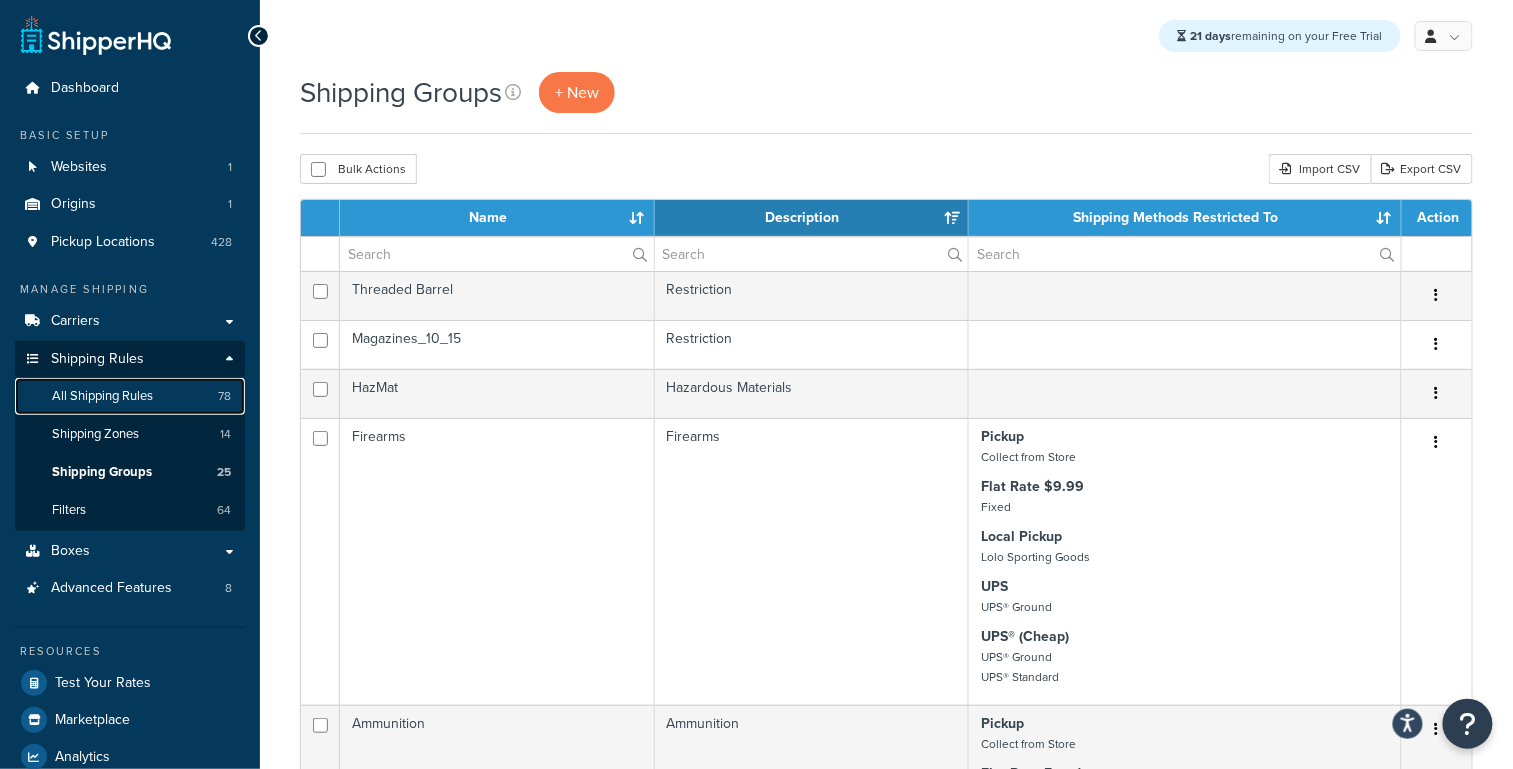 click on "All Shipping Rules" at bounding box center [102, 396] 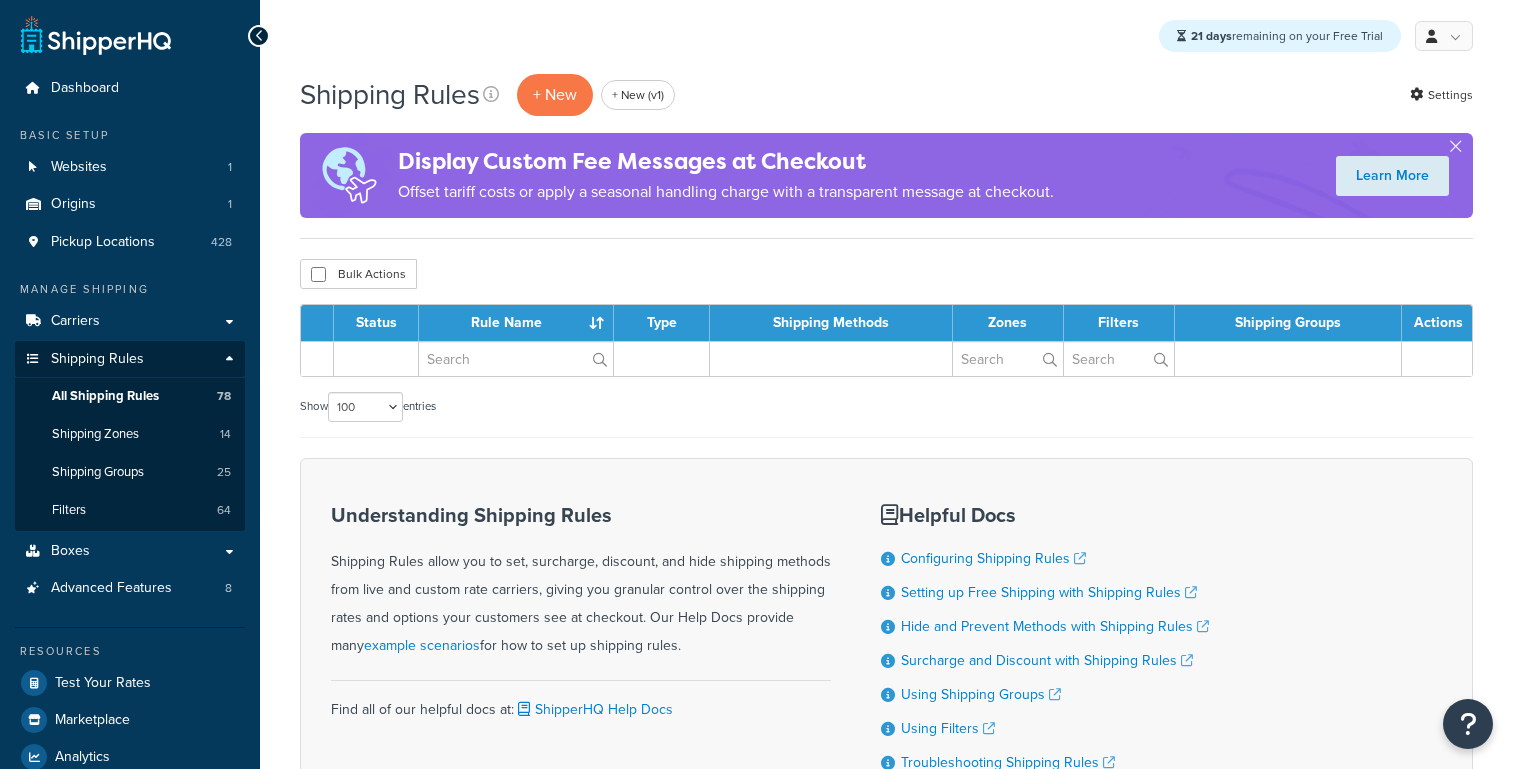 select on "100" 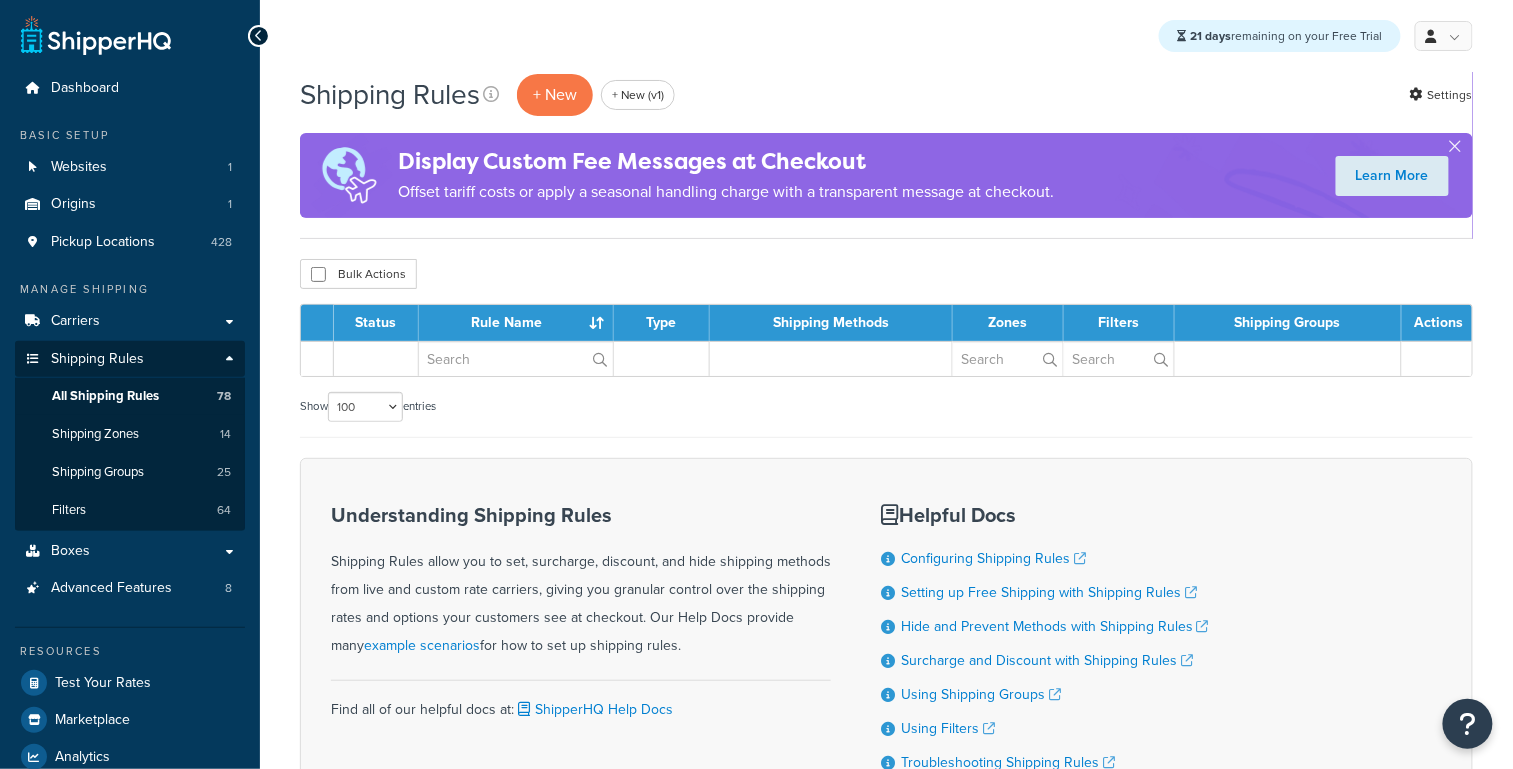 scroll, scrollTop: 0, scrollLeft: 0, axis: both 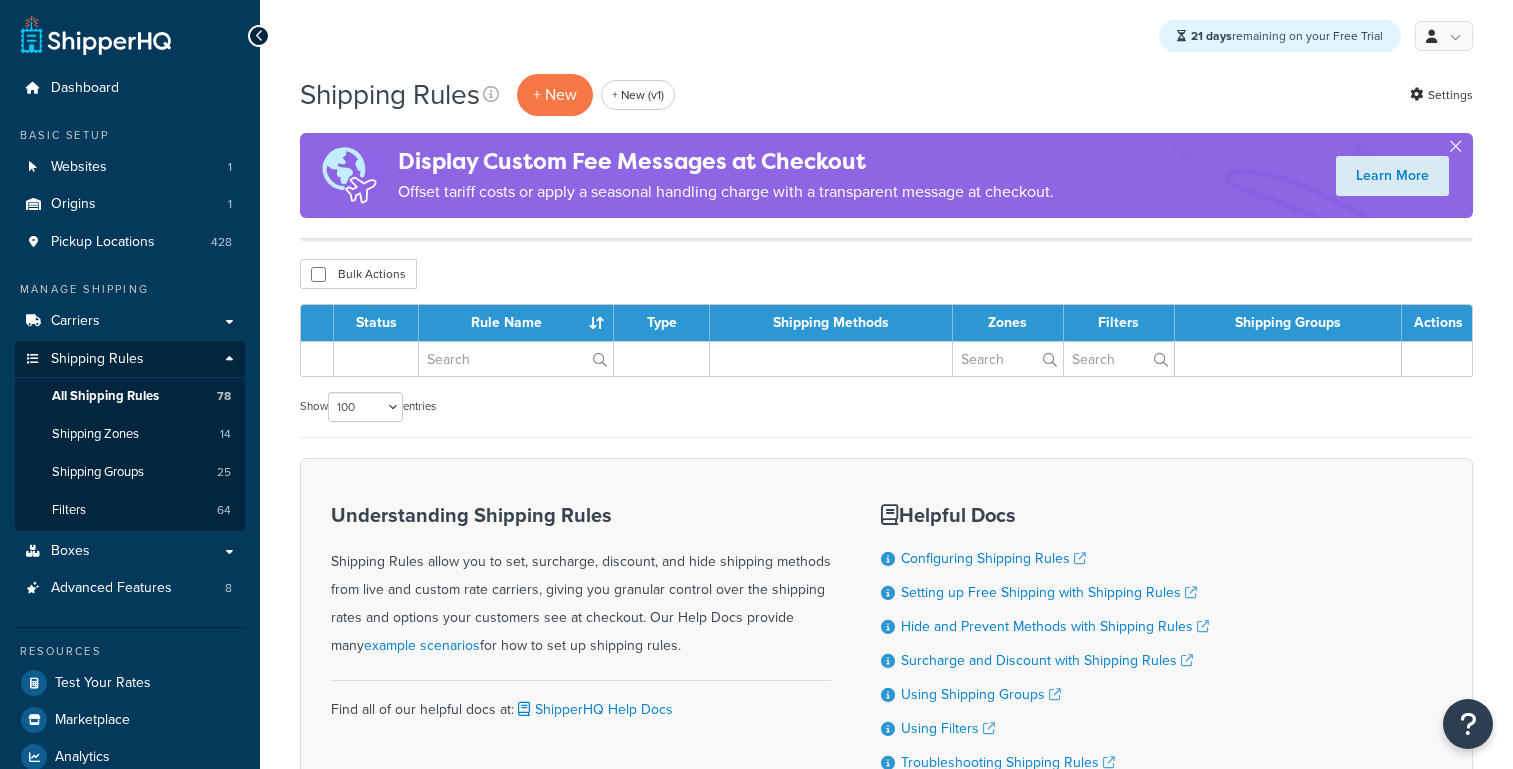 select on "100" 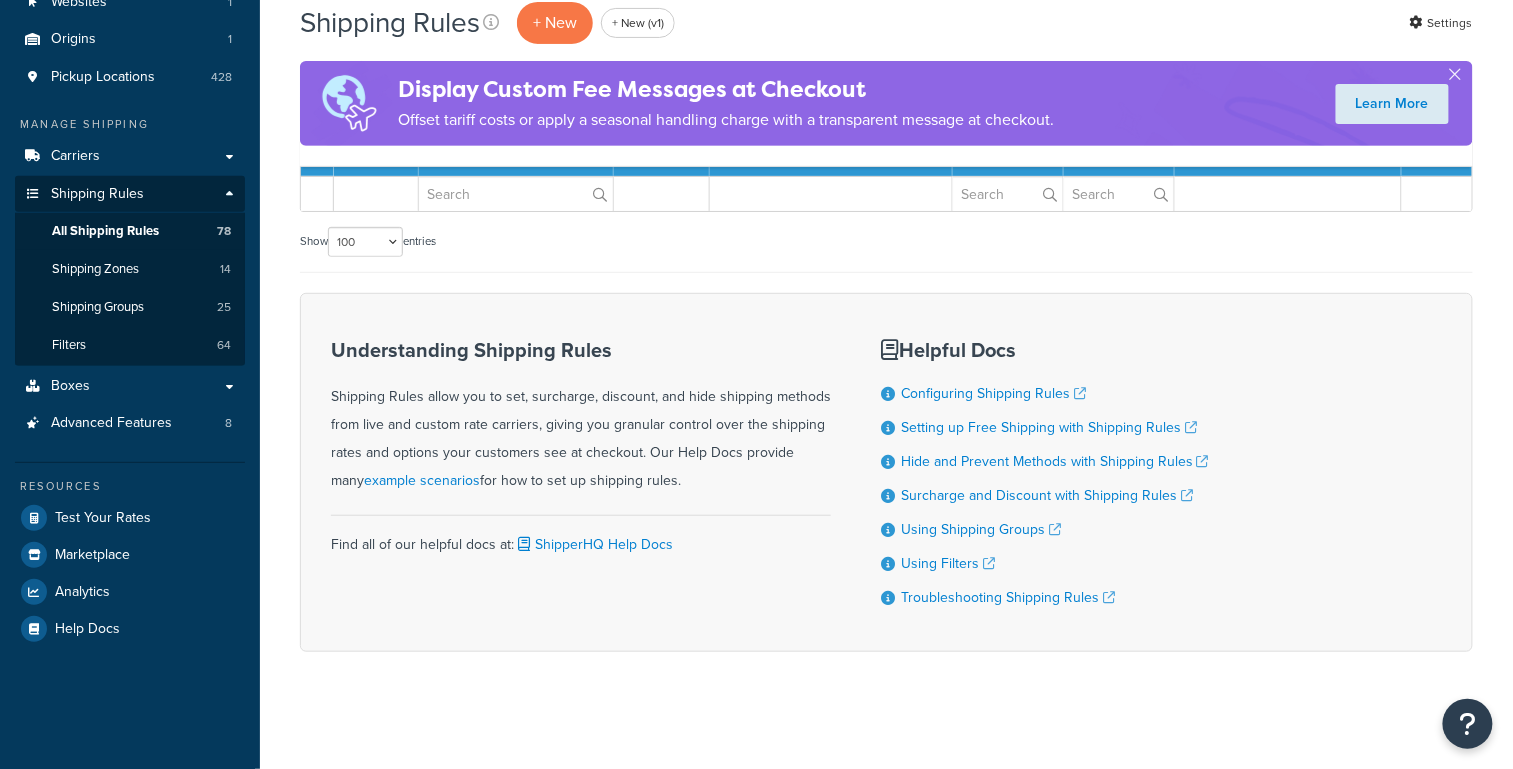 scroll, scrollTop: 0, scrollLeft: 0, axis: both 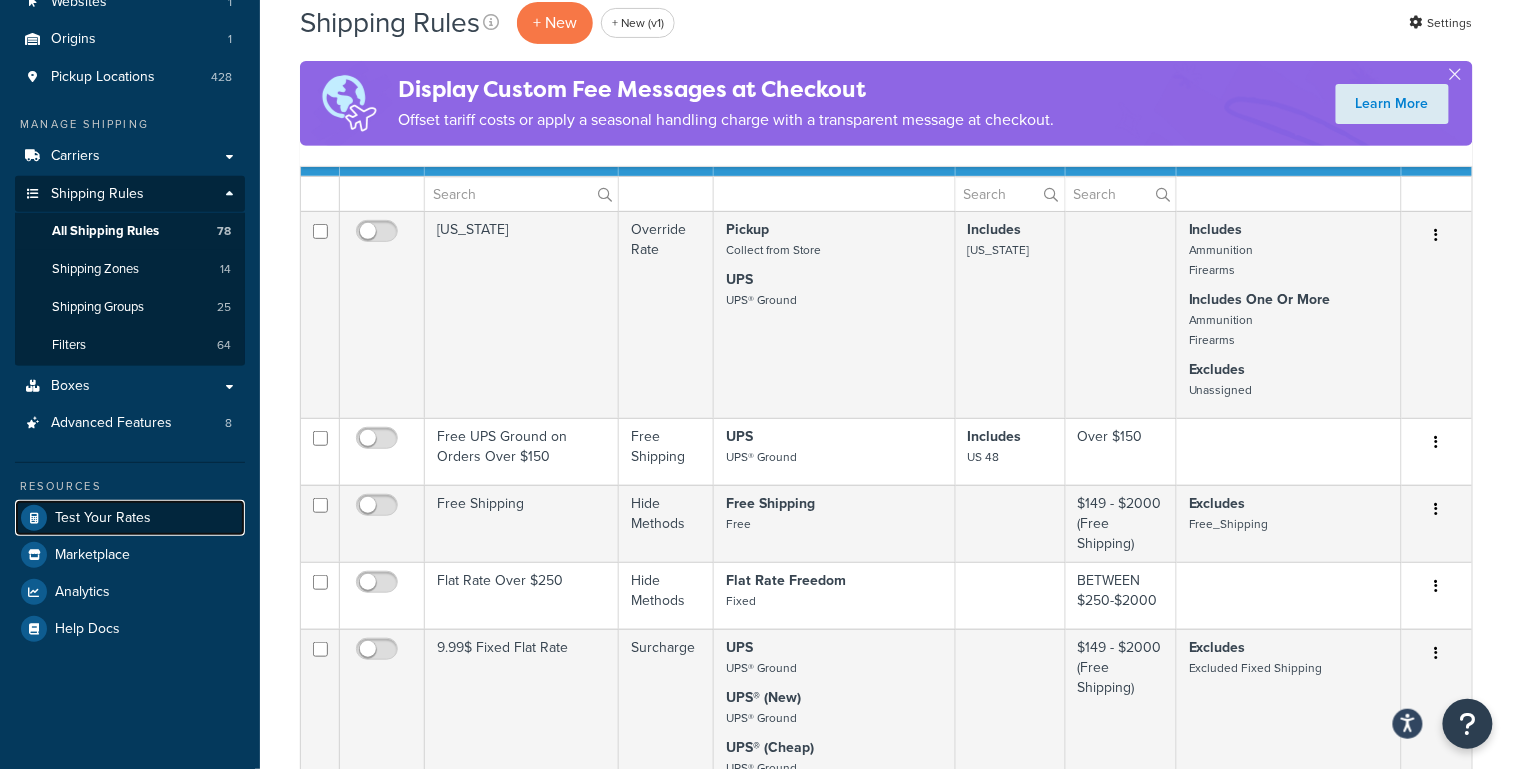 click on "Test Your Rates" at bounding box center (130, 518) 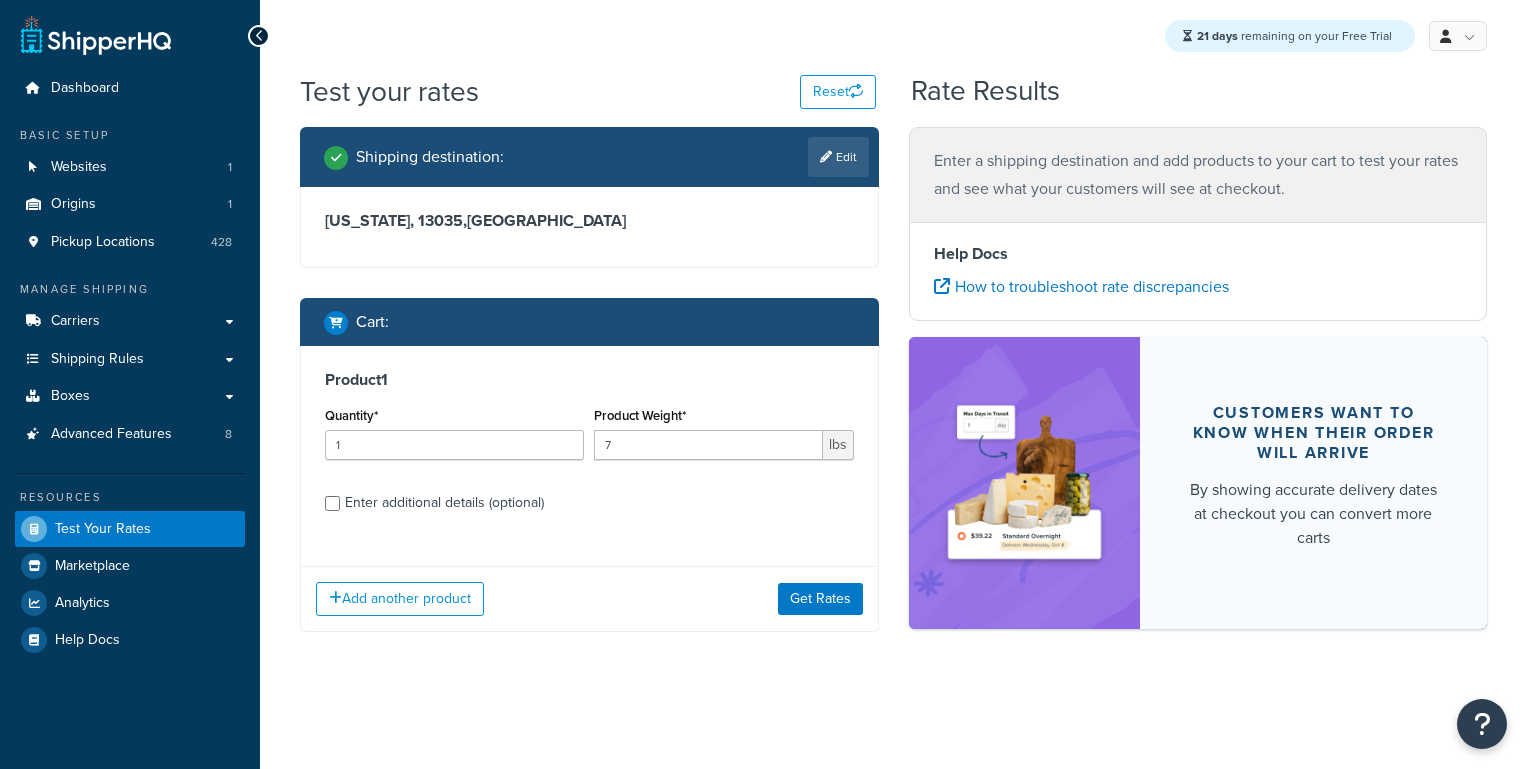 scroll, scrollTop: 0, scrollLeft: 0, axis: both 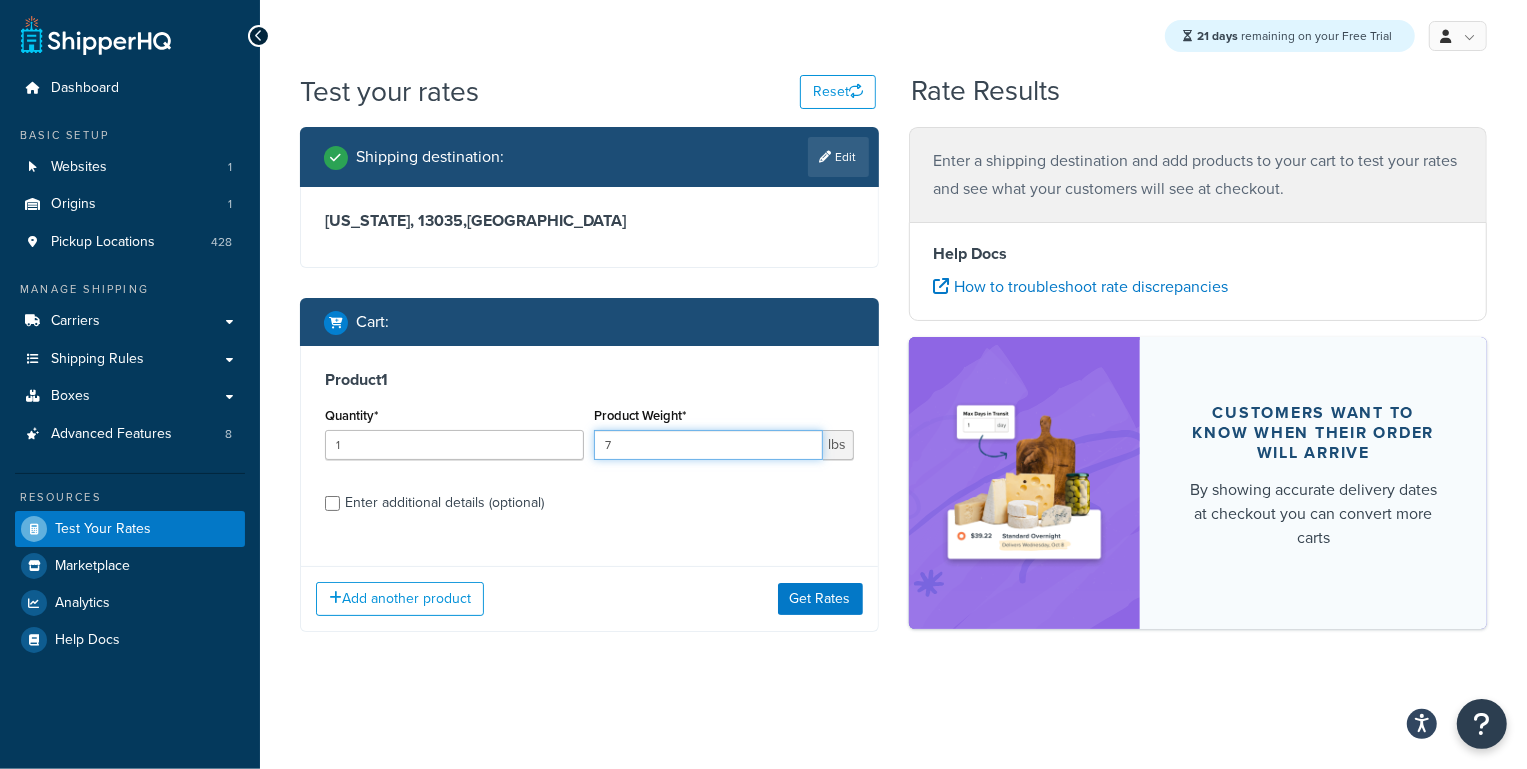 click on "7" at bounding box center (708, 445) 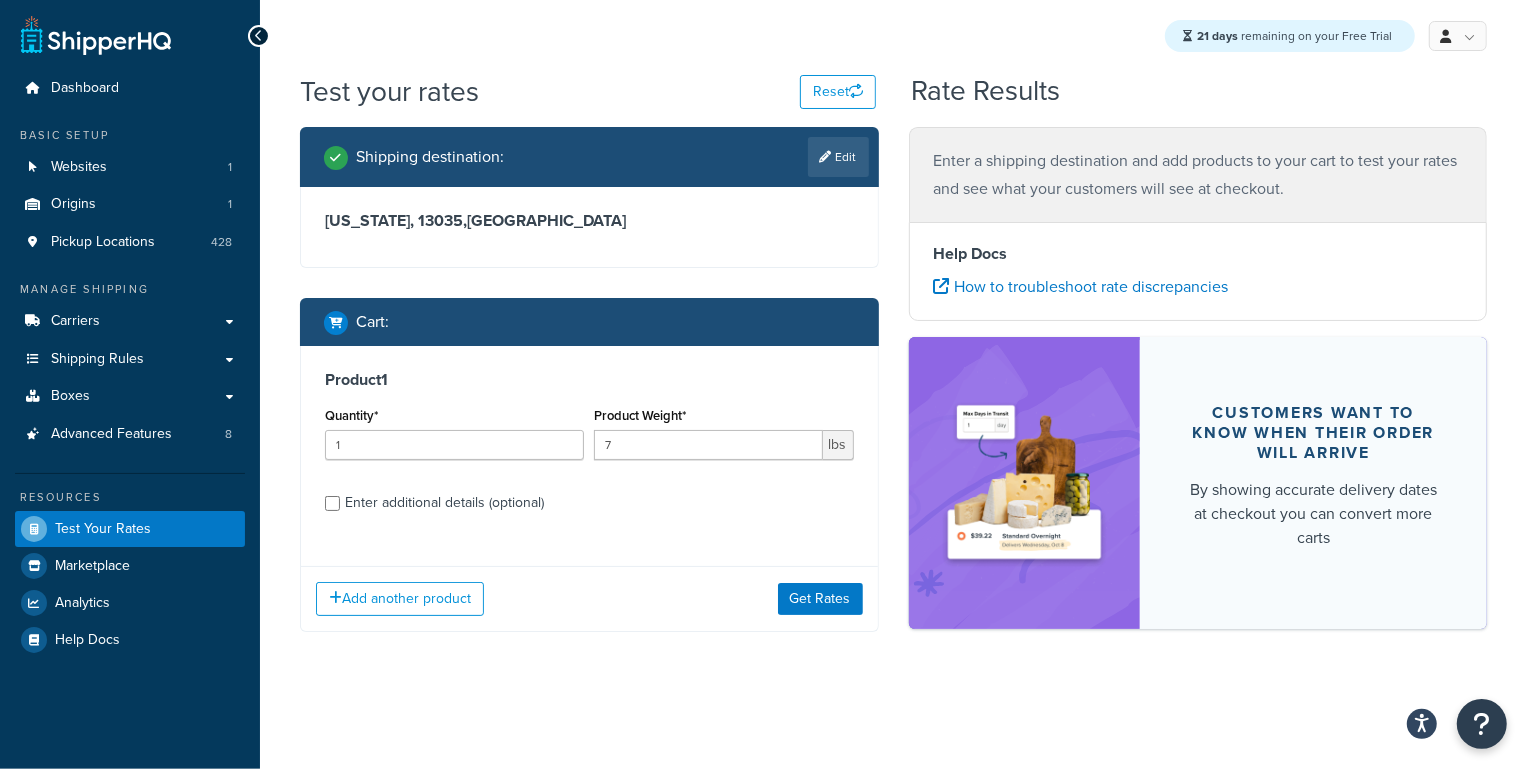 click on "Enter additional details (optional)" at bounding box center [444, 503] 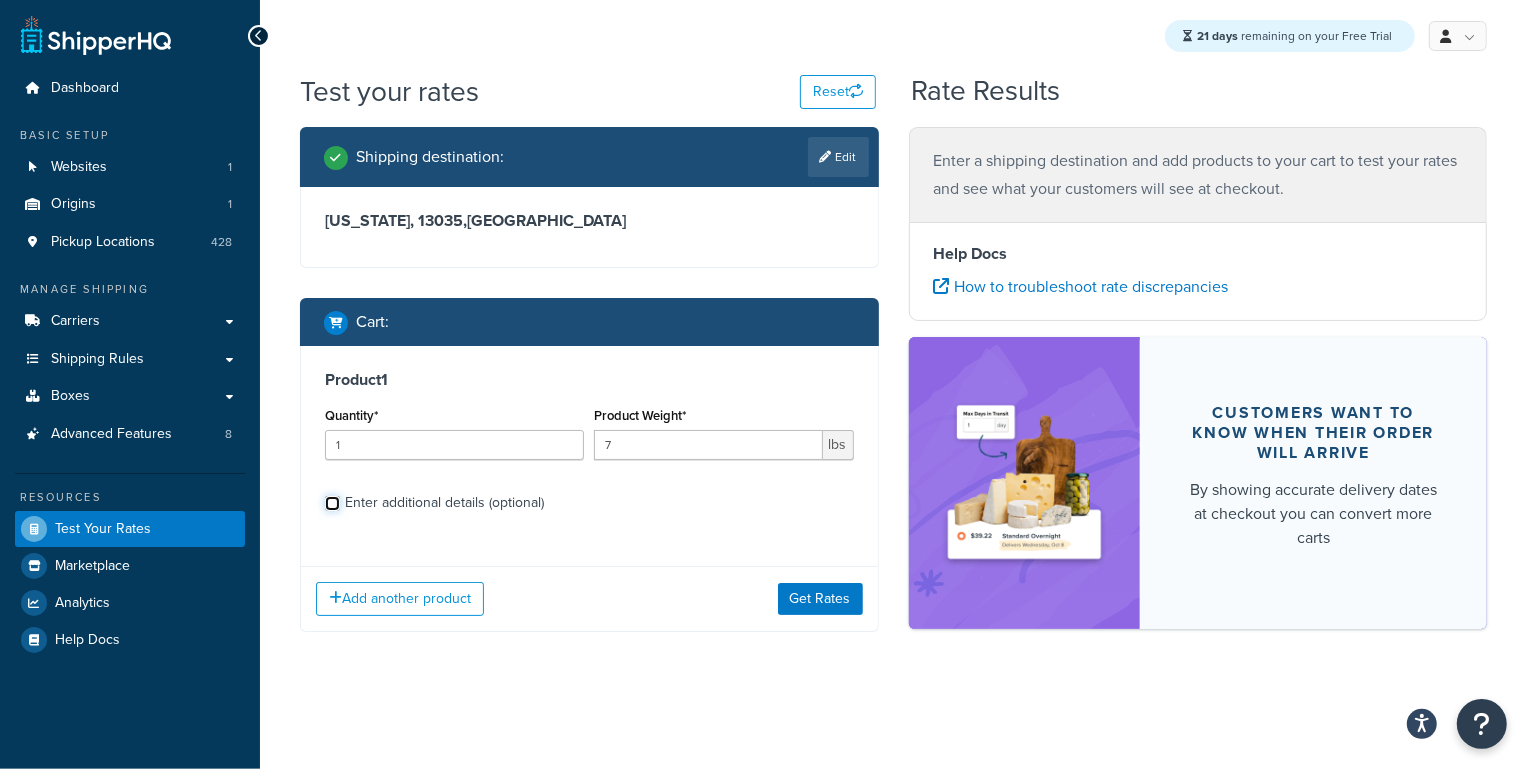 click on "Enter additional details (optional)" at bounding box center (332, 503) 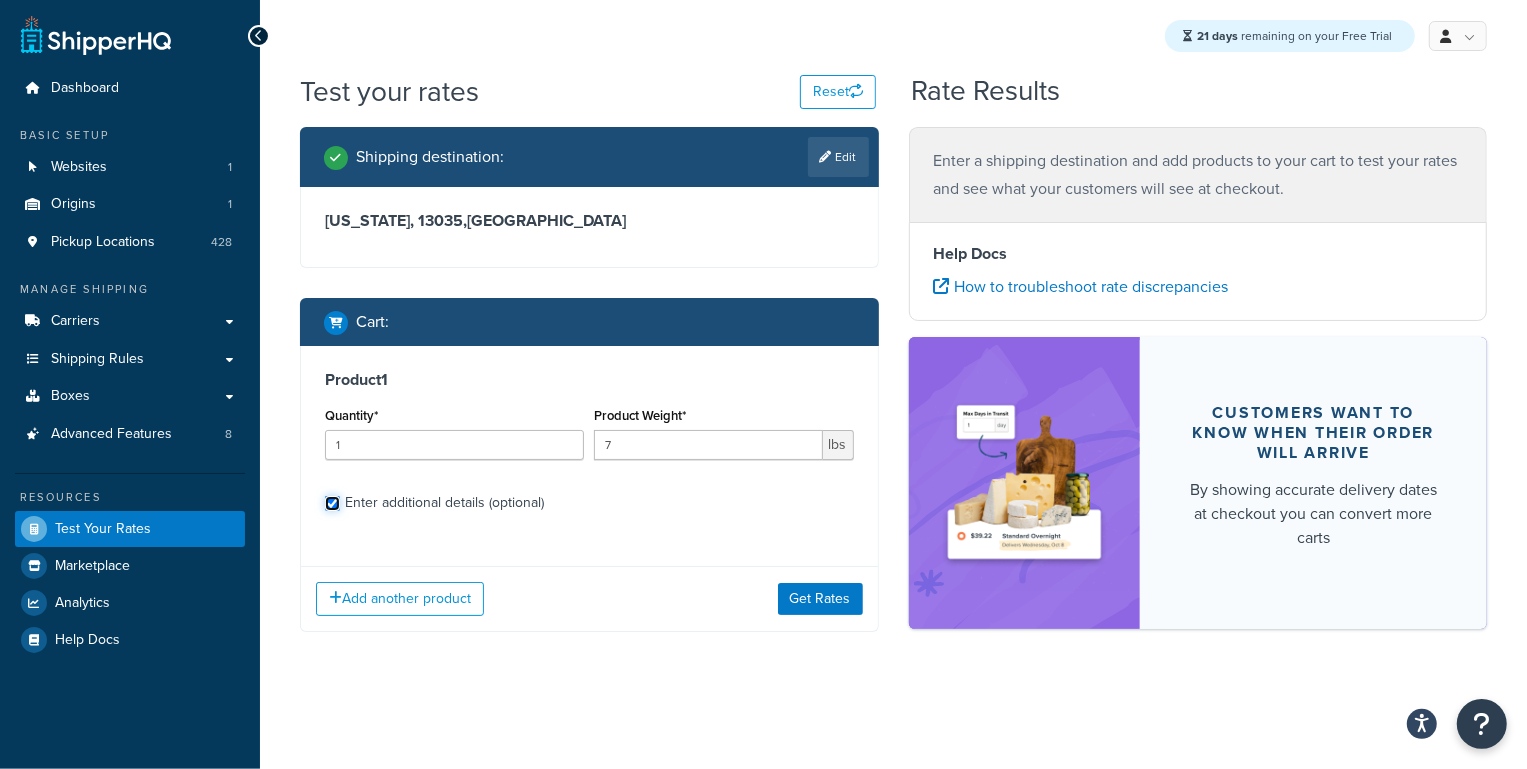 checkbox on "true" 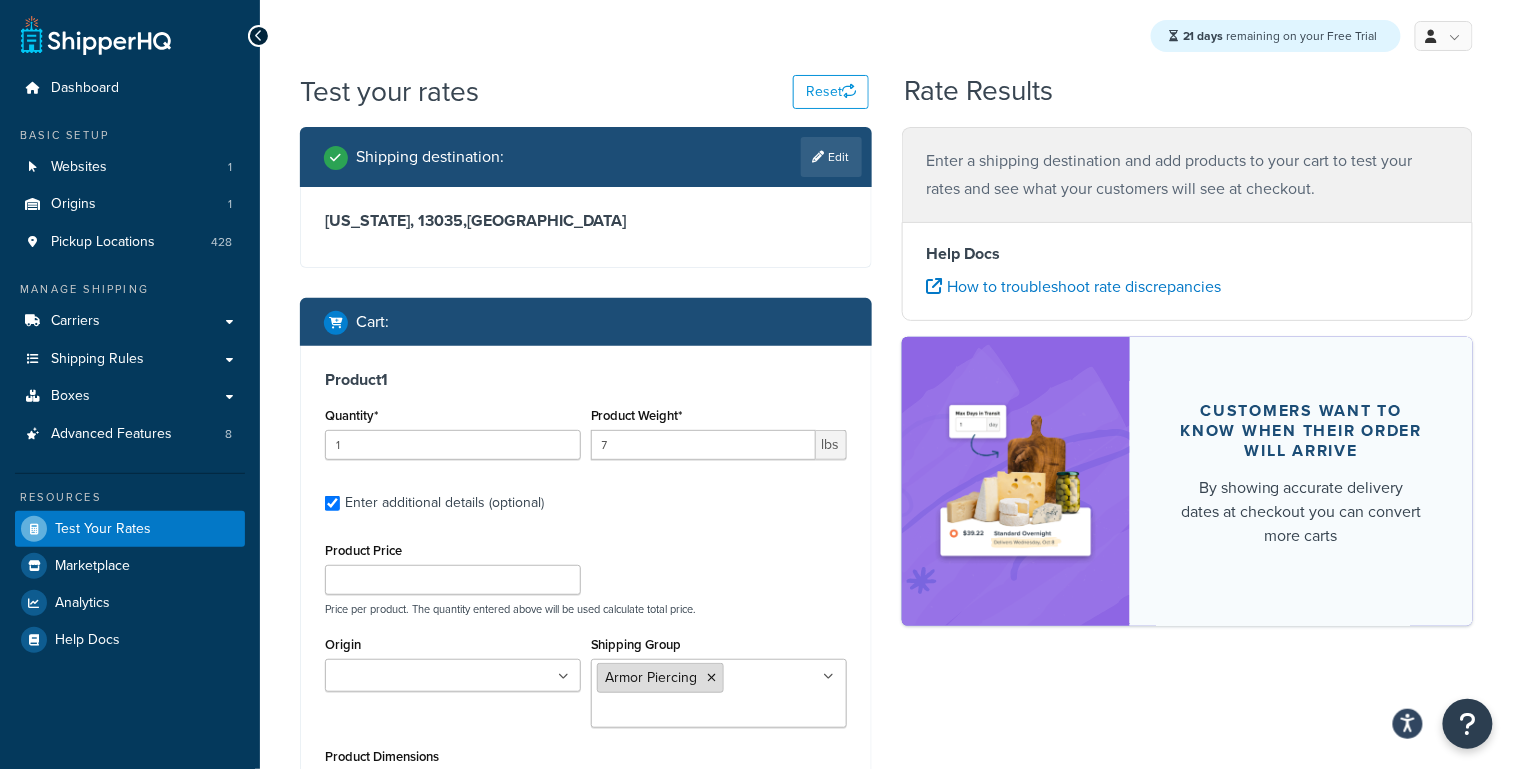 click at bounding box center [712, 678] 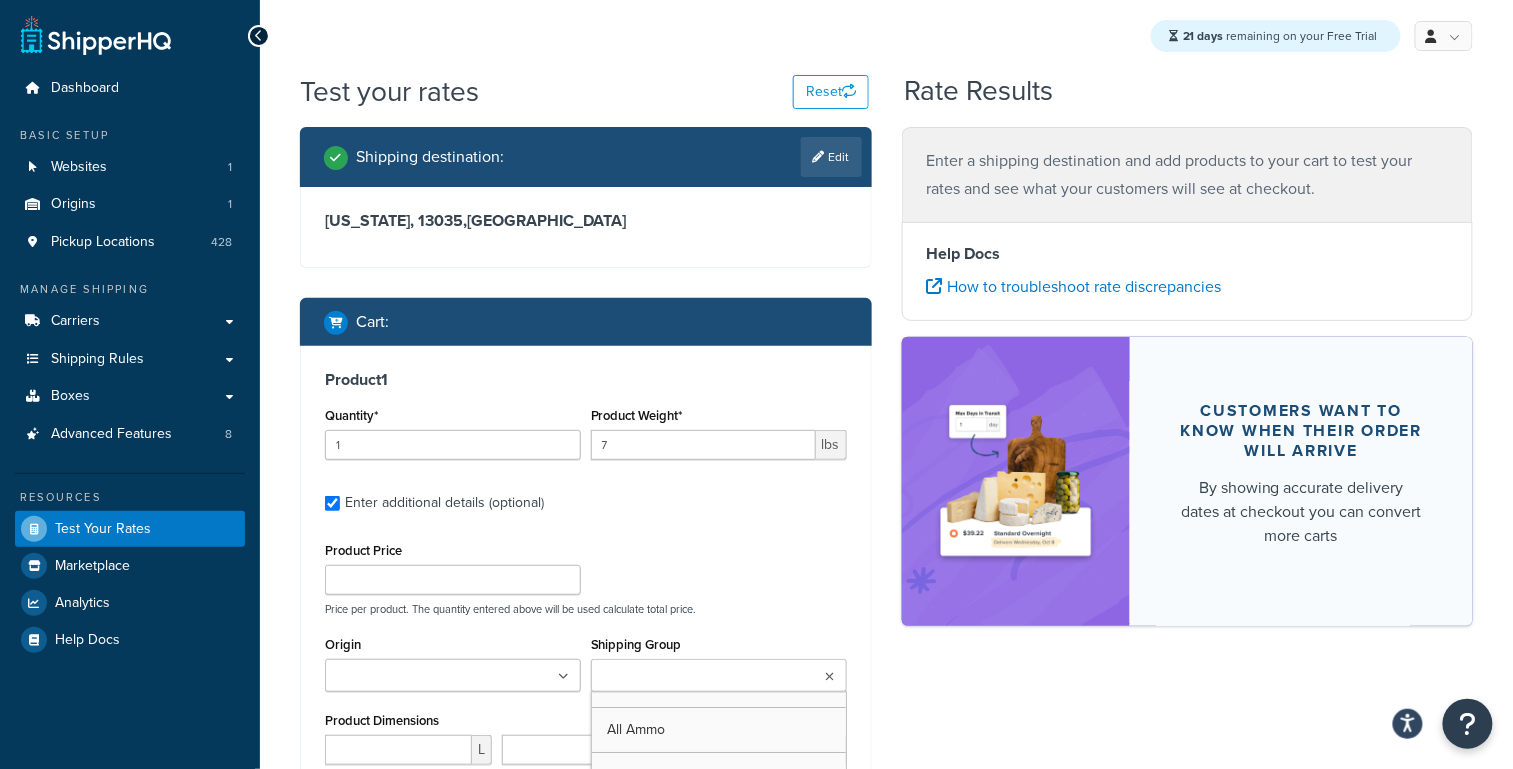 click on "Shipping Group" at bounding box center [685, 677] 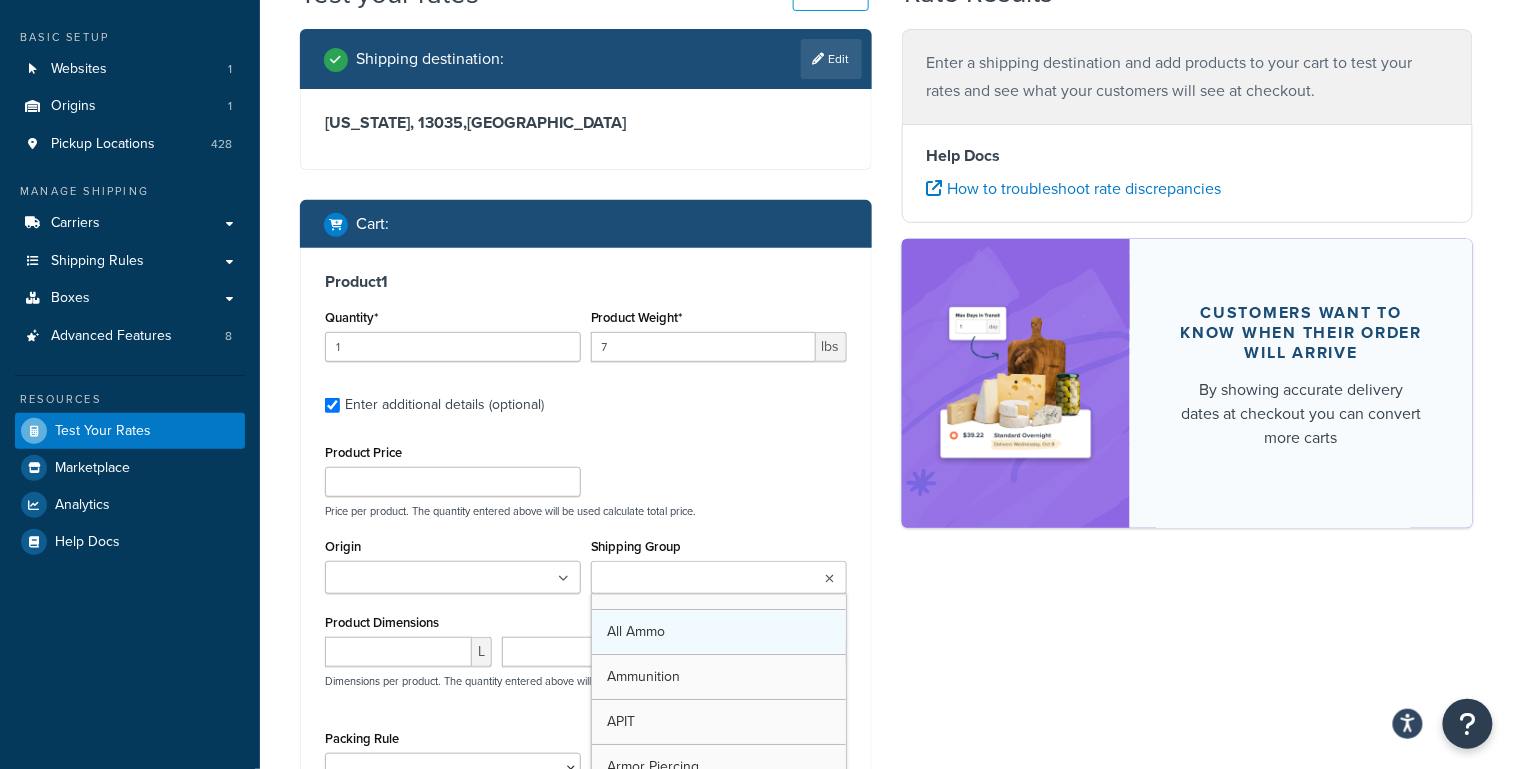 drag, startPoint x: 664, startPoint y: 671, endPoint x: 709, endPoint y: 650, distance: 49.658836 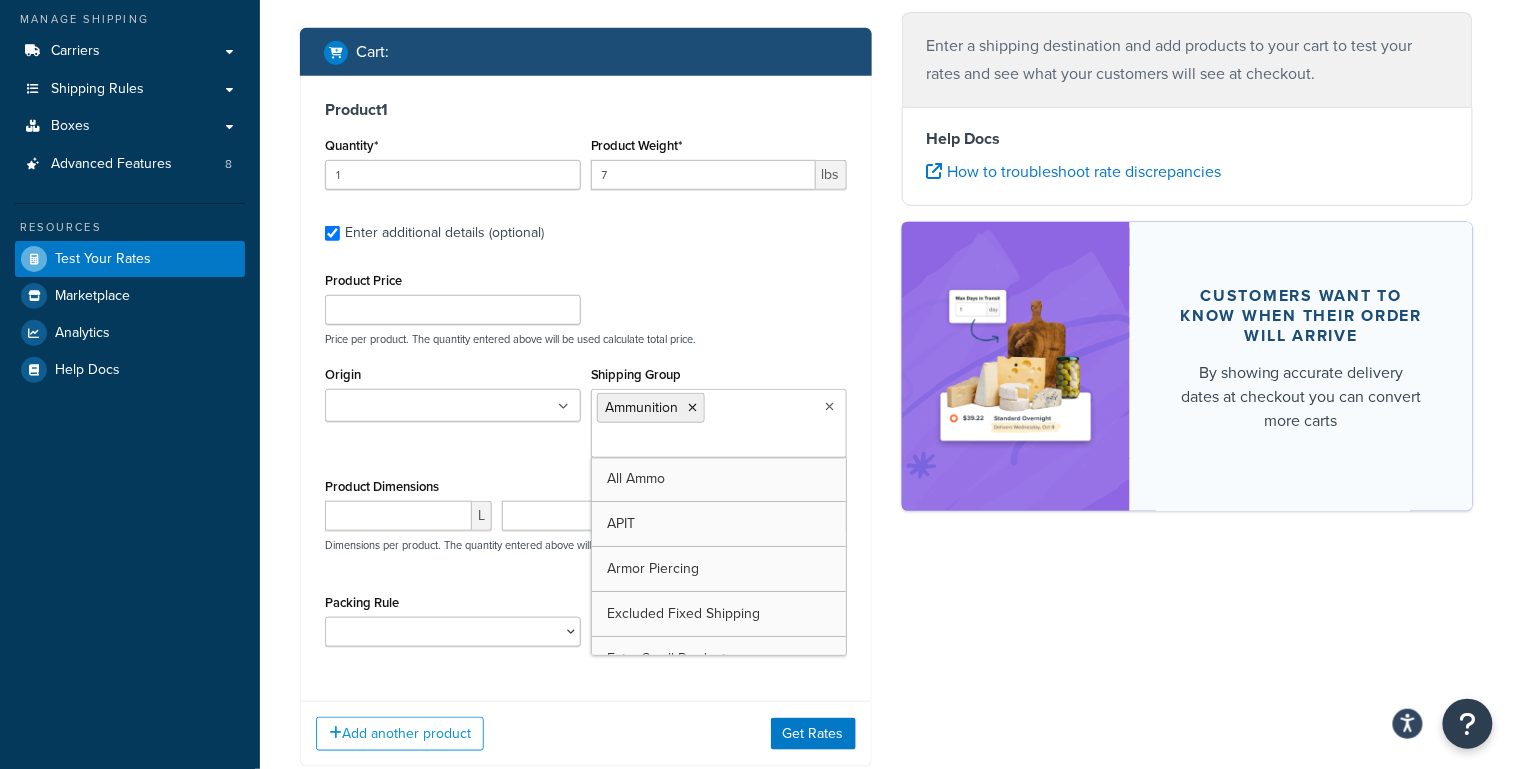 scroll, scrollTop: 376, scrollLeft: 0, axis: vertical 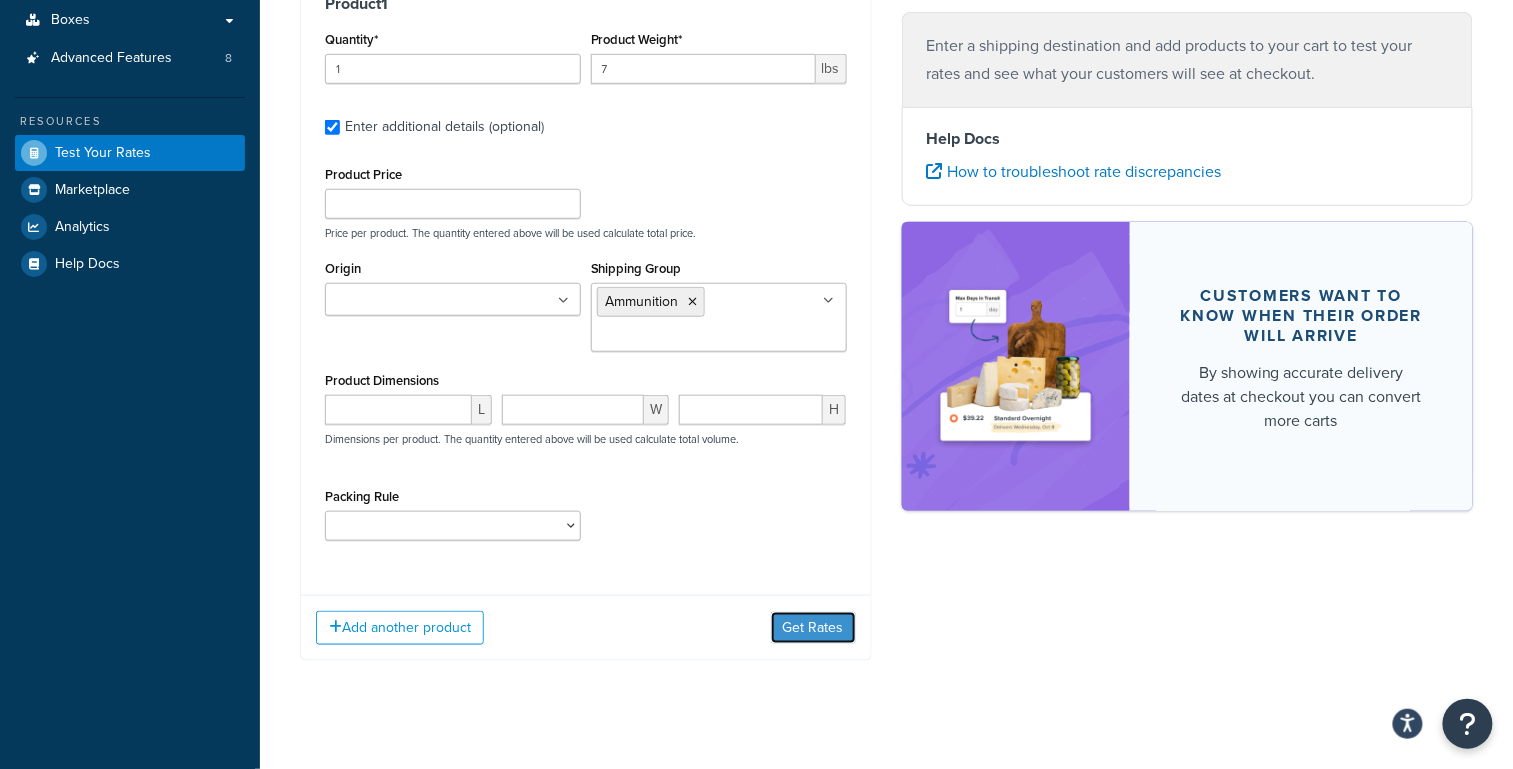click on "Get Rates" at bounding box center (813, 628) 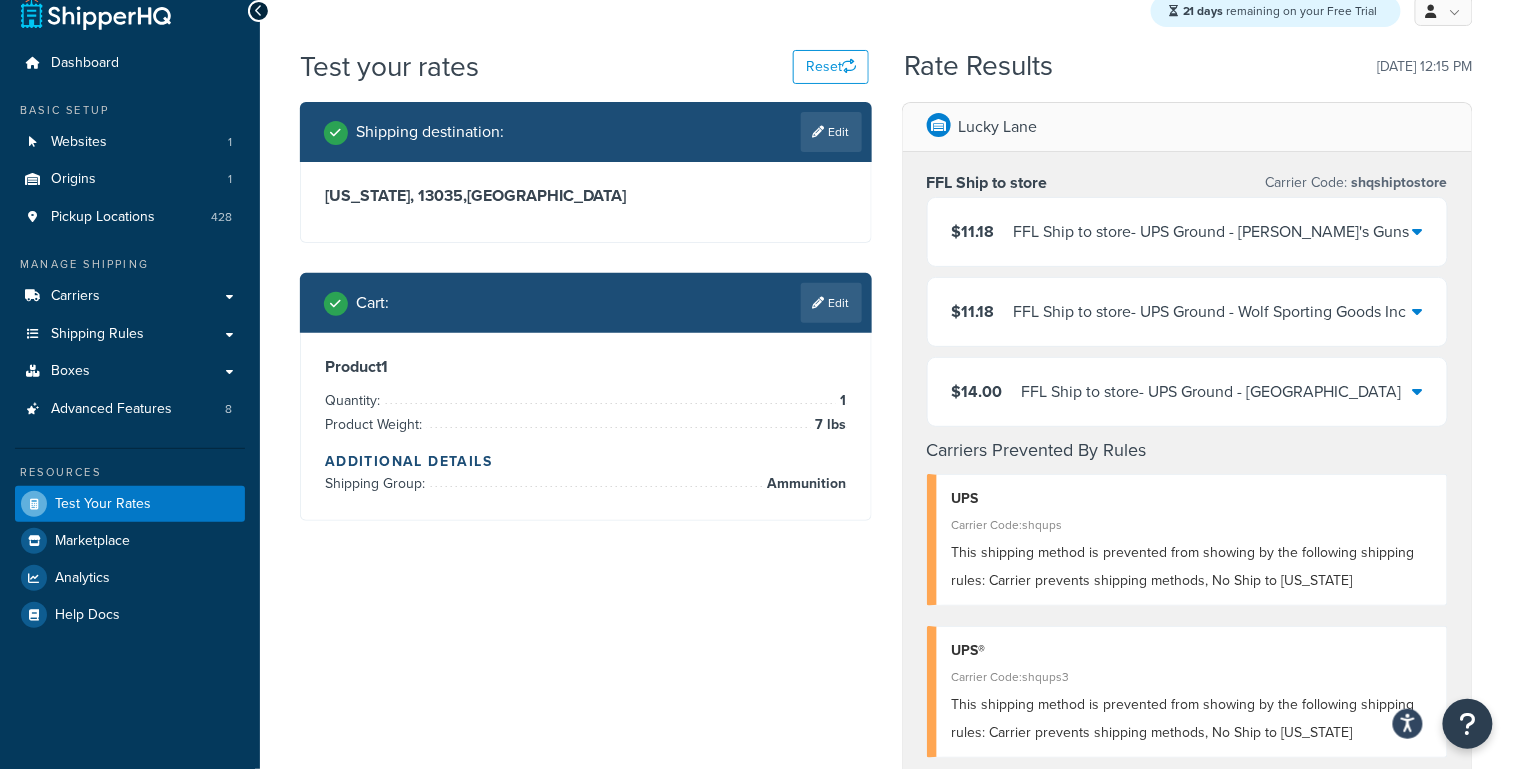 scroll, scrollTop: 55, scrollLeft: 0, axis: vertical 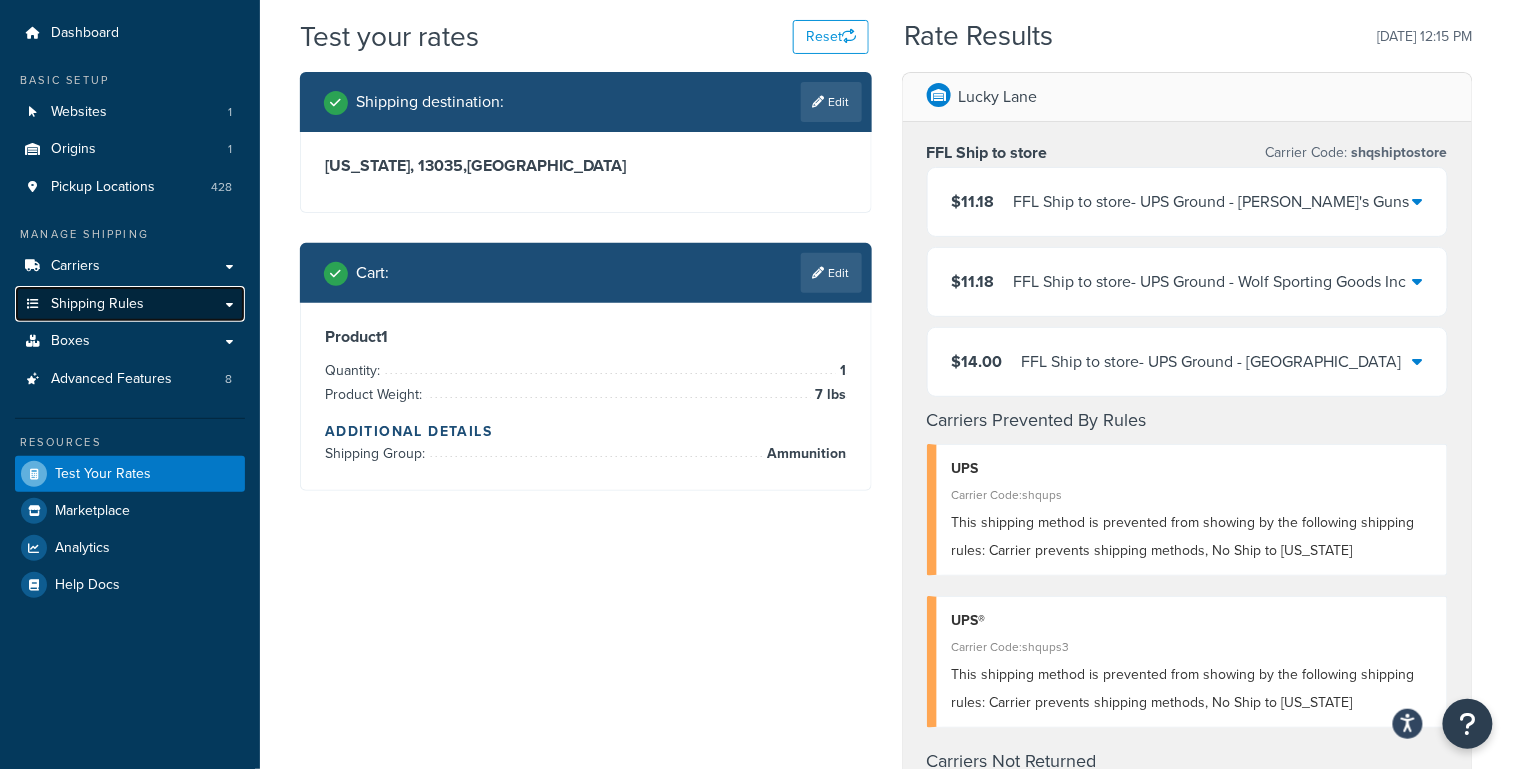 click on "Shipping Rules" at bounding box center (97, 304) 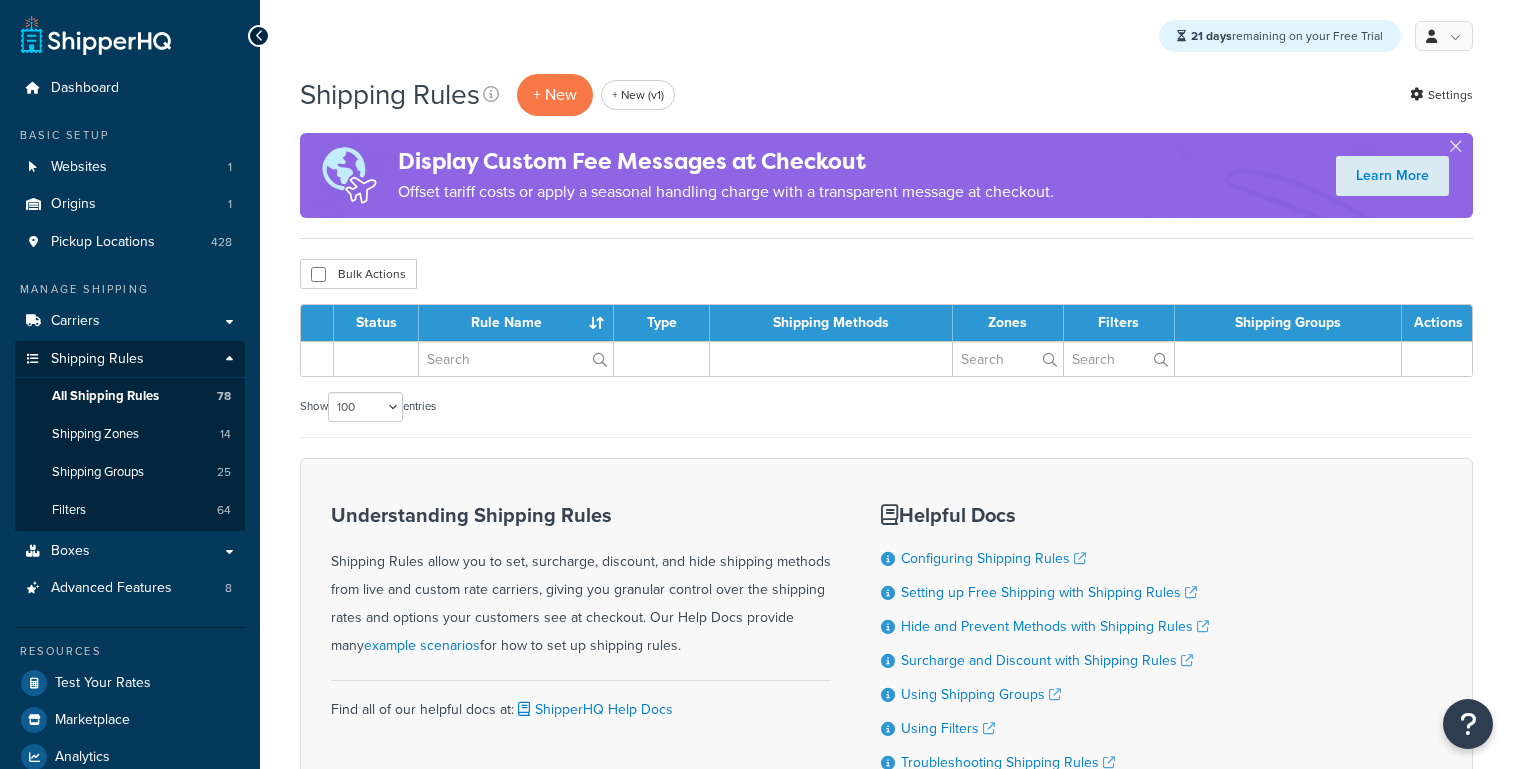 select on "100" 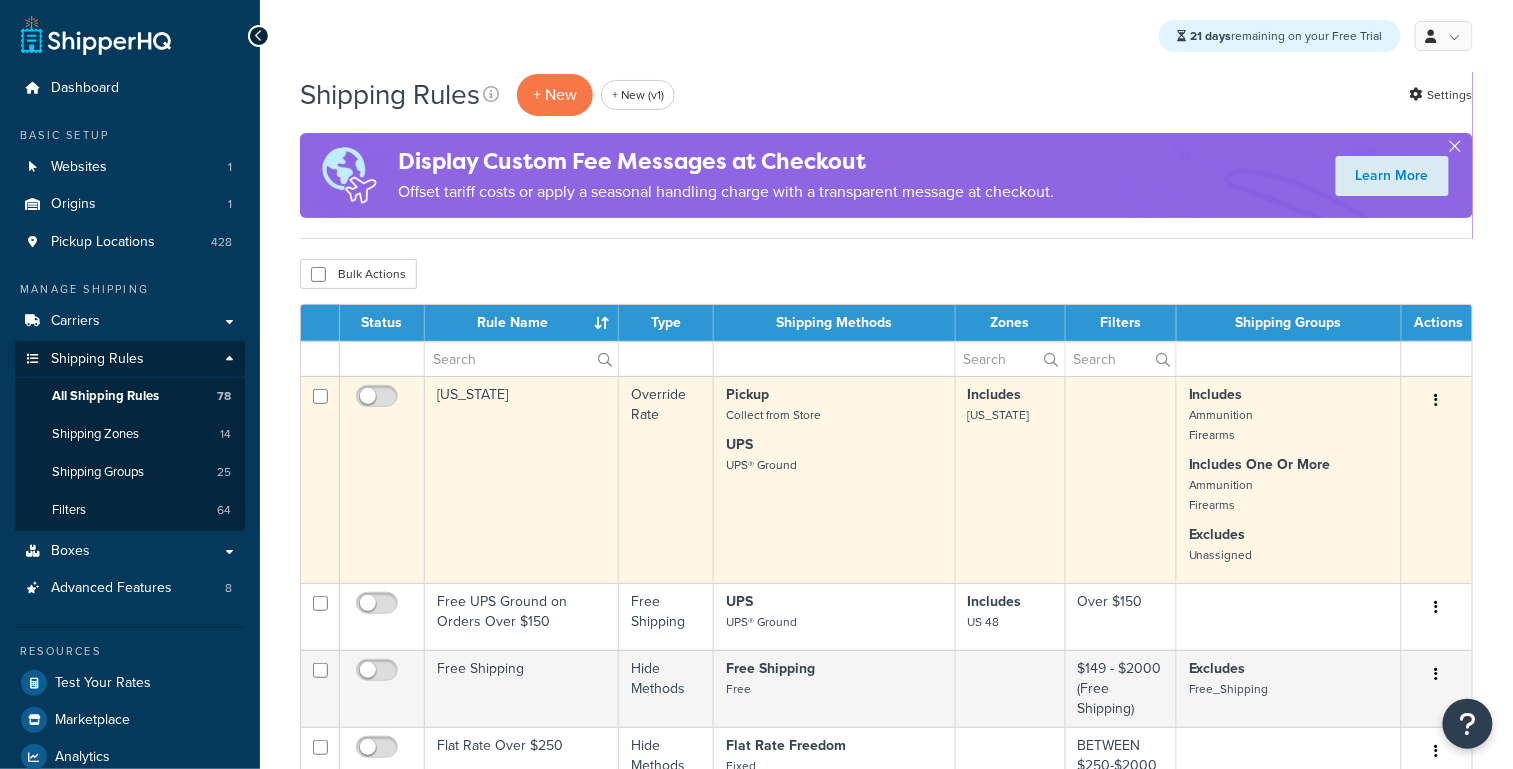 scroll, scrollTop: 0, scrollLeft: 0, axis: both 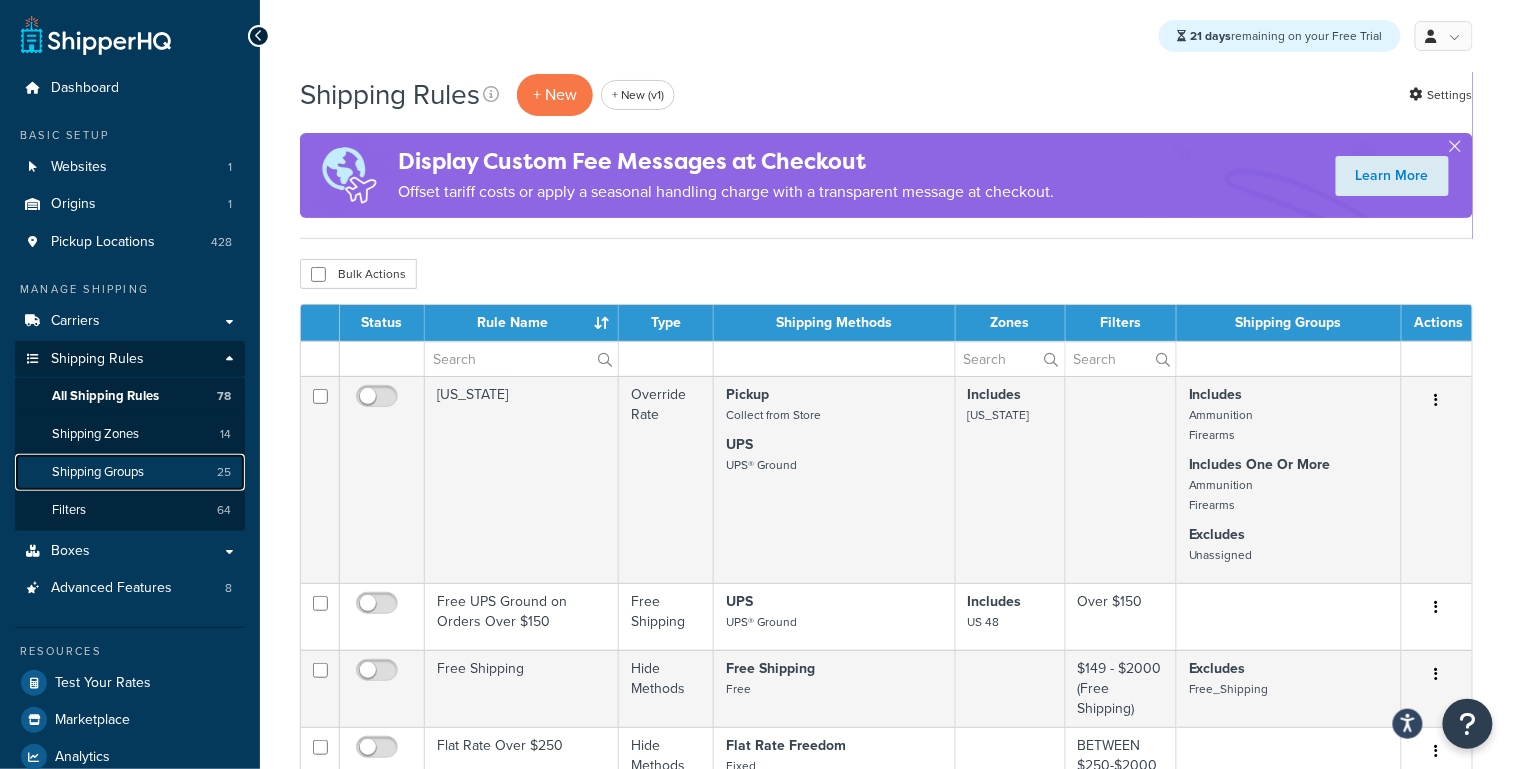 click on "Shipping Groups
25" at bounding box center (130, 472) 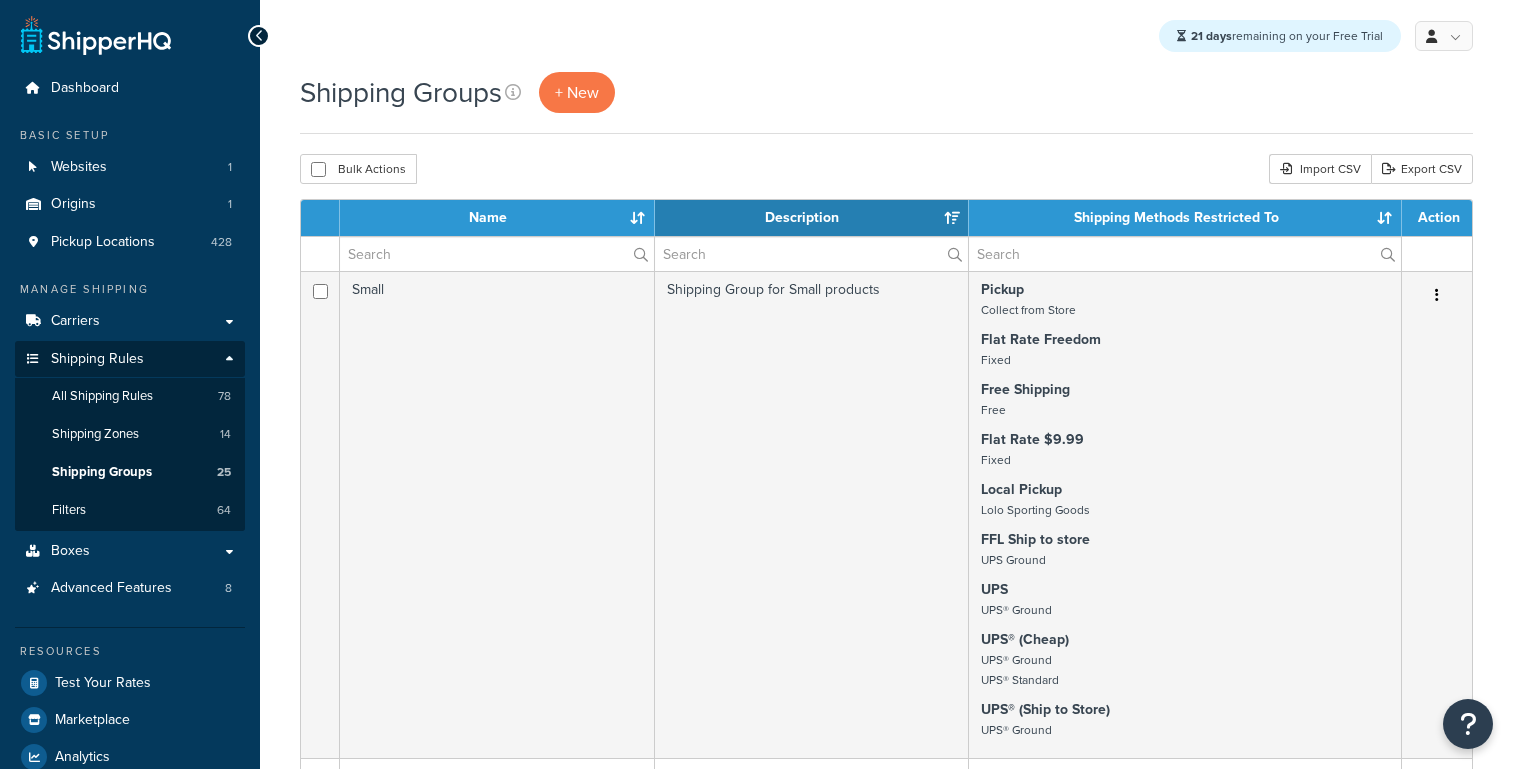 select on "15" 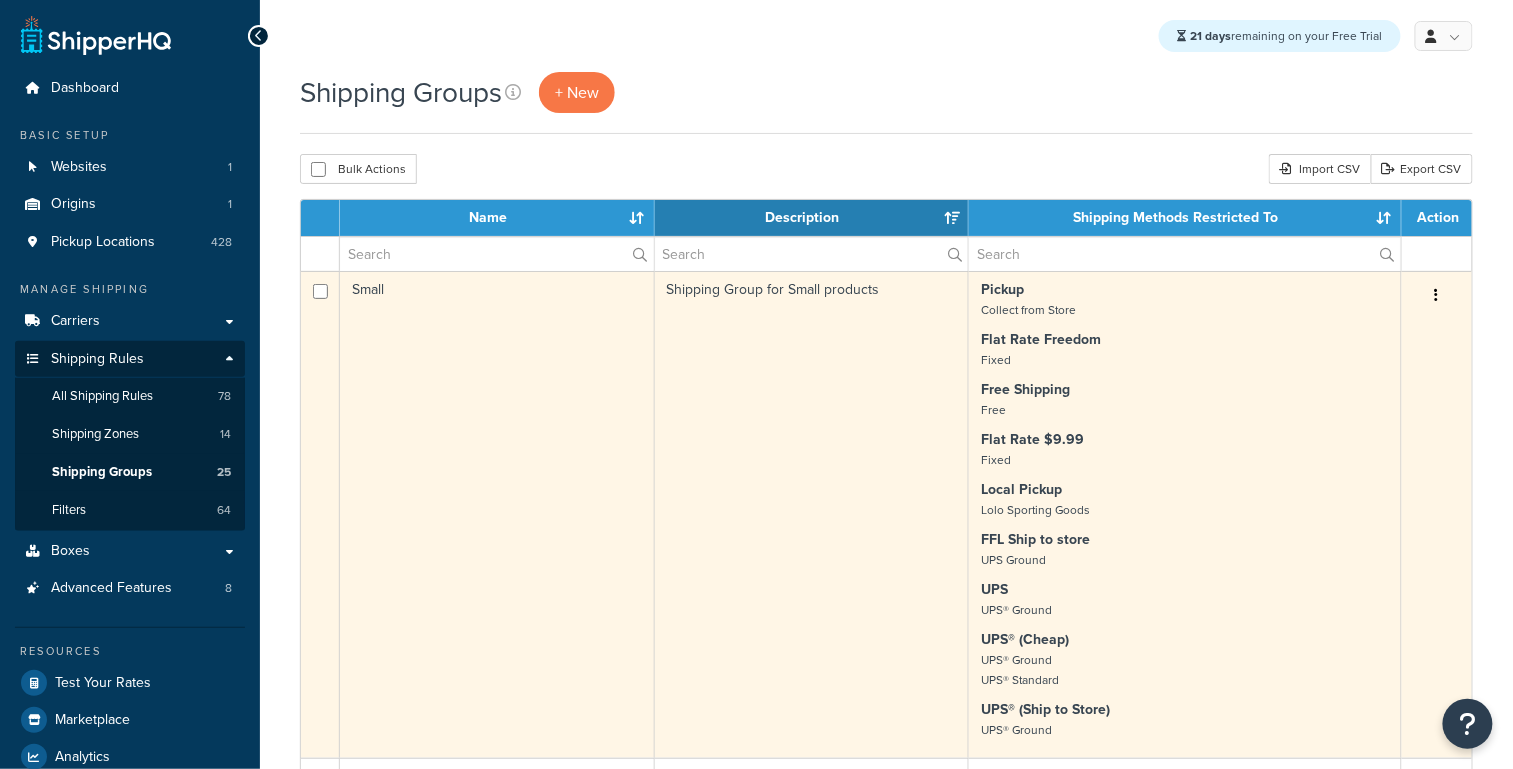 scroll, scrollTop: 0, scrollLeft: 0, axis: both 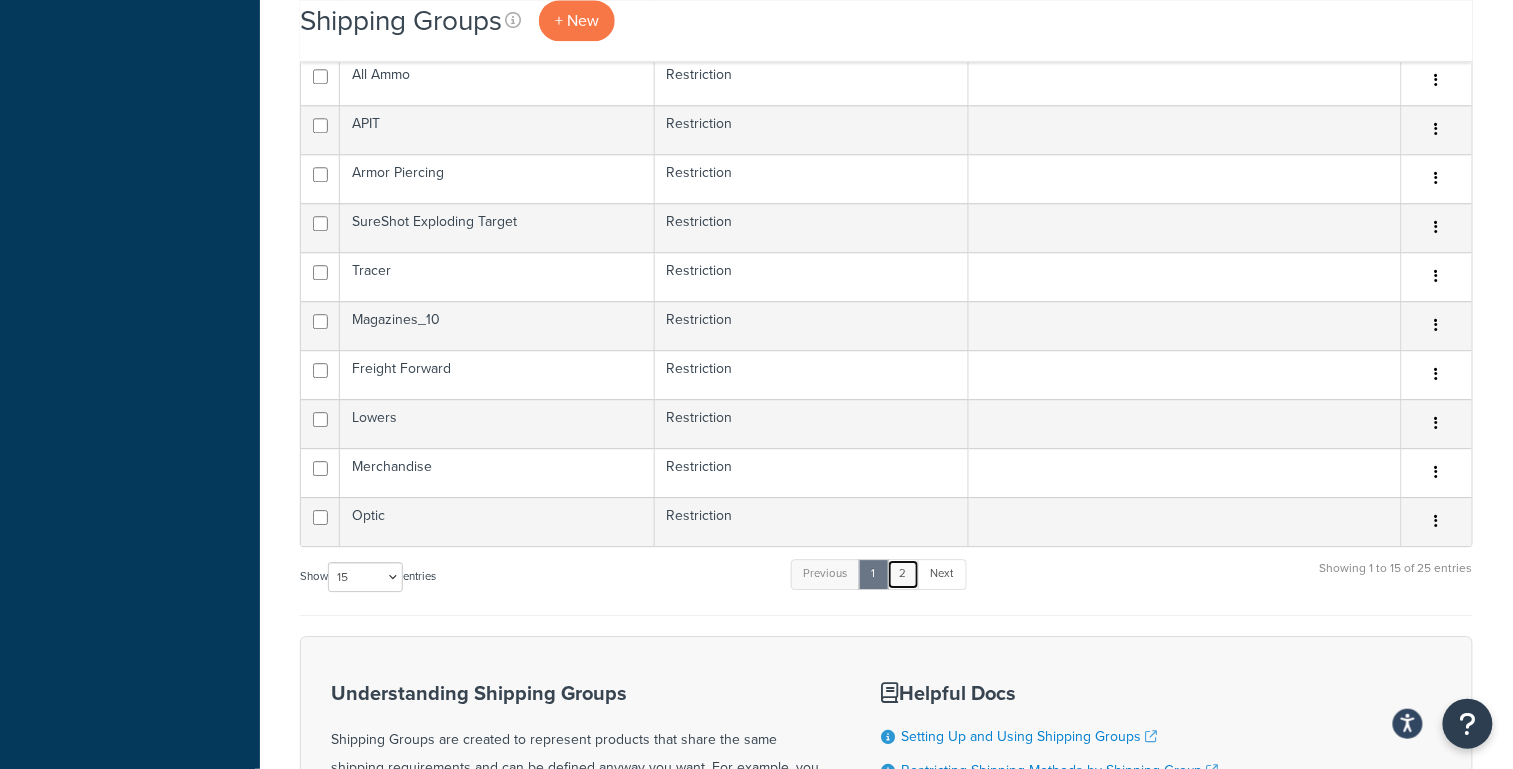 click on "2" at bounding box center (903, 574) 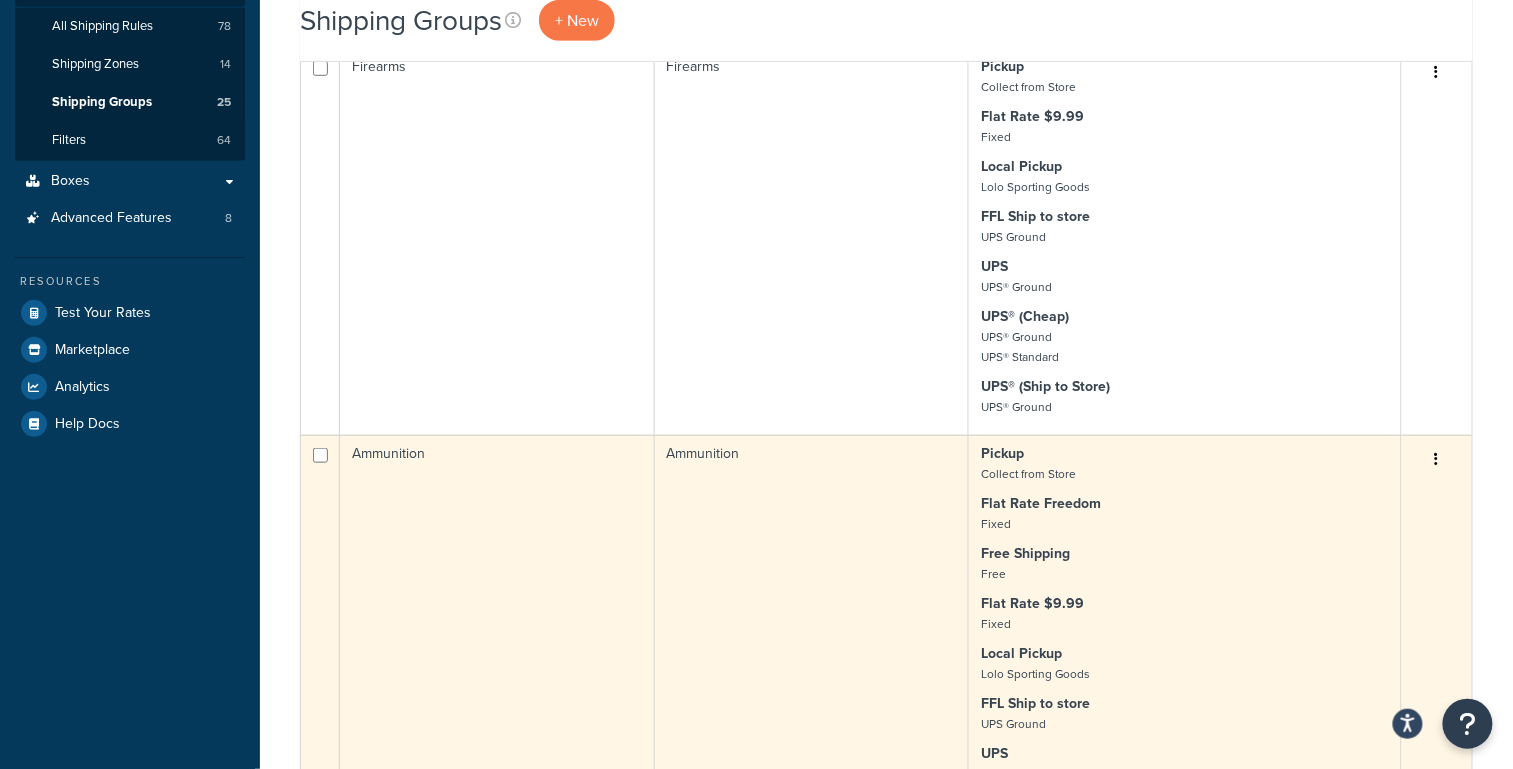 scroll, scrollTop: 384, scrollLeft: 0, axis: vertical 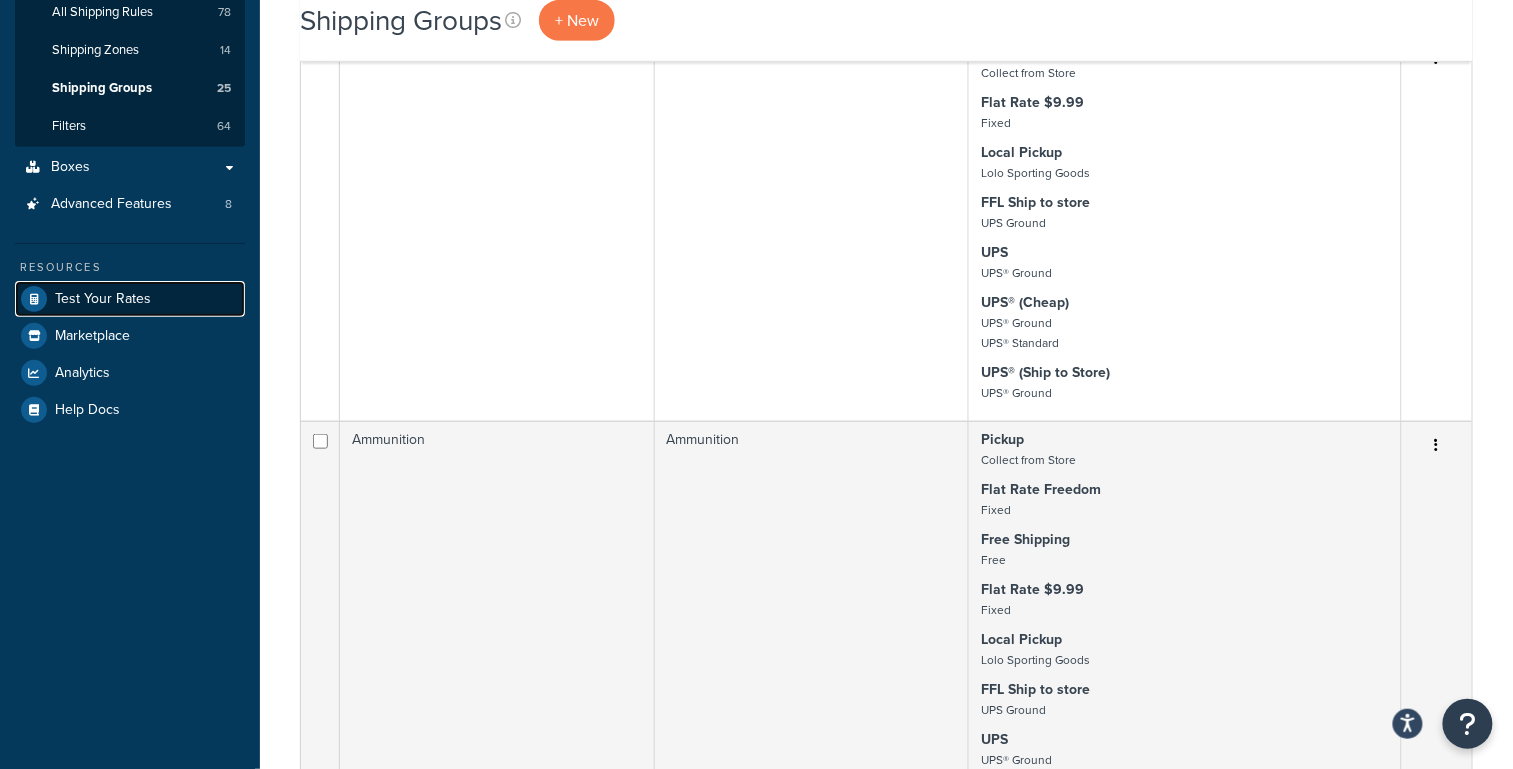click on "Test Your Rates" at bounding box center (103, 299) 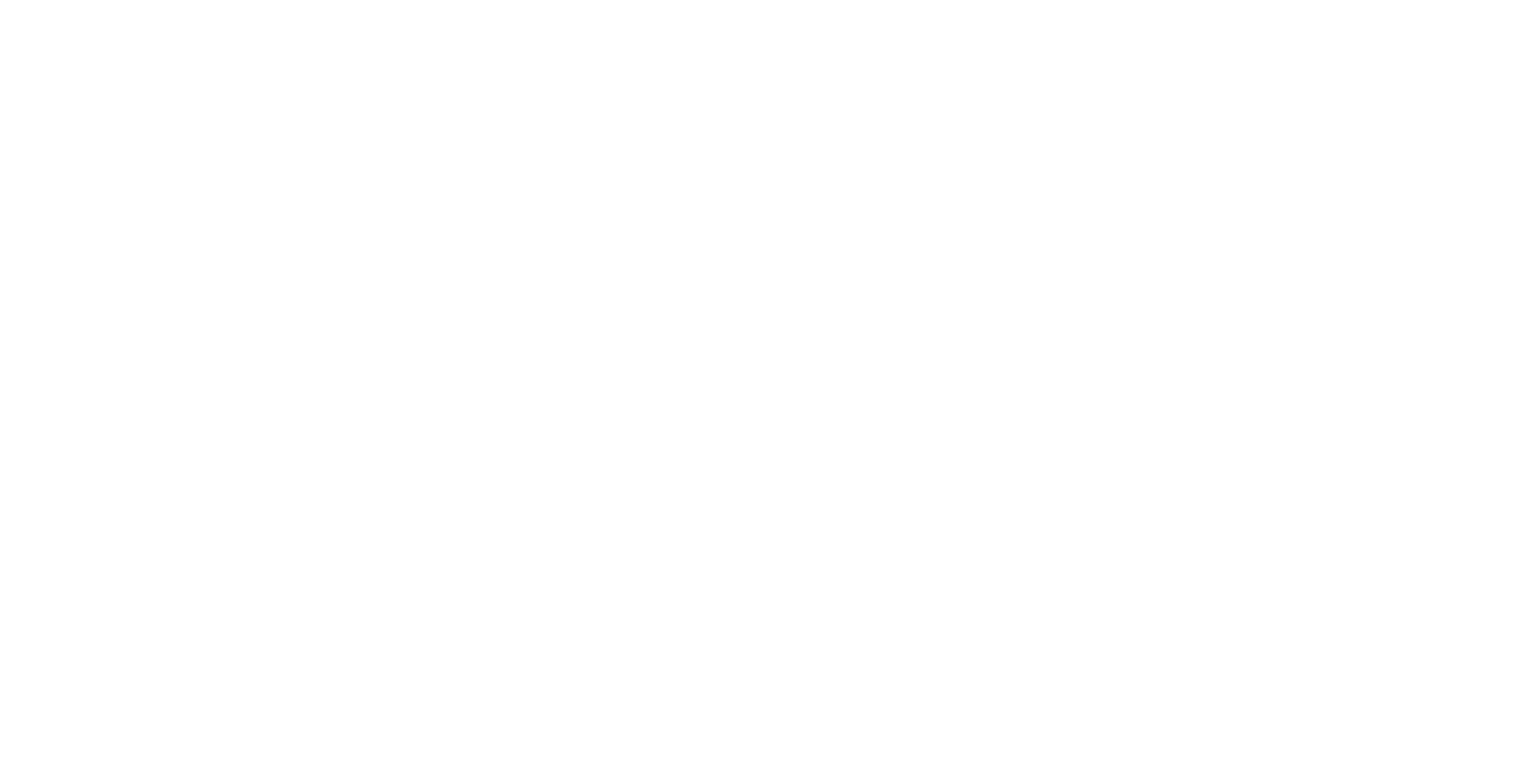 scroll, scrollTop: 0, scrollLeft: 0, axis: both 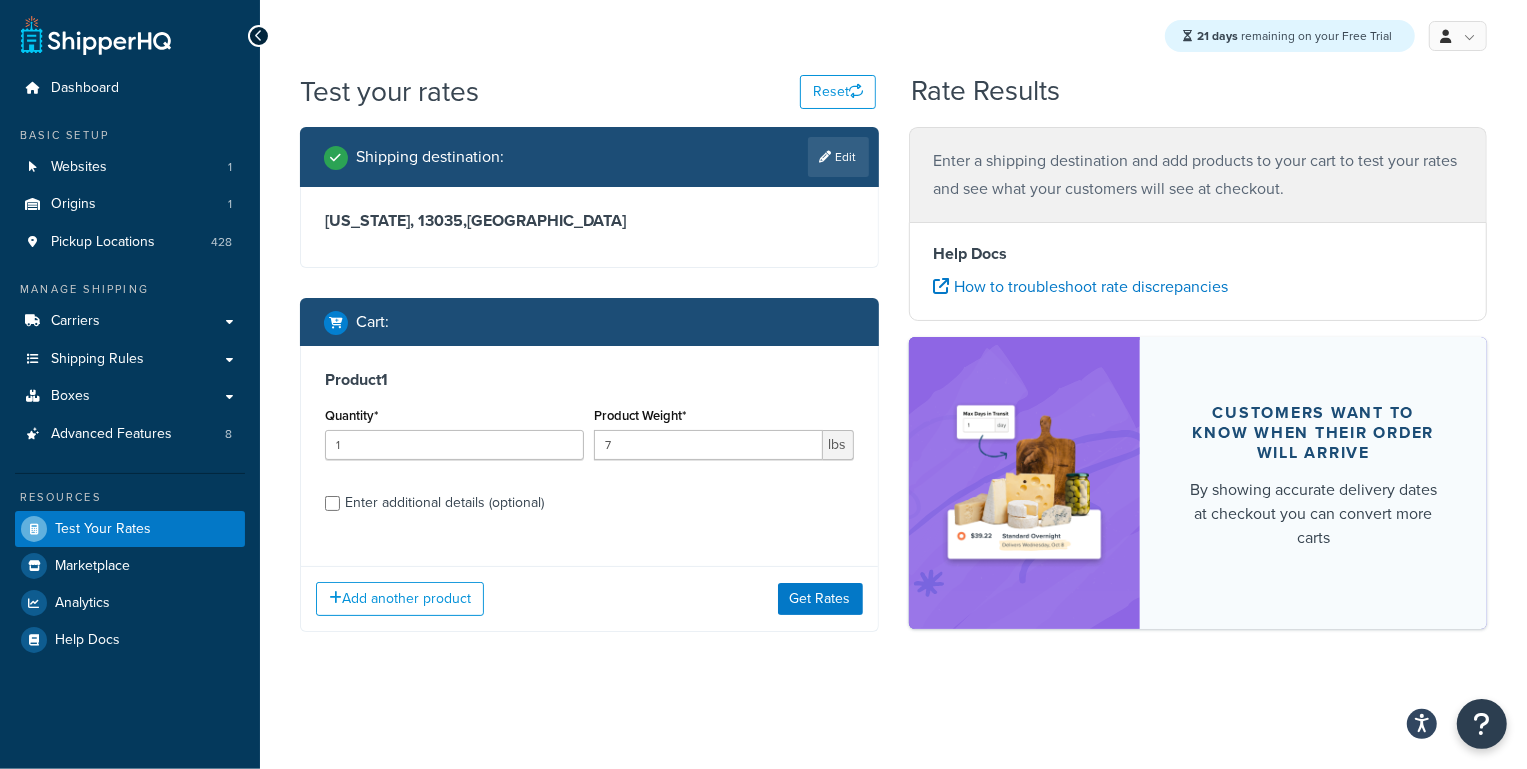 click on "Enter additional details (optional)" at bounding box center (444, 503) 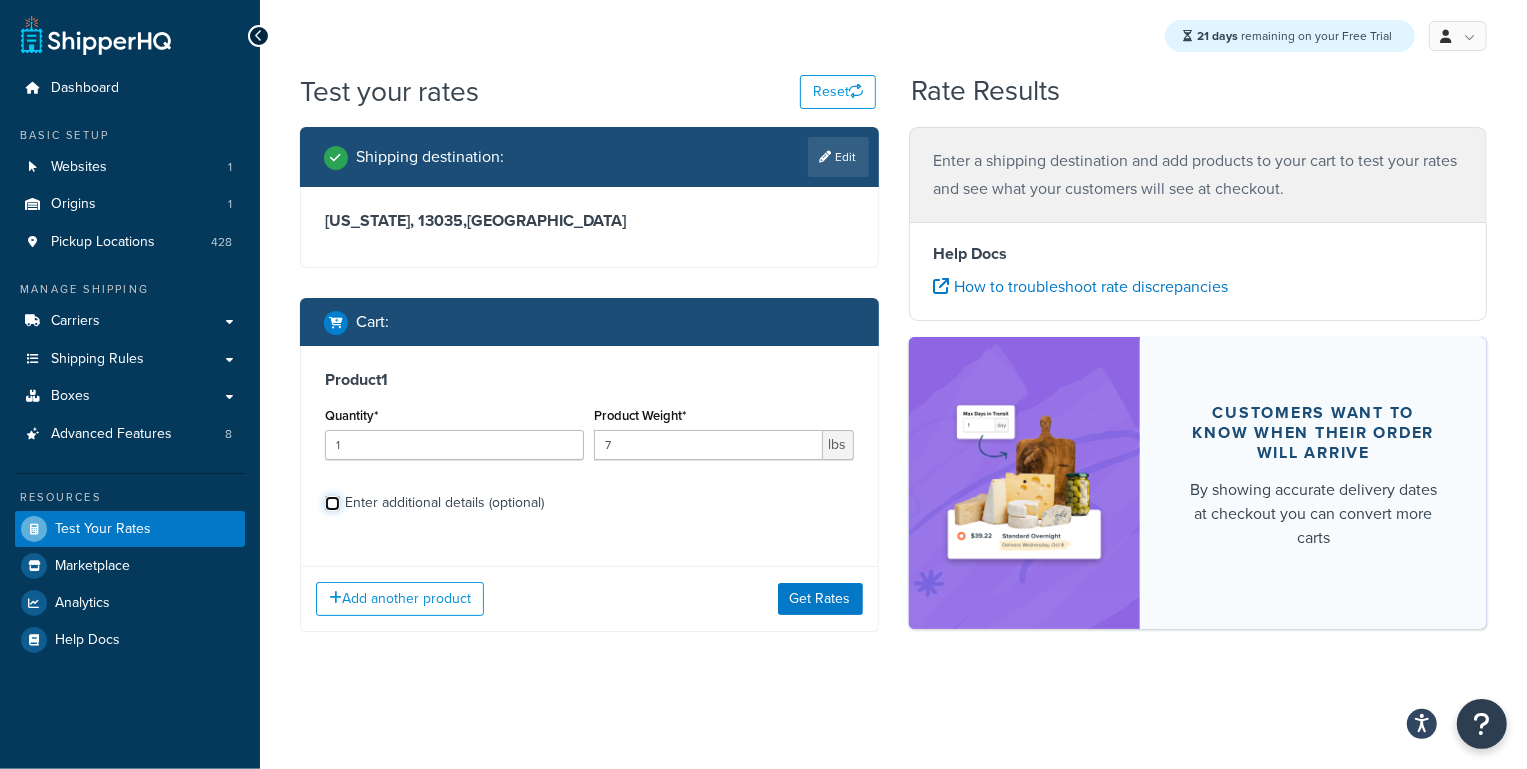 click on "Enter additional details (optional)" at bounding box center [332, 503] 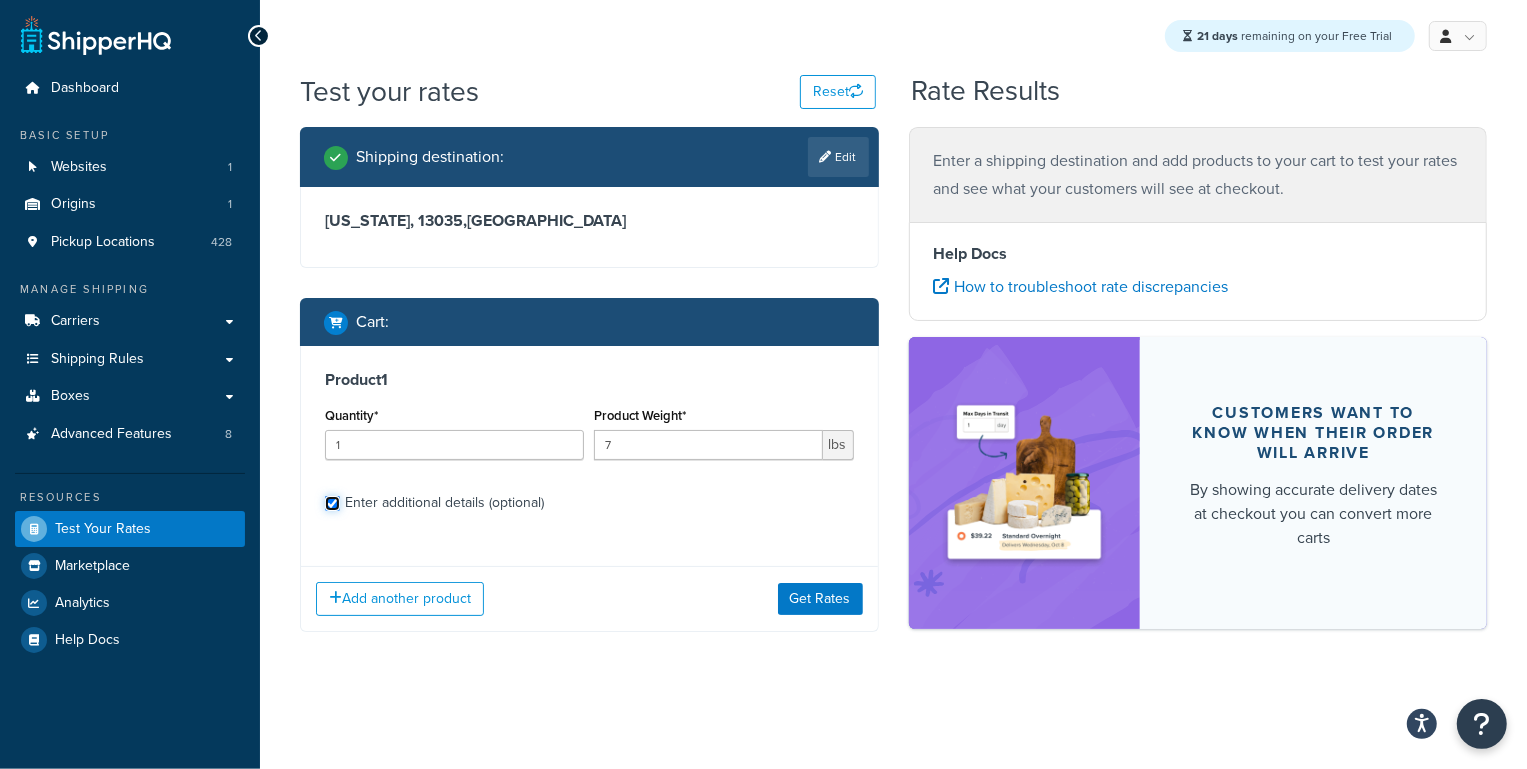checkbox on "true" 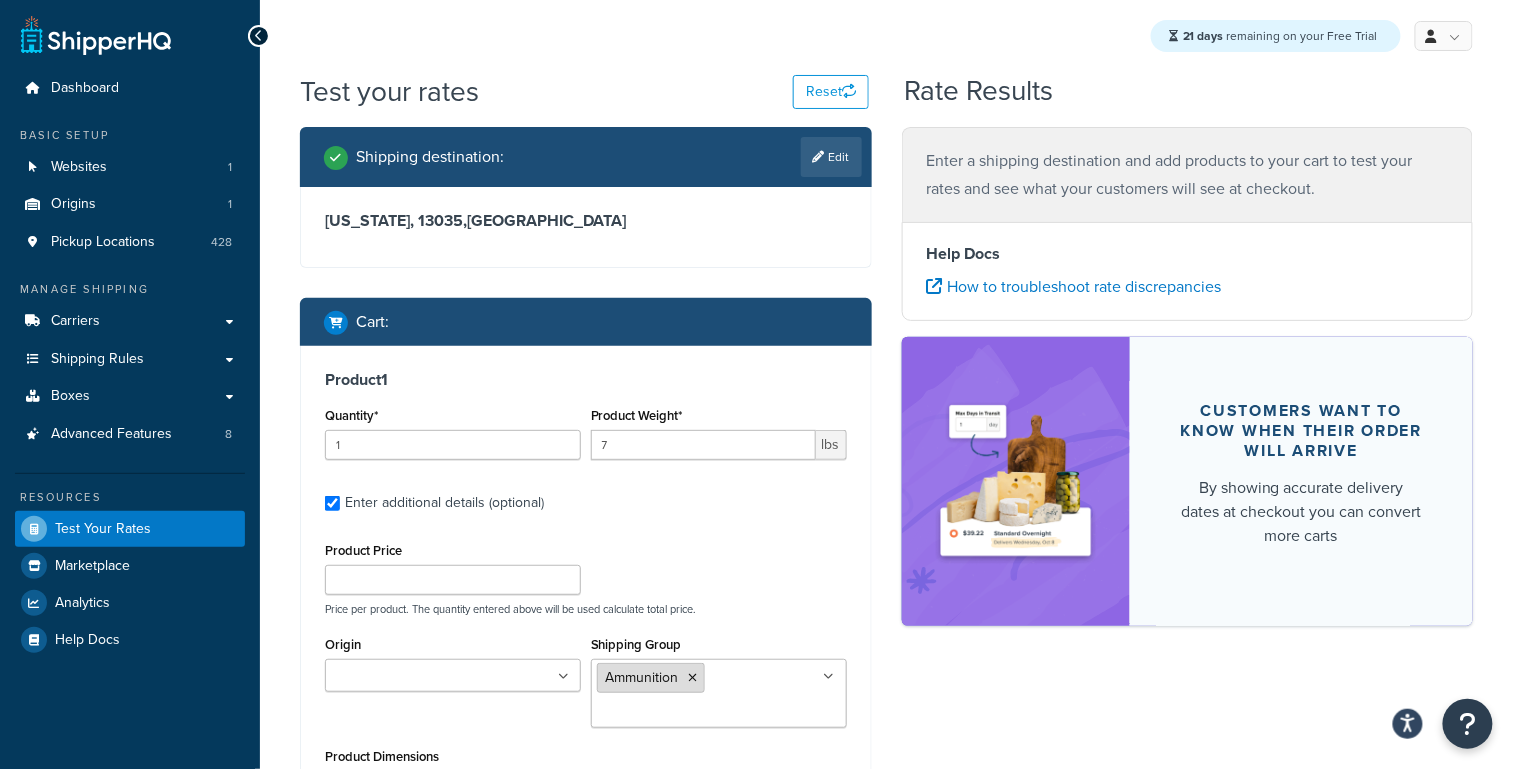 click on "Ammunition" at bounding box center [651, 678] 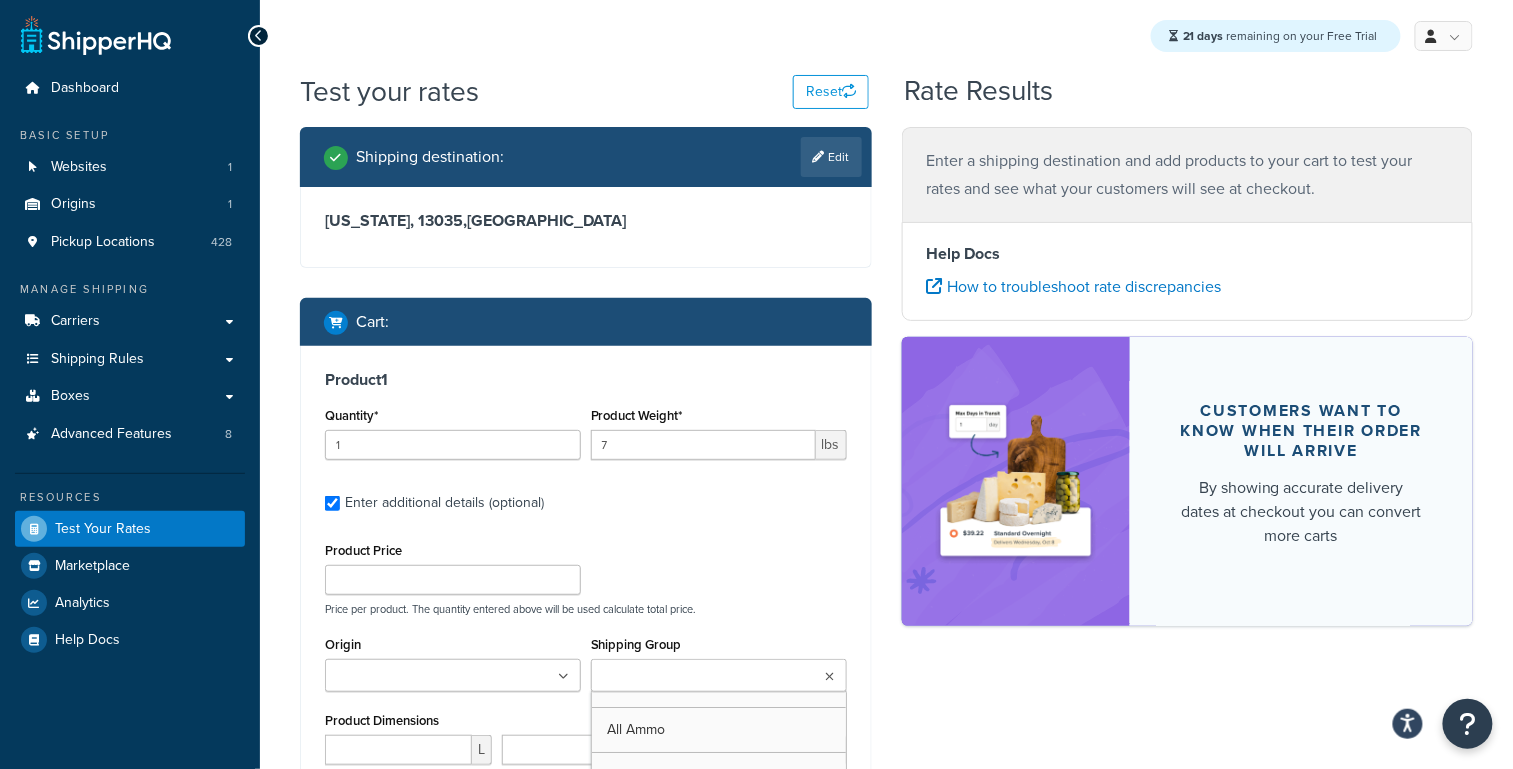 click on "Shipping Group" at bounding box center [685, 677] 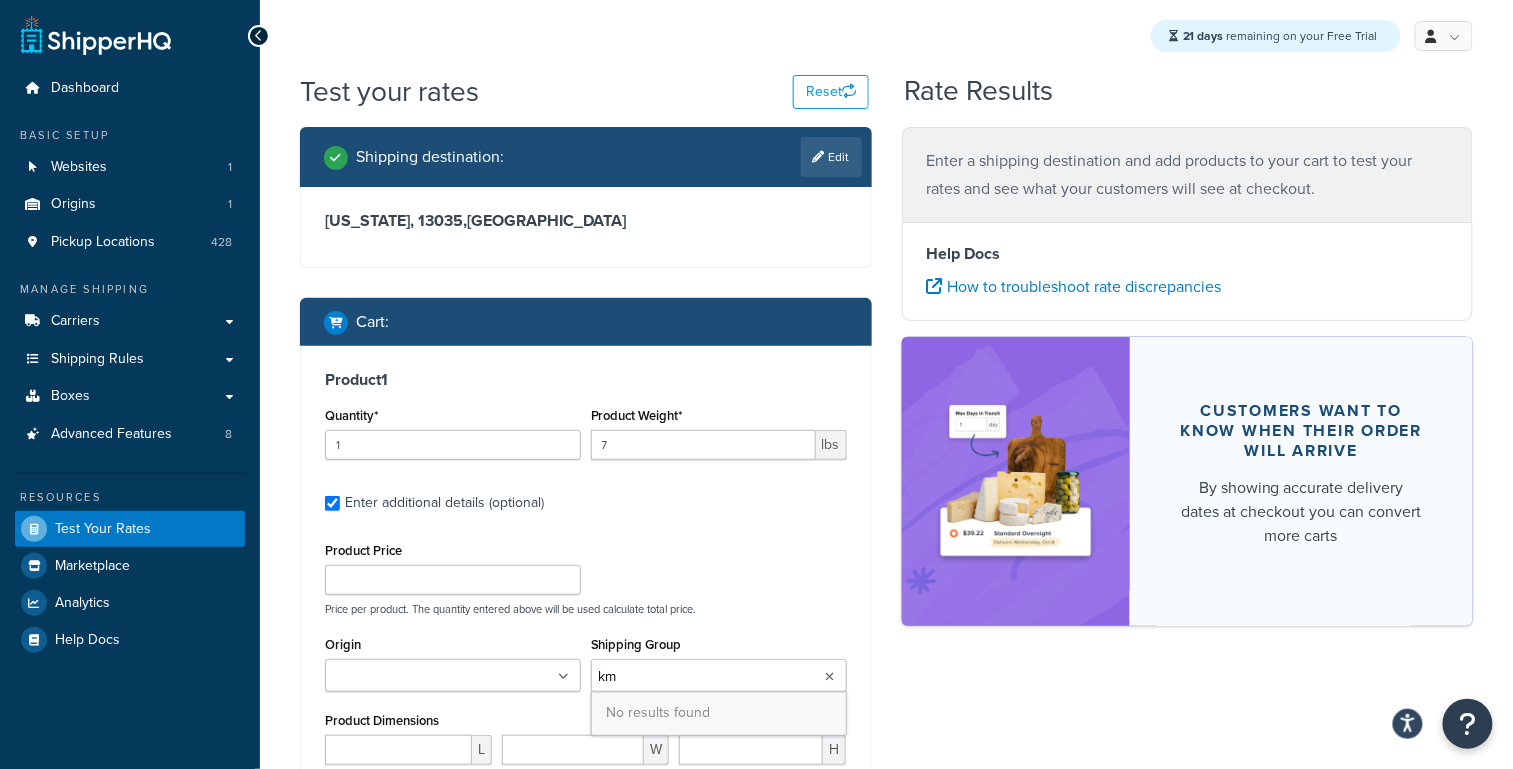 type on "k" 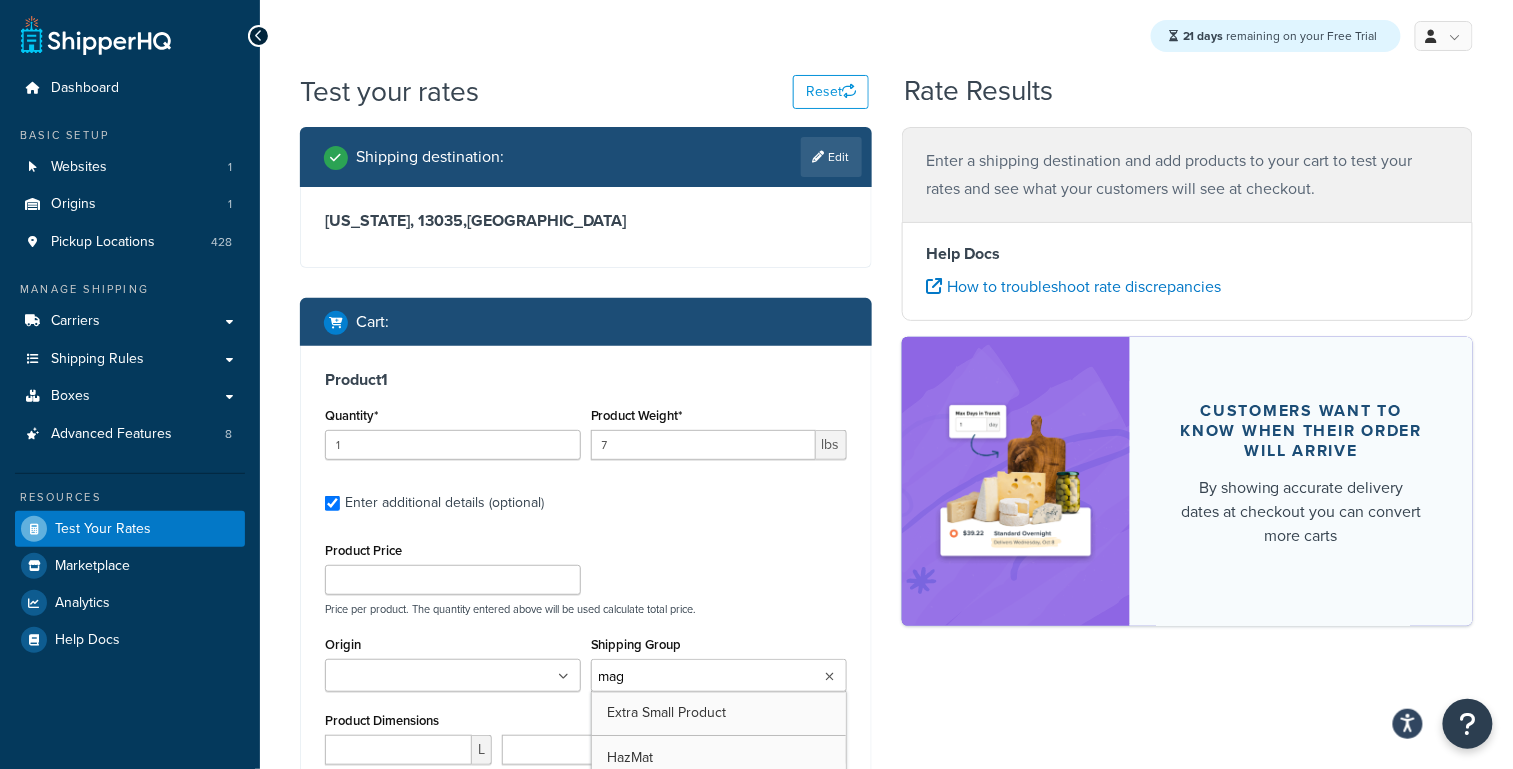 type on "maga" 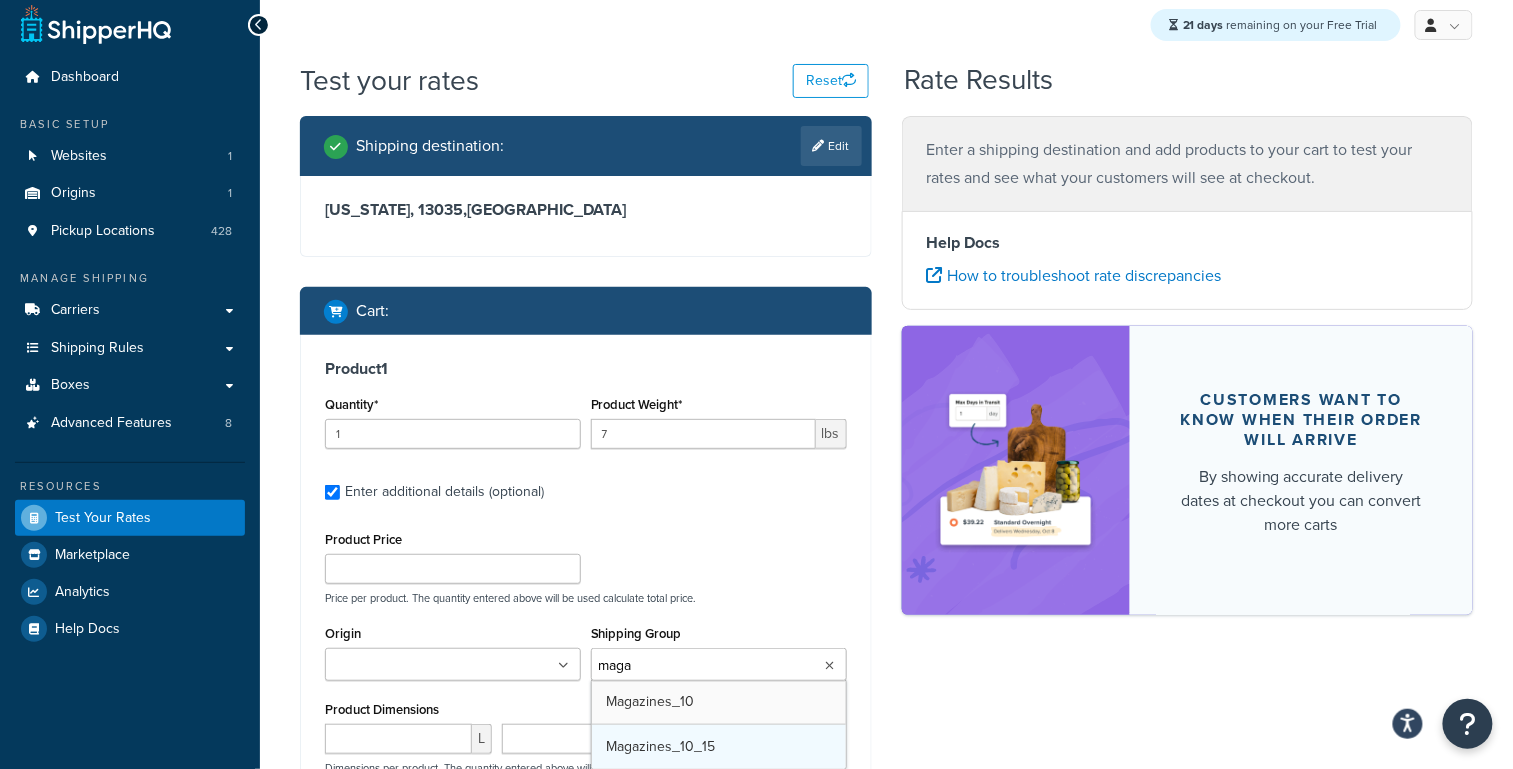 scroll, scrollTop: 165, scrollLeft: 0, axis: vertical 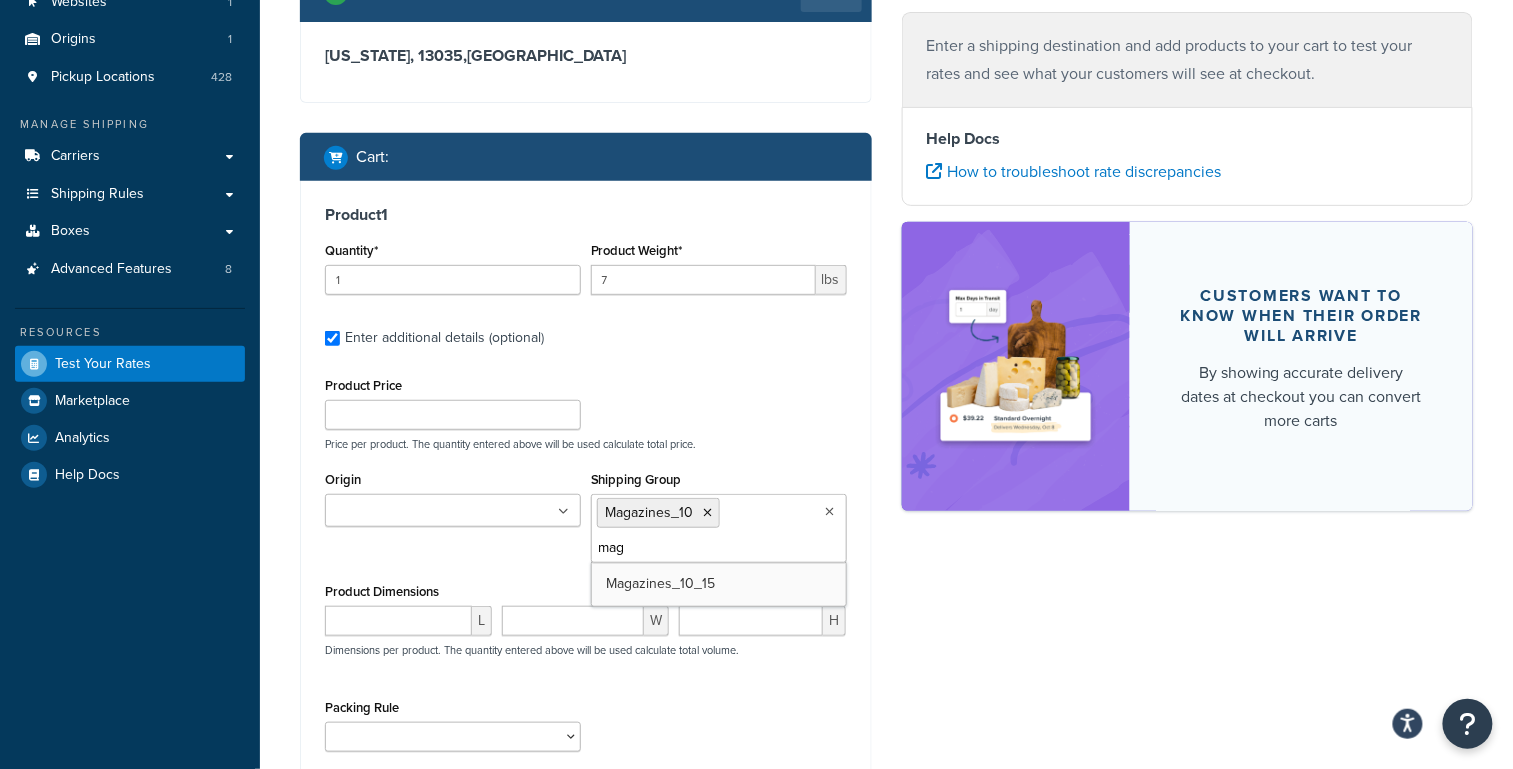 type on "maga" 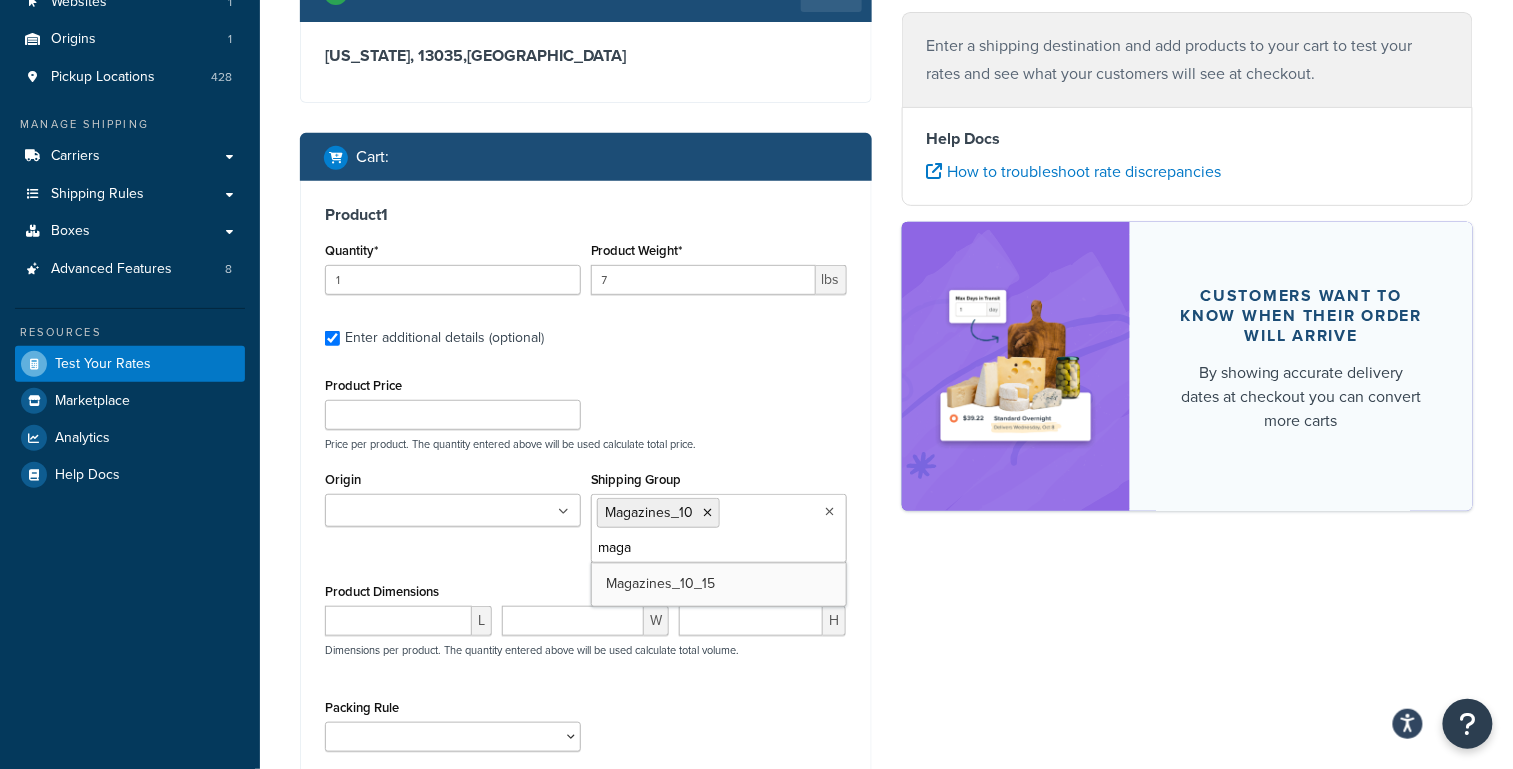 type 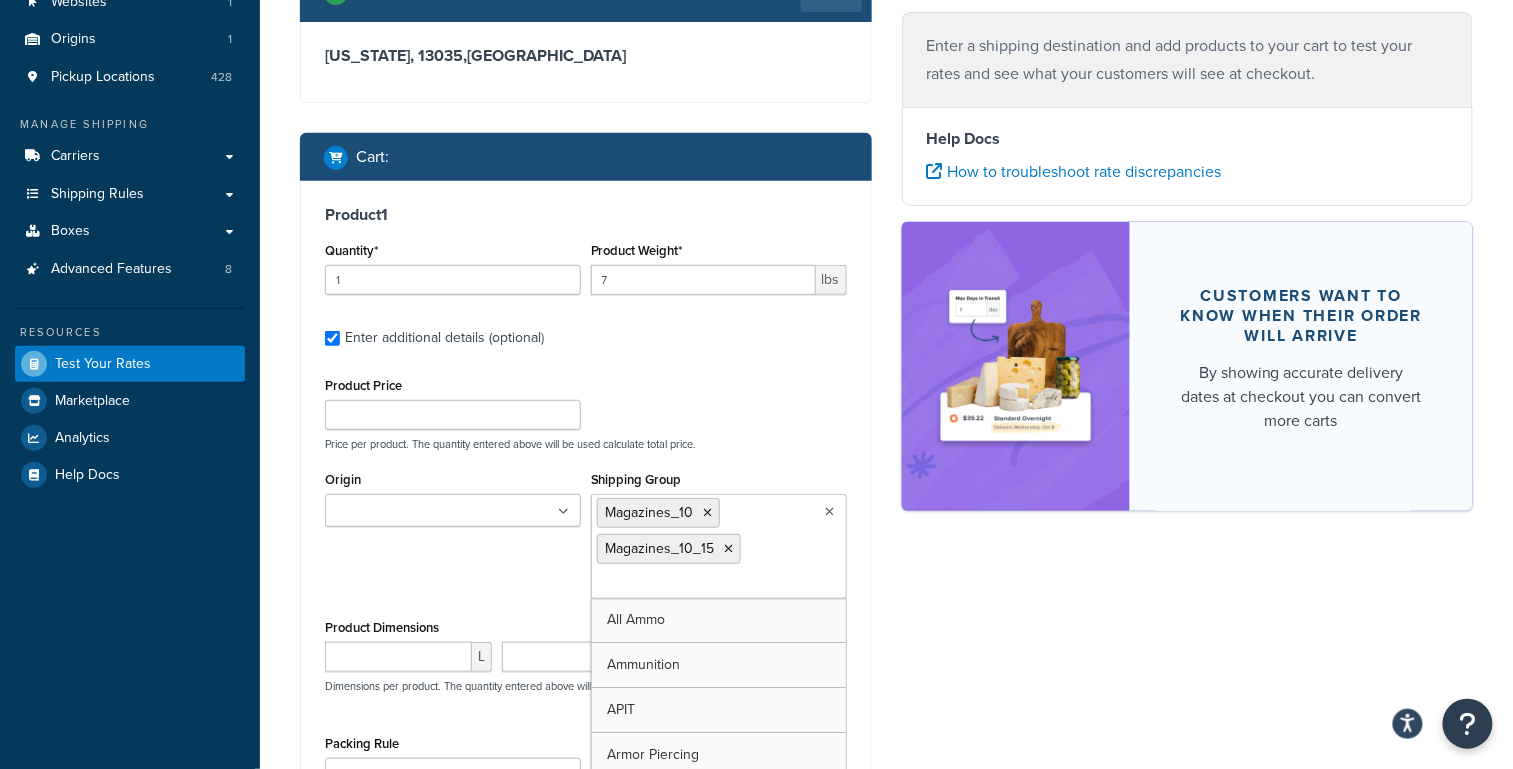 click on "Shipping destination :  Edit   [US_STATE],    13035 ,  [GEOGRAPHIC_DATA] Cart : Product  1 Quantity*   1 Product Weight*   7 lbs   Enter additional details (optional) Product Price   Price per product. The quantity entered above will be used calculate total price. Origin   Lucky Lane Shipping Group   Magazines_10   Magazines_10_15   All Ammo Ammunition APIT Armor Piercing Excluded Fixed Shipping Extra Small Product Firearms Free_Shipping Freight Forward HazMat Large Large_Primer_Hazmat Lowers Medium Merchandise Optic Small Small_Primer_Hazmat SureShot Exploding Target test Threaded Barrel Tracer Product Dimensions   L   W   H Dimensions per product. The quantity entered above will be used calculate total volume. Packing Rule     Ready To Ship   Add another product Get Rates Enter a shipping destination and add products to your cart to test your rates and see what your customers will see at checkout. Help Docs How to troubleshoot rate discrepancies Customers want to know when their order will arrive" at bounding box center (886, 450) 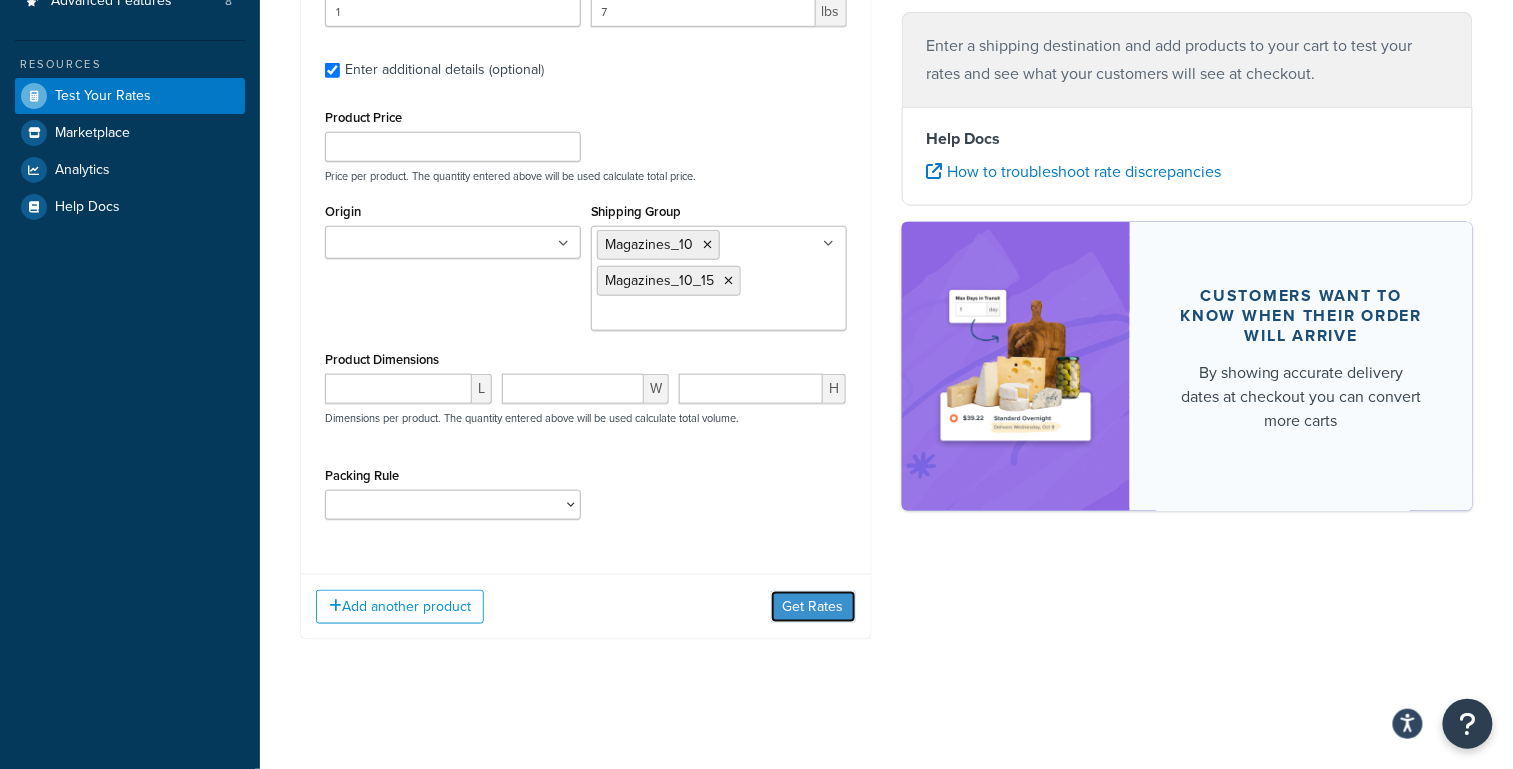click on "Get Rates" at bounding box center [813, 607] 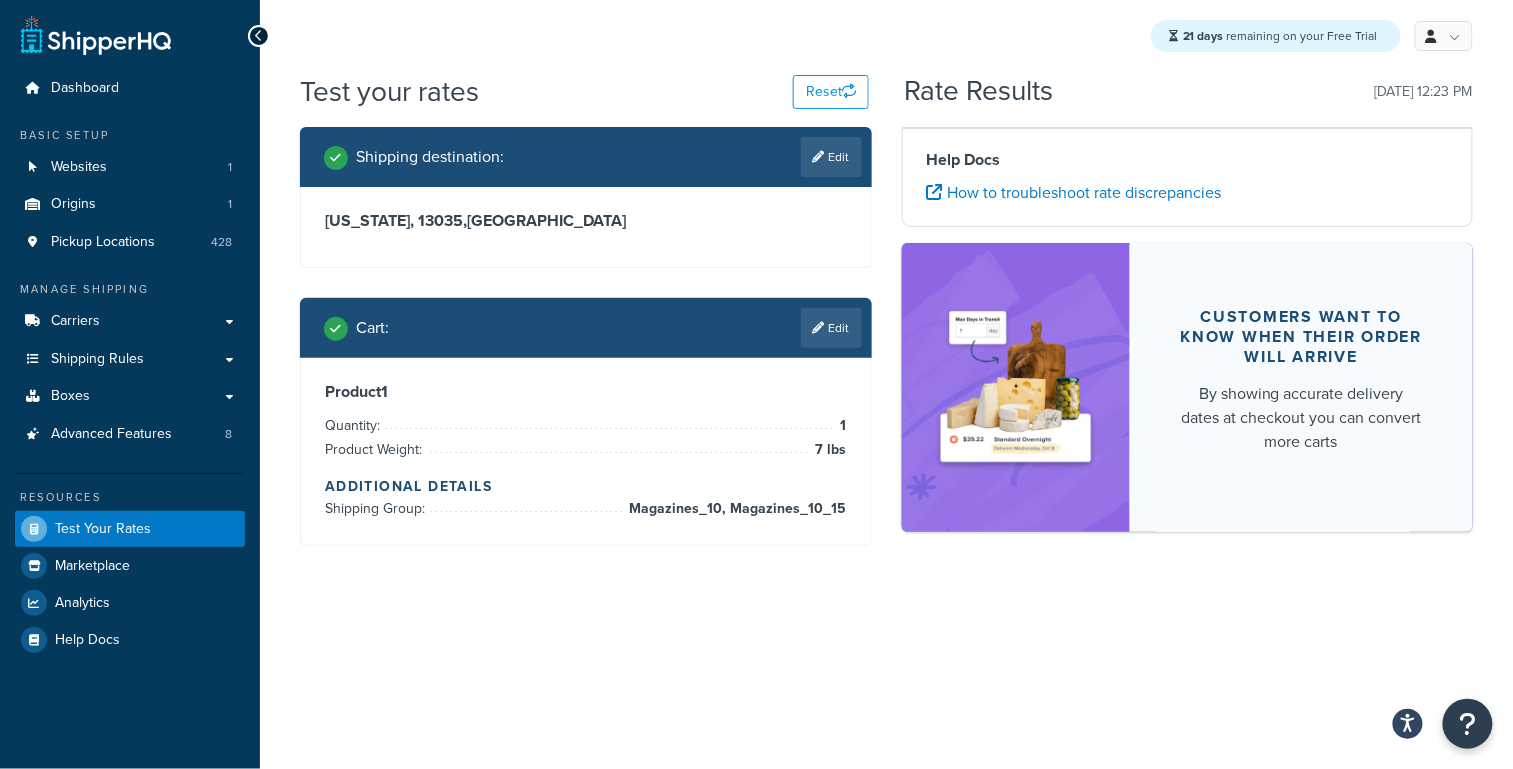 scroll, scrollTop: 0, scrollLeft: 0, axis: both 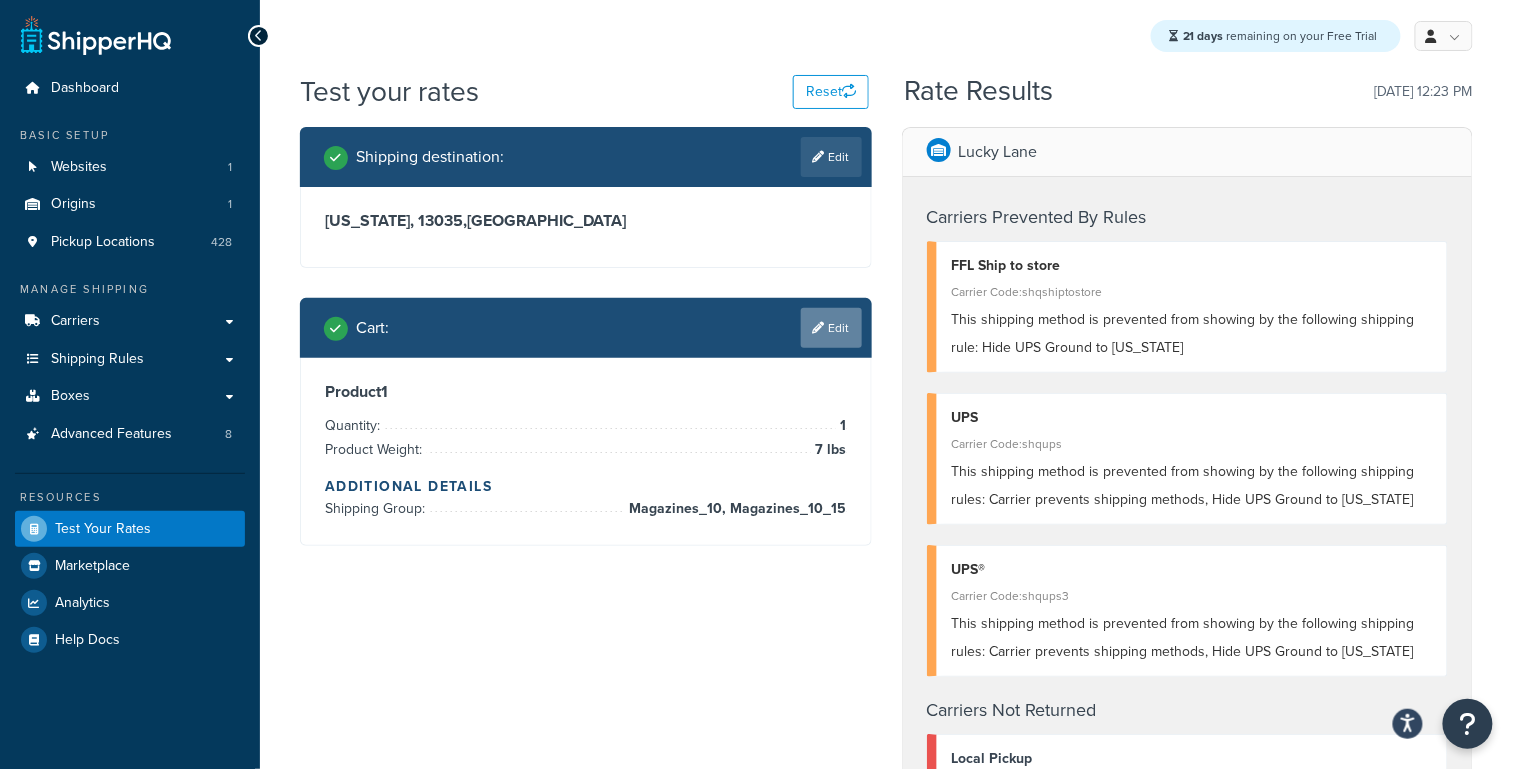 click on "Edit" at bounding box center (831, 328) 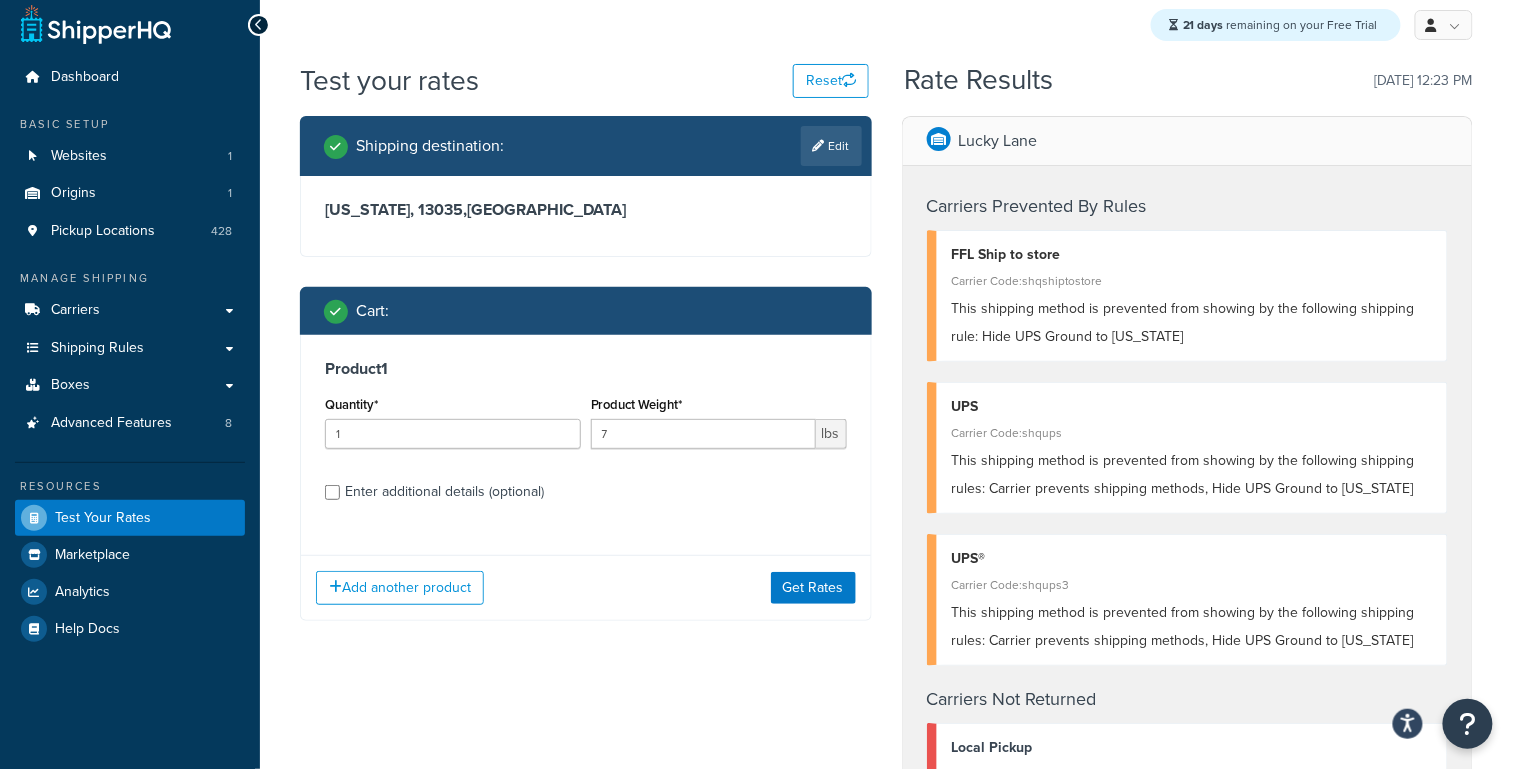 scroll, scrollTop: 35, scrollLeft: 0, axis: vertical 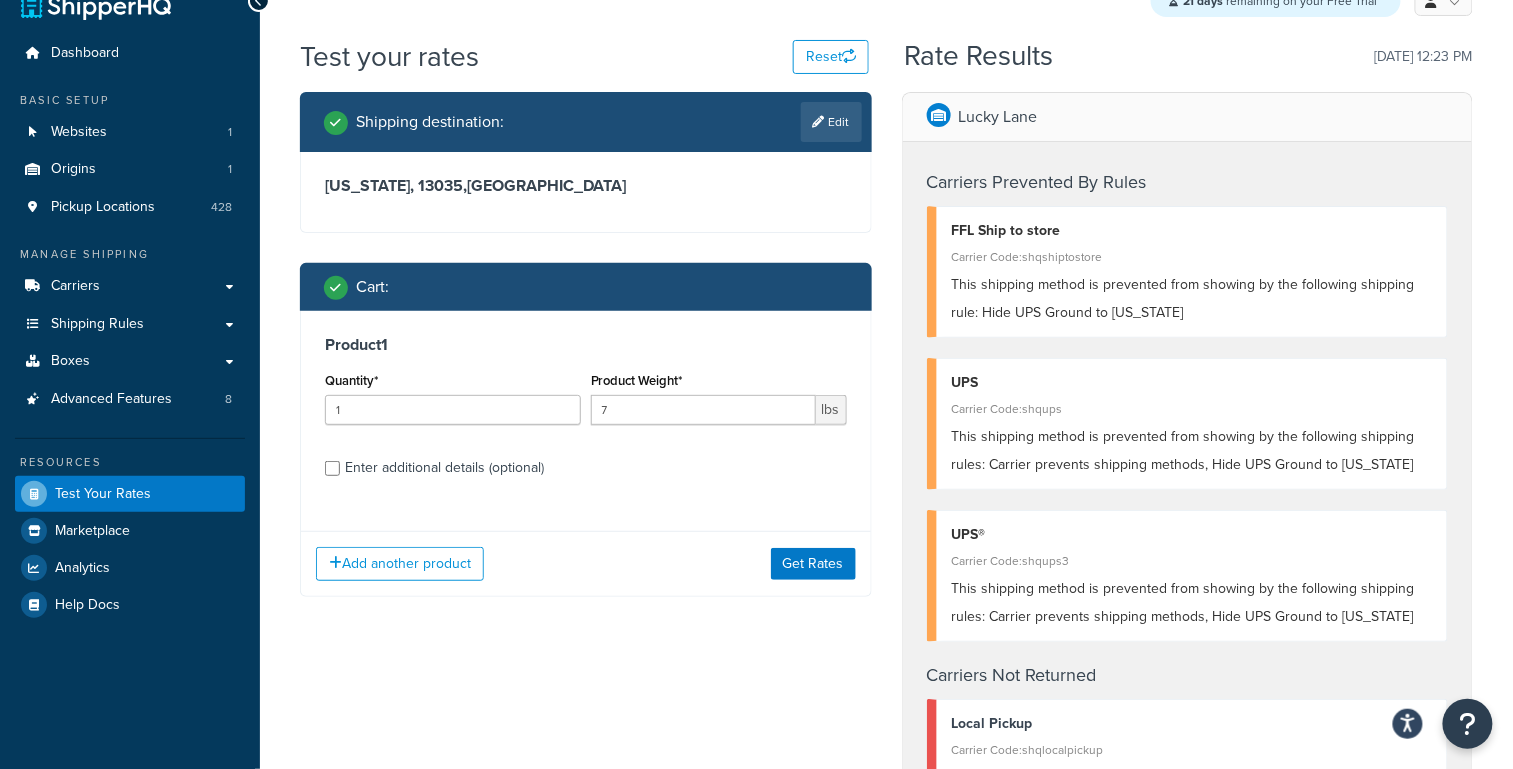 click on "Enter additional details (optional)" at bounding box center [444, 468] 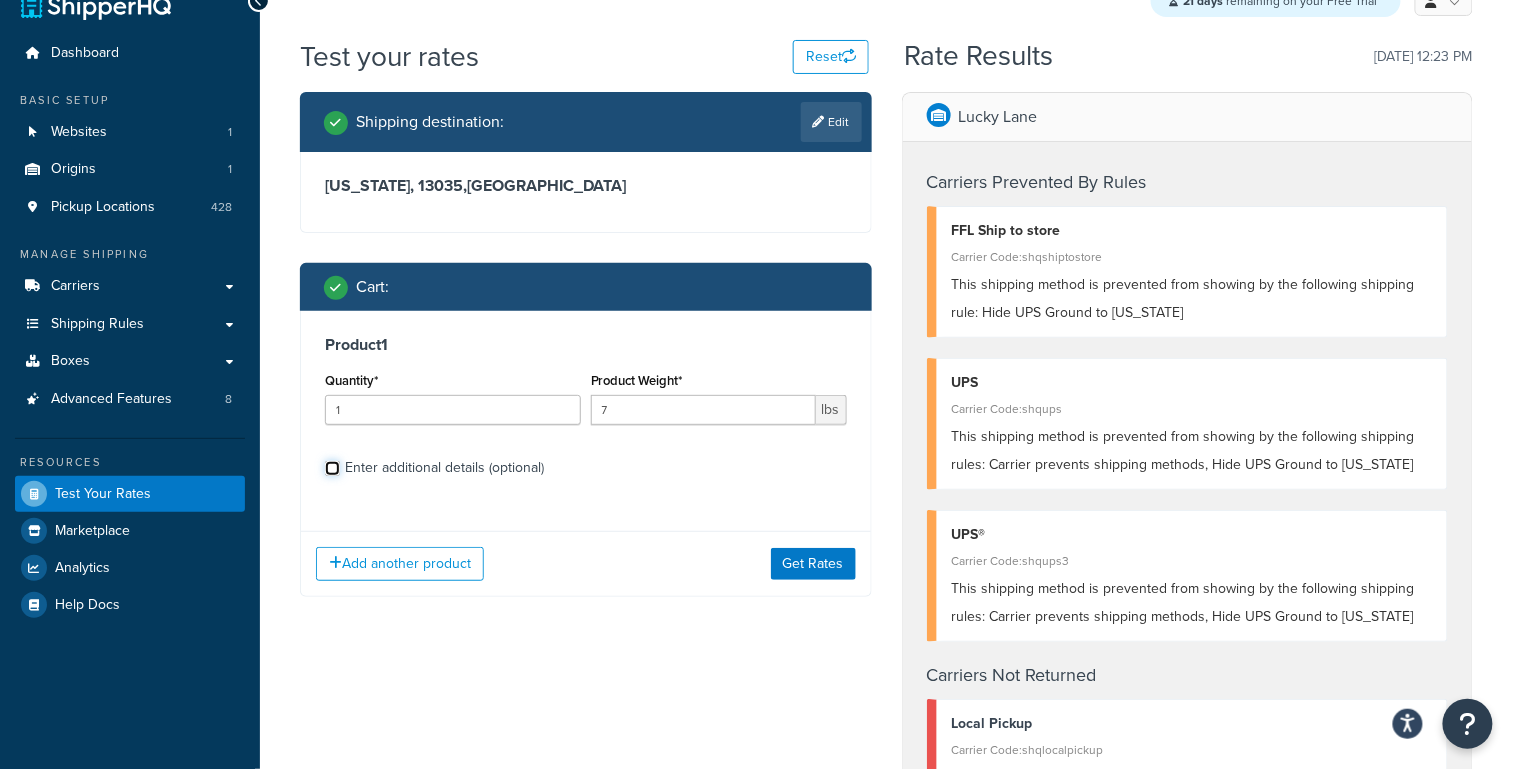 click on "Enter additional details (optional)" at bounding box center (332, 468) 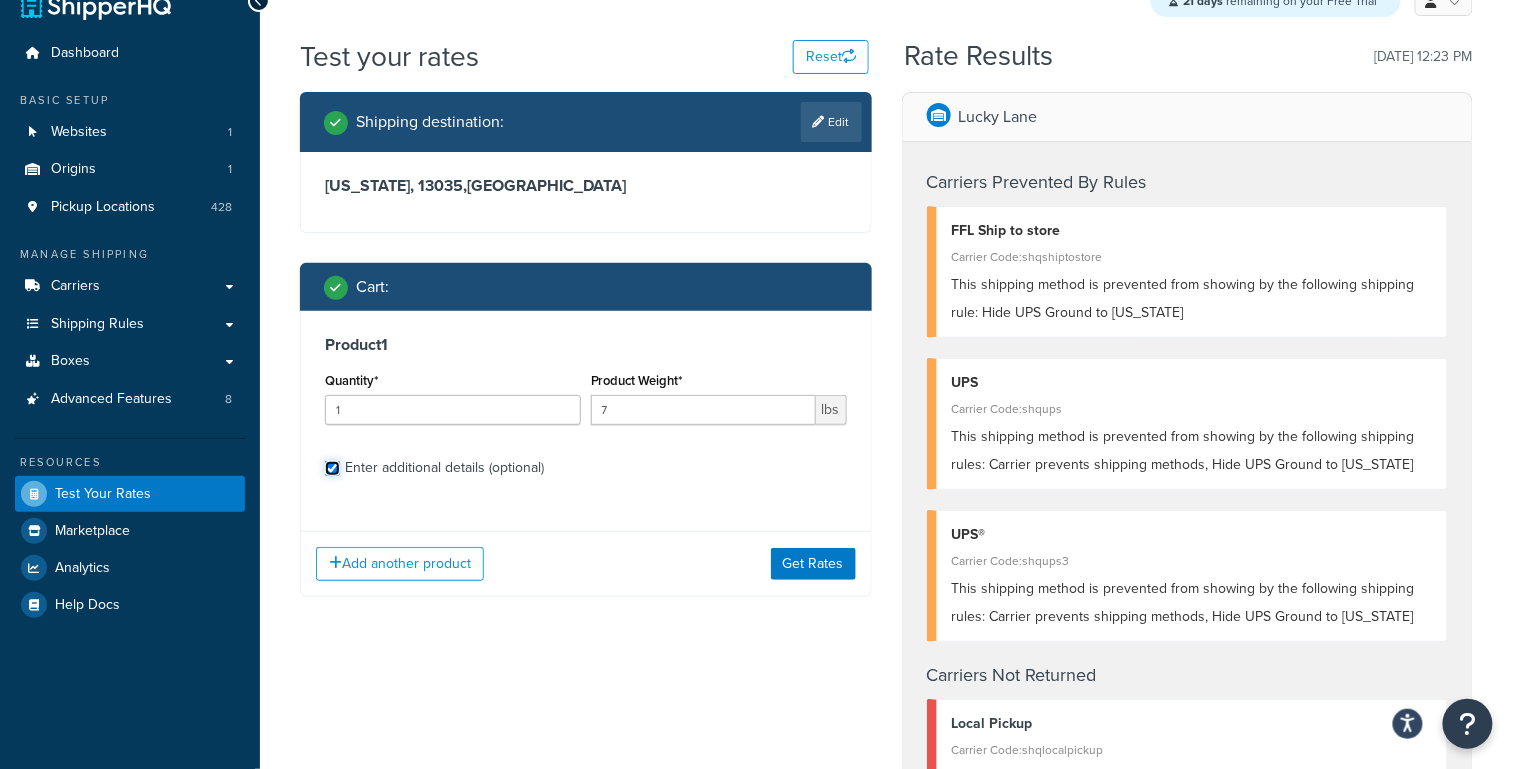 checkbox on "true" 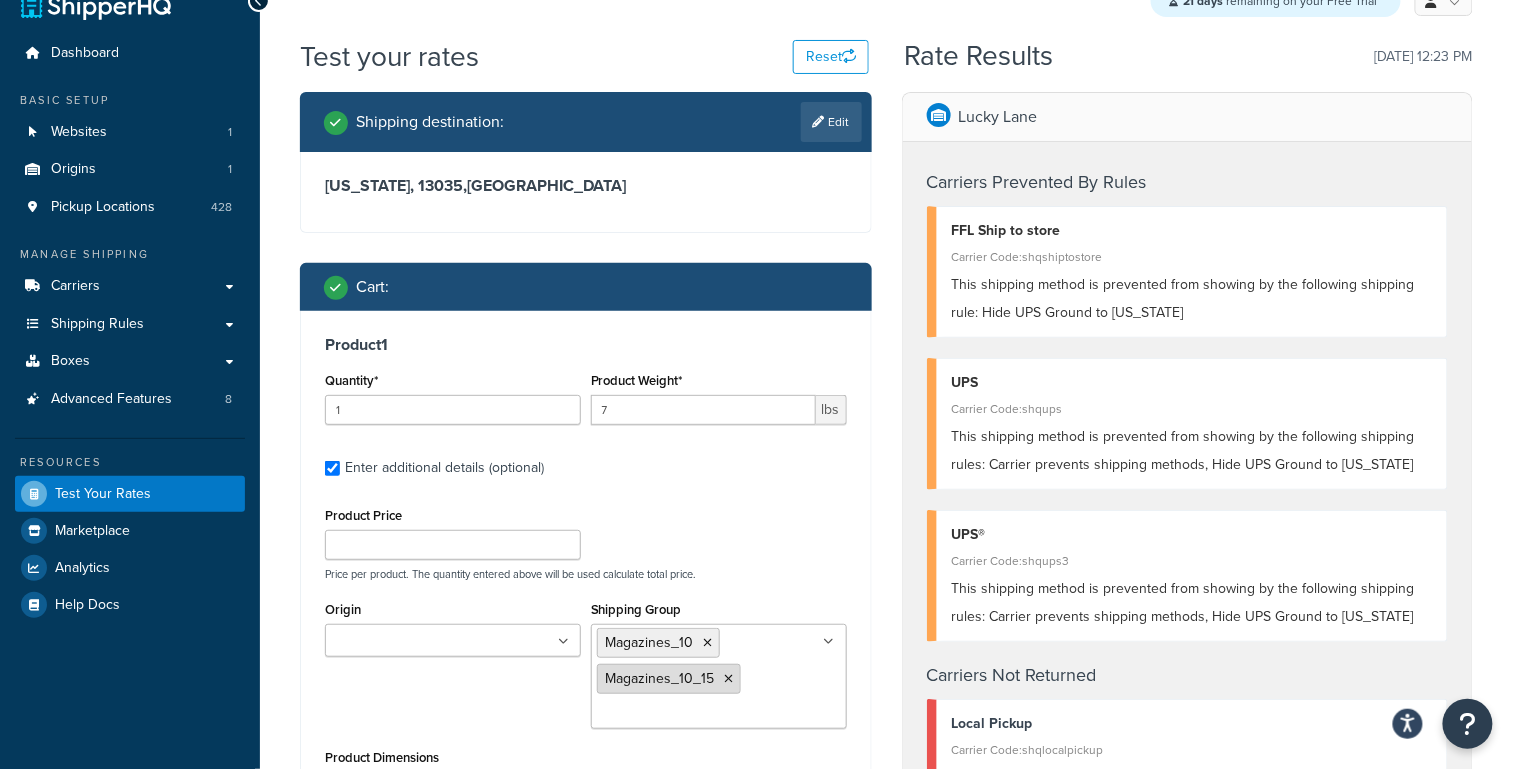 click at bounding box center [729, 679] 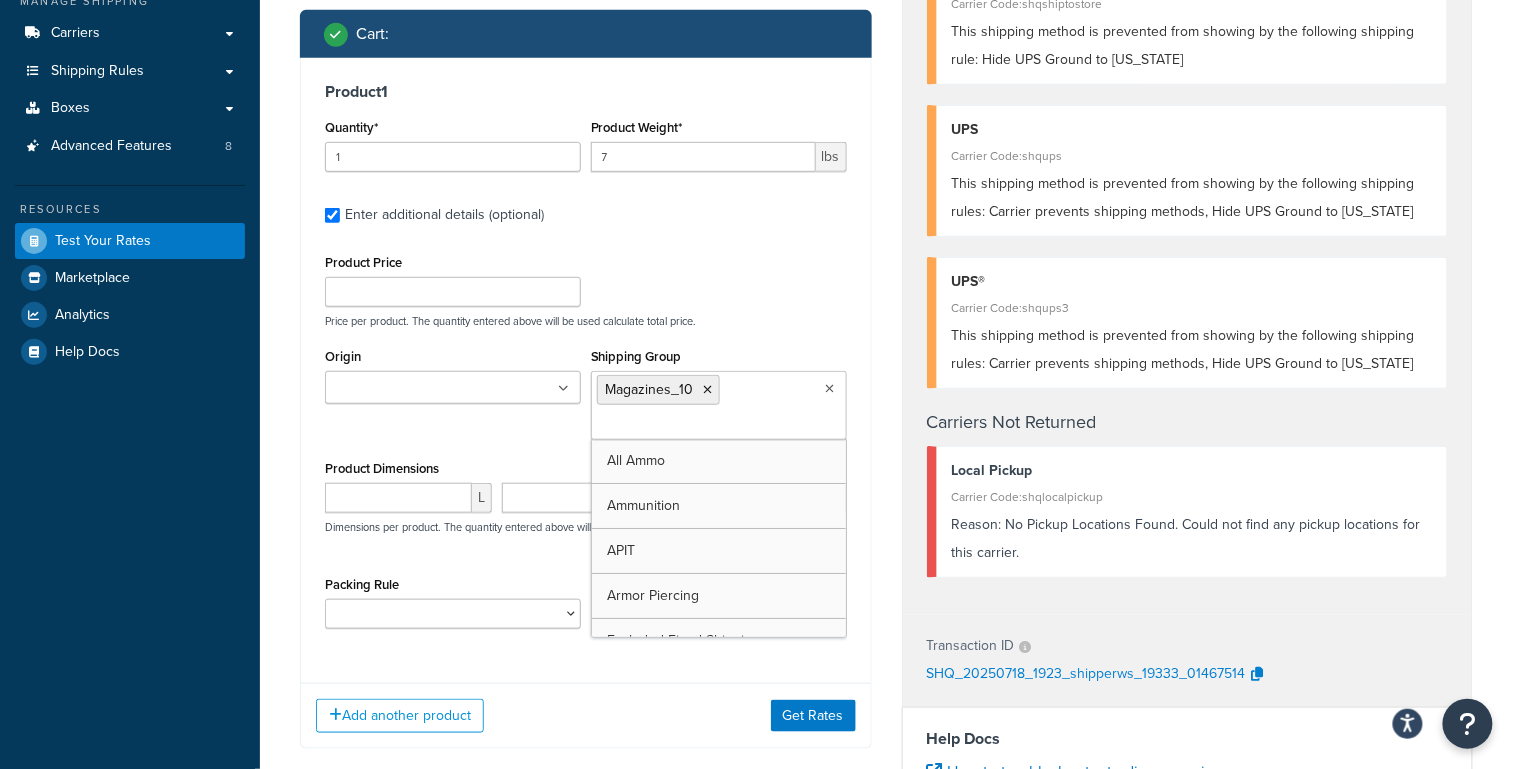 scroll, scrollTop: 439, scrollLeft: 0, axis: vertical 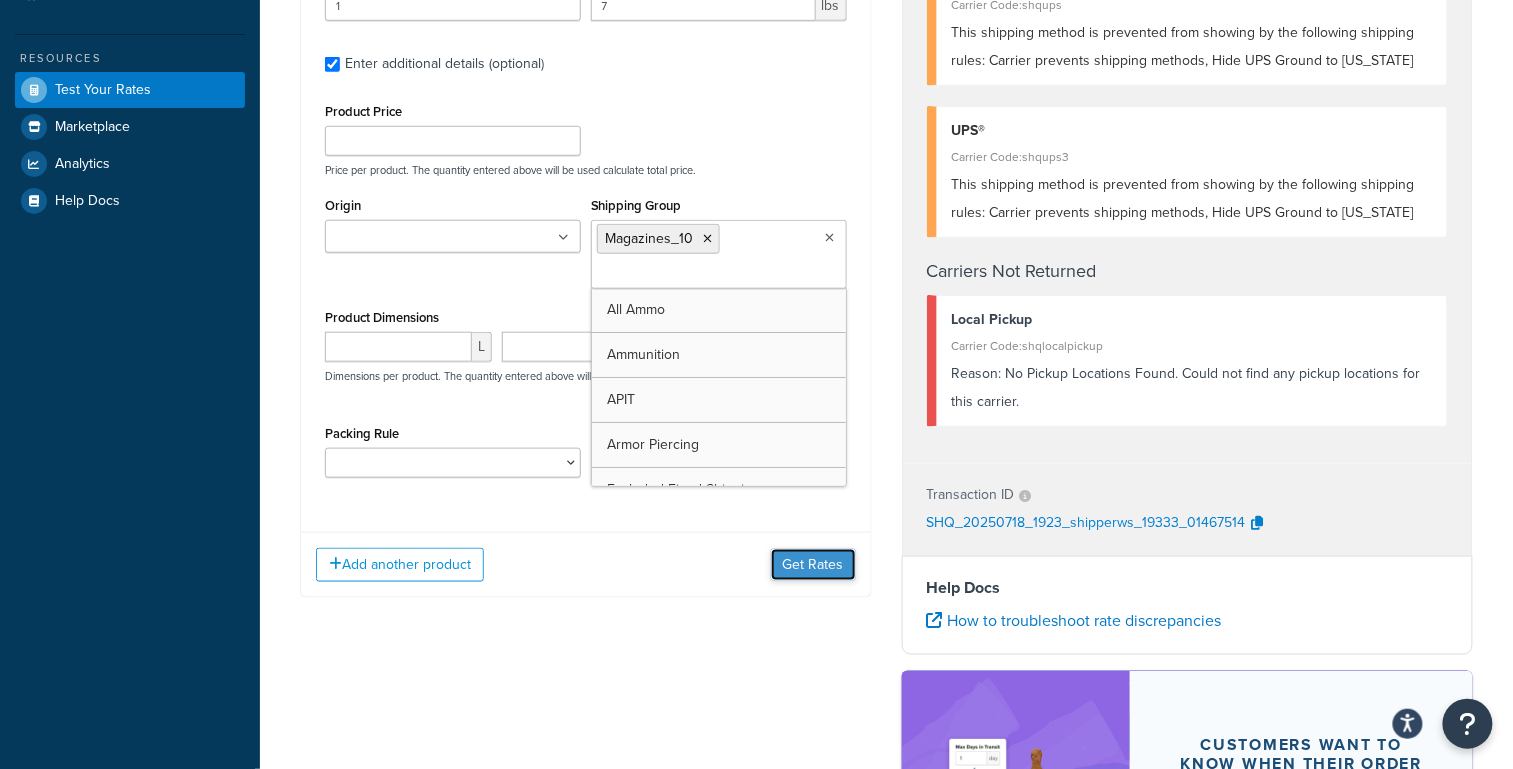 click on "Get Rates" at bounding box center (813, 565) 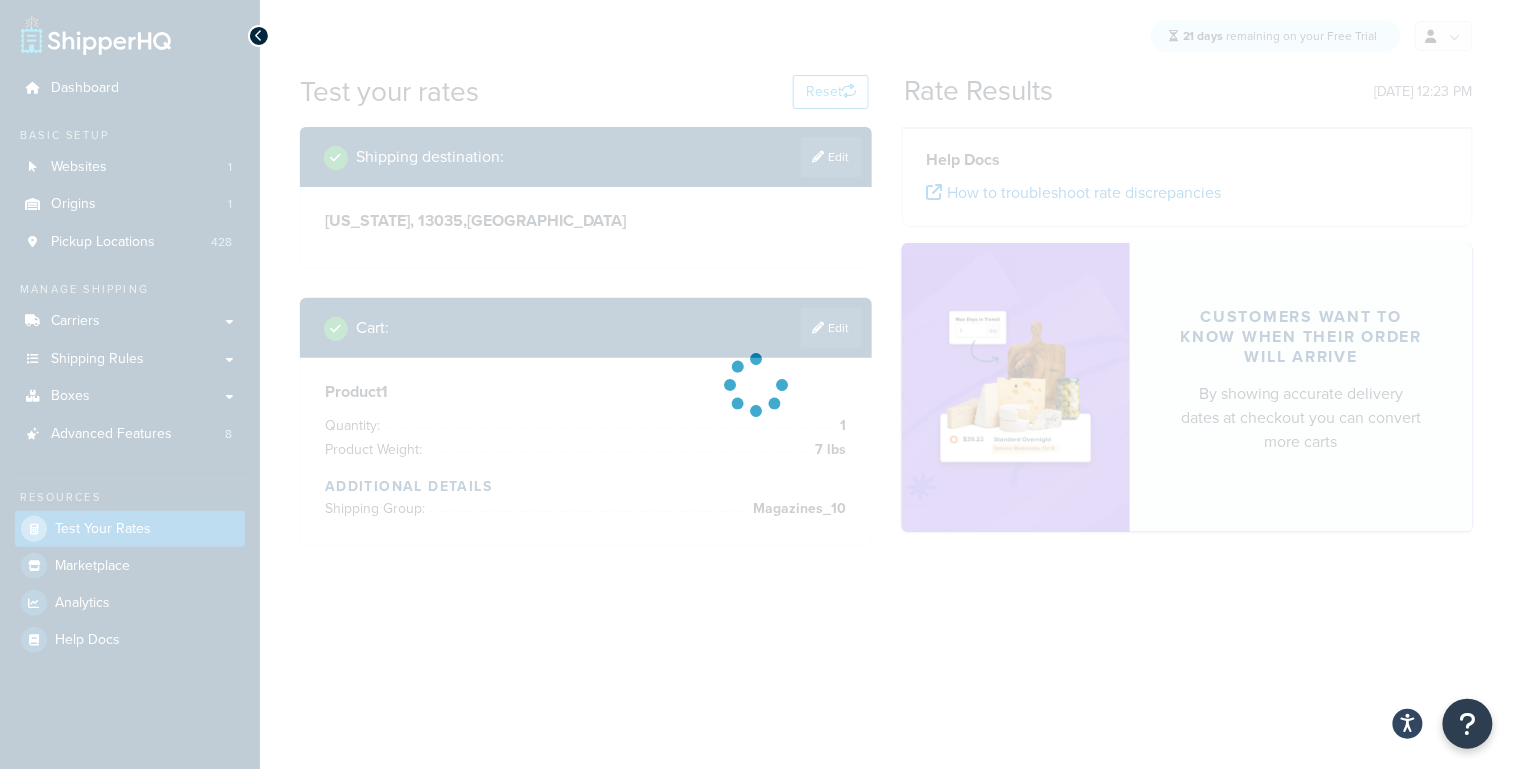 scroll, scrollTop: 0, scrollLeft: 0, axis: both 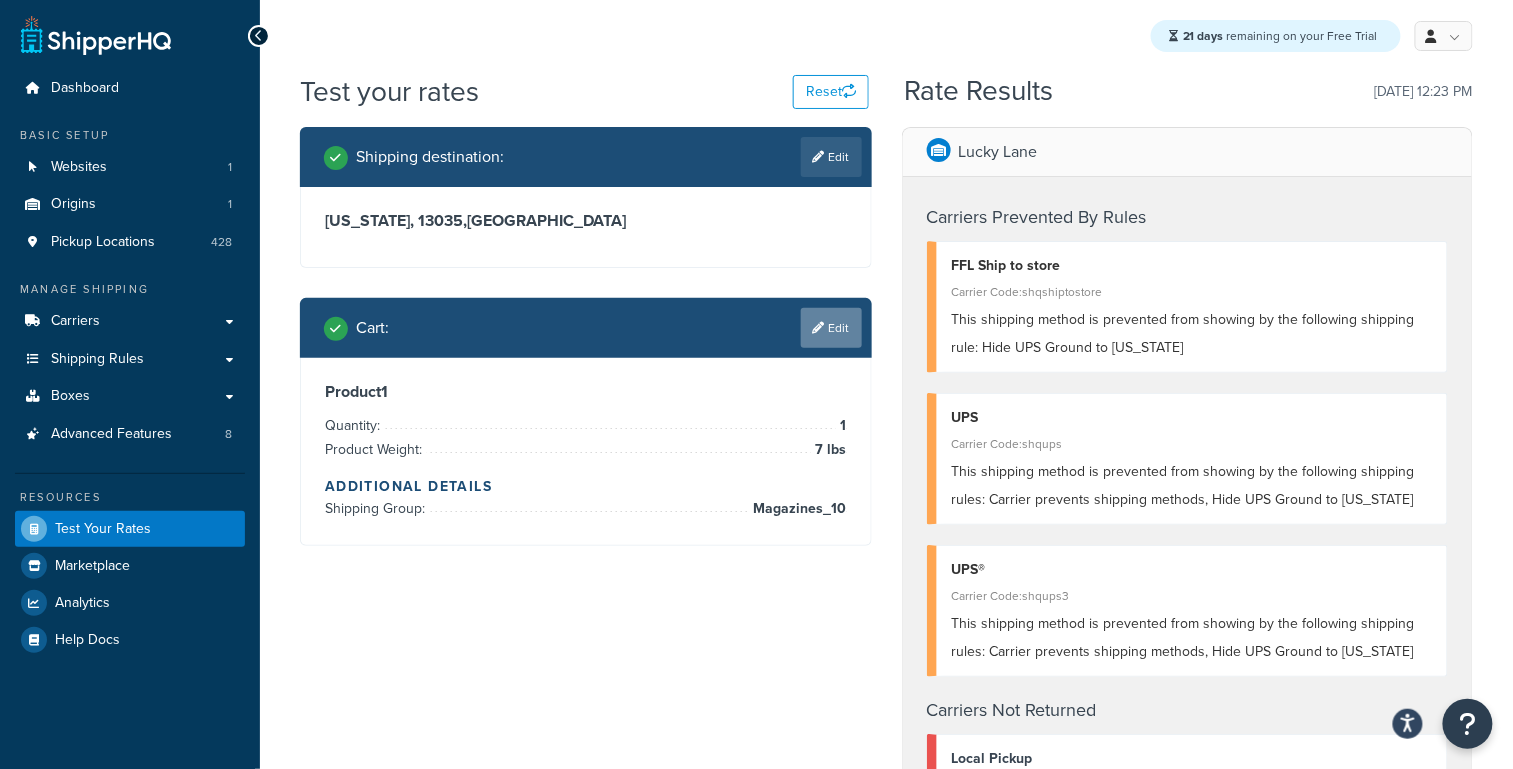click on "Edit" at bounding box center [831, 328] 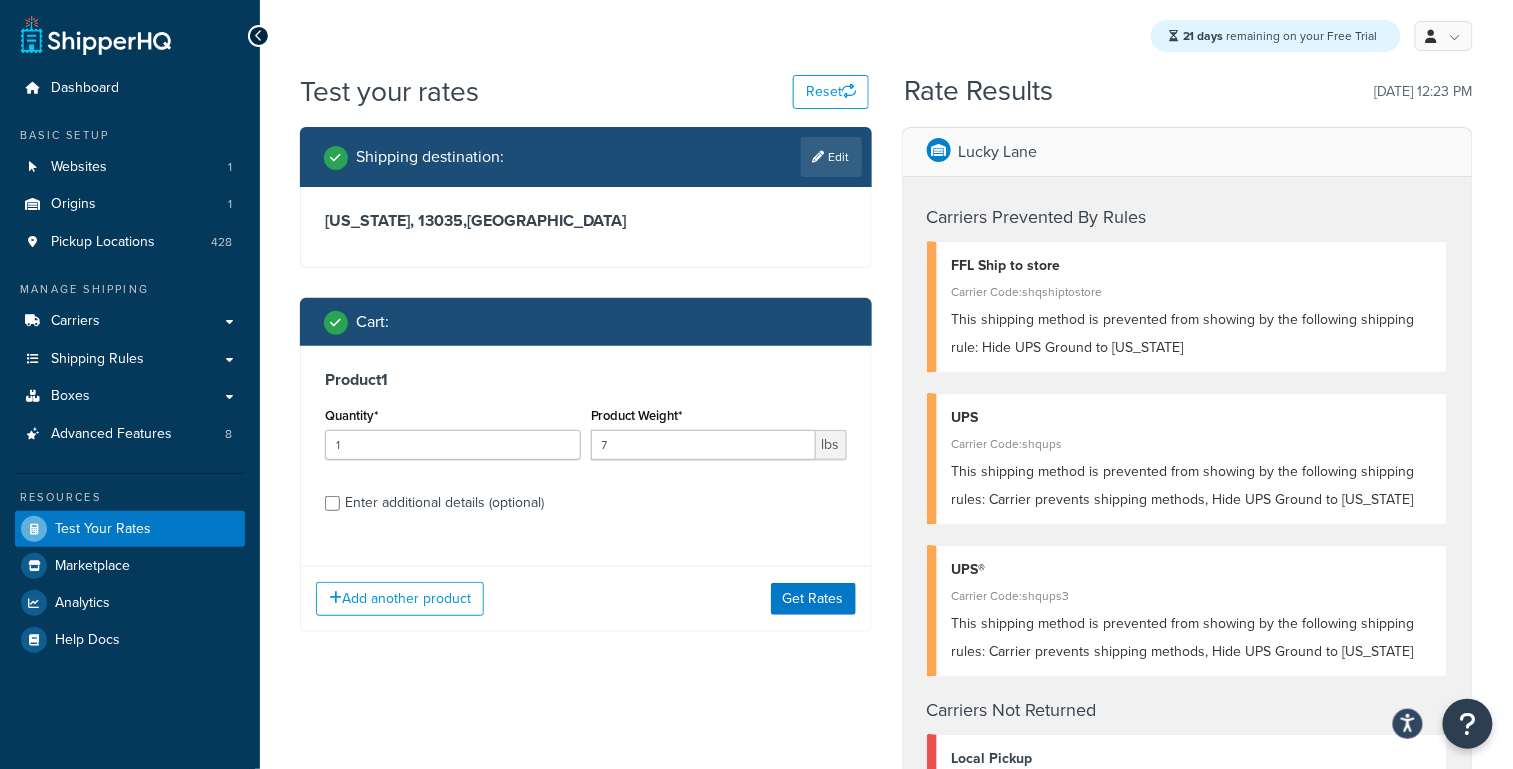 click on "Enter additional details (optional)" at bounding box center [444, 503] 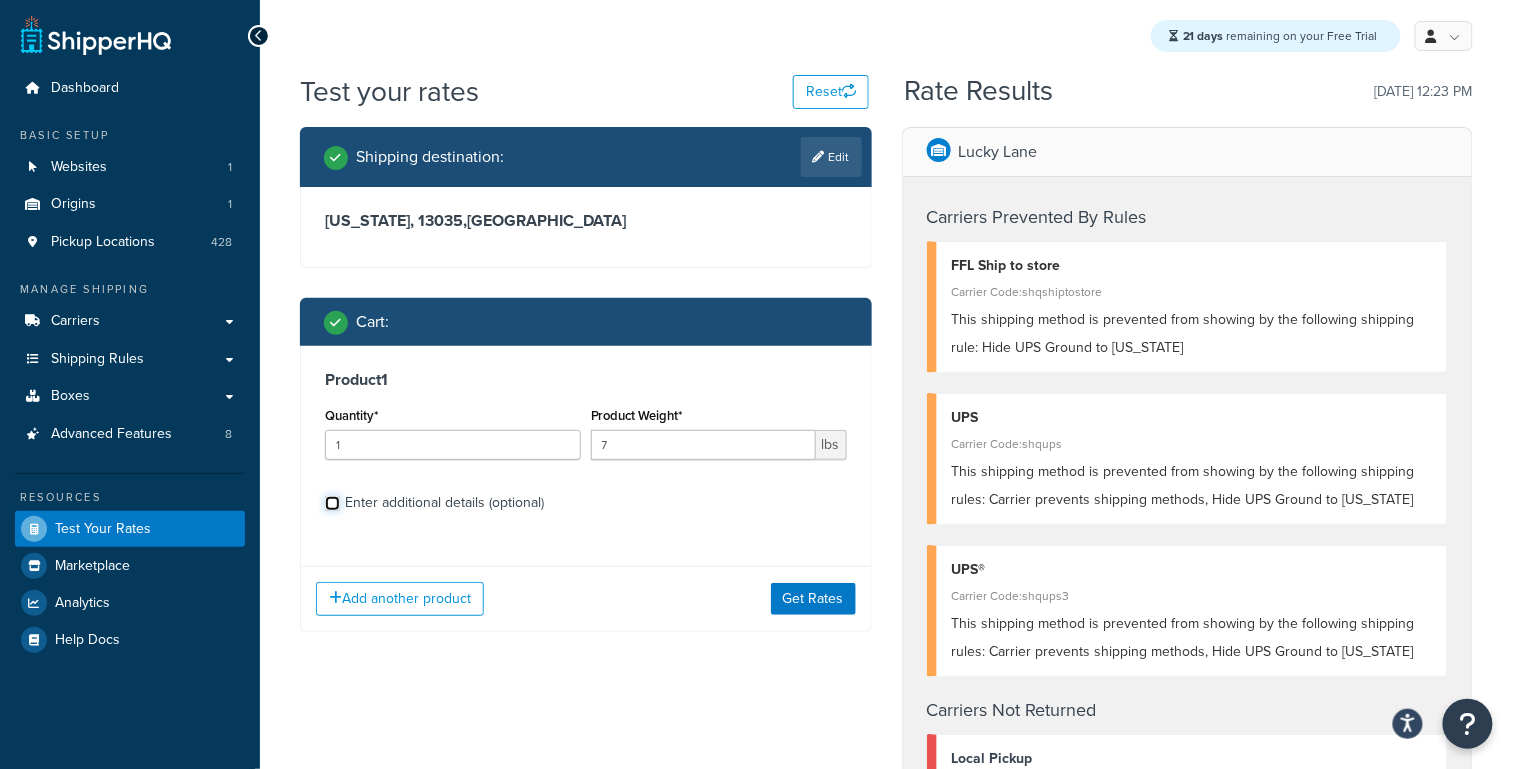 click on "Enter additional details (optional)" at bounding box center [332, 503] 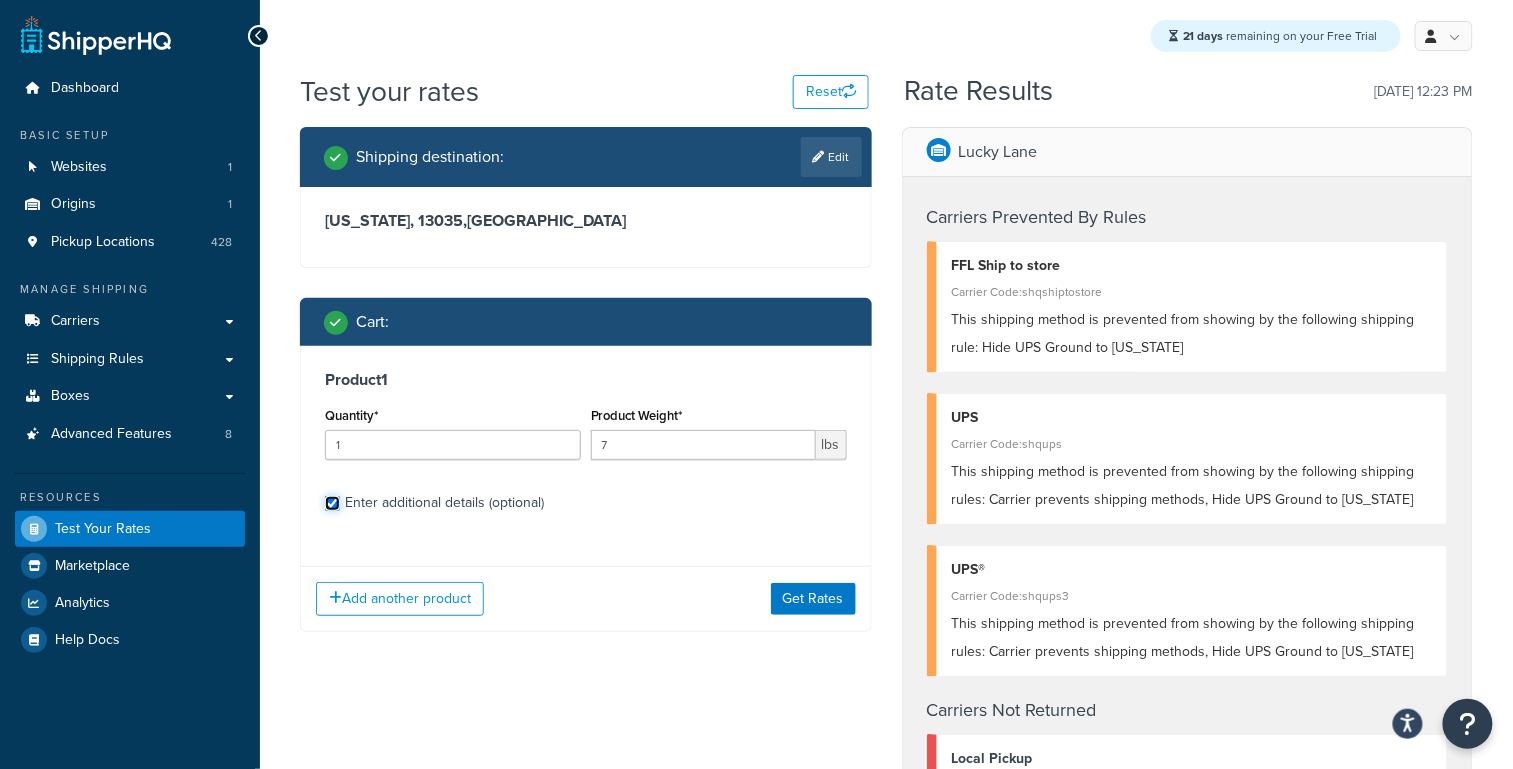 checkbox on "true" 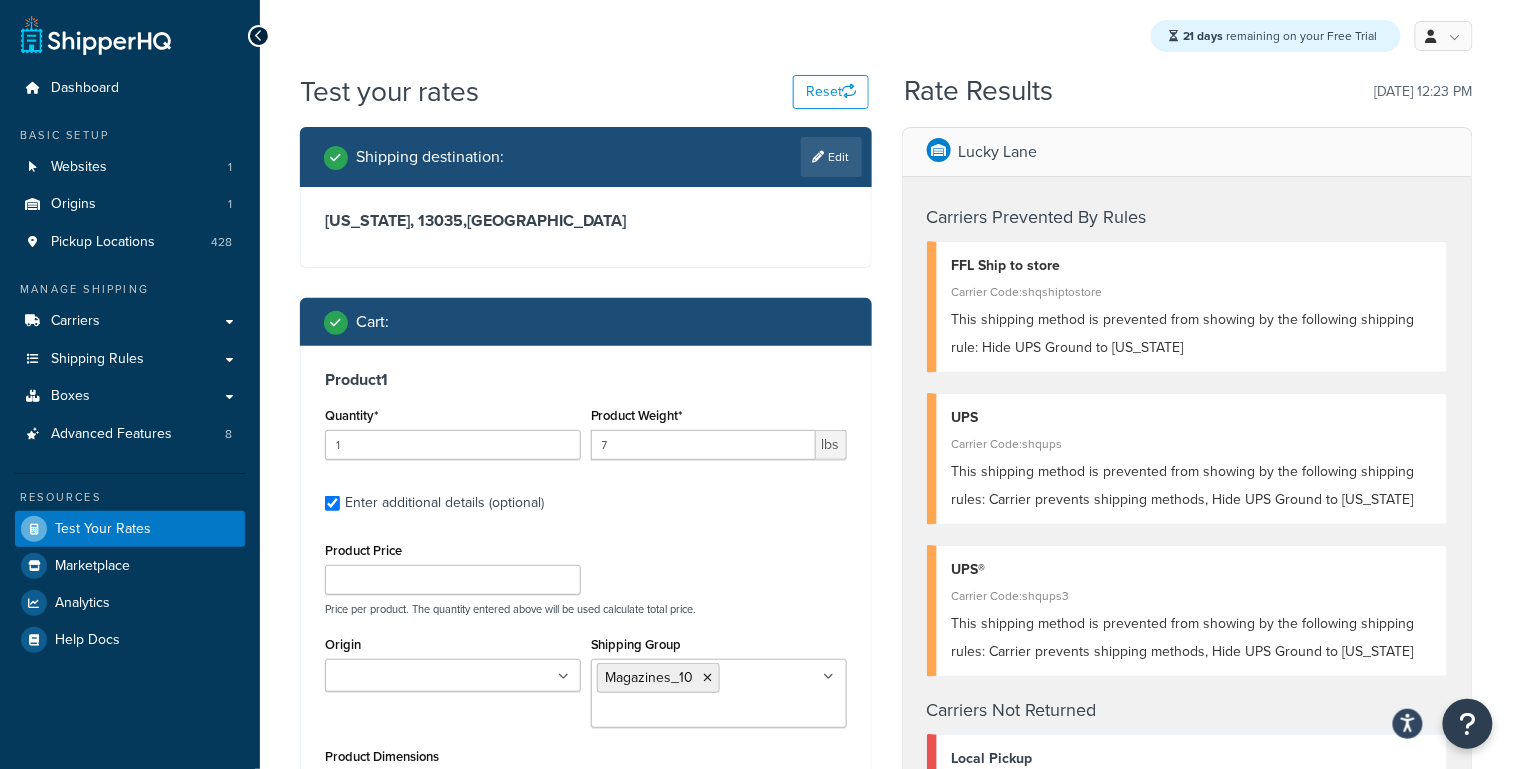 click at bounding box center [708, 678] 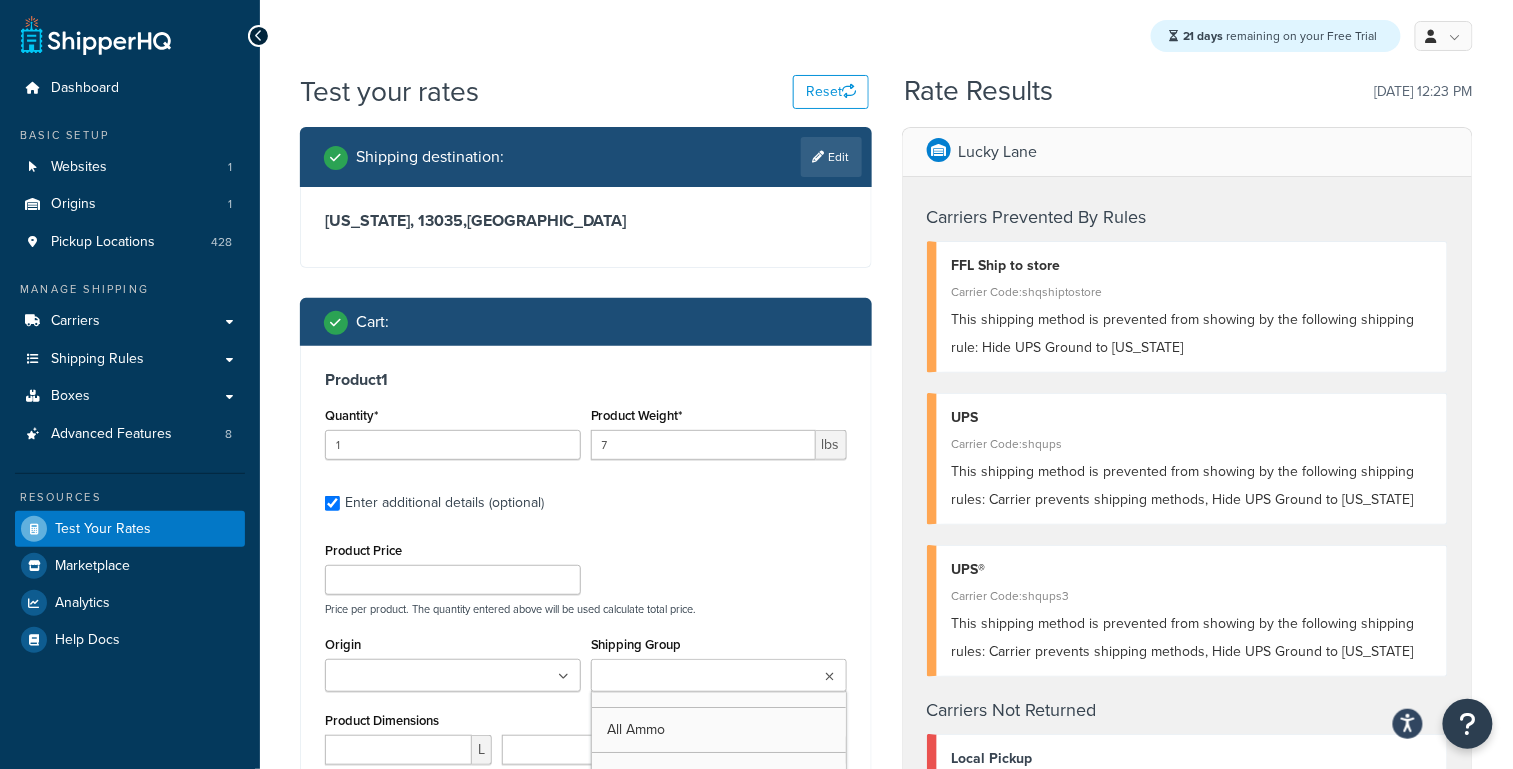 click on "Shipping Group" at bounding box center [685, 677] 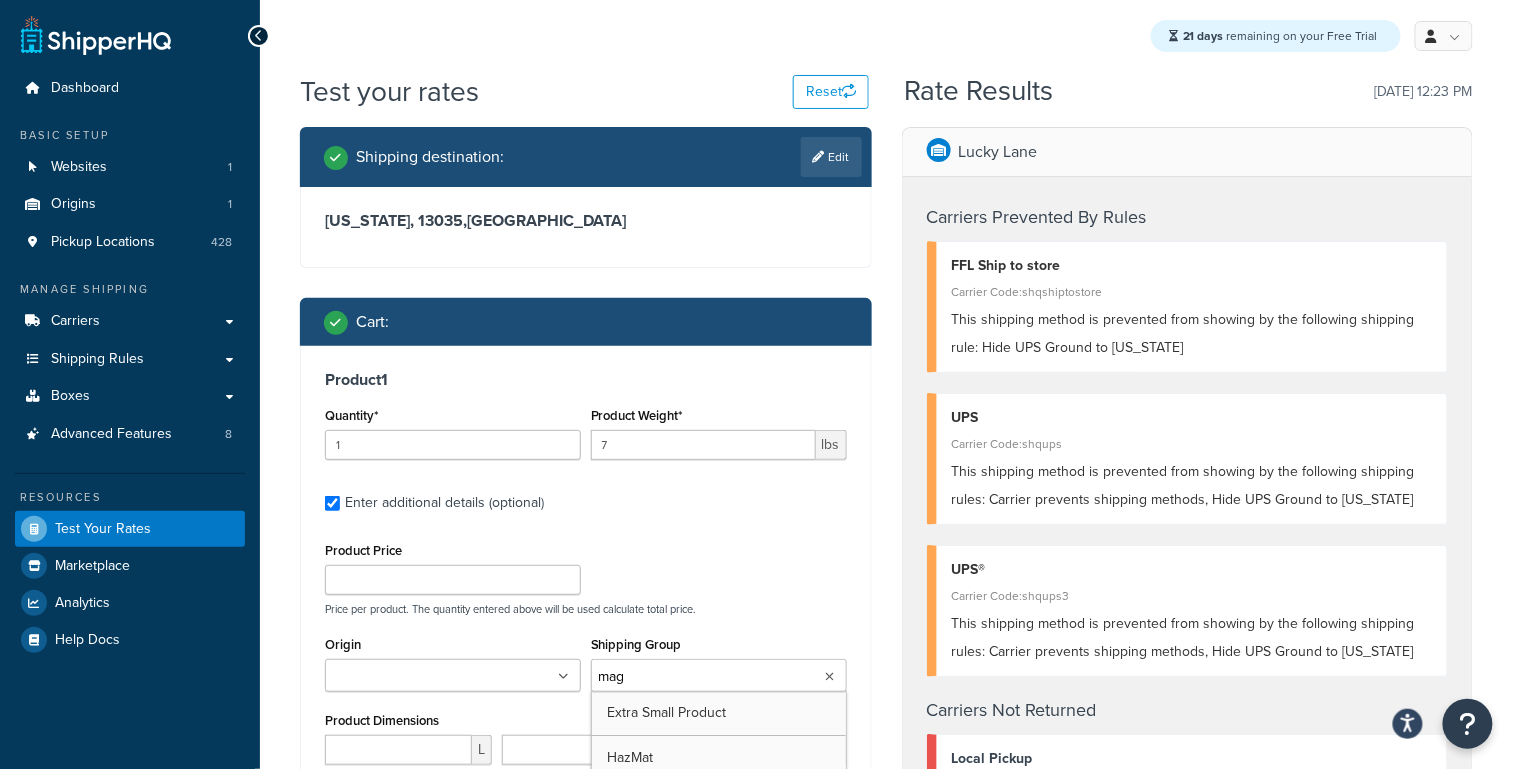 type on "maga" 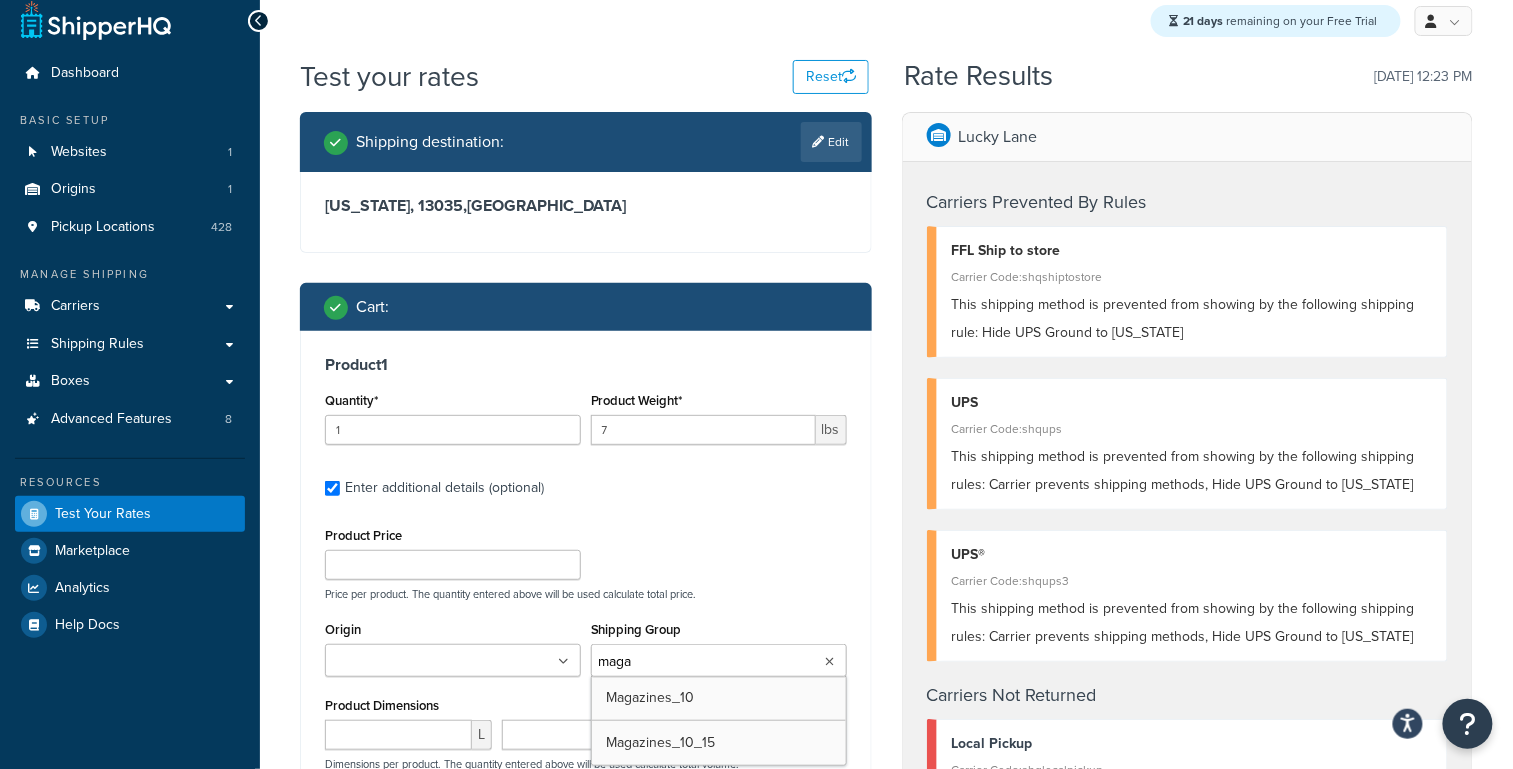 scroll, scrollTop: 18, scrollLeft: 0, axis: vertical 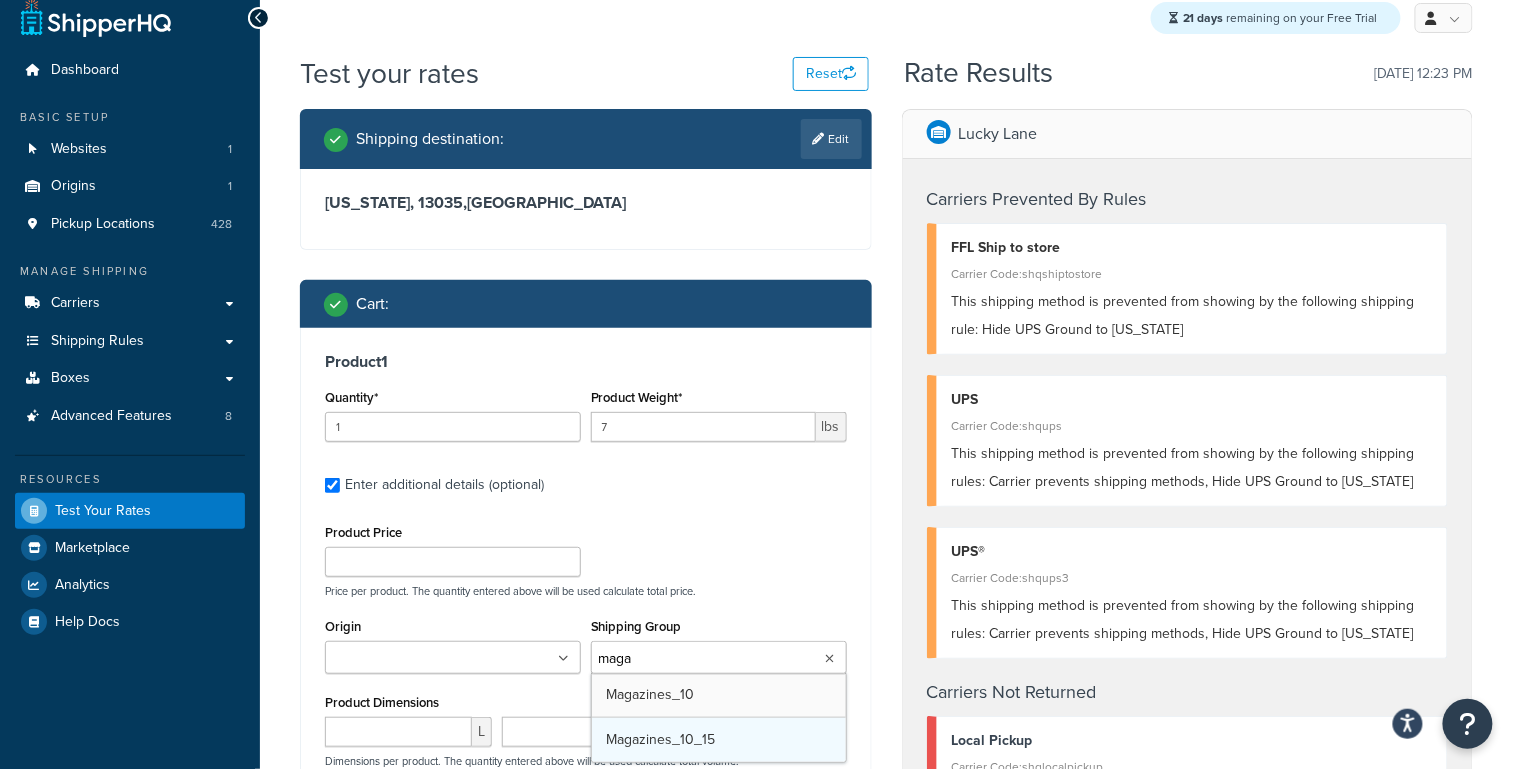 type 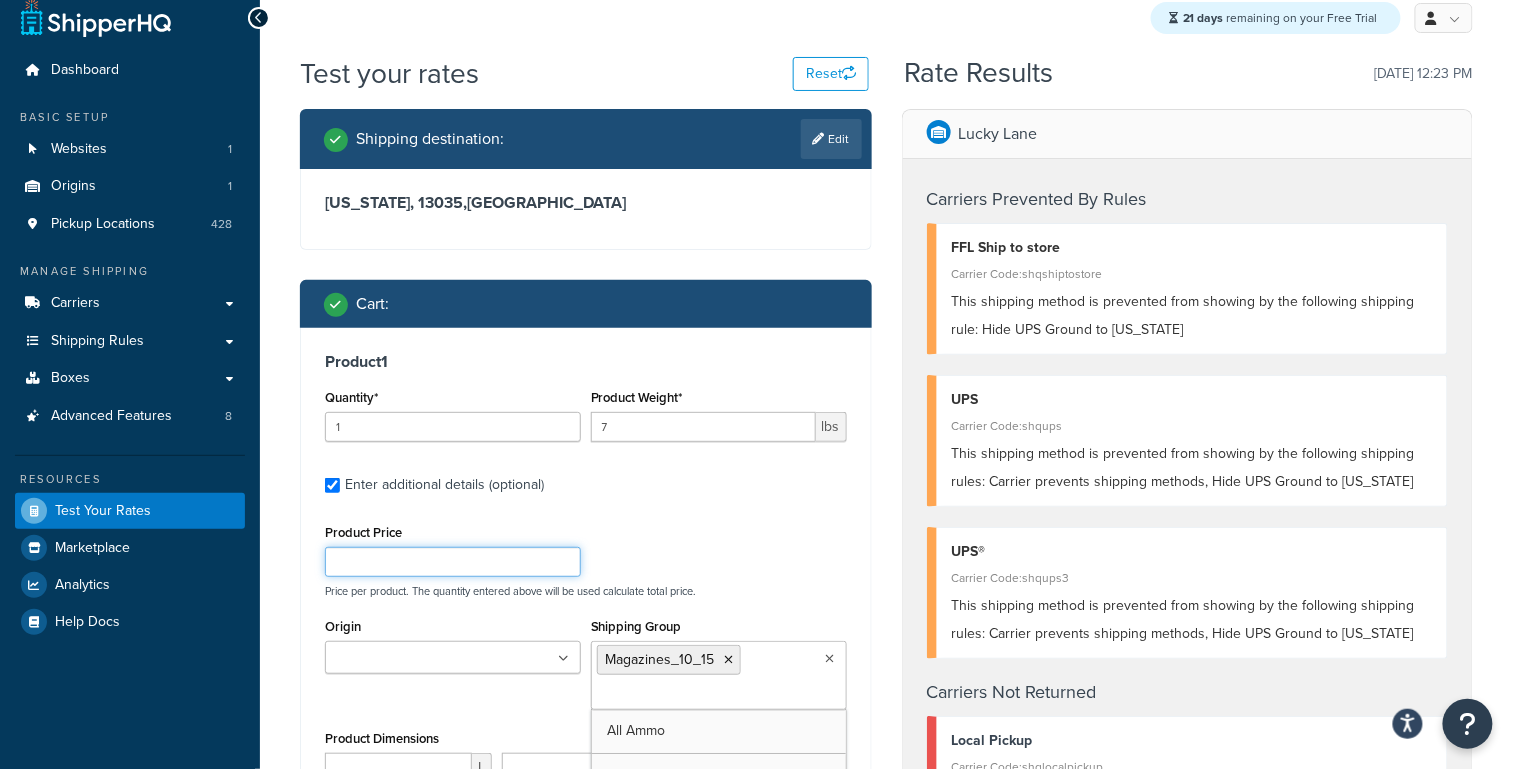 click on "Product Price   Price per product. The quantity entered above will be used calculate total price." at bounding box center (586, 558) 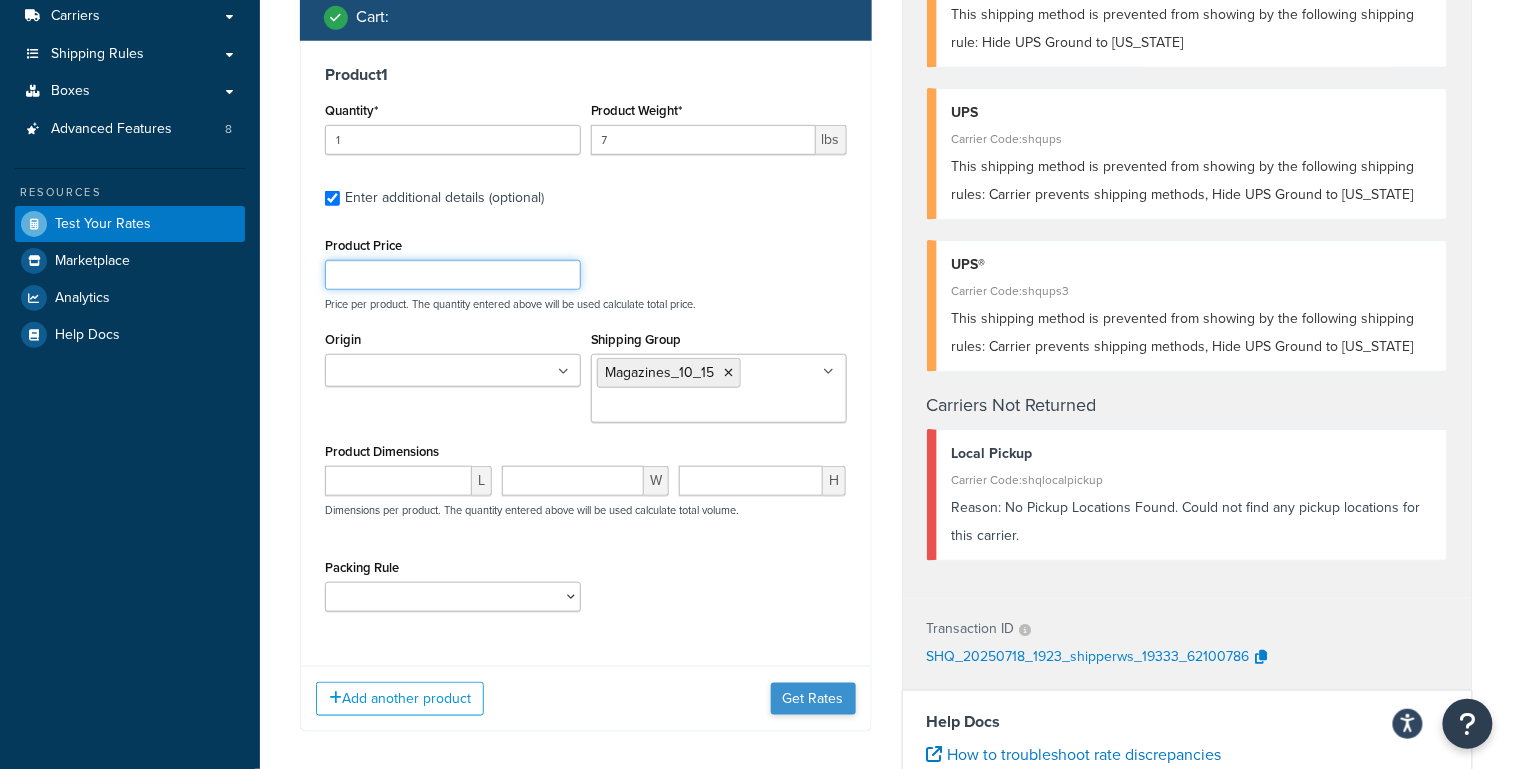 scroll, scrollTop: 361, scrollLeft: 0, axis: vertical 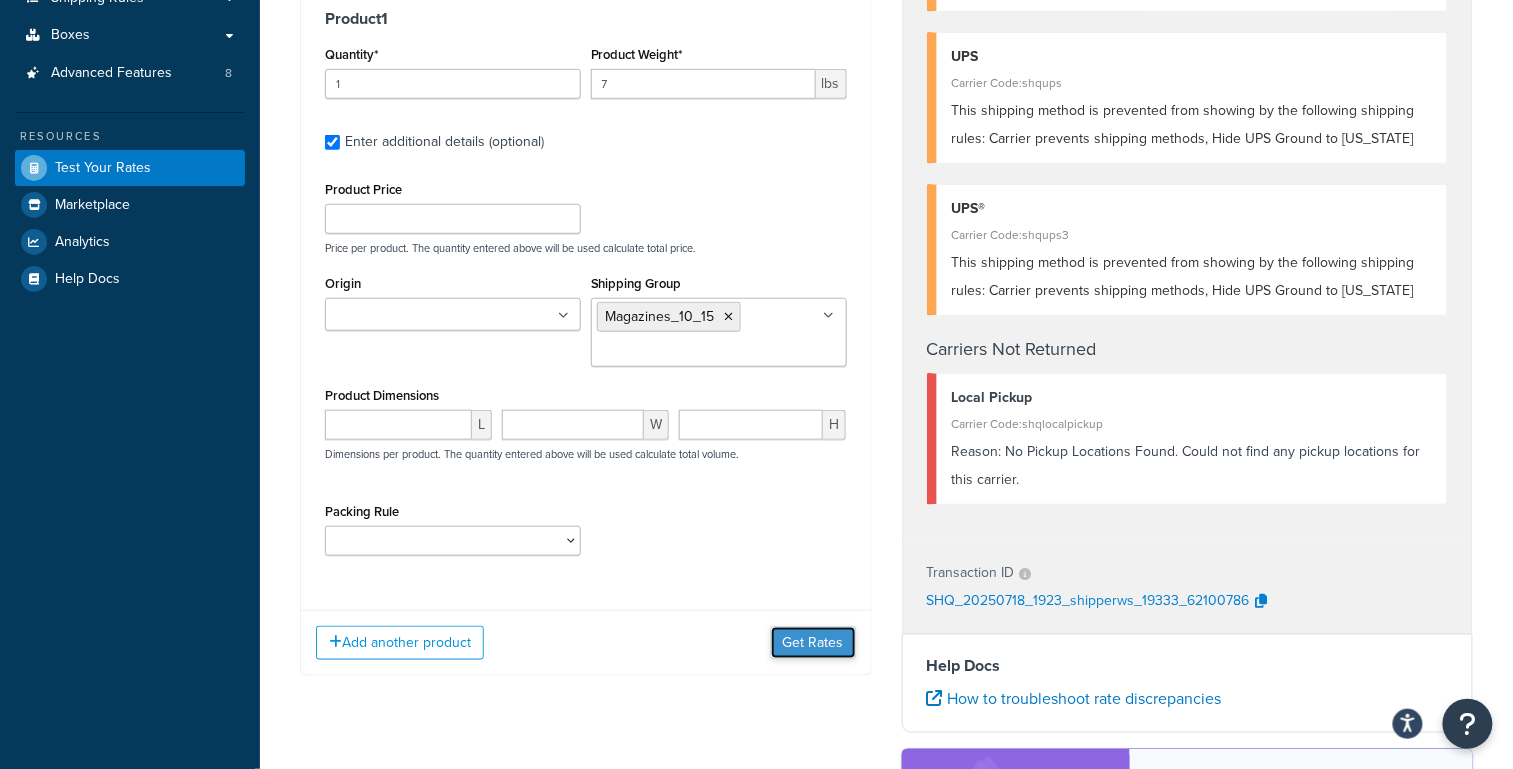 click on "Get Rates" at bounding box center [813, 643] 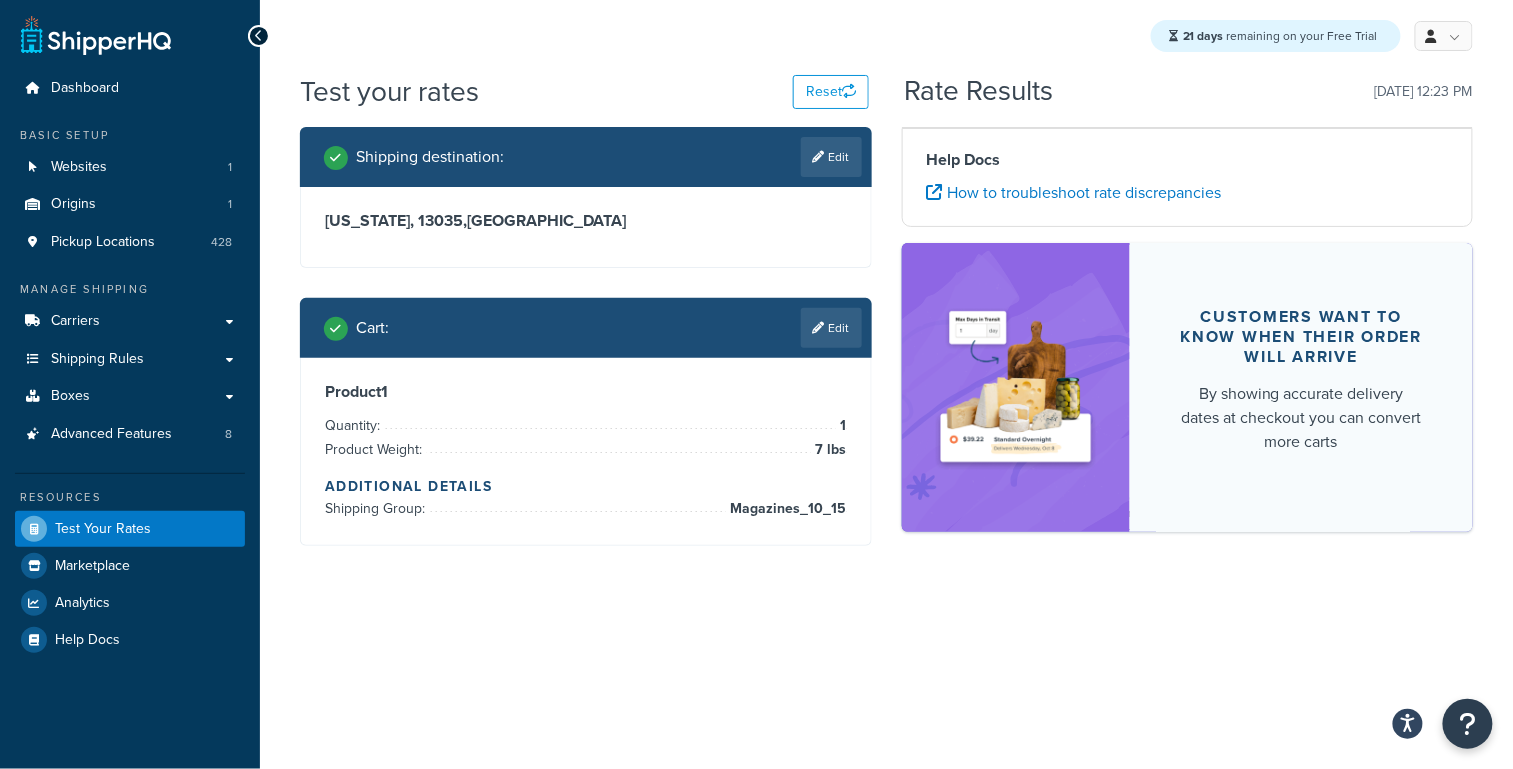 scroll, scrollTop: 0, scrollLeft: 0, axis: both 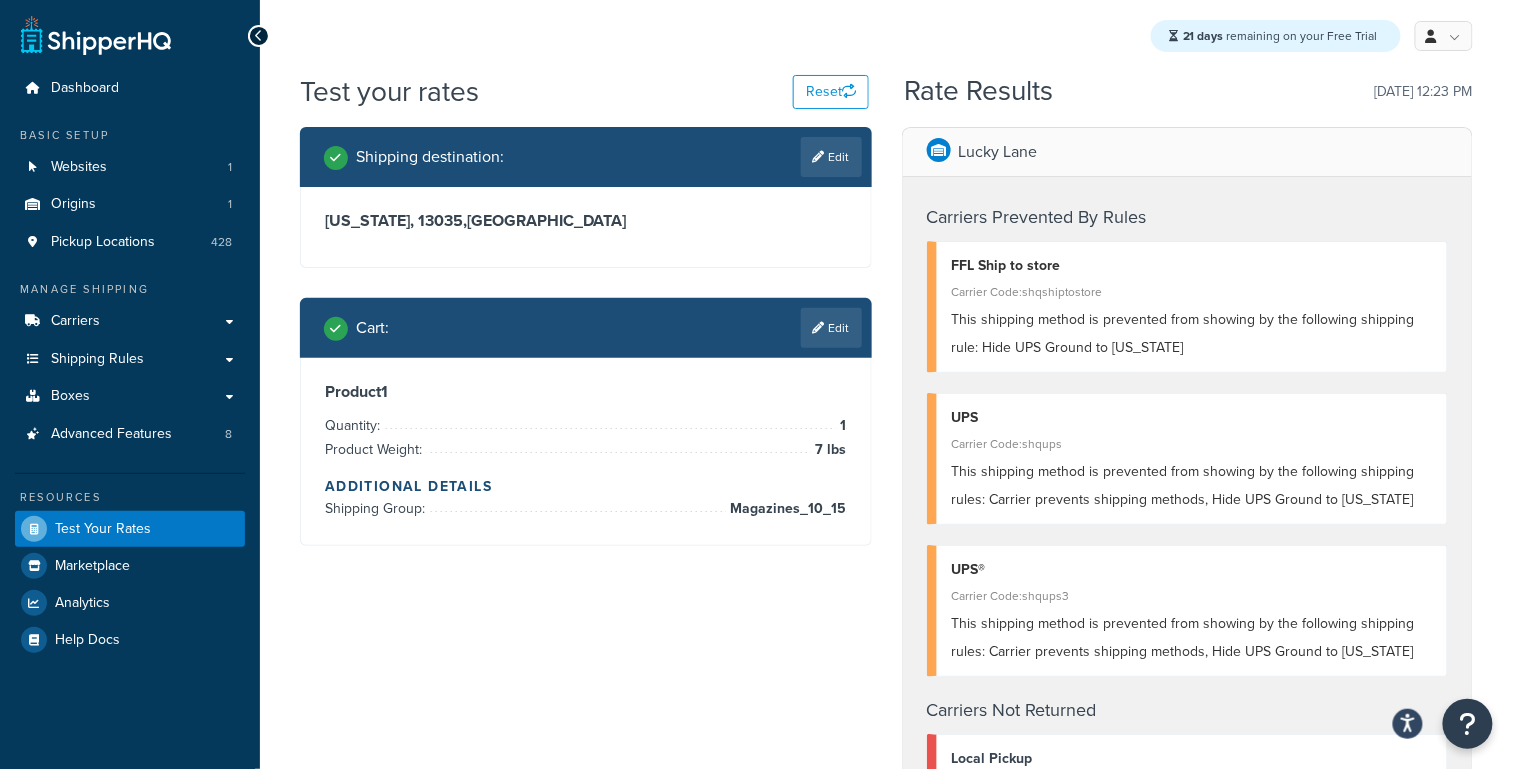 click on "Edit" at bounding box center (831, 328) 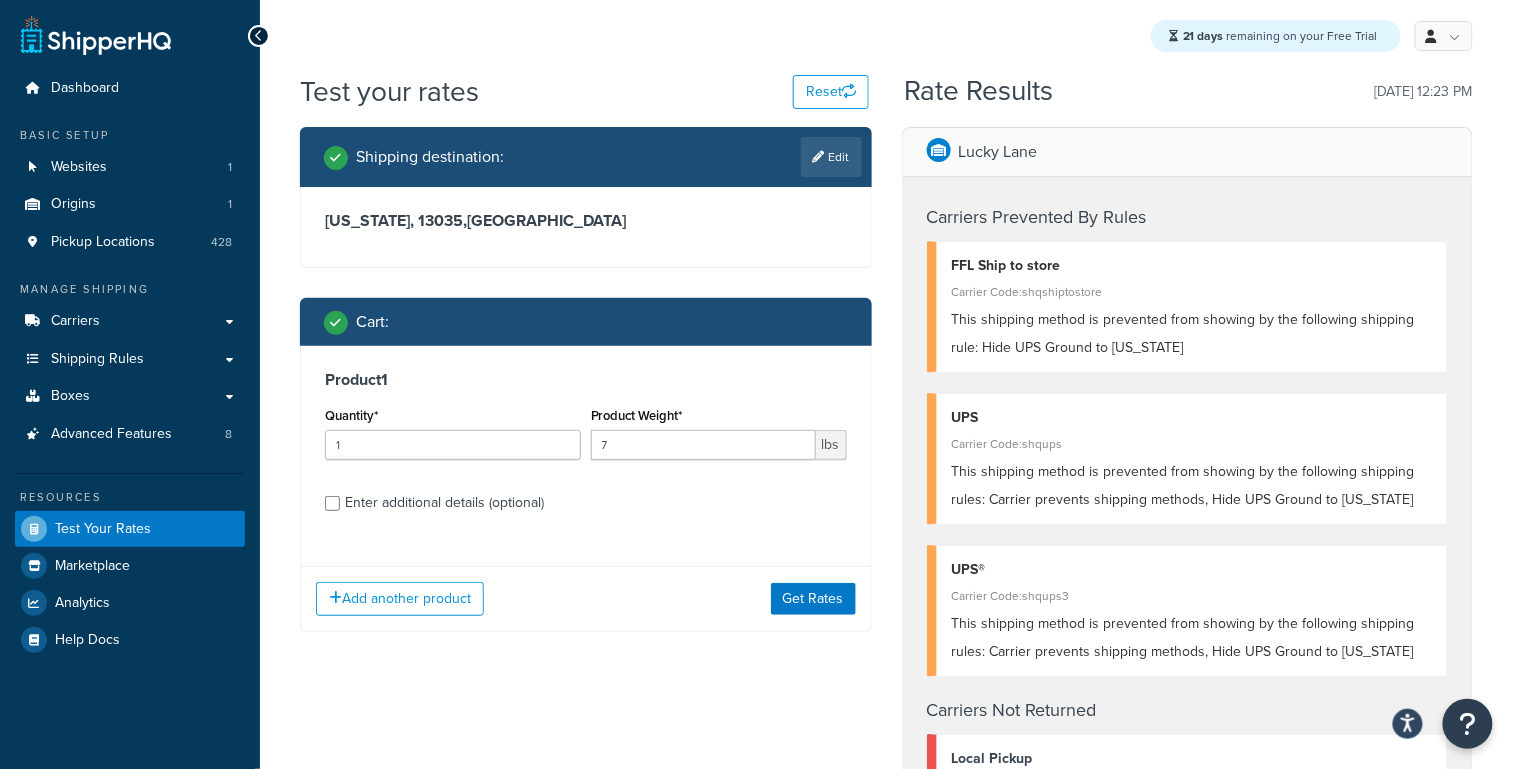 click on "Enter additional details (optional)" at bounding box center (444, 503) 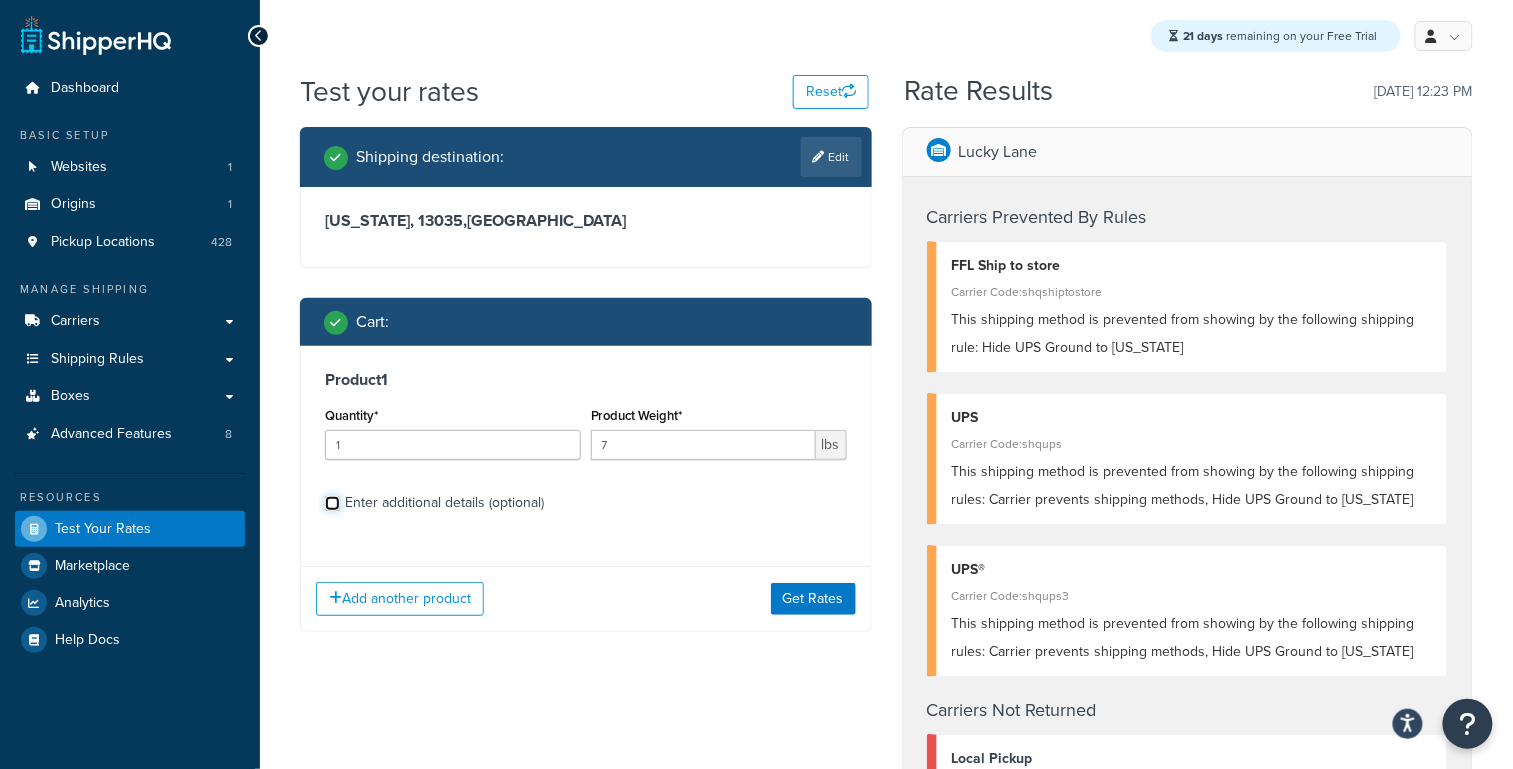 click on "Enter additional details (optional)" at bounding box center (332, 503) 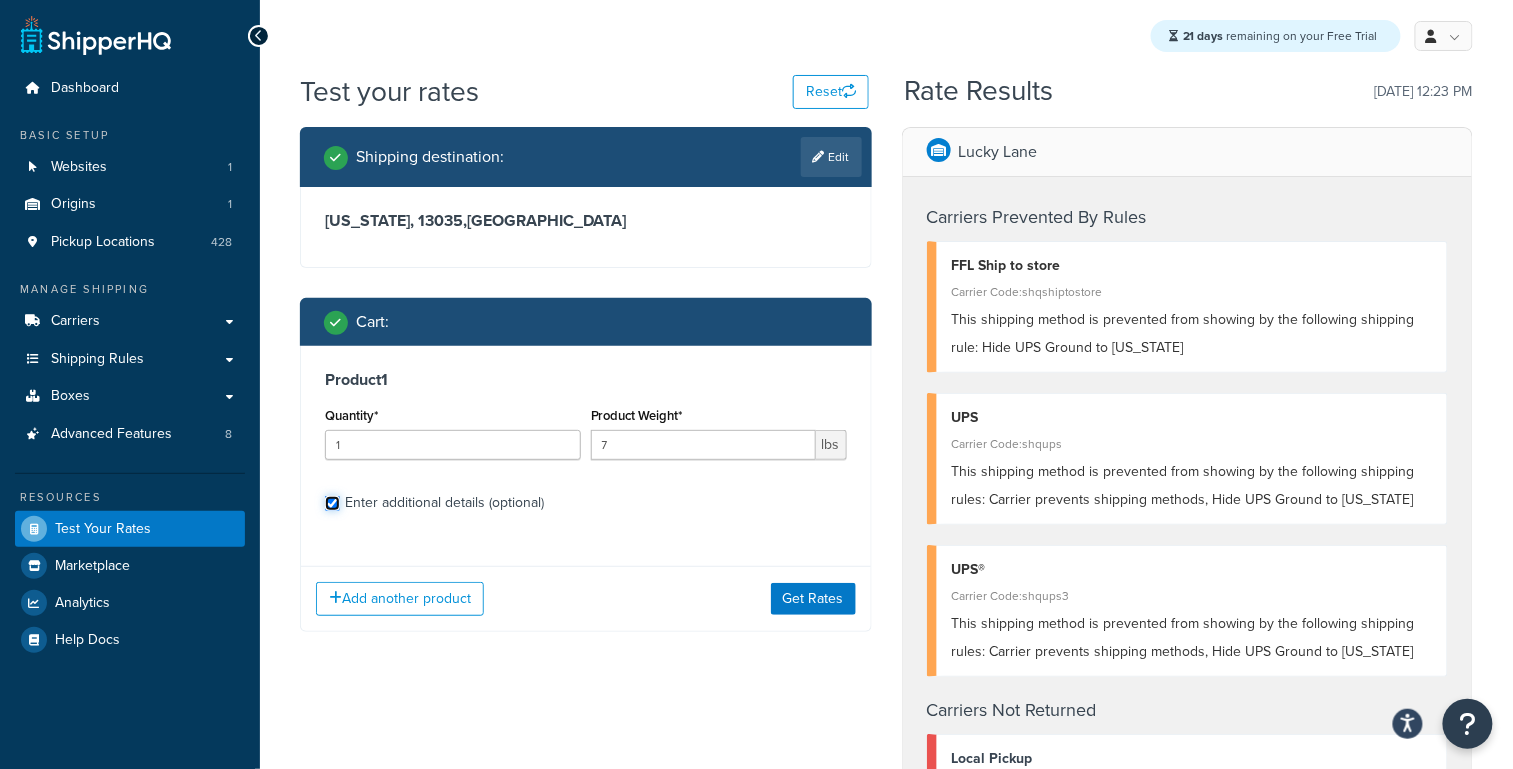 checkbox on "true" 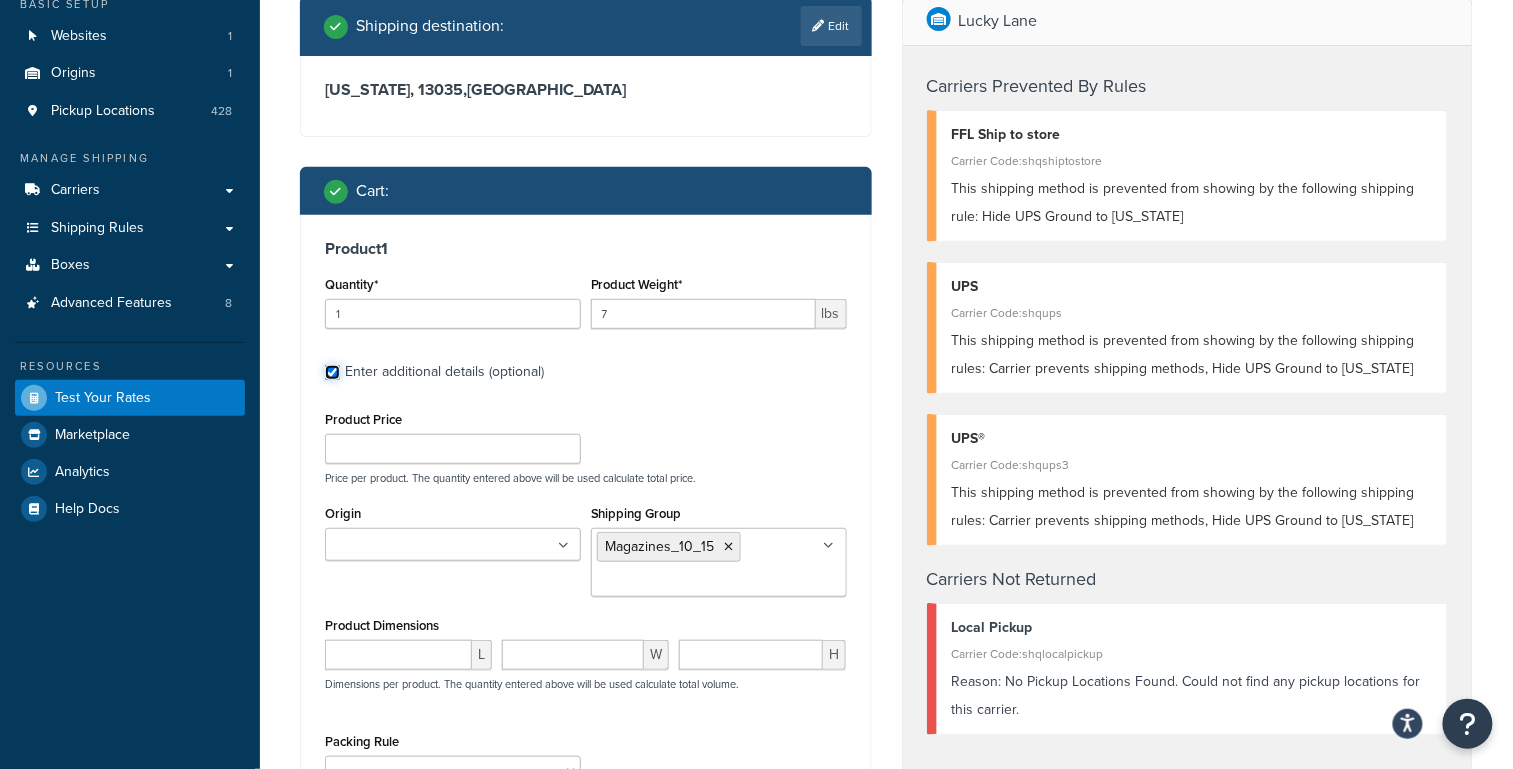 scroll, scrollTop: 176, scrollLeft: 0, axis: vertical 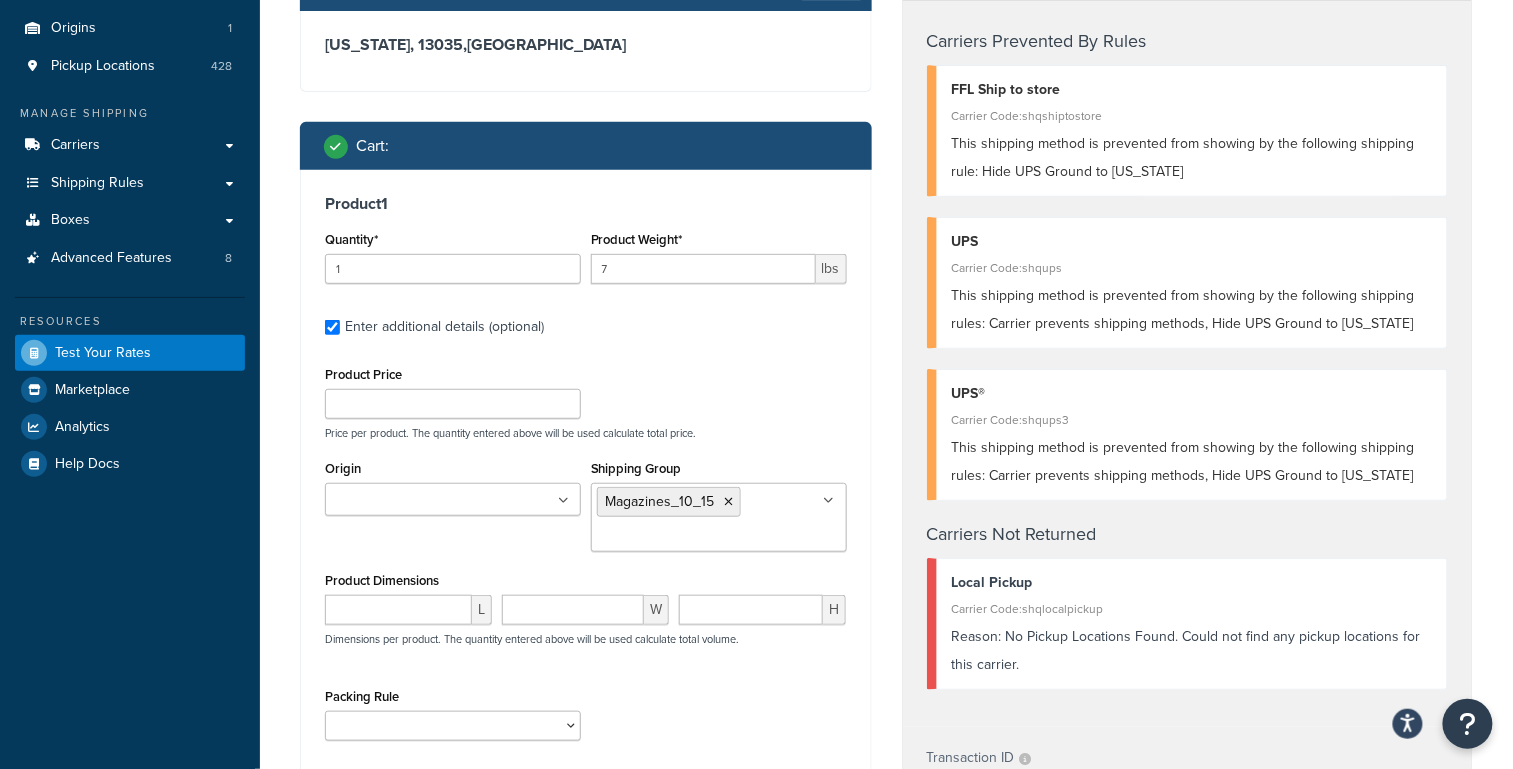 click at bounding box center (729, 502) 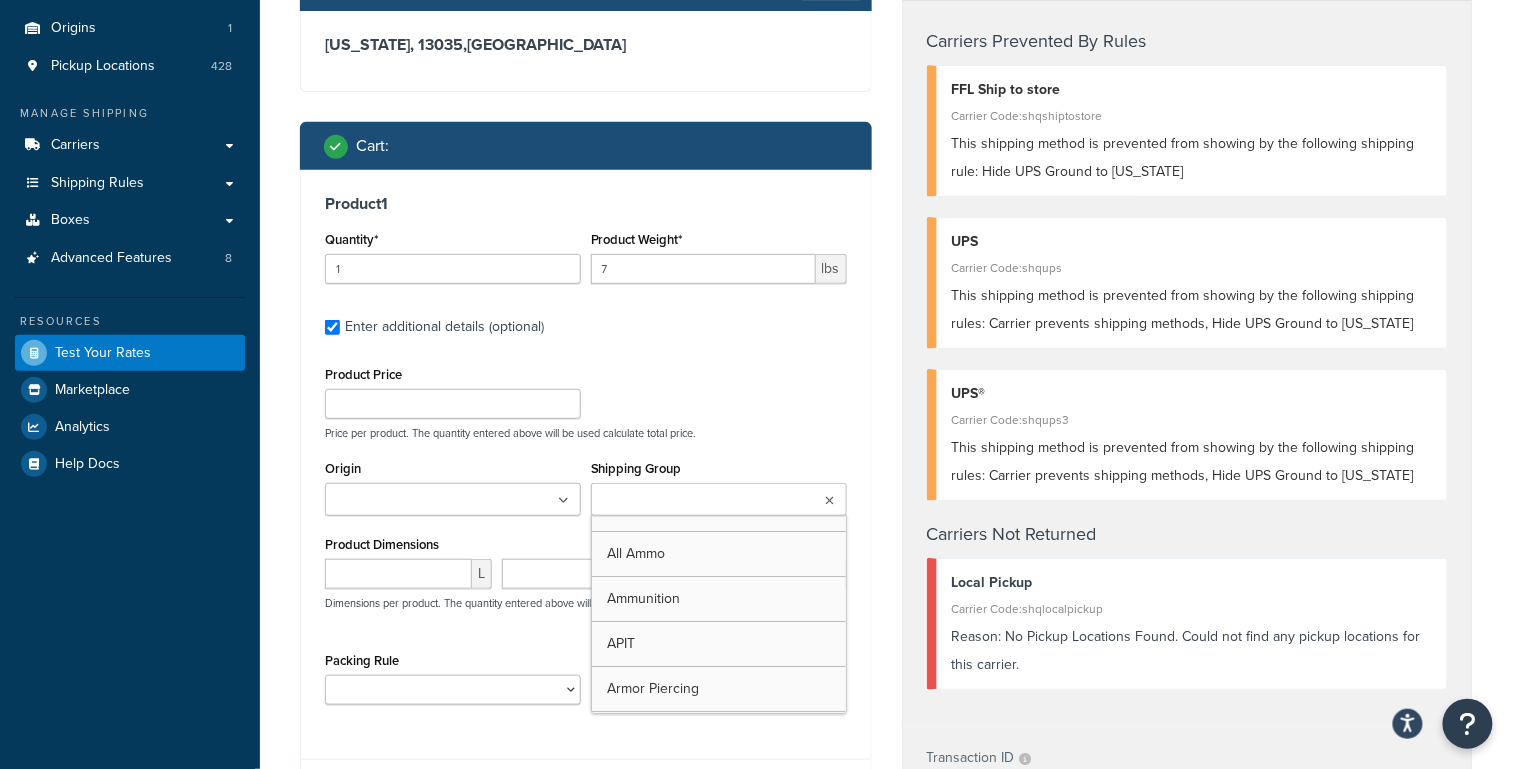 click on "Shipping Group" at bounding box center [685, 501] 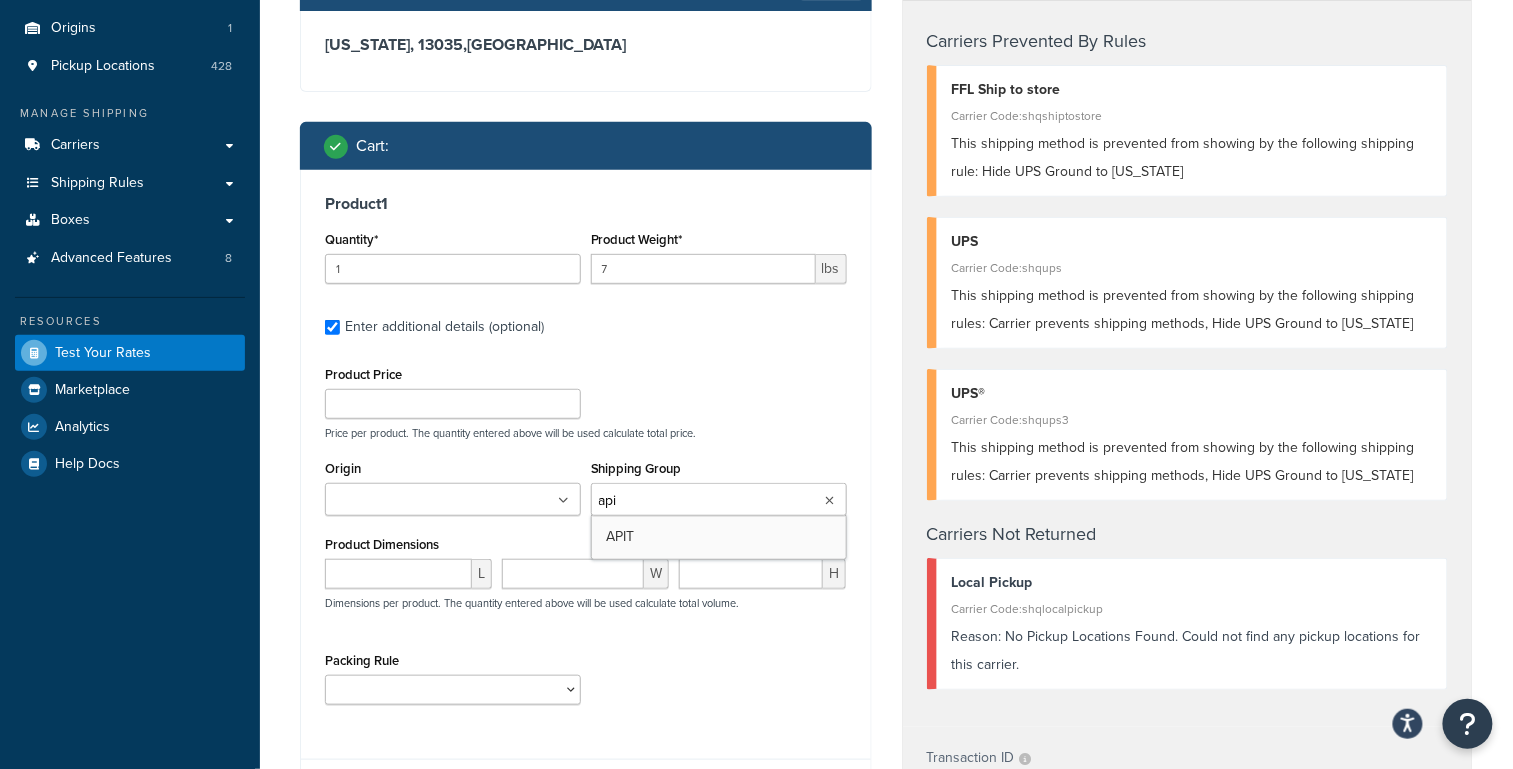 type on "apit" 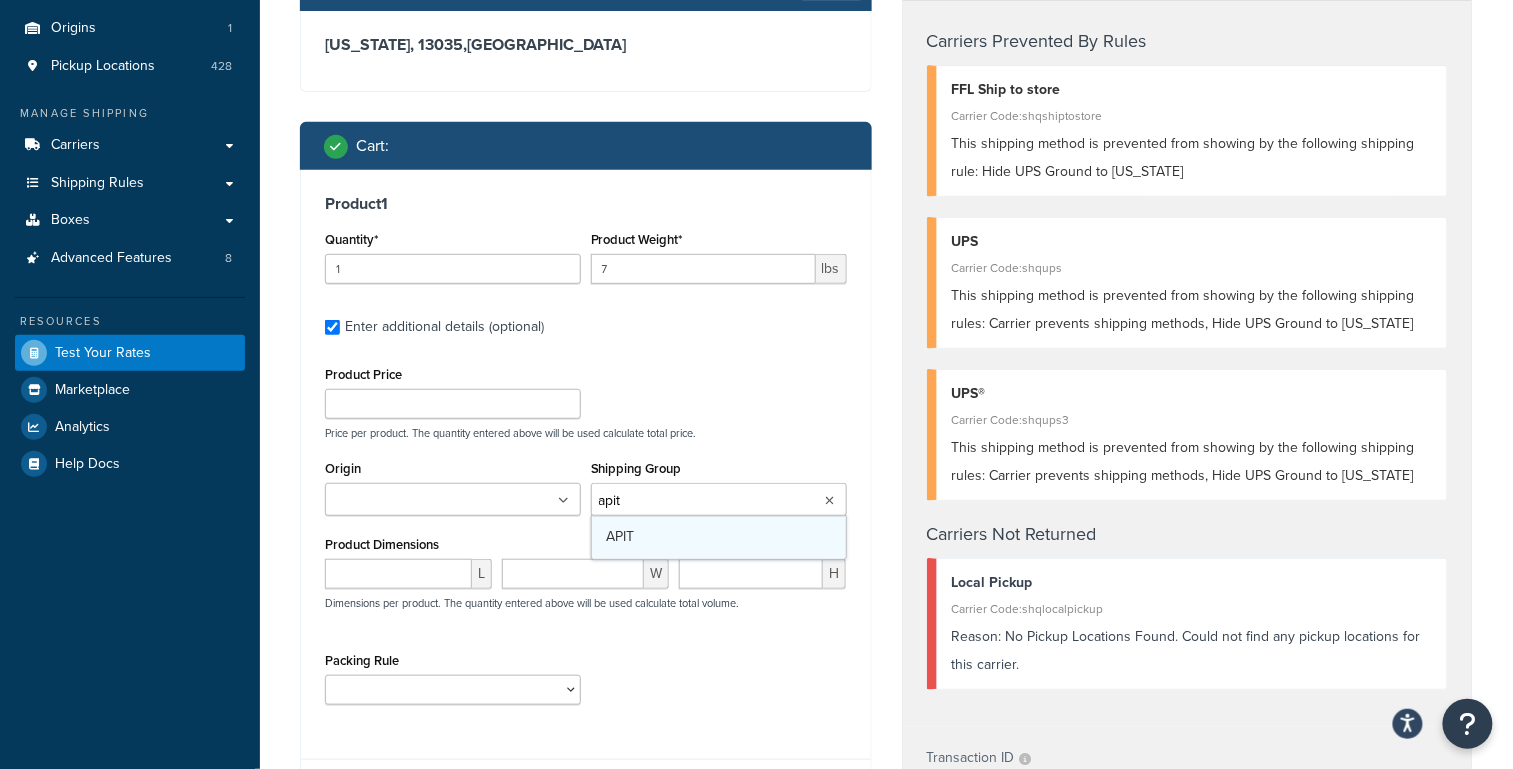 type 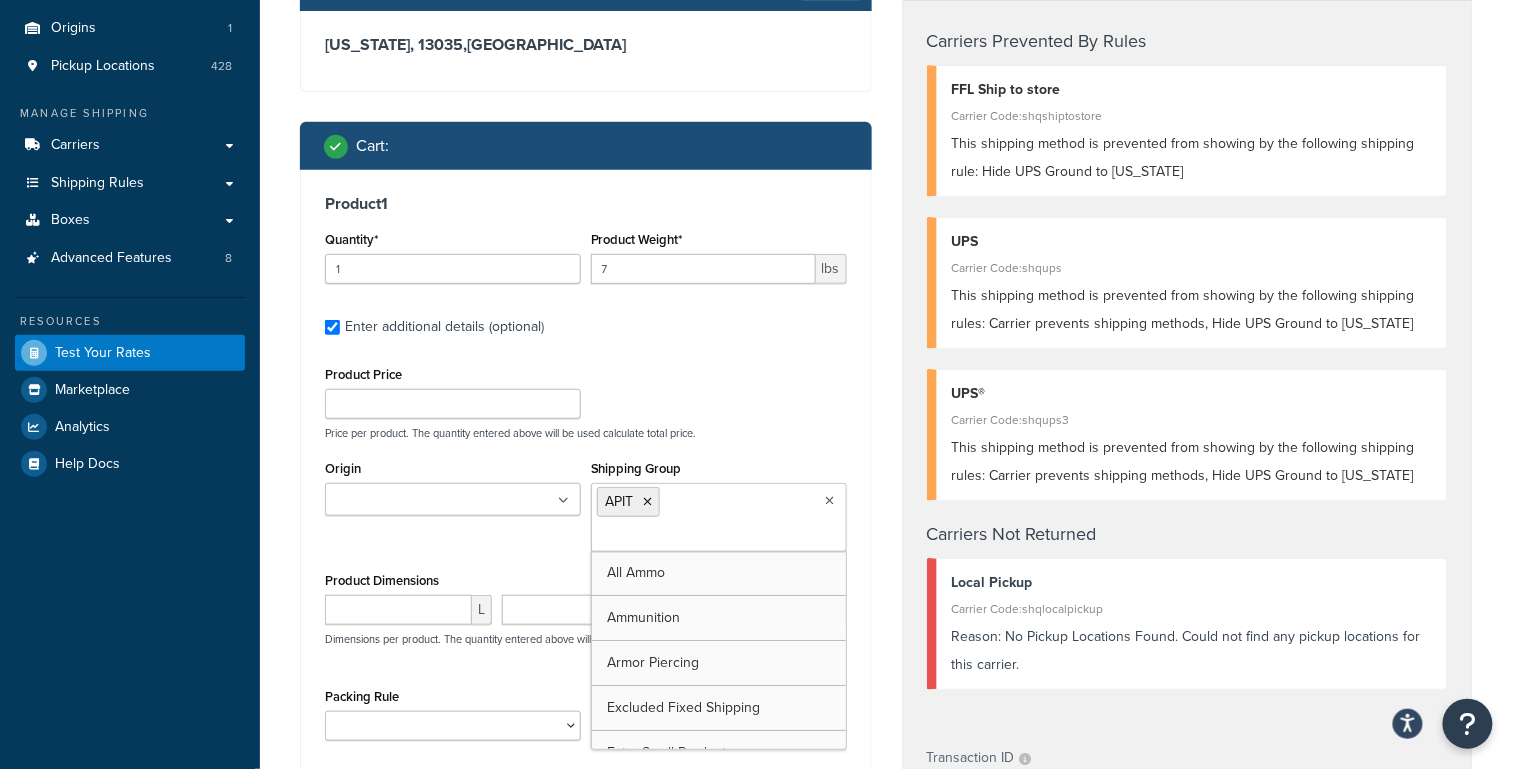 click on "Product Price   Price per product. The quantity entered above will be used calculate total price. Origin   Lucky Lane Shipping Group   APIT   All Ammo Ammunition Armor Piercing Excluded Fixed Shipping Extra Small Product Firearms Free_Shipping Freight Forward HazMat Large Large_Primer_Hazmat Lowers Magazines_10 Magazines_10_15 Medium Merchandise Optic Small Small_Primer_Hazmat SureShot Exploding Target test Threaded Barrel Tracer Product Dimensions   L   W   H Dimensions per product. The quantity entered above will be used calculate total volume. Packing Rule     Ready To Ship" at bounding box center [586, 558] 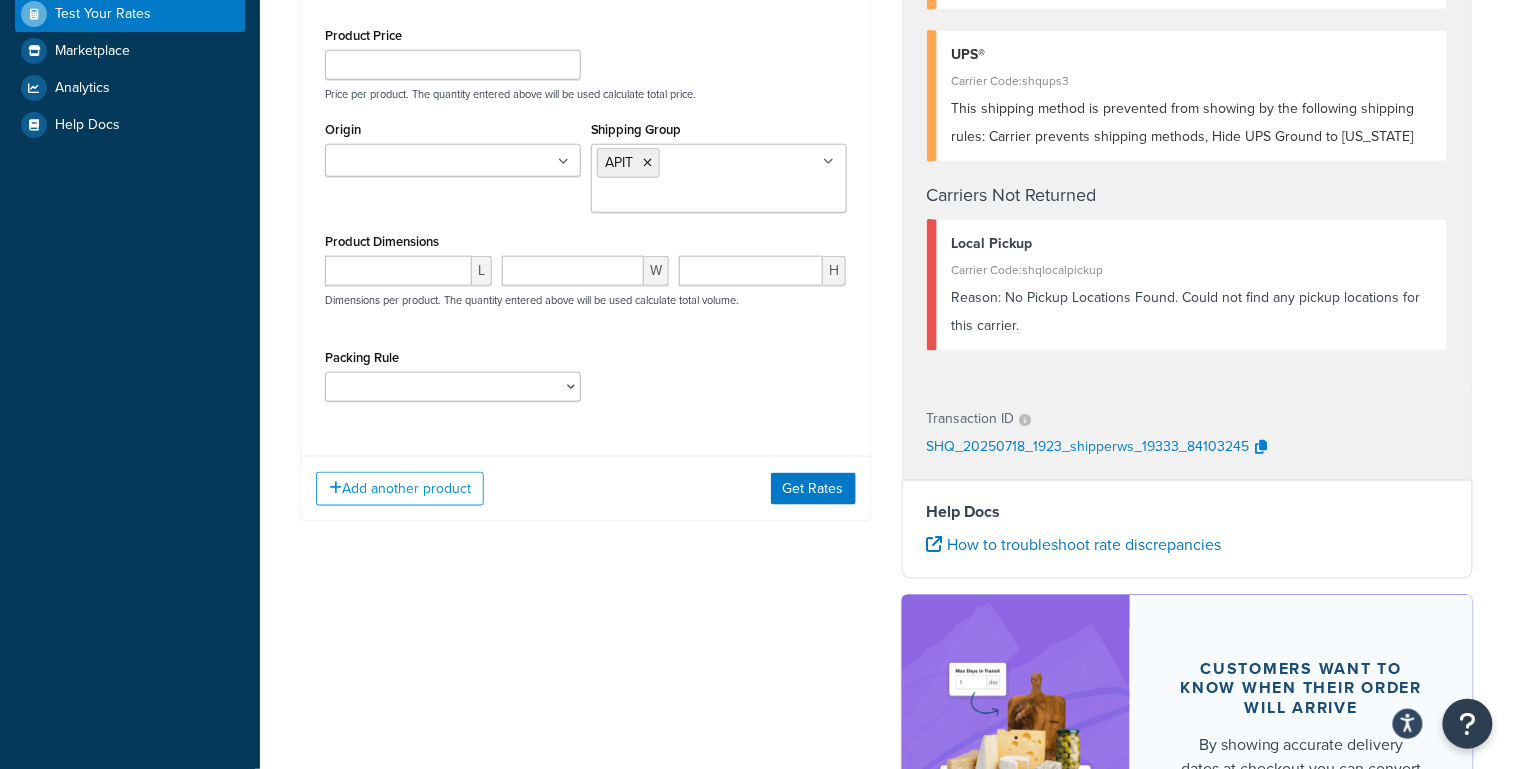 scroll, scrollTop: 531, scrollLeft: 0, axis: vertical 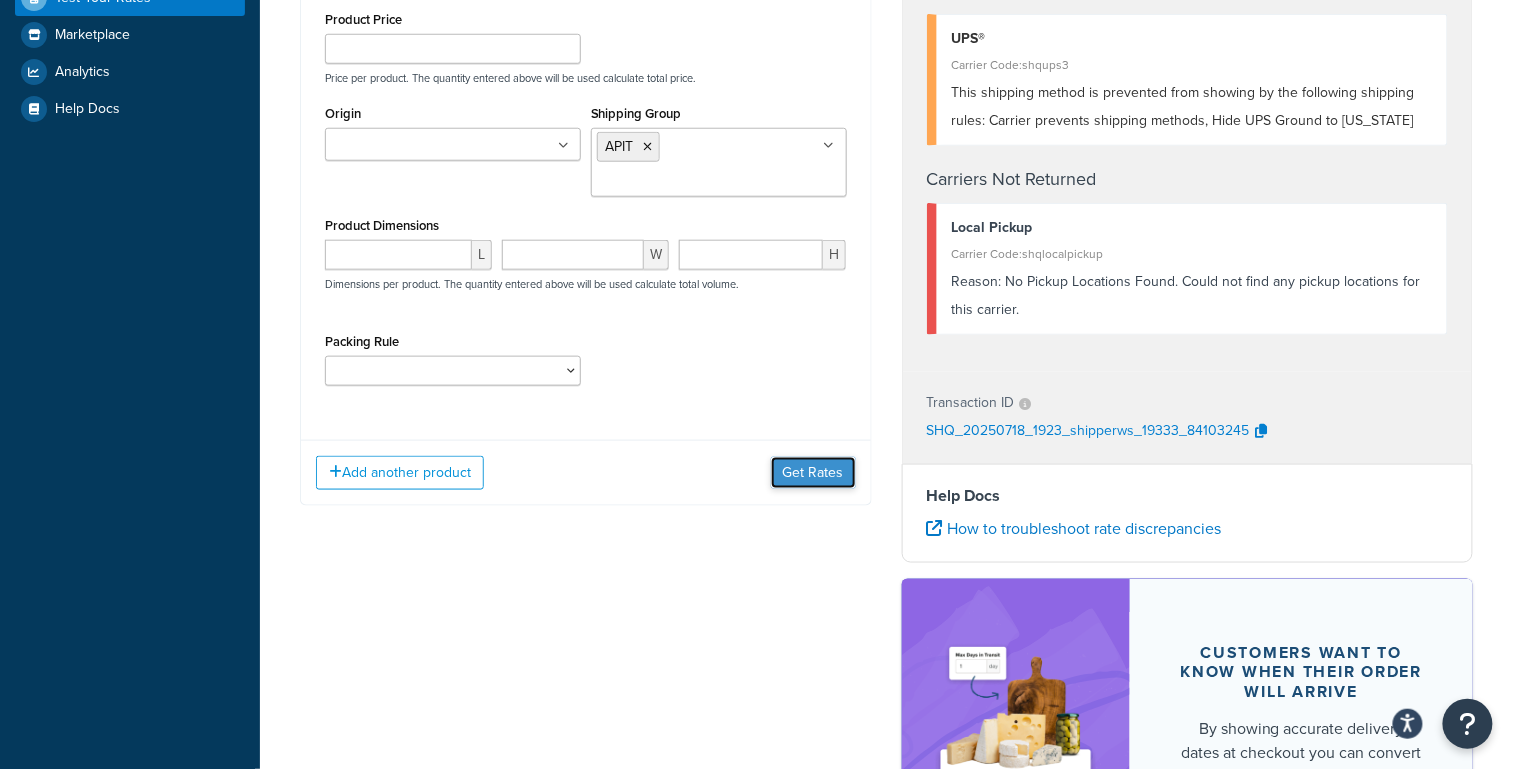 click on "Get Rates" at bounding box center (813, 473) 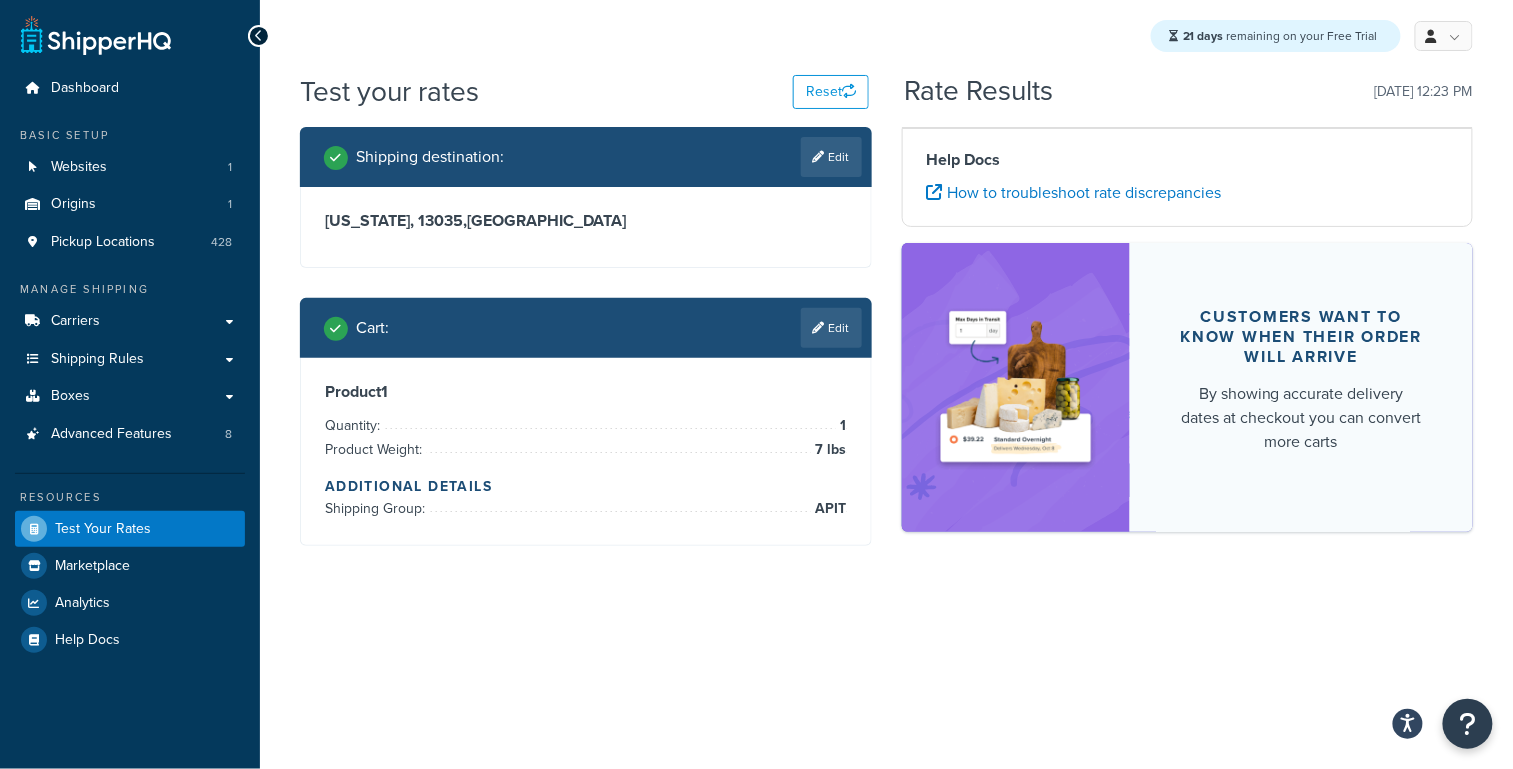 scroll, scrollTop: 0, scrollLeft: 0, axis: both 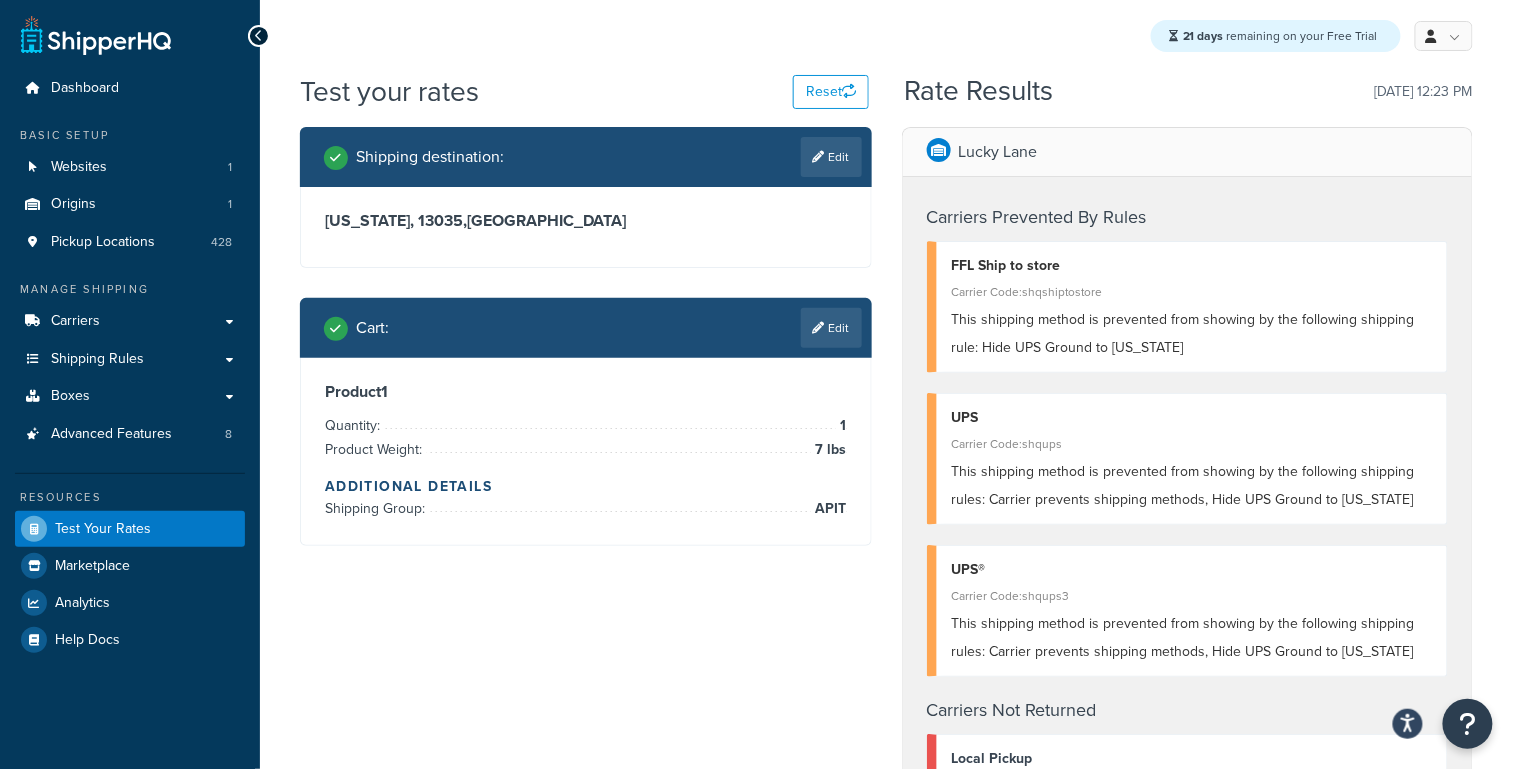 click on "Edit" at bounding box center [831, 328] 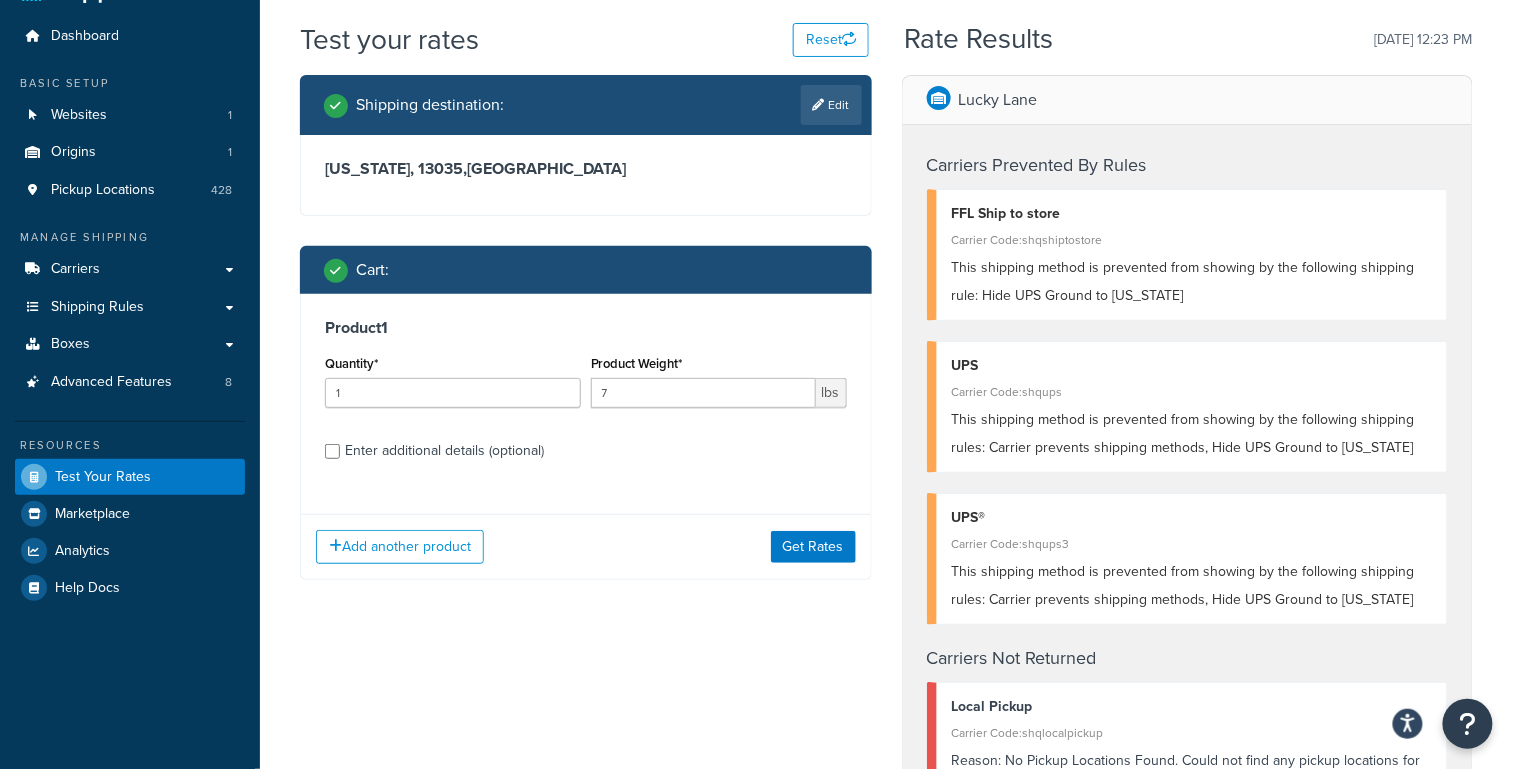 scroll, scrollTop: 61, scrollLeft: 0, axis: vertical 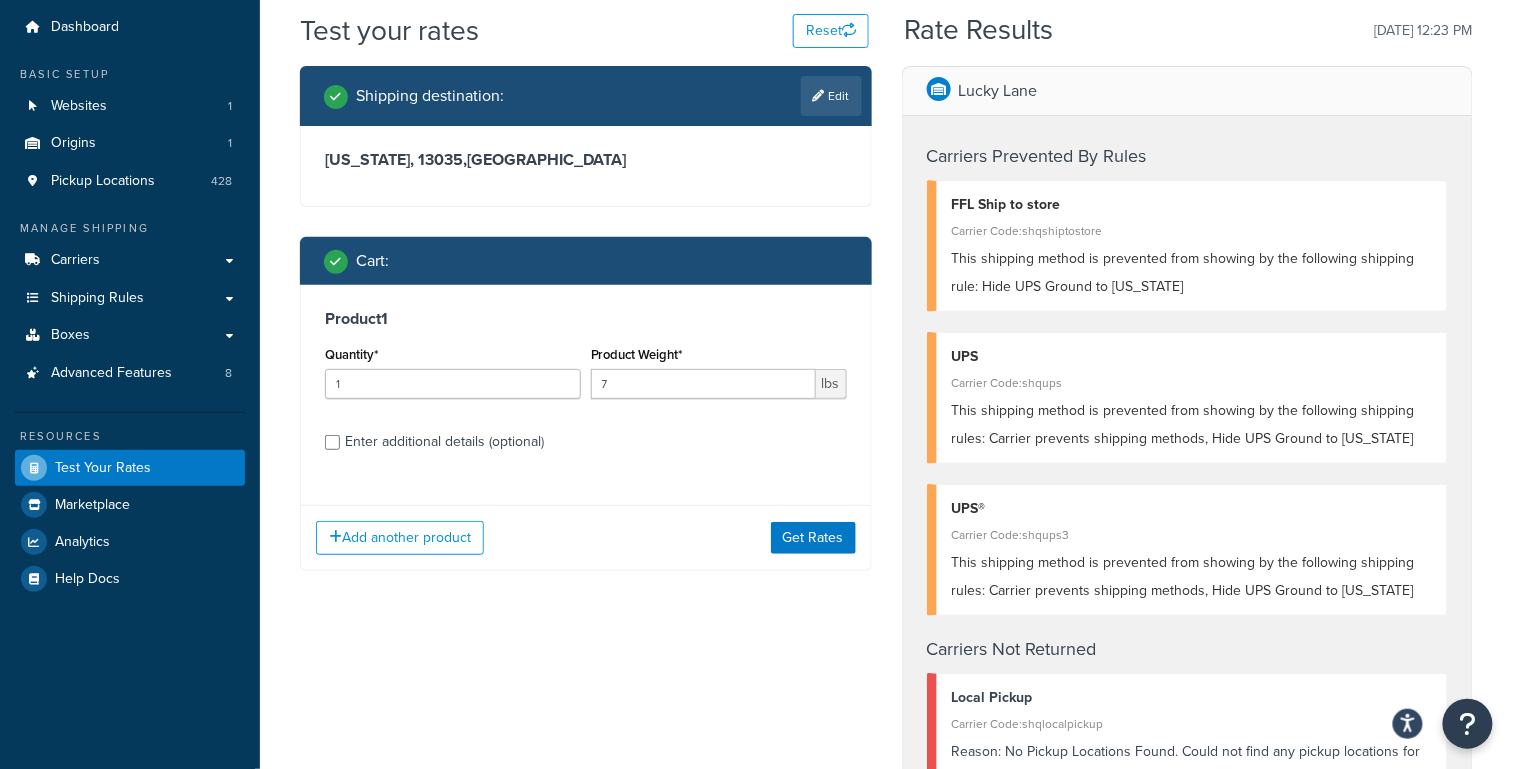 click on "Enter additional details (optional)" at bounding box center [444, 442] 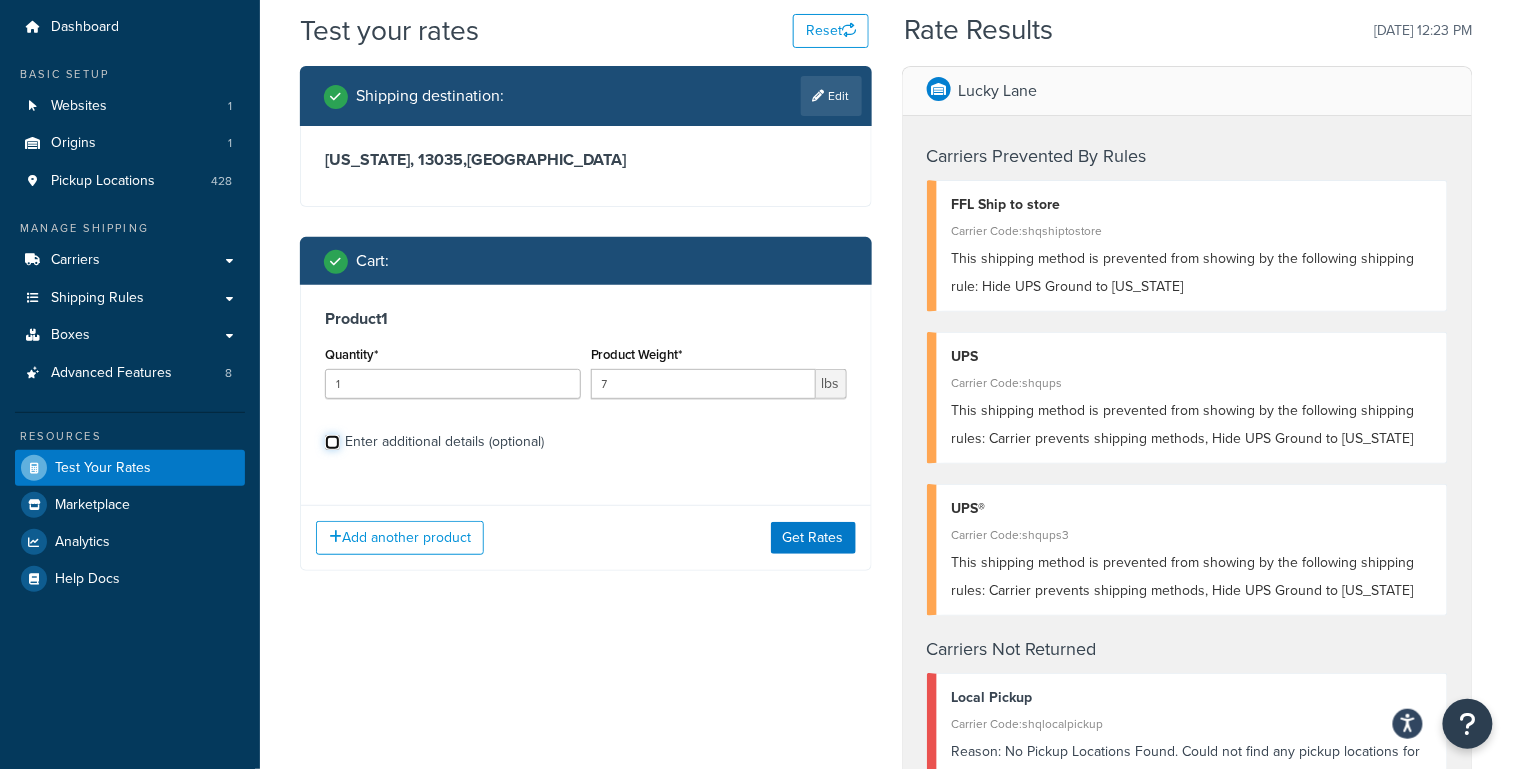 click on "Enter additional details (optional)" at bounding box center (332, 442) 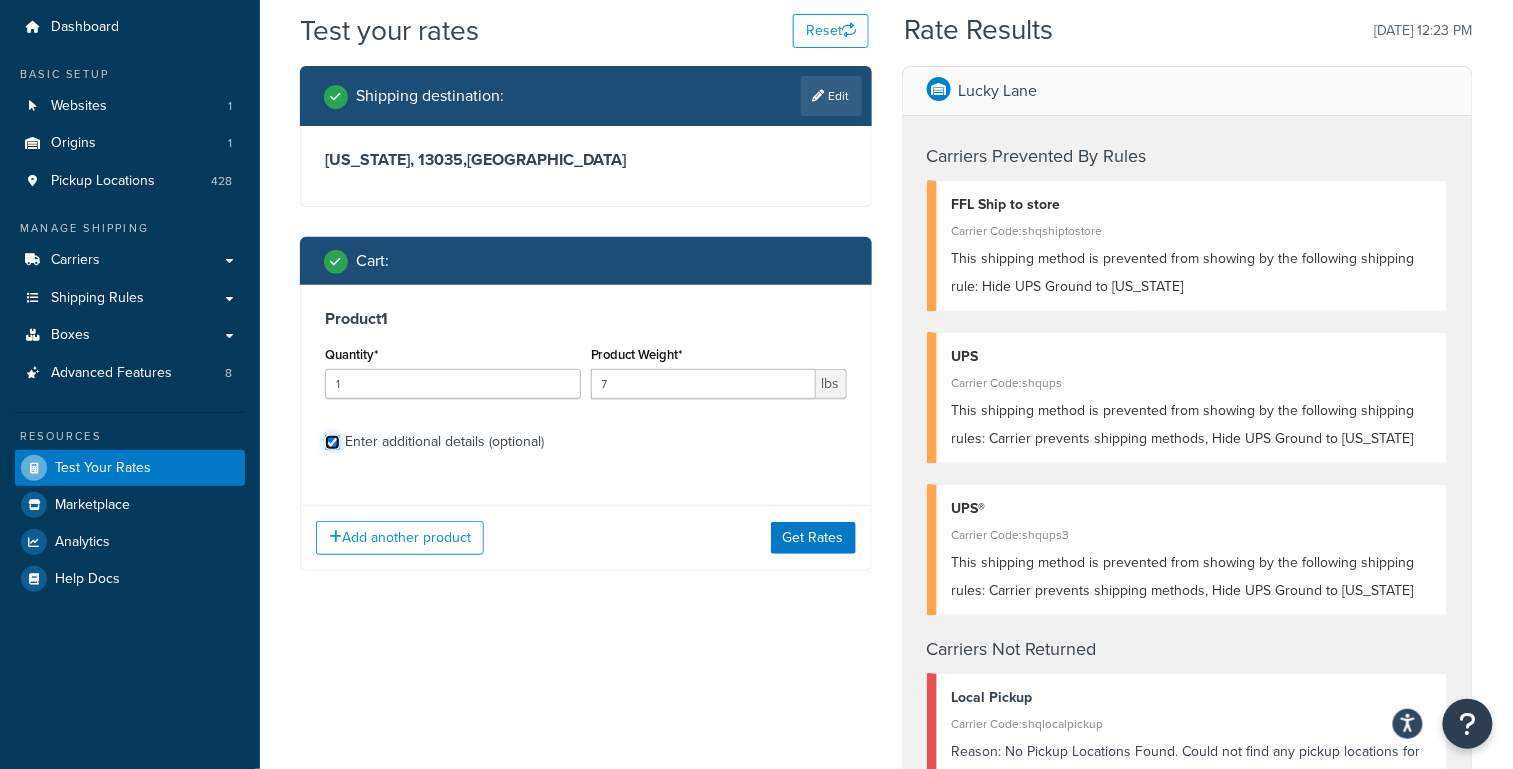 checkbox on "true" 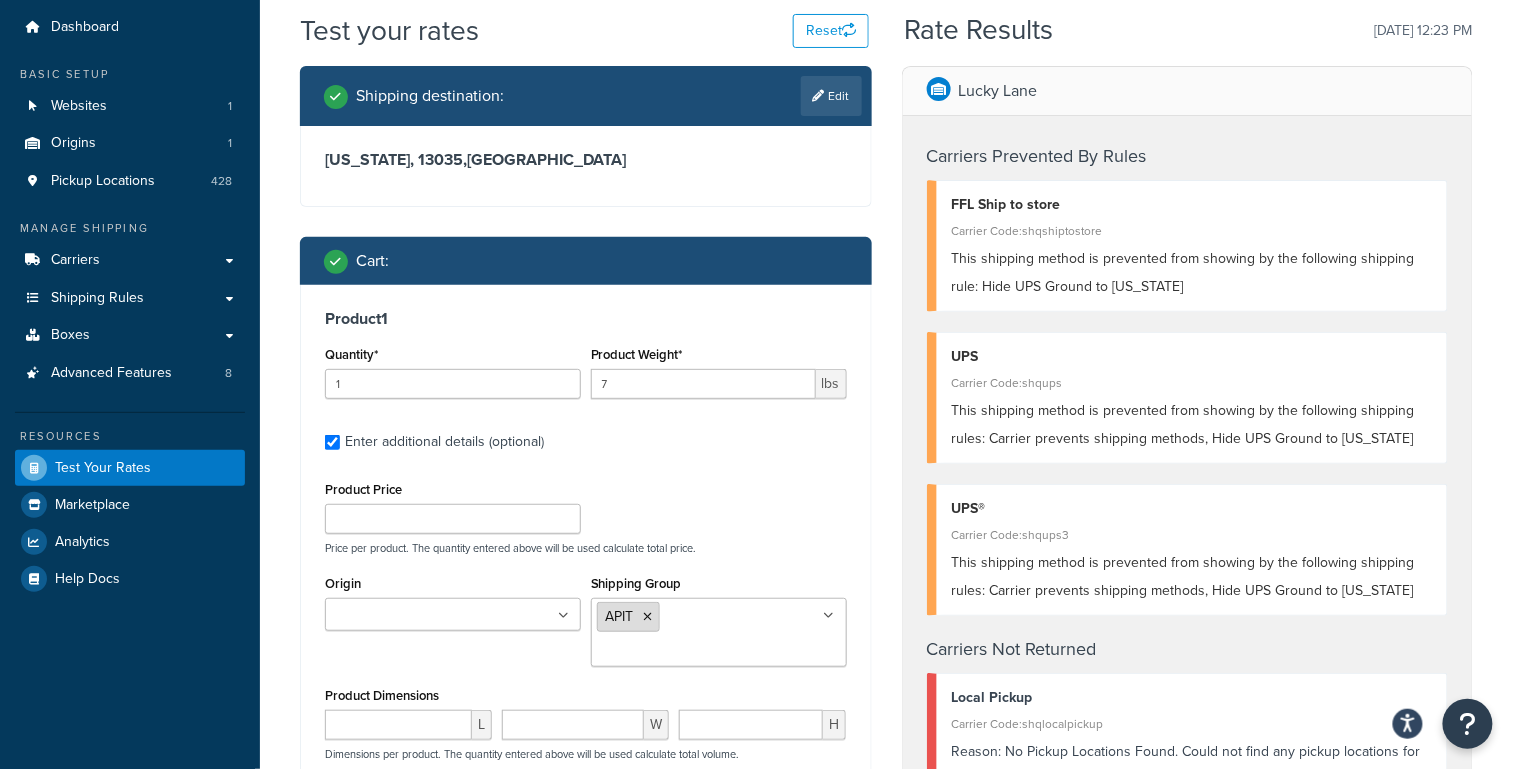 click at bounding box center [648, 617] 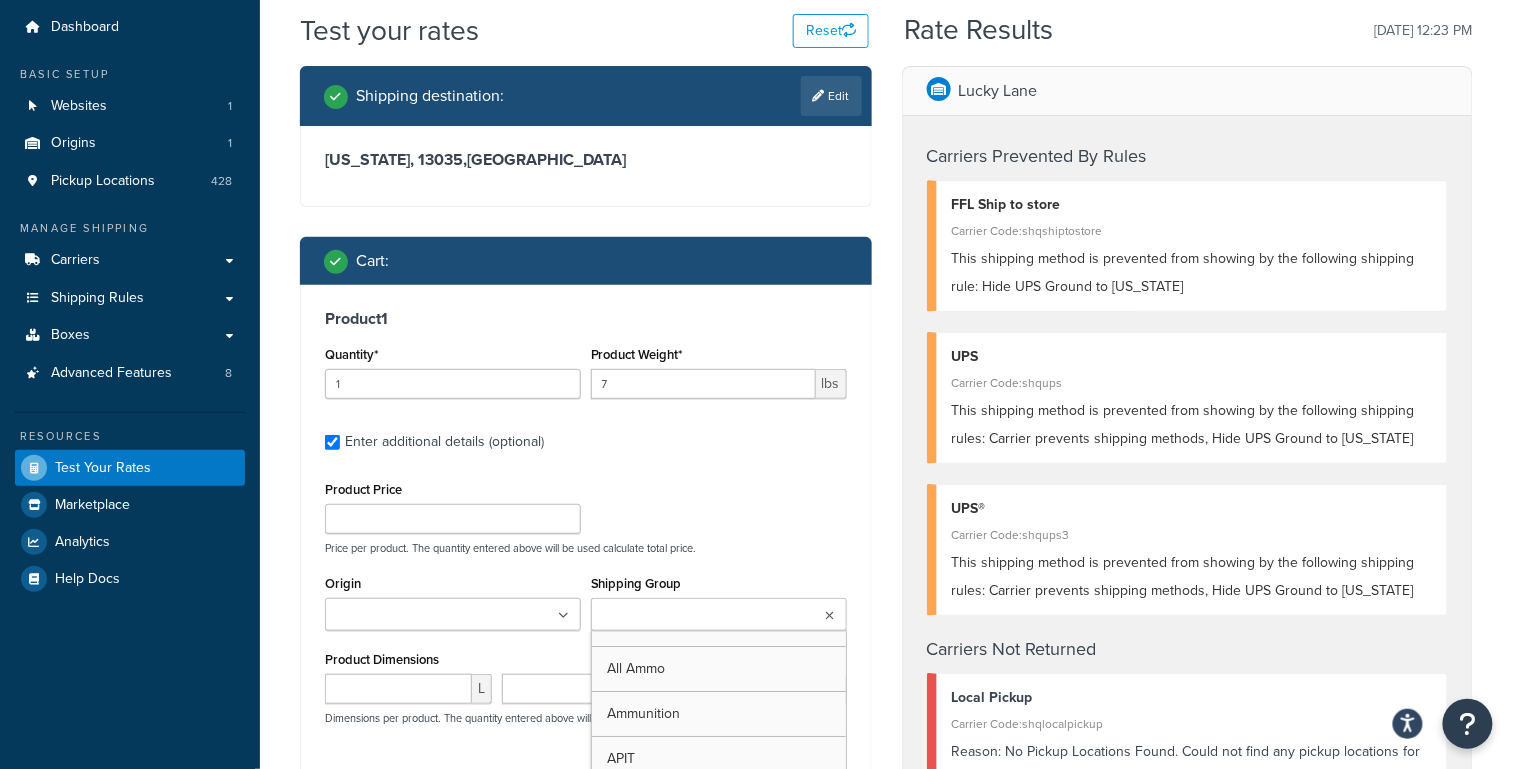 click on "Shipping Group" at bounding box center [685, 616] 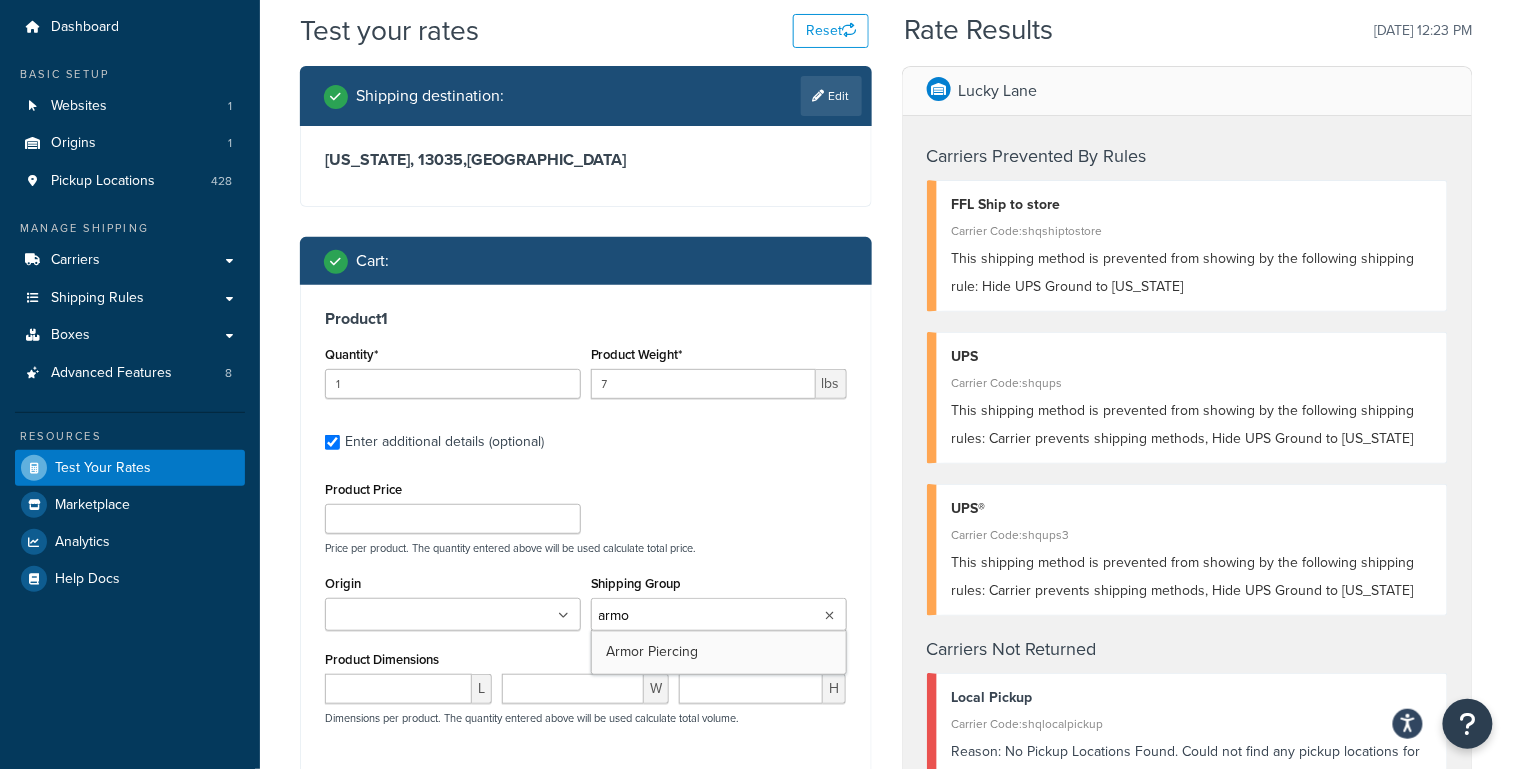 type on "armor" 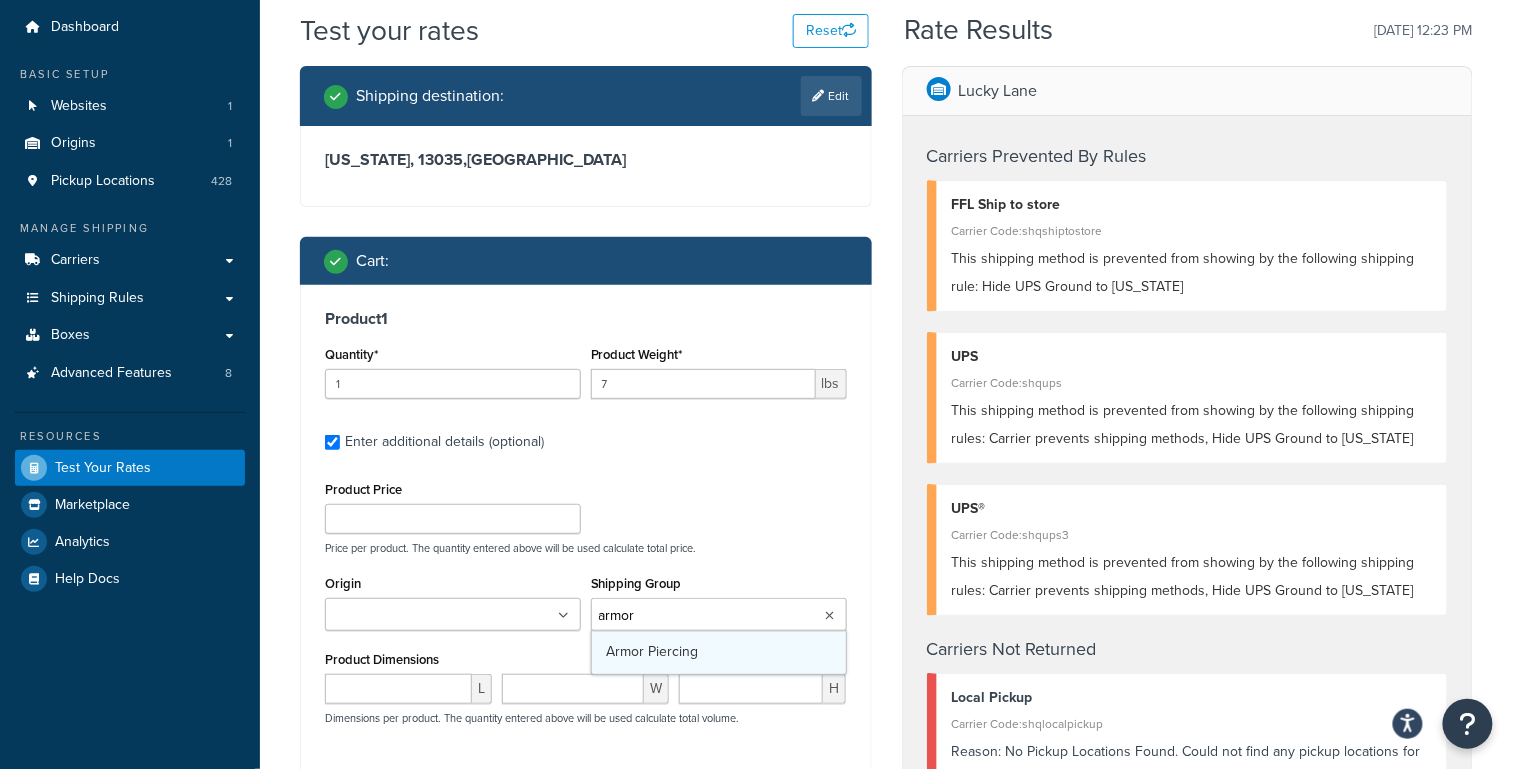 type 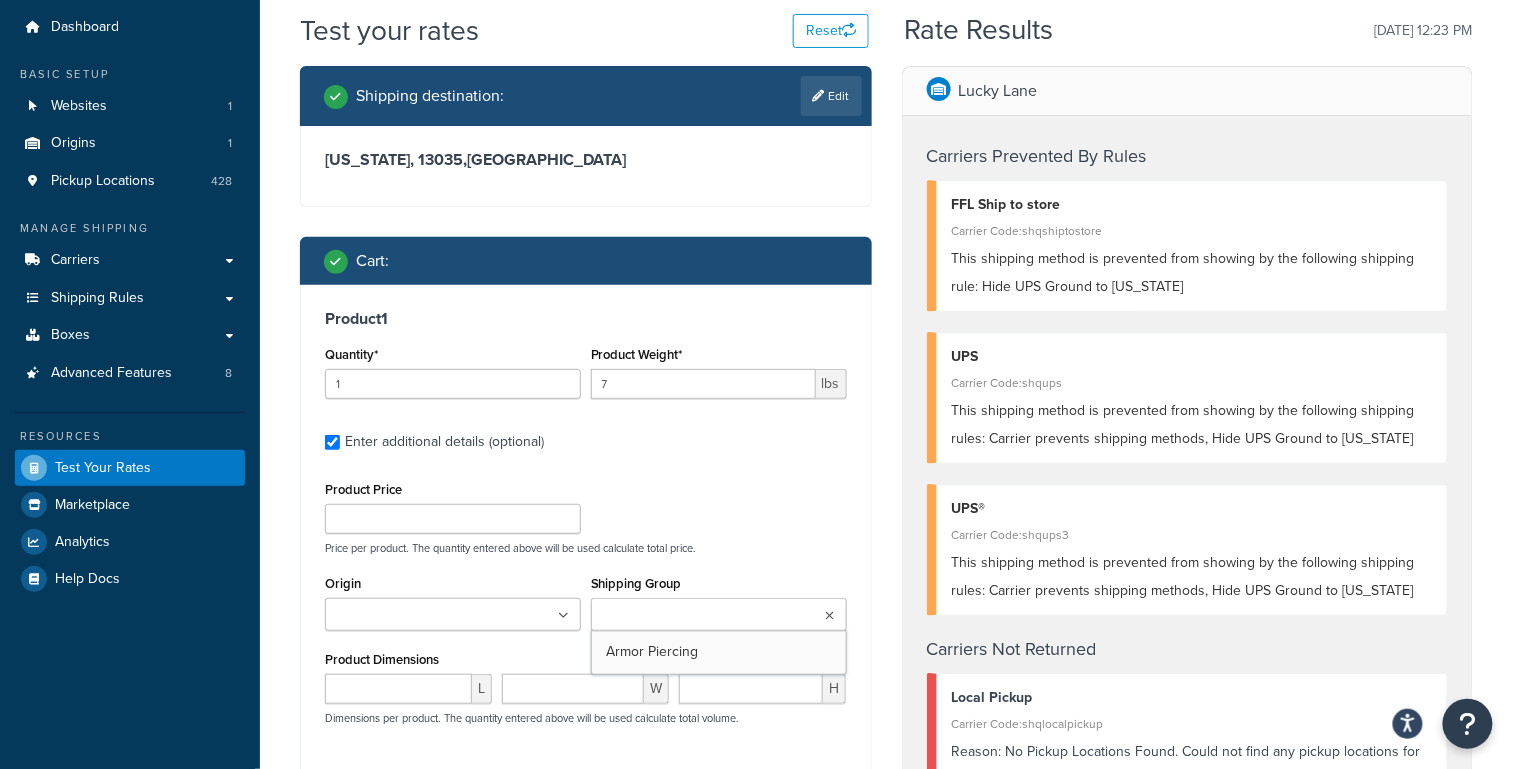 drag, startPoint x: 649, startPoint y: 659, endPoint x: 657, endPoint y: 652, distance: 10.630146 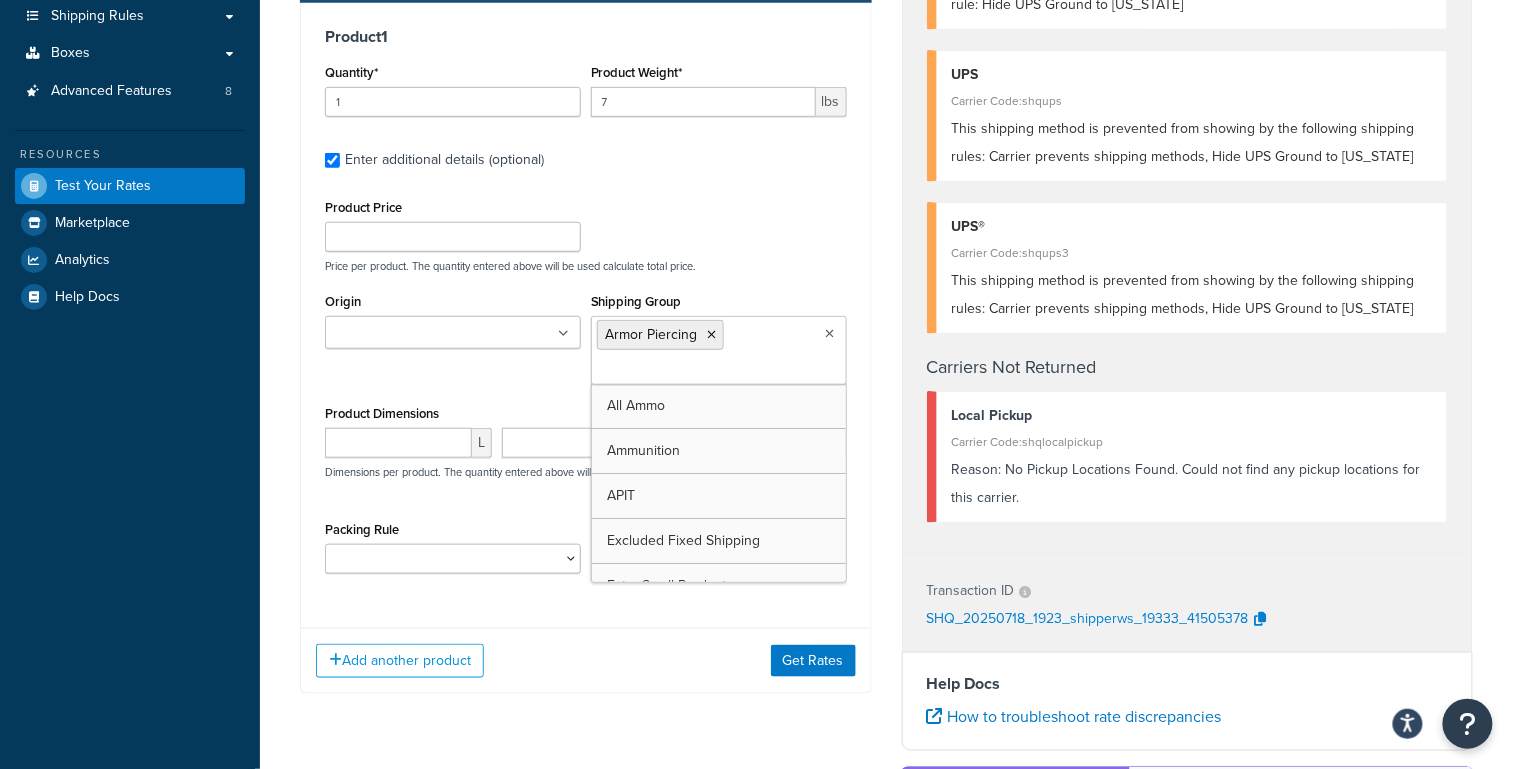 scroll, scrollTop: 749, scrollLeft: 0, axis: vertical 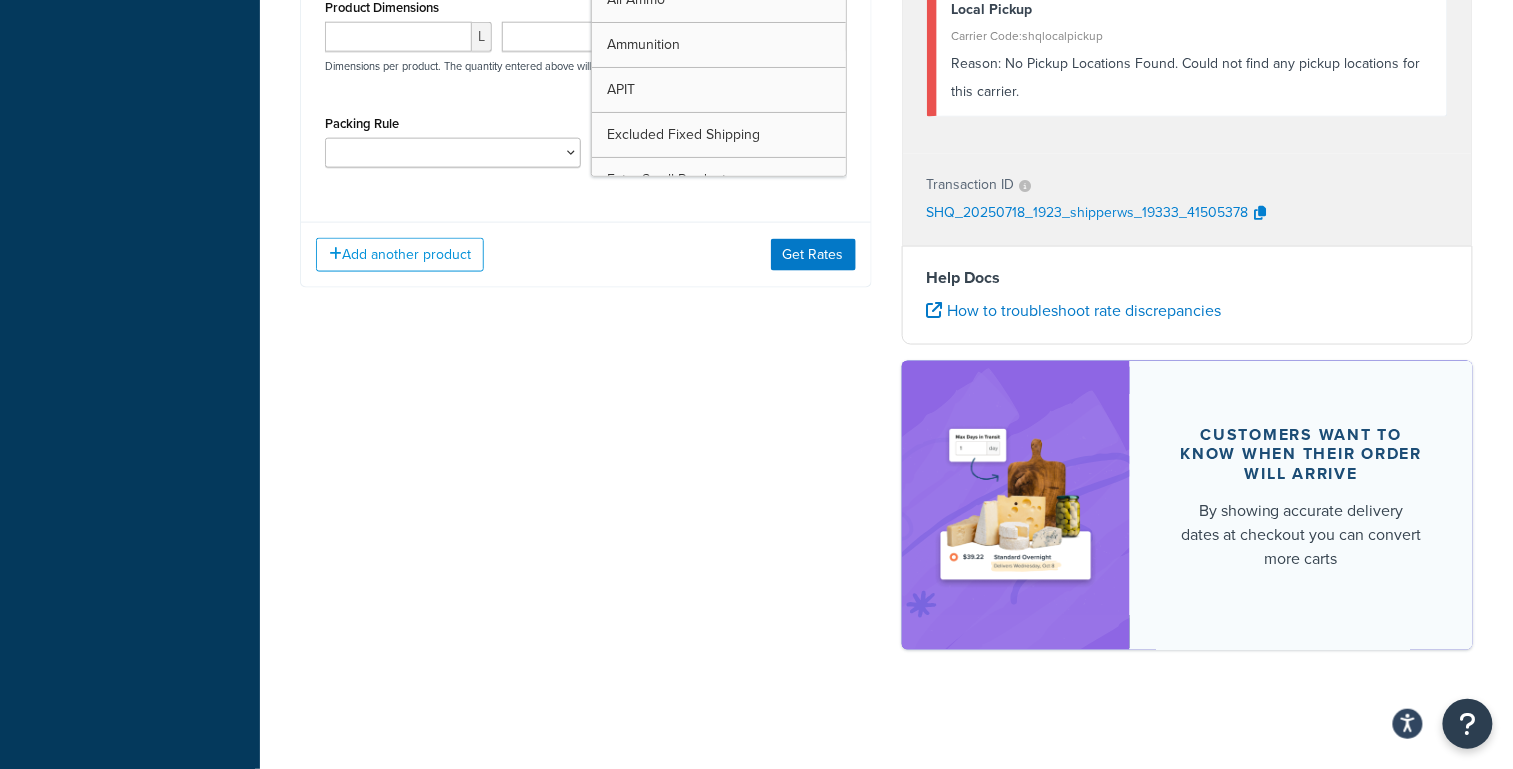click on "Shipping destination :  Edit   [US_STATE],    13035 ,  [GEOGRAPHIC_DATA] Cart : Product  1 Quantity*   1 Product Weight*   7 lbs   Enter additional details (optional) Product Price   Price per product. The quantity entered above will be used calculate total price. Origin   Lucky Lane Shipping Group   Armor Piercing   All Ammo Ammunition APIT Excluded Fixed Shipping Extra Small Product Firearms Free_Shipping Freight Forward HazMat Large Large_Primer_Hazmat Lowers Magazines_10 Magazines_10_15 Medium Merchandise Optic Small Small_Primer_Hazmat SureShot Exploding Target test Threaded Barrel Tracer Product Dimensions   L   W   H Dimensions per product. The quantity entered above will be used calculate total volume. Packing Rule     Ready To Ship   Add another product Get Rates Lucky Lane Carriers Prevented By Rules FFL Ship to store Carrier Code:  shqshiptostore This shipping method is prevented from showing by the following
shipping rule: Hide UPS Ground to [US_STATE] UPS Carrier Code:  shqups UPS® shqups3" at bounding box center [886, 24] 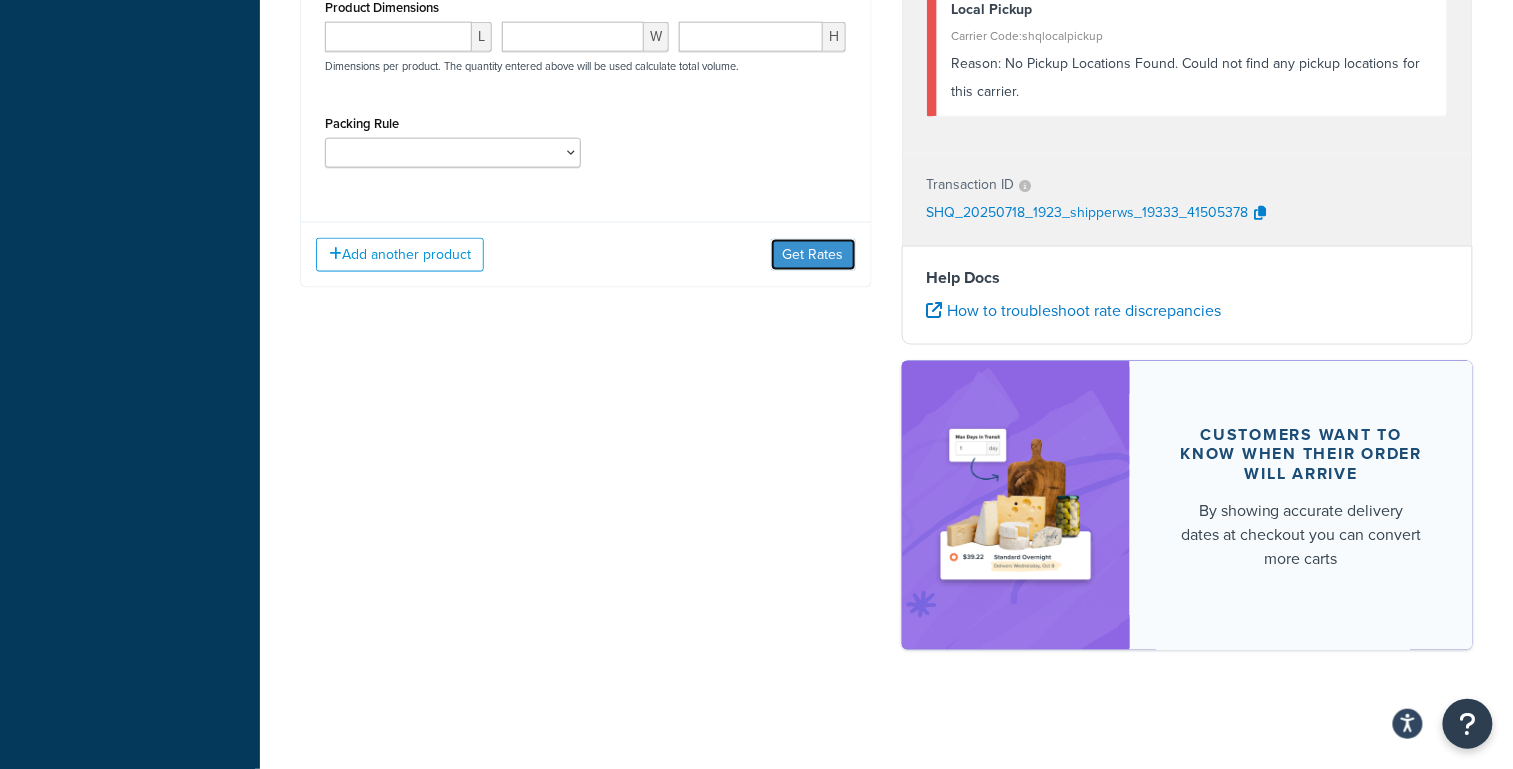 click on "Get Rates" at bounding box center (813, 255) 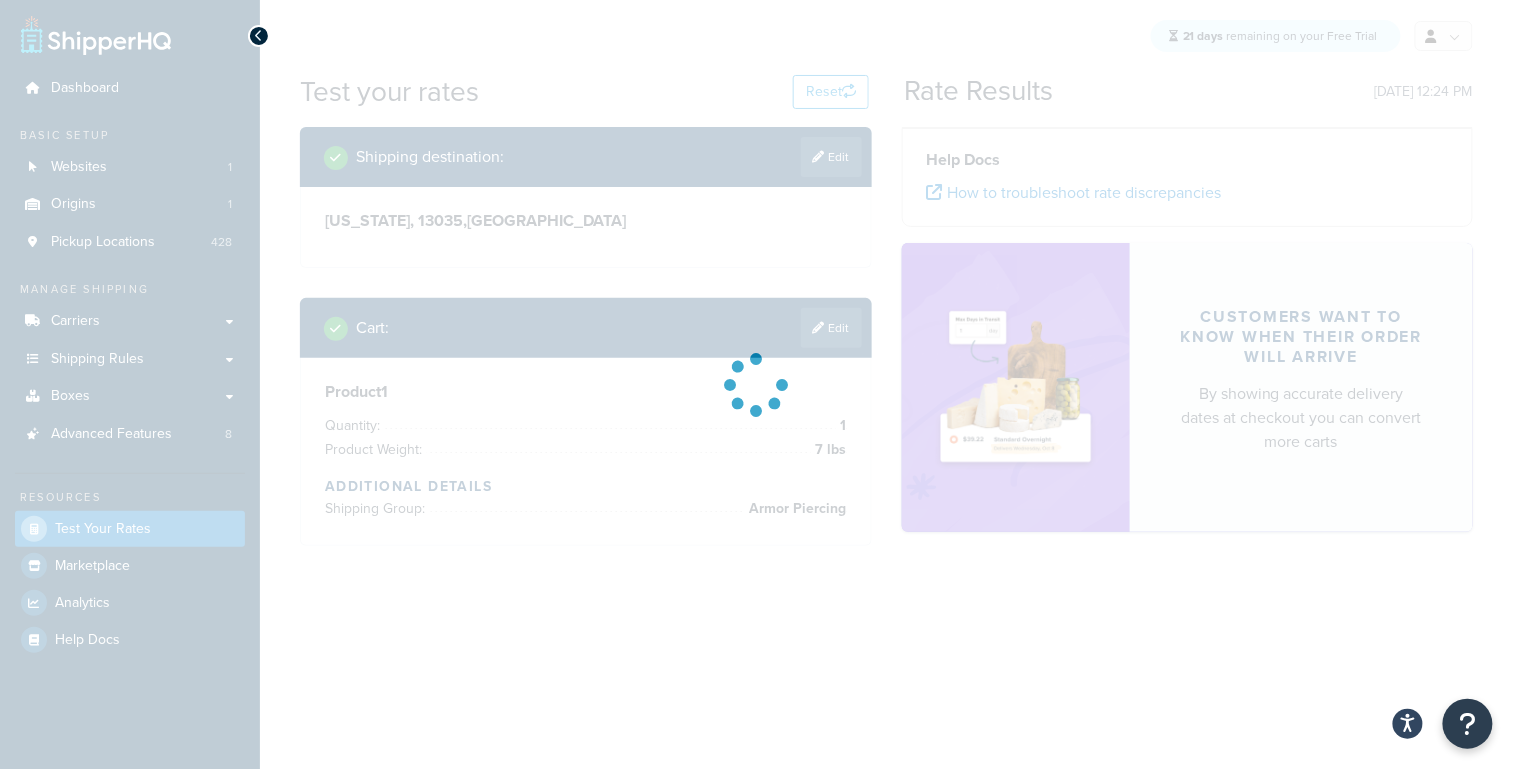 scroll, scrollTop: 0, scrollLeft: 0, axis: both 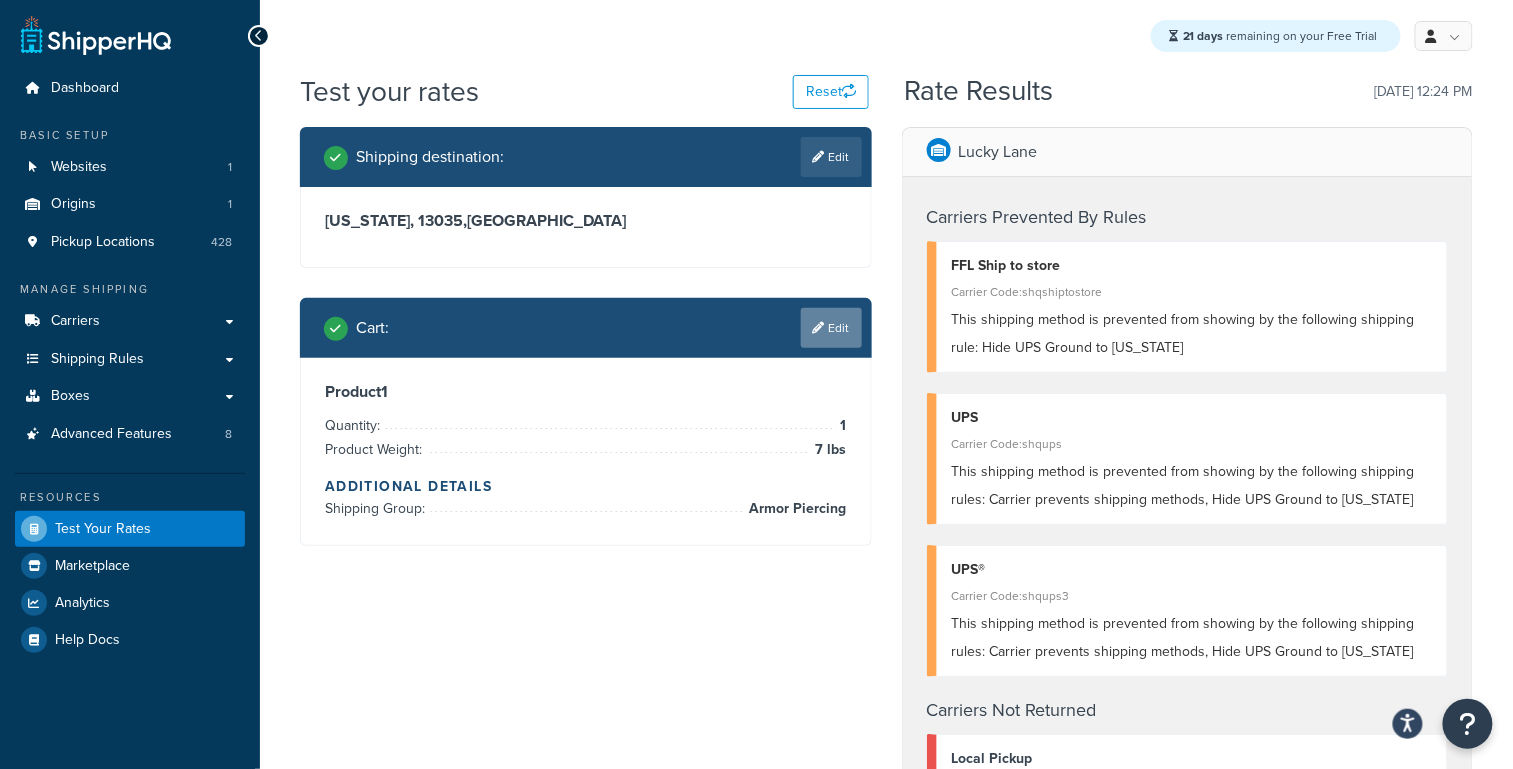 click at bounding box center (819, 328) 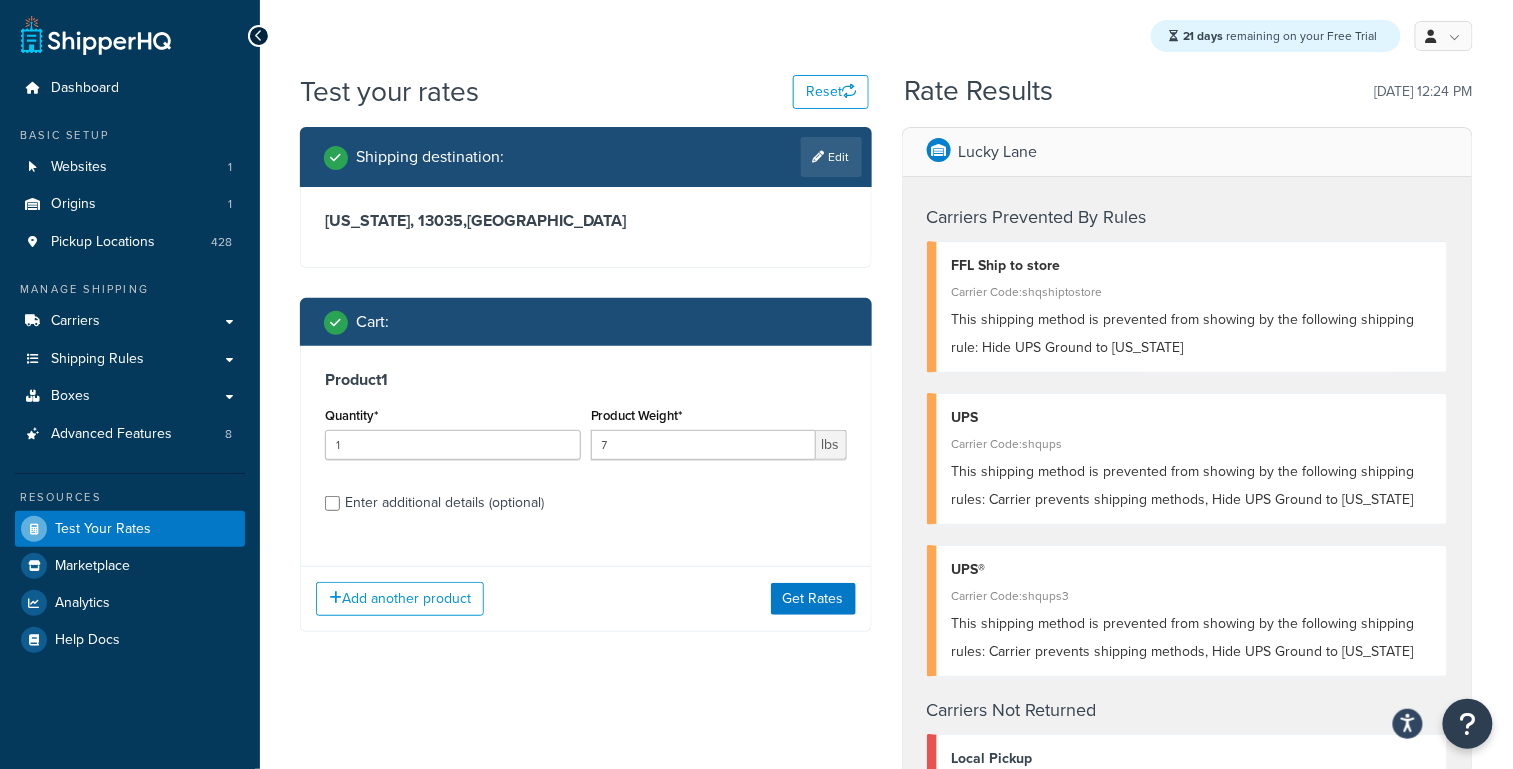 click on "Enter additional details (optional)" at bounding box center (444, 503) 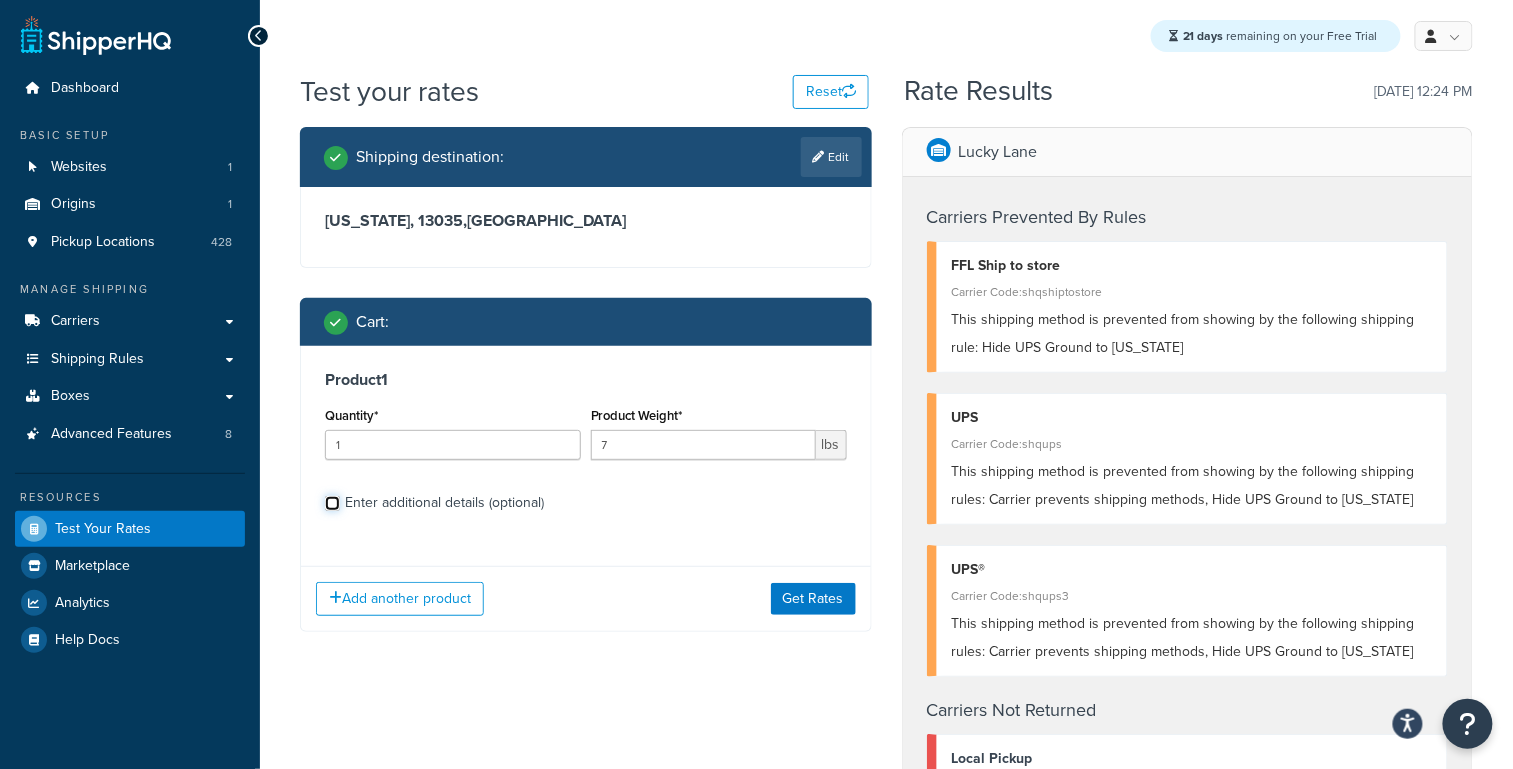 click on "Enter additional details (optional)" at bounding box center (332, 503) 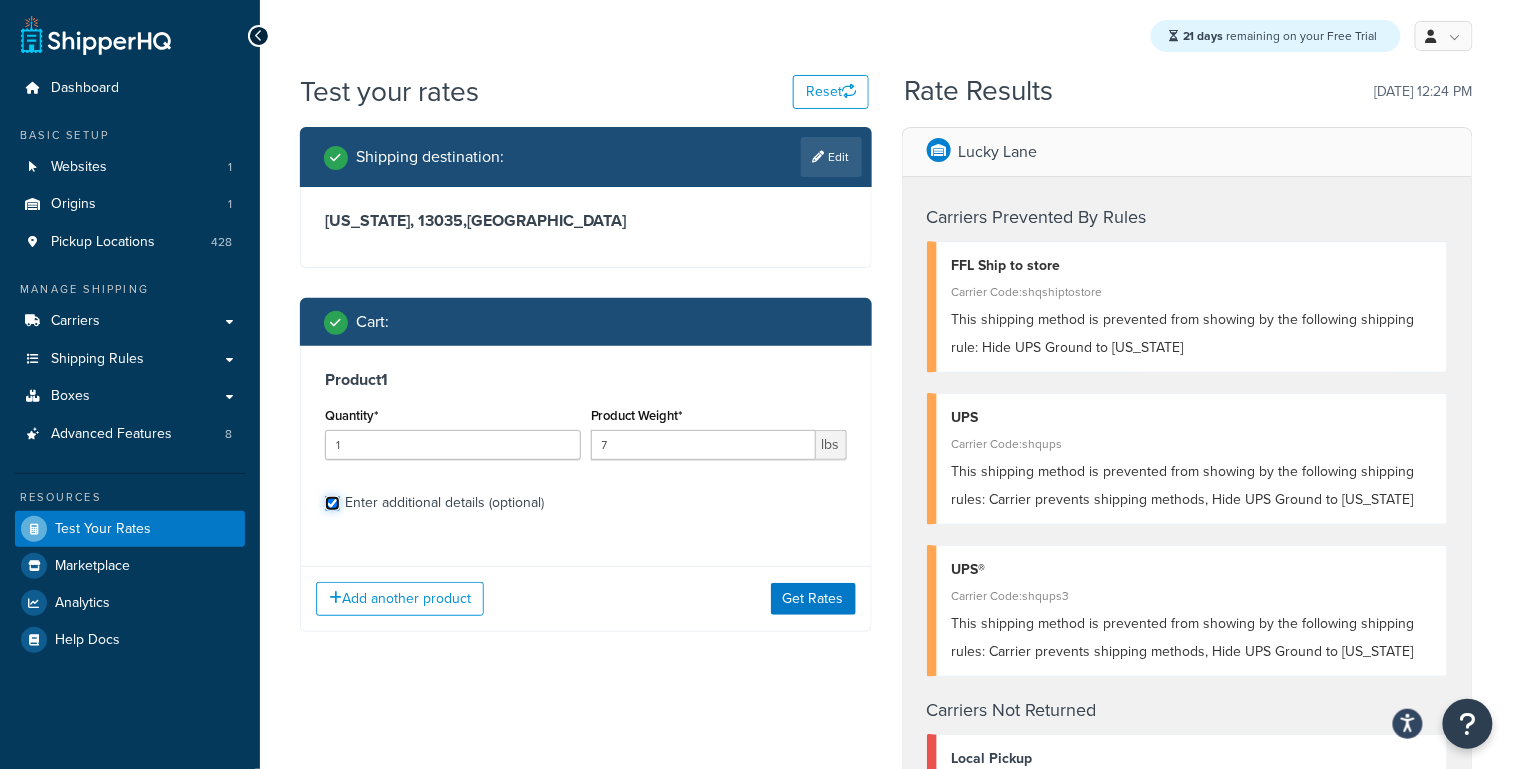 checkbox on "true" 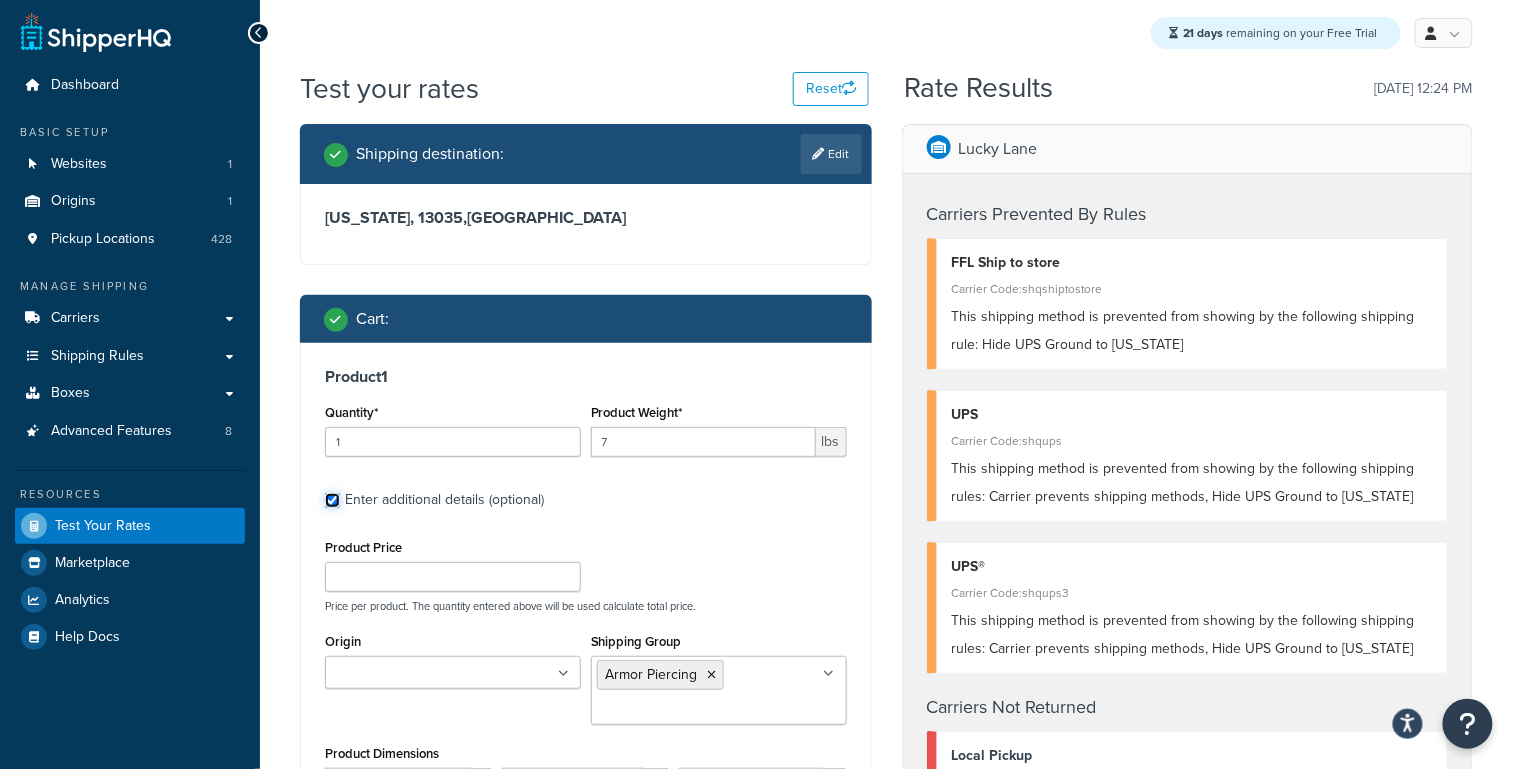 scroll, scrollTop: 3, scrollLeft: 0, axis: vertical 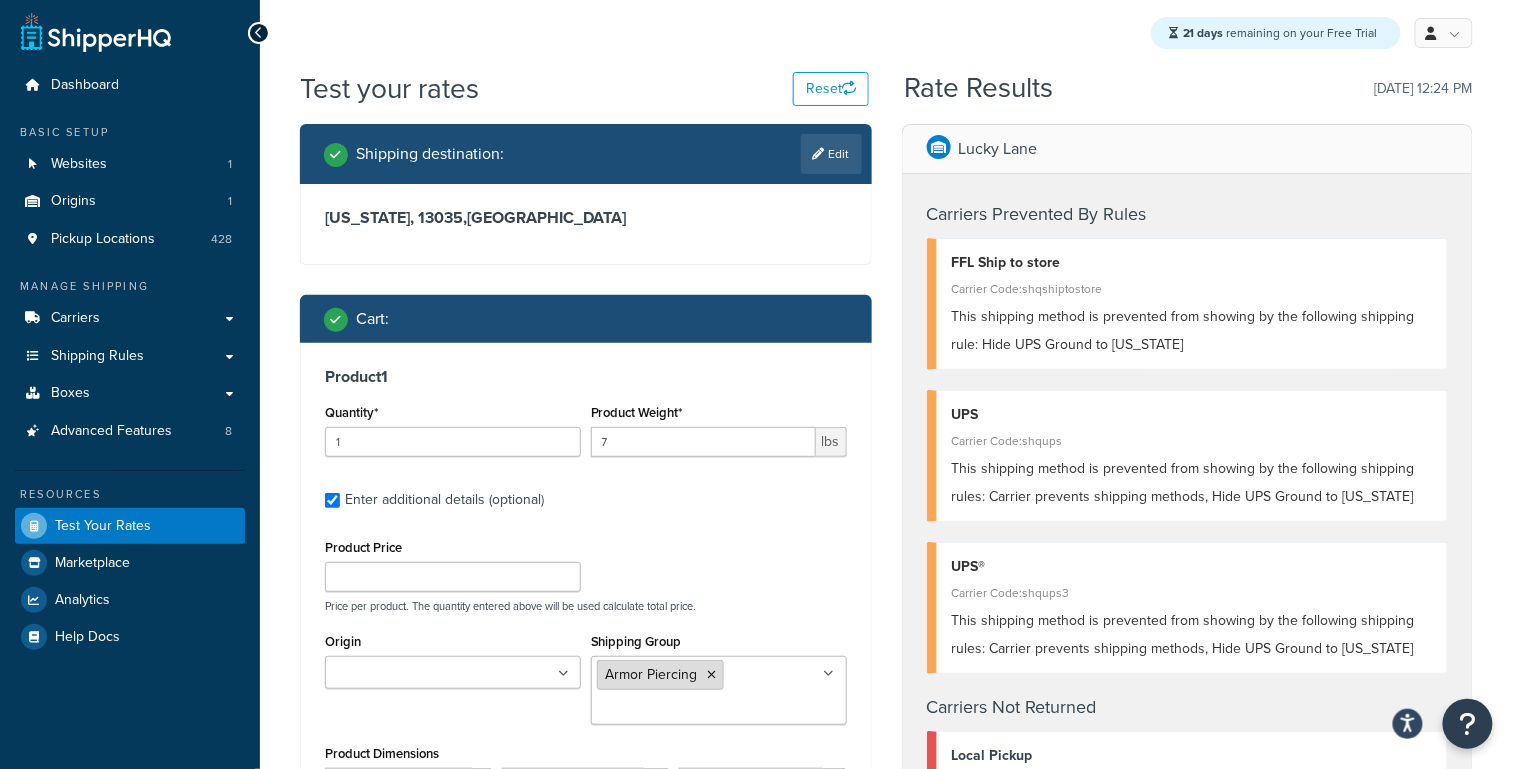click on "Armor Piercing" at bounding box center [660, 675] 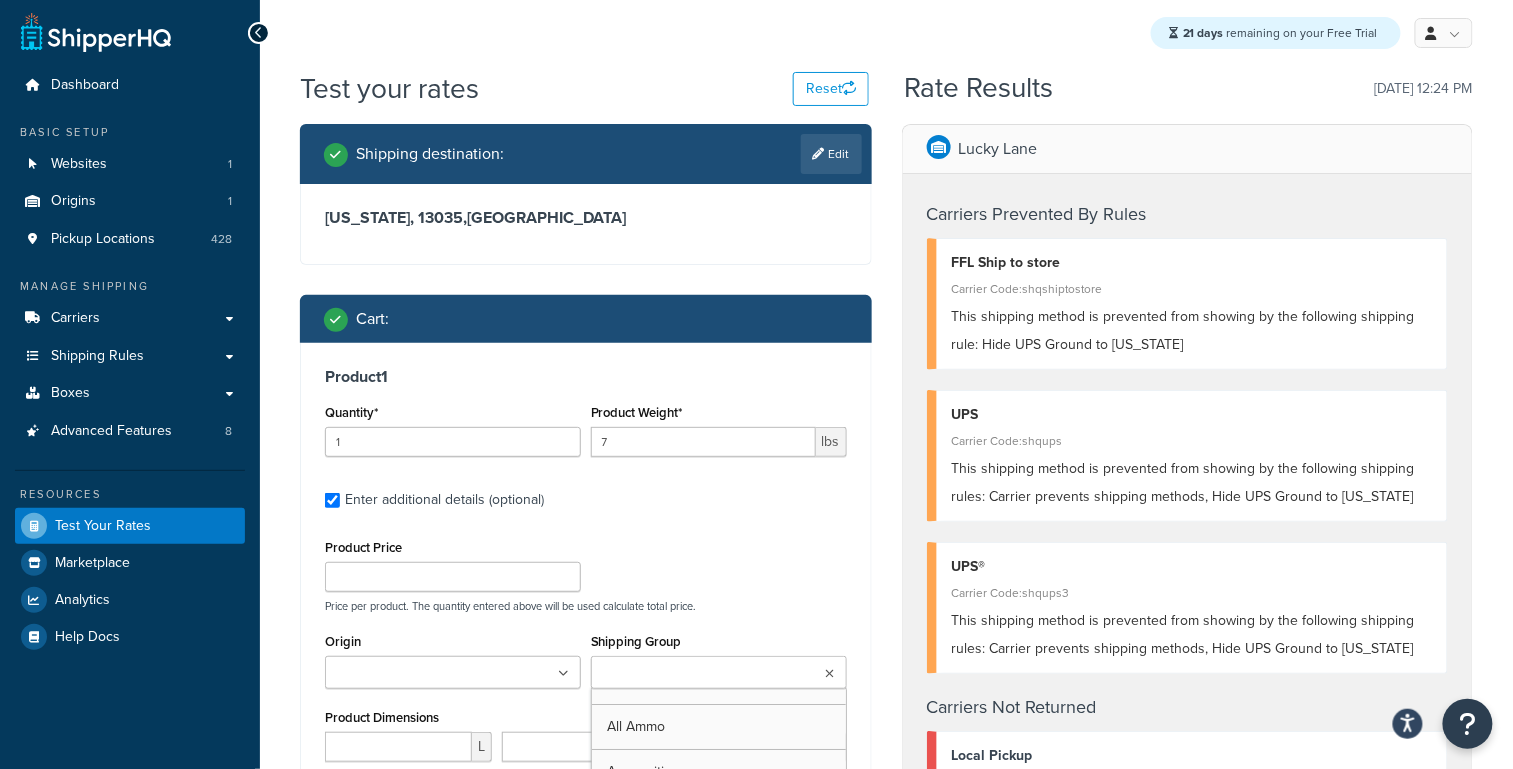 click on "Shipping Group" at bounding box center [685, 674] 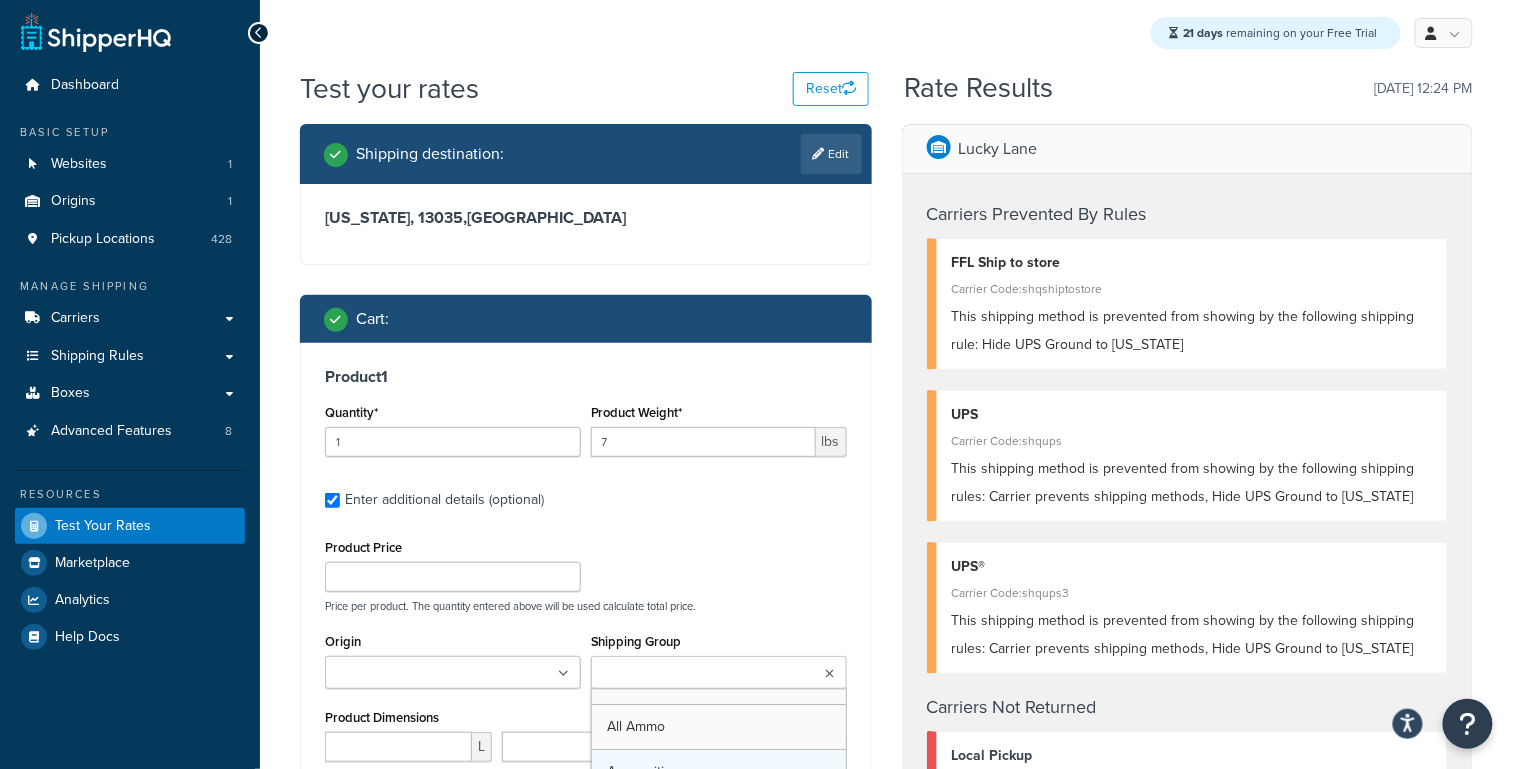 scroll, scrollTop: 225, scrollLeft: 0, axis: vertical 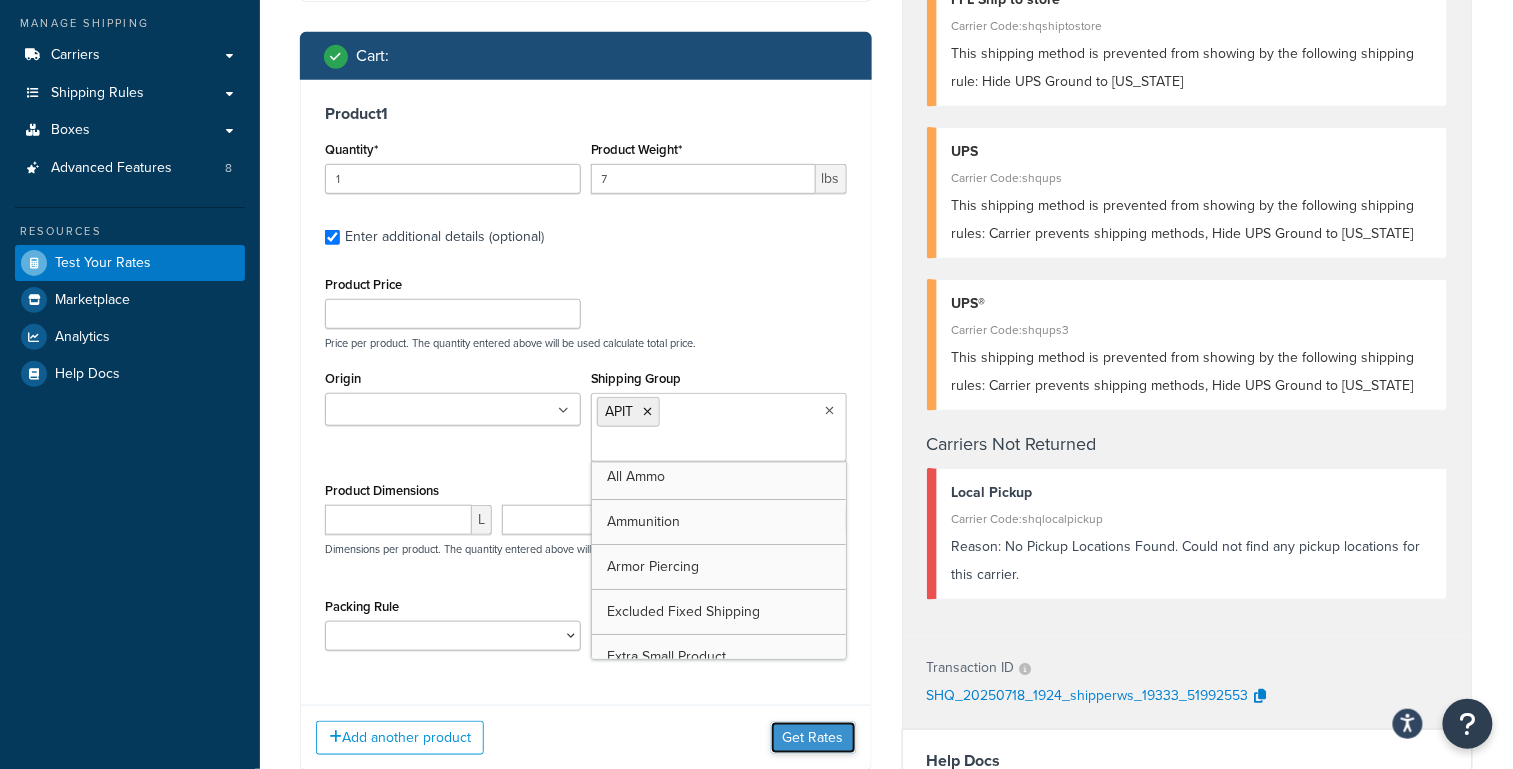 click on "Get Rates" at bounding box center [813, 738] 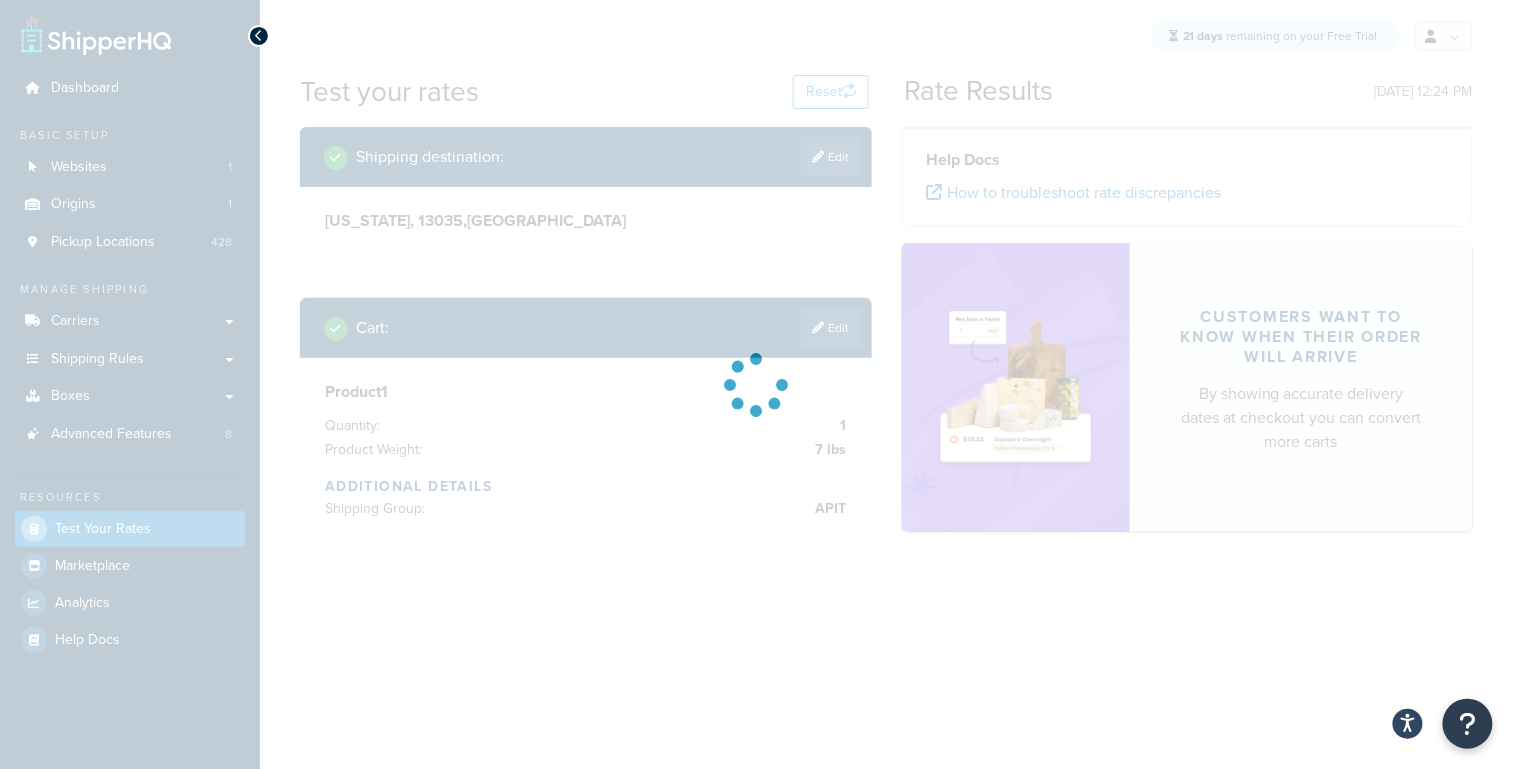 scroll, scrollTop: 0, scrollLeft: 0, axis: both 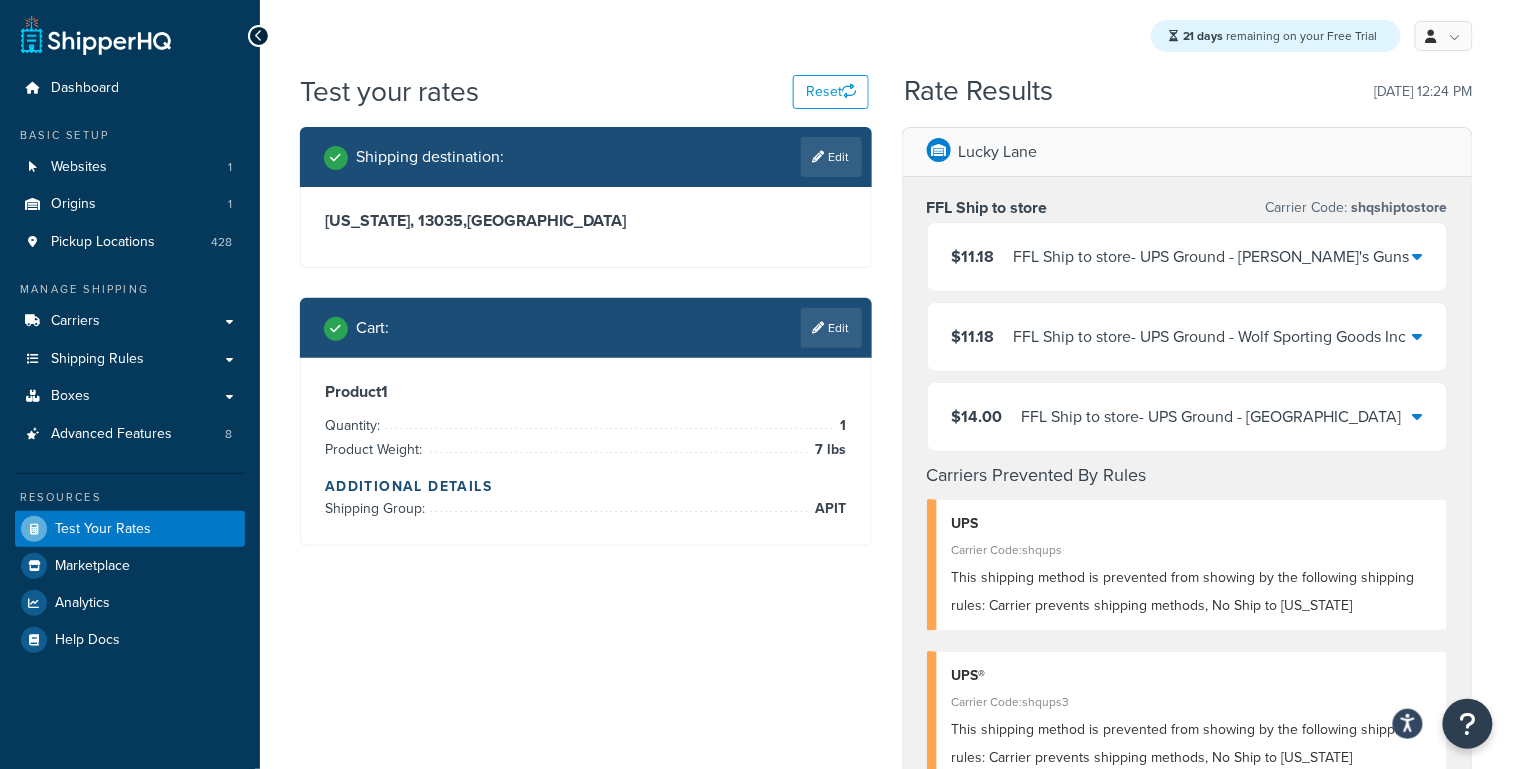 click on "Edit" at bounding box center [831, 328] 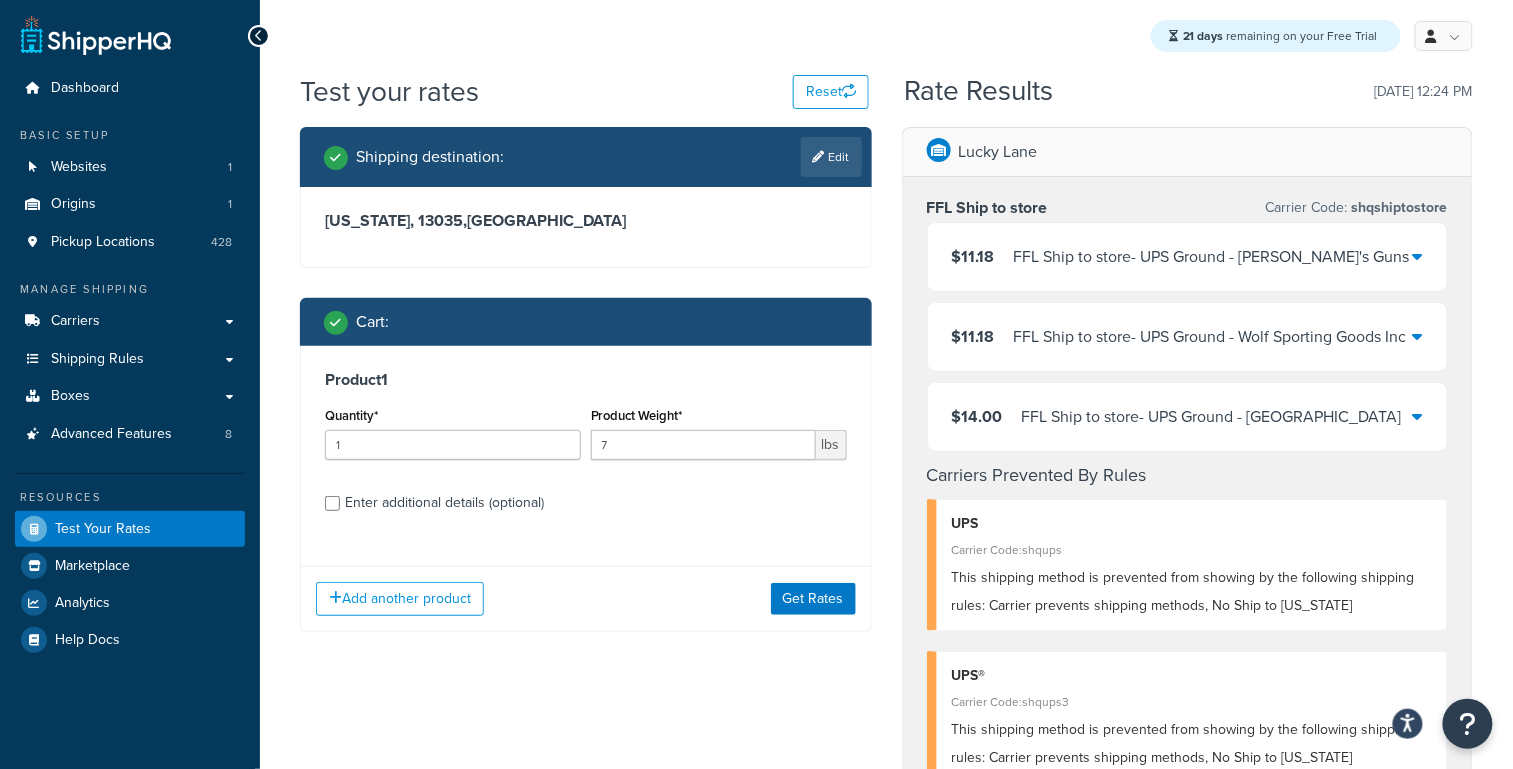 click on "Enter additional details (optional)" at bounding box center (444, 503) 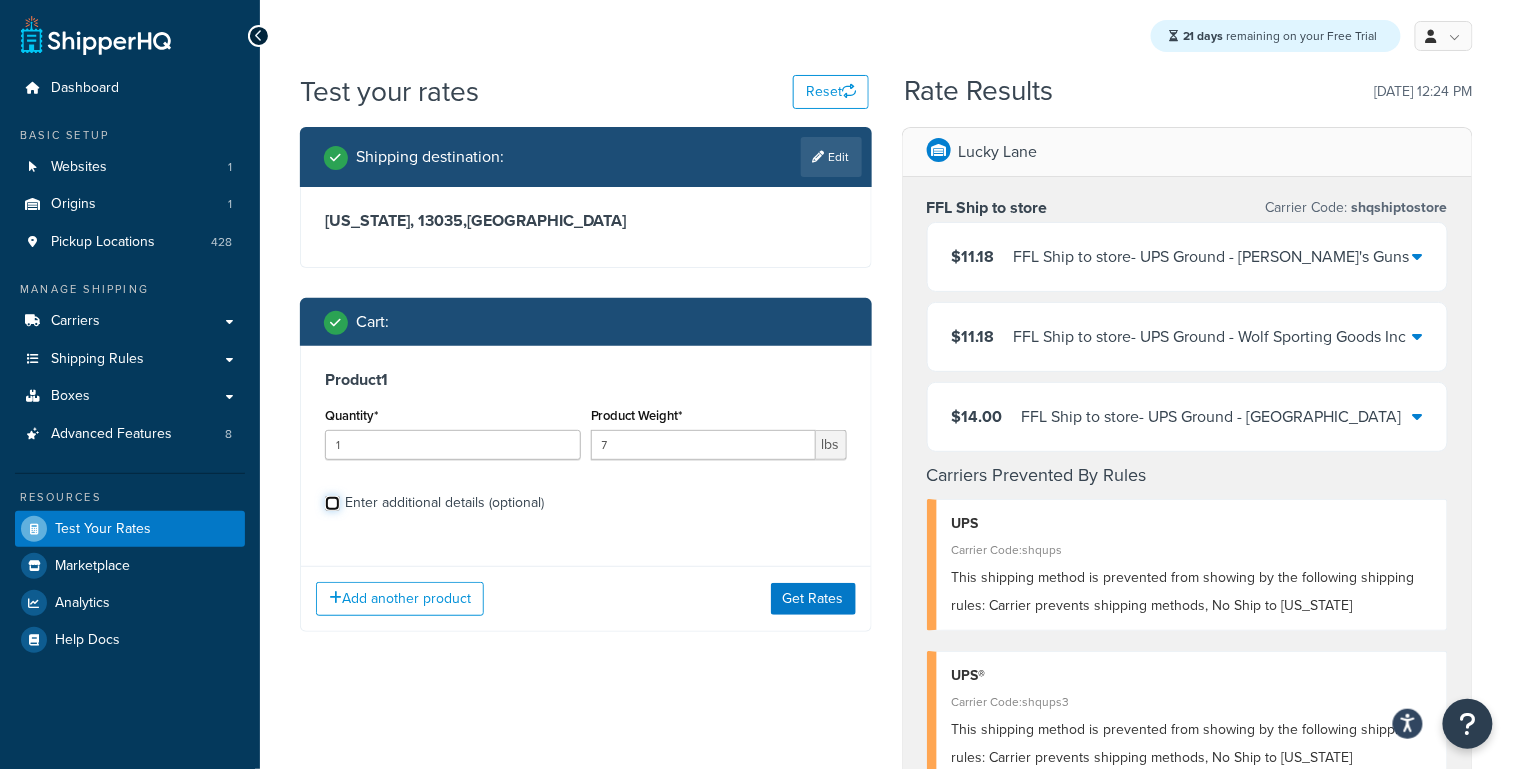 click on "Enter additional details (optional)" at bounding box center [332, 503] 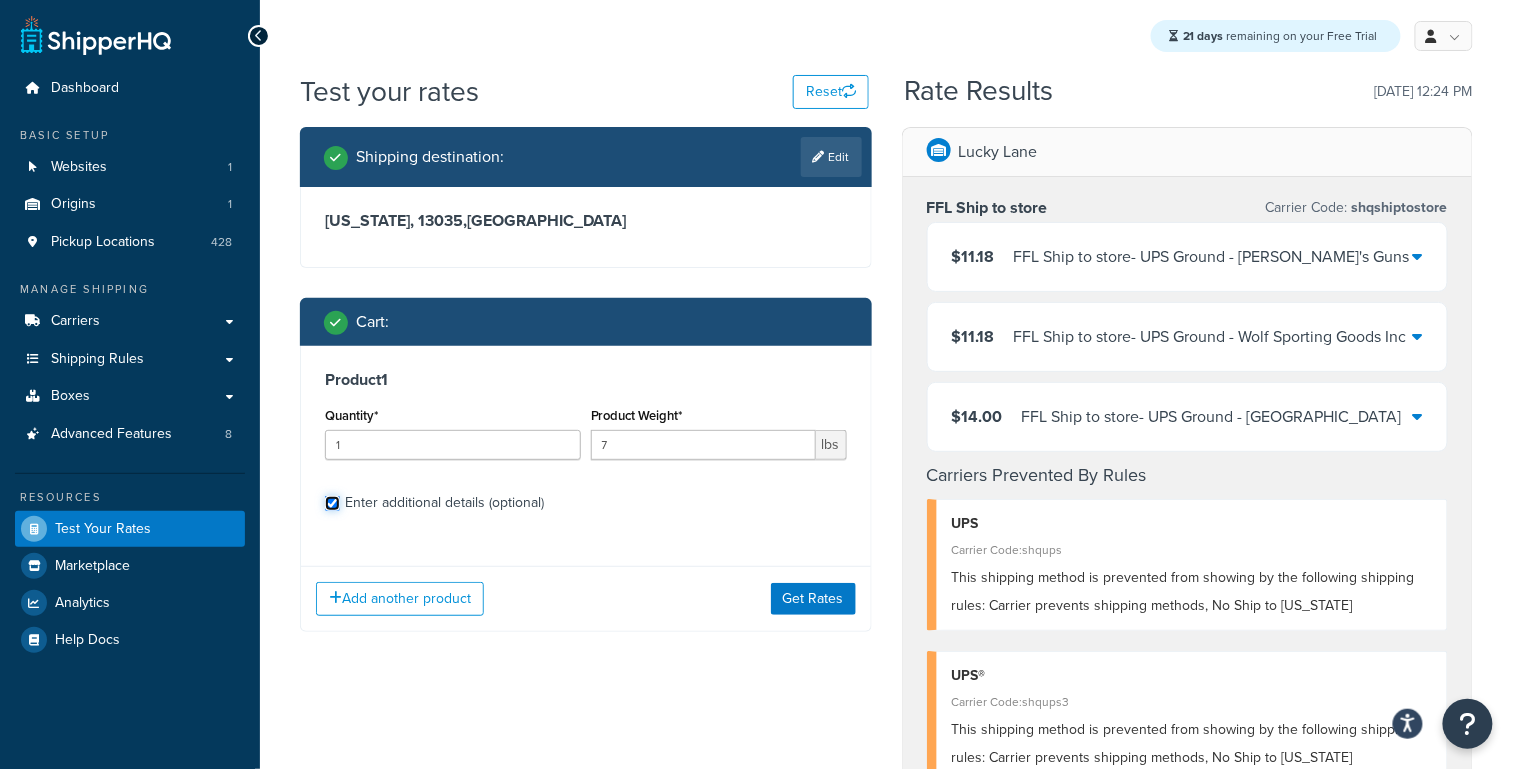checkbox on "true" 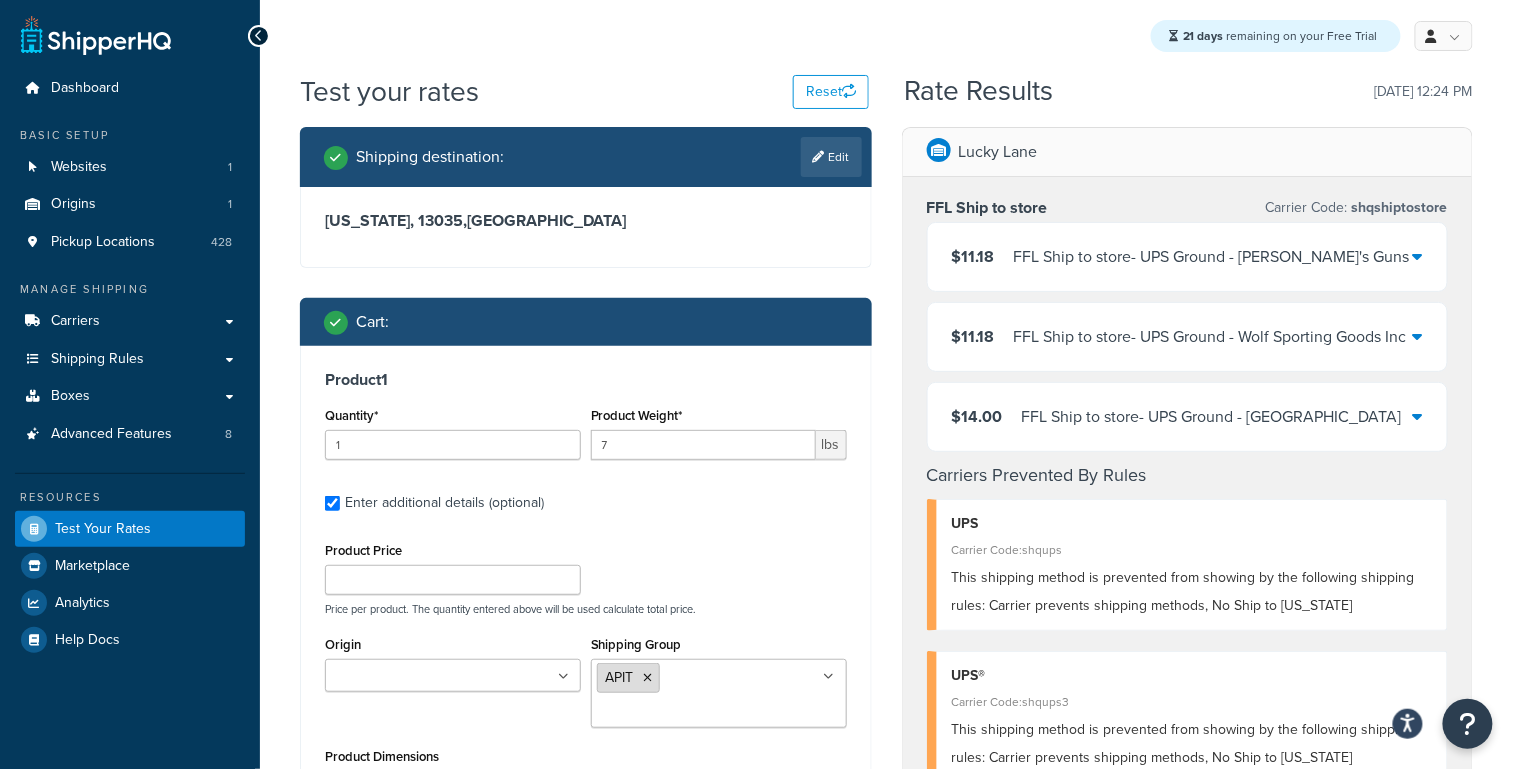 click at bounding box center (648, 678) 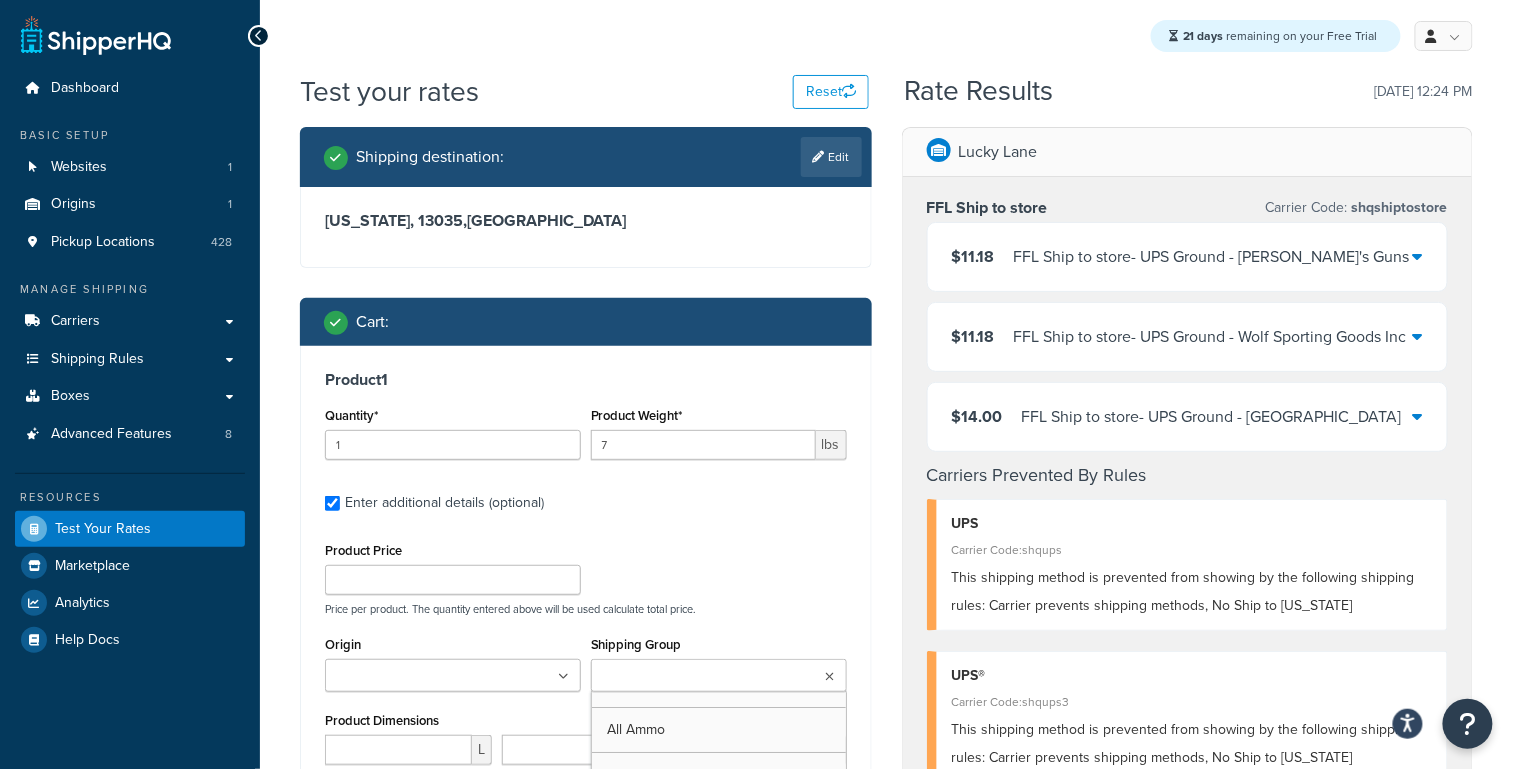 click on "Shipping Group" at bounding box center [685, 677] 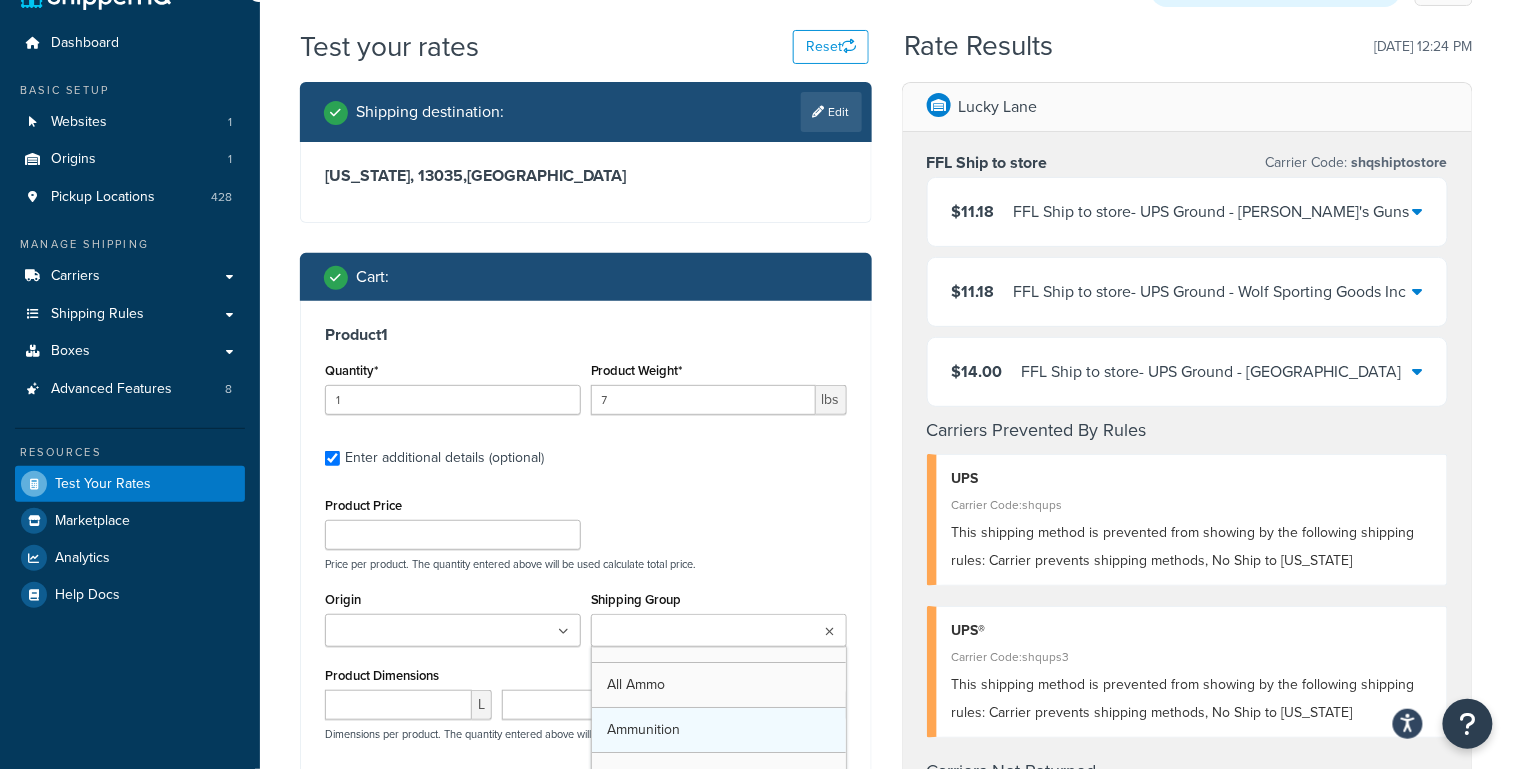 scroll, scrollTop: 86, scrollLeft: 0, axis: vertical 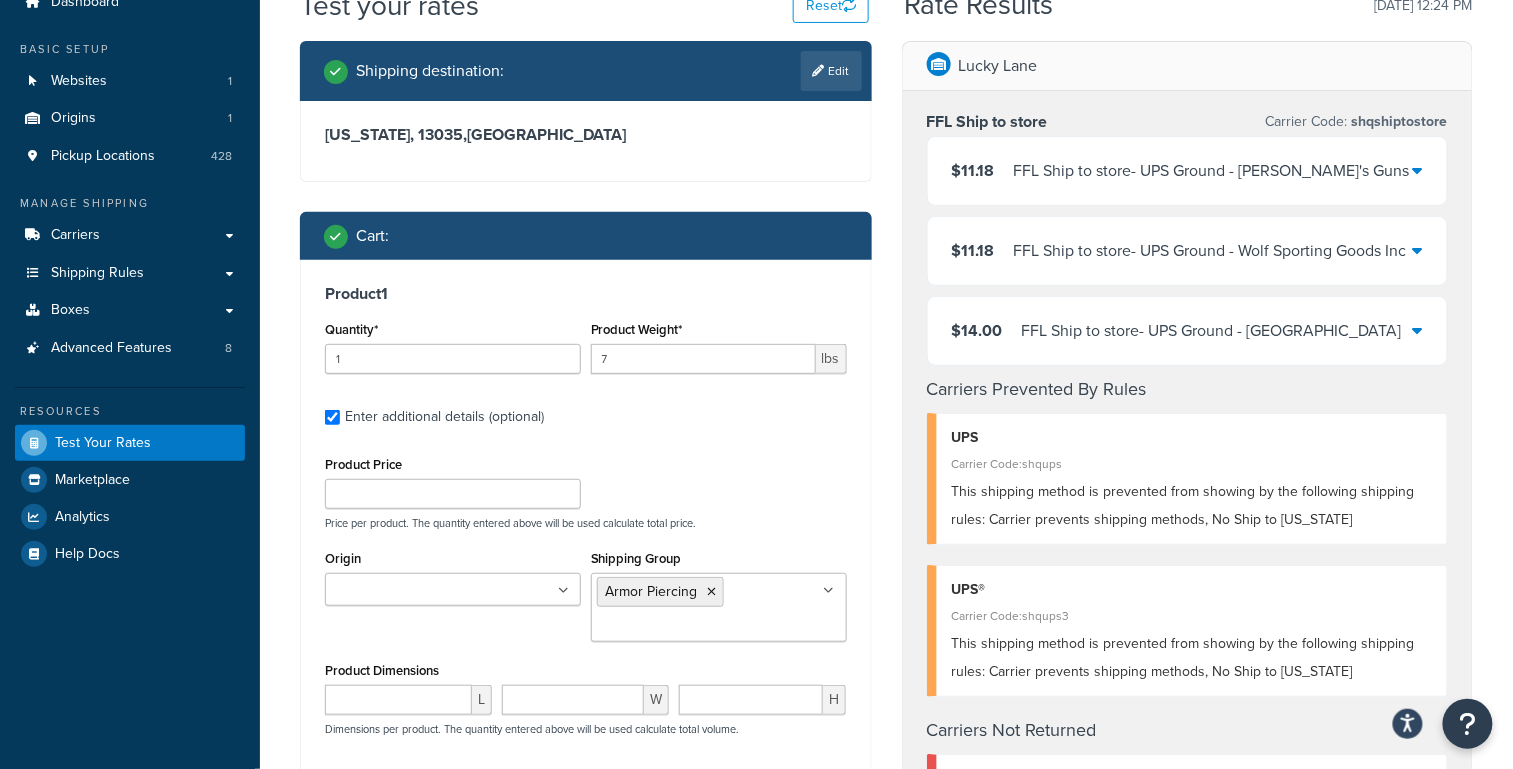 drag, startPoint x: 871, startPoint y: 616, endPoint x: 825, endPoint y: 652, distance: 58.412327 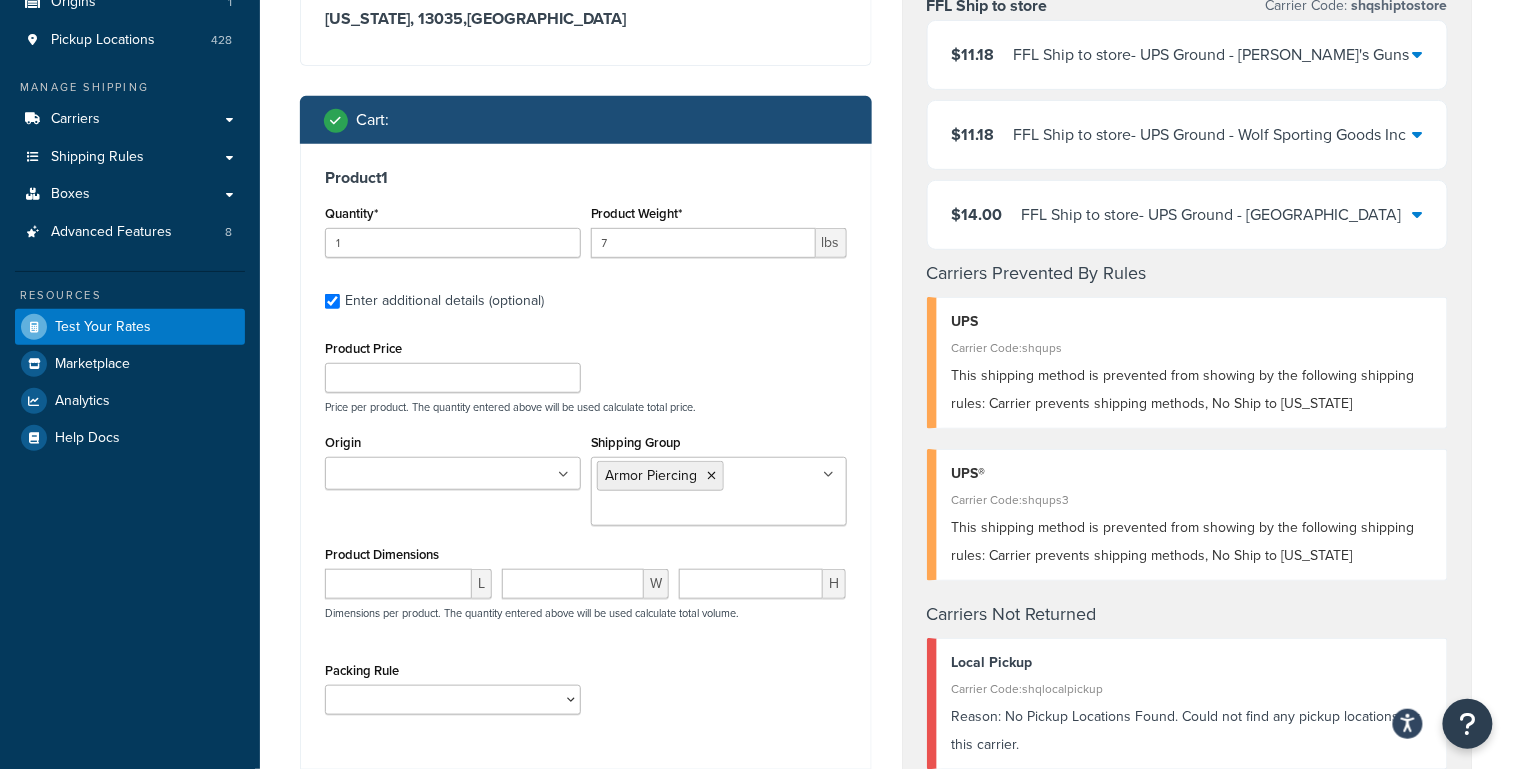 scroll, scrollTop: 390, scrollLeft: 0, axis: vertical 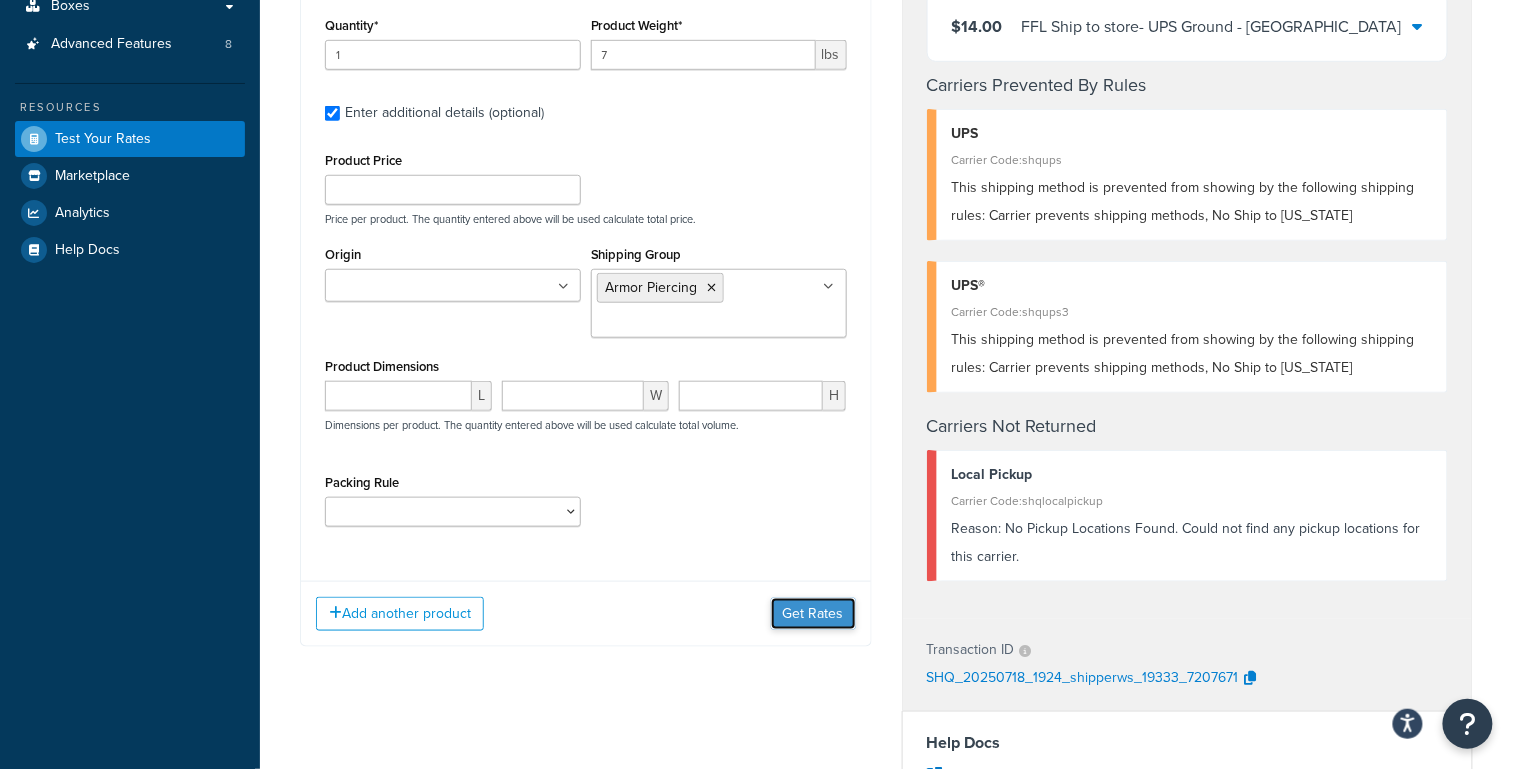 click on "Get Rates" at bounding box center [813, 614] 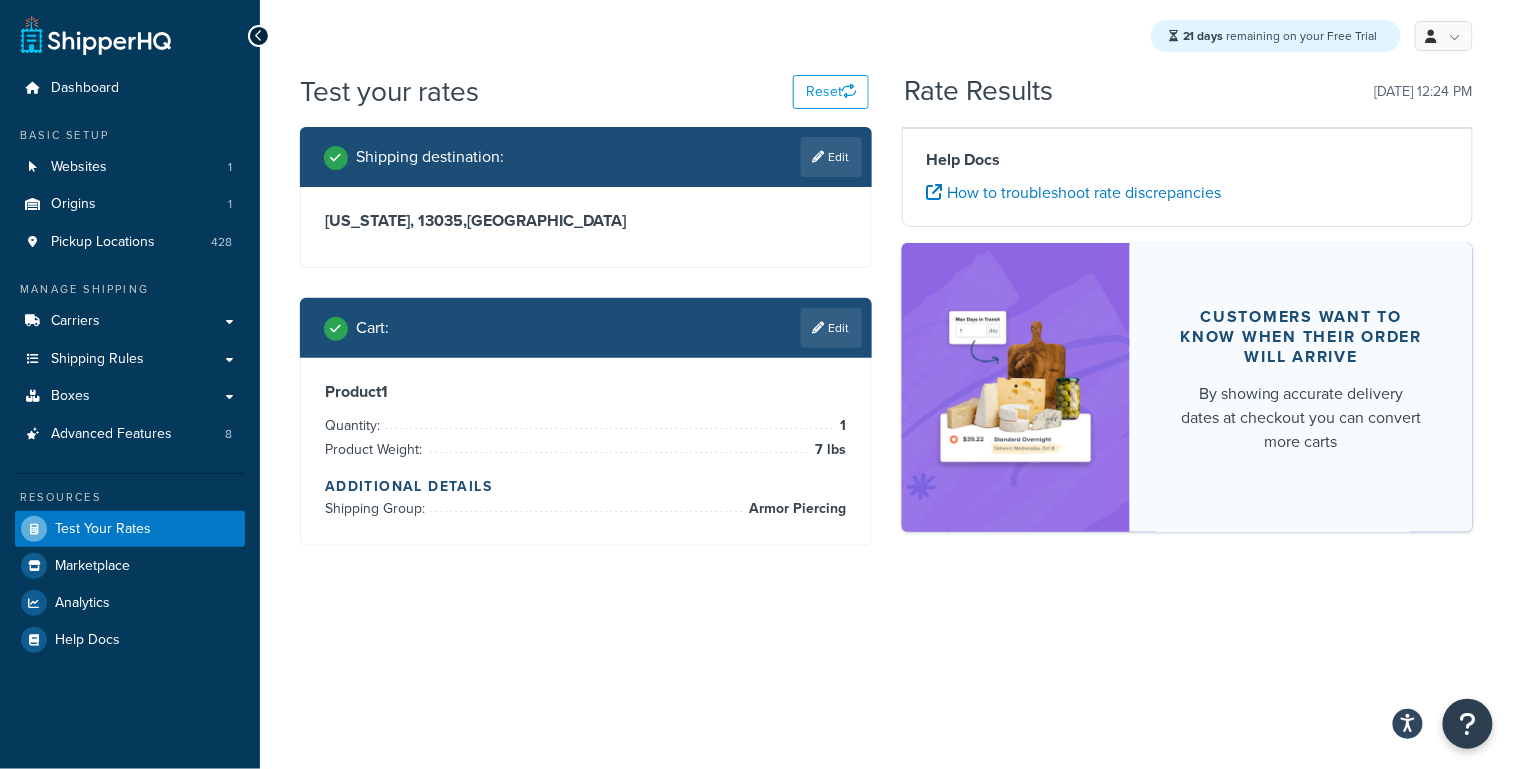 scroll, scrollTop: 0, scrollLeft: 0, axis: both 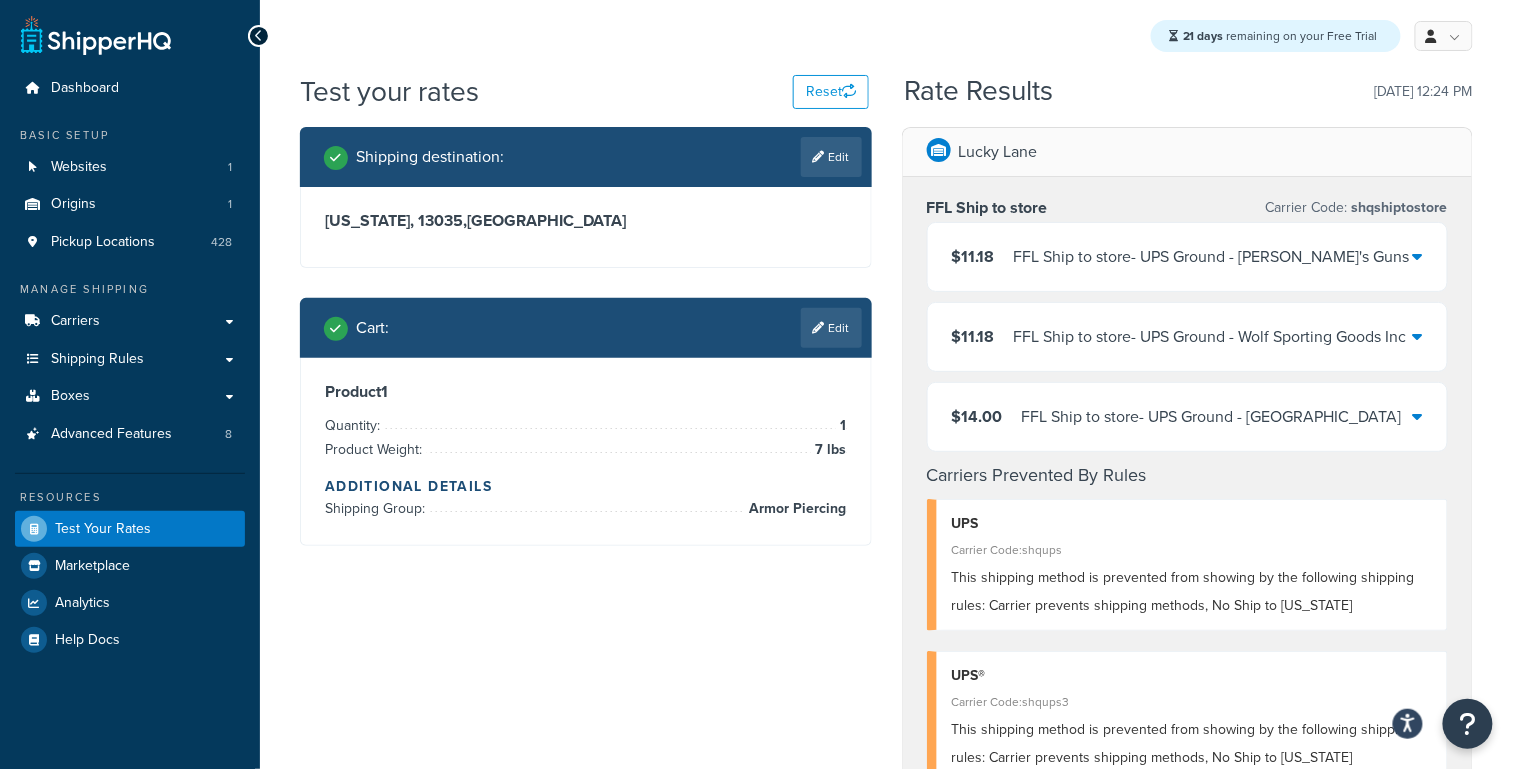 click on "Edit" at bounding box center [831, 328] 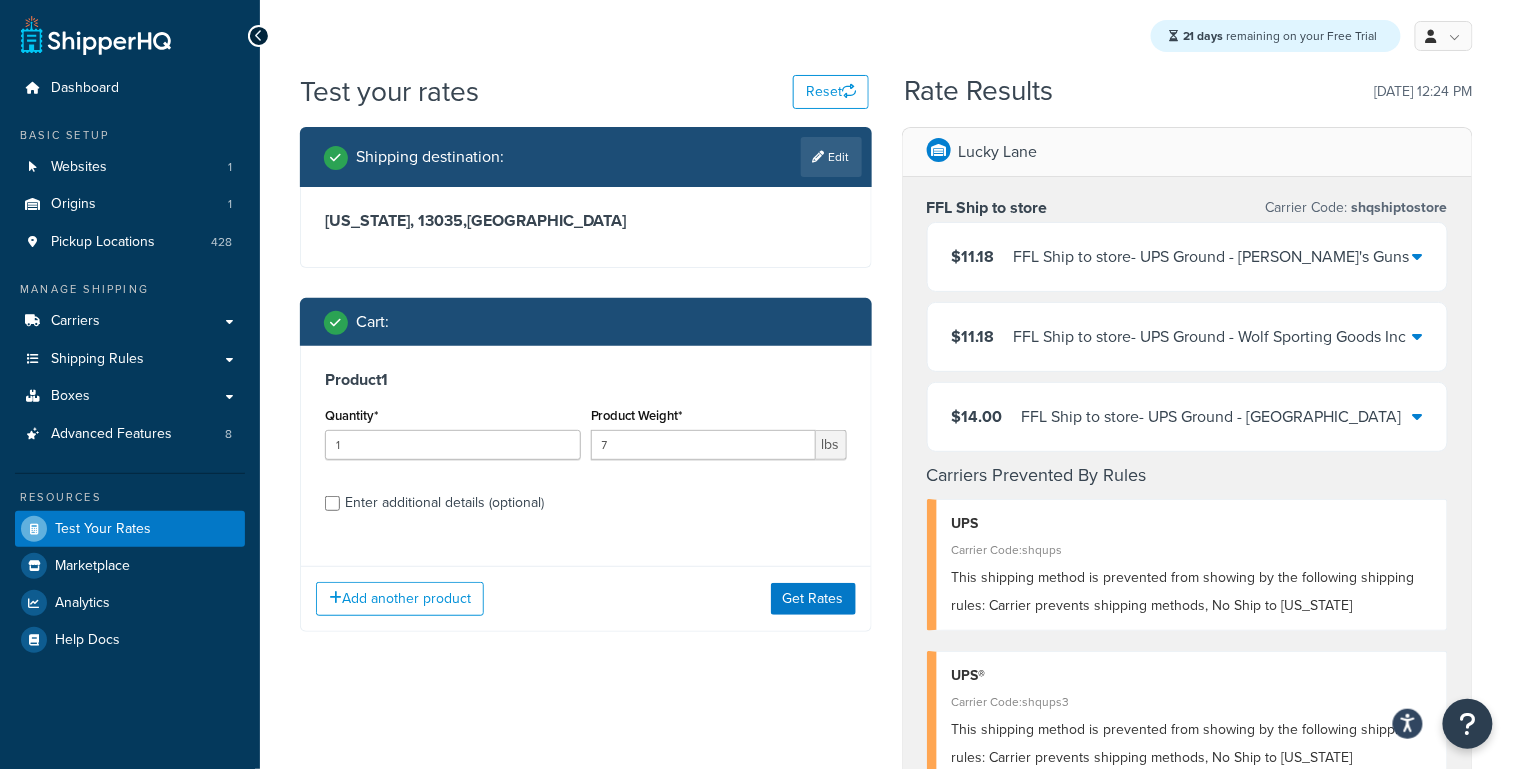 click on "Enter additional details (optional)" at bounding box center [444, 503] 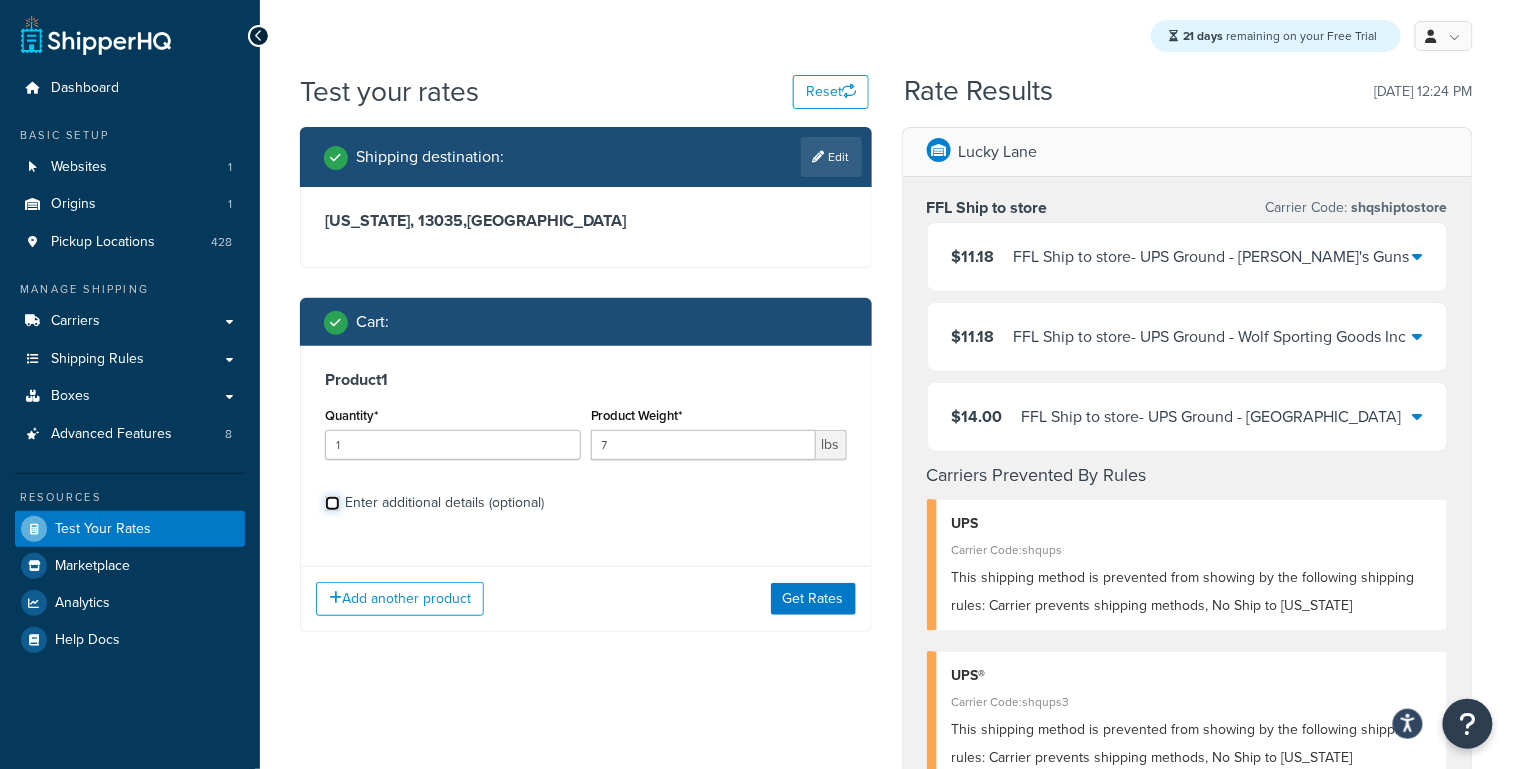 click on "Enter additional details (optional)" at bounding box center [332, 503] 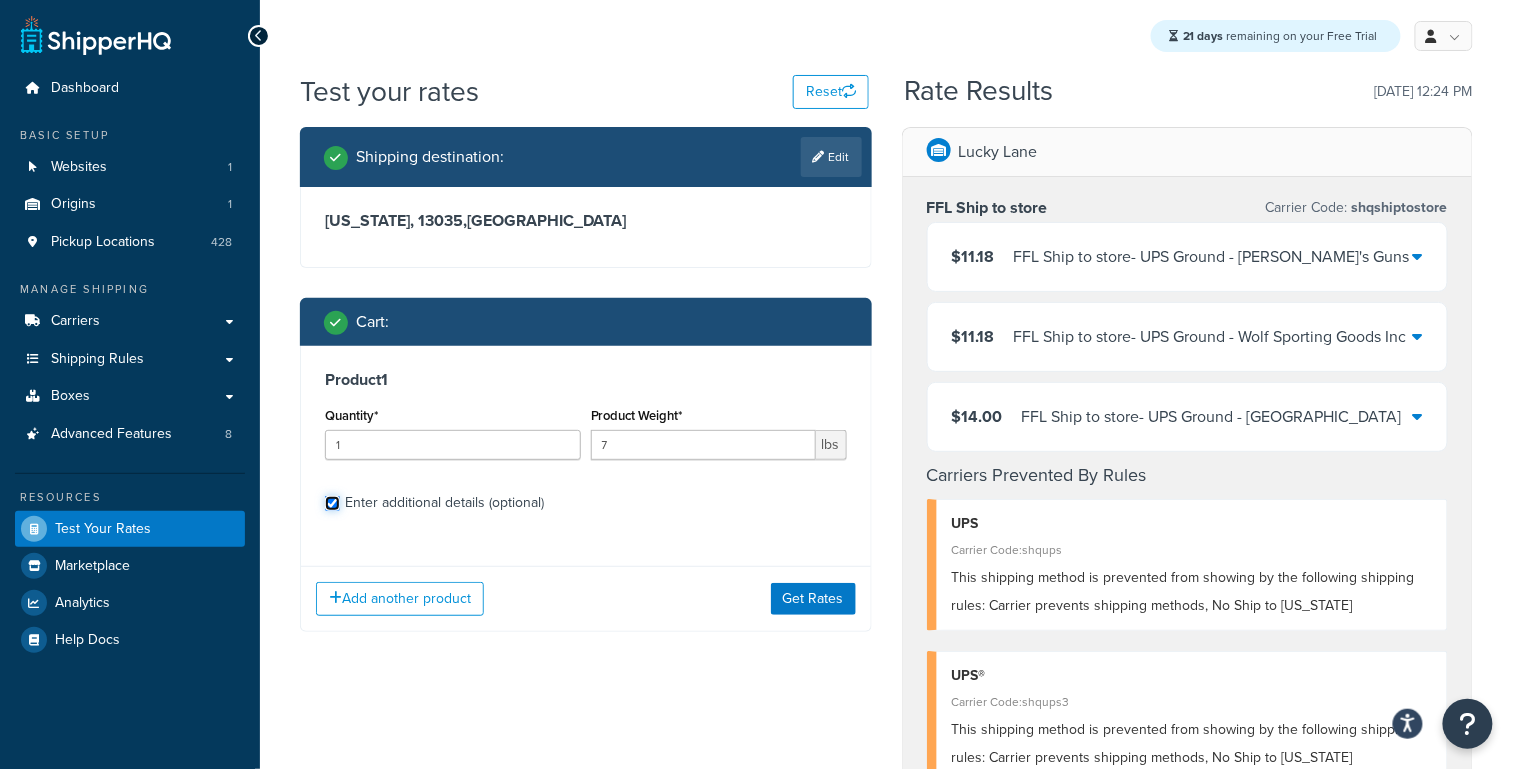 checkbox on "true" 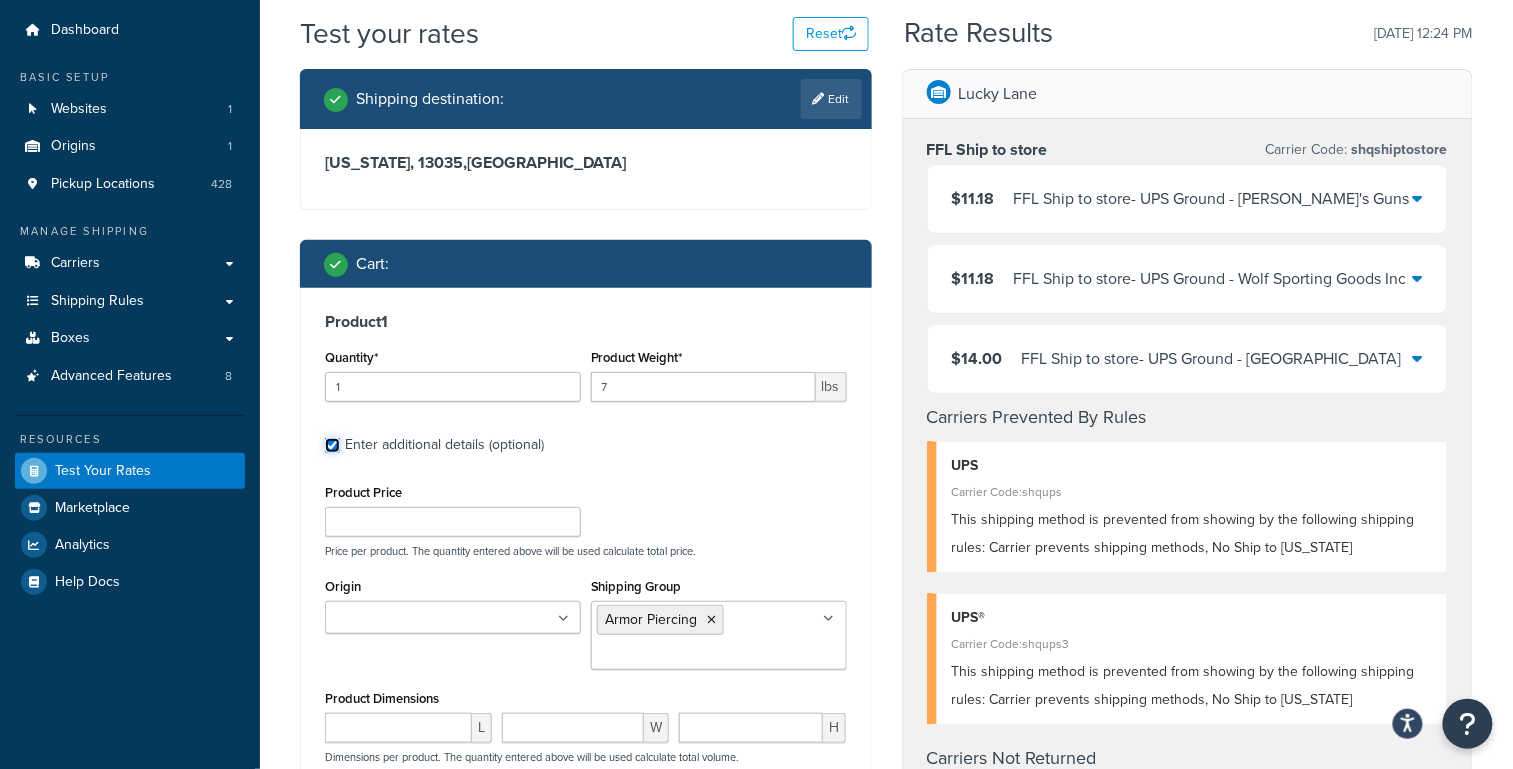scroll, scrollTop: 86, scrollLeft: 0, axis: vertical 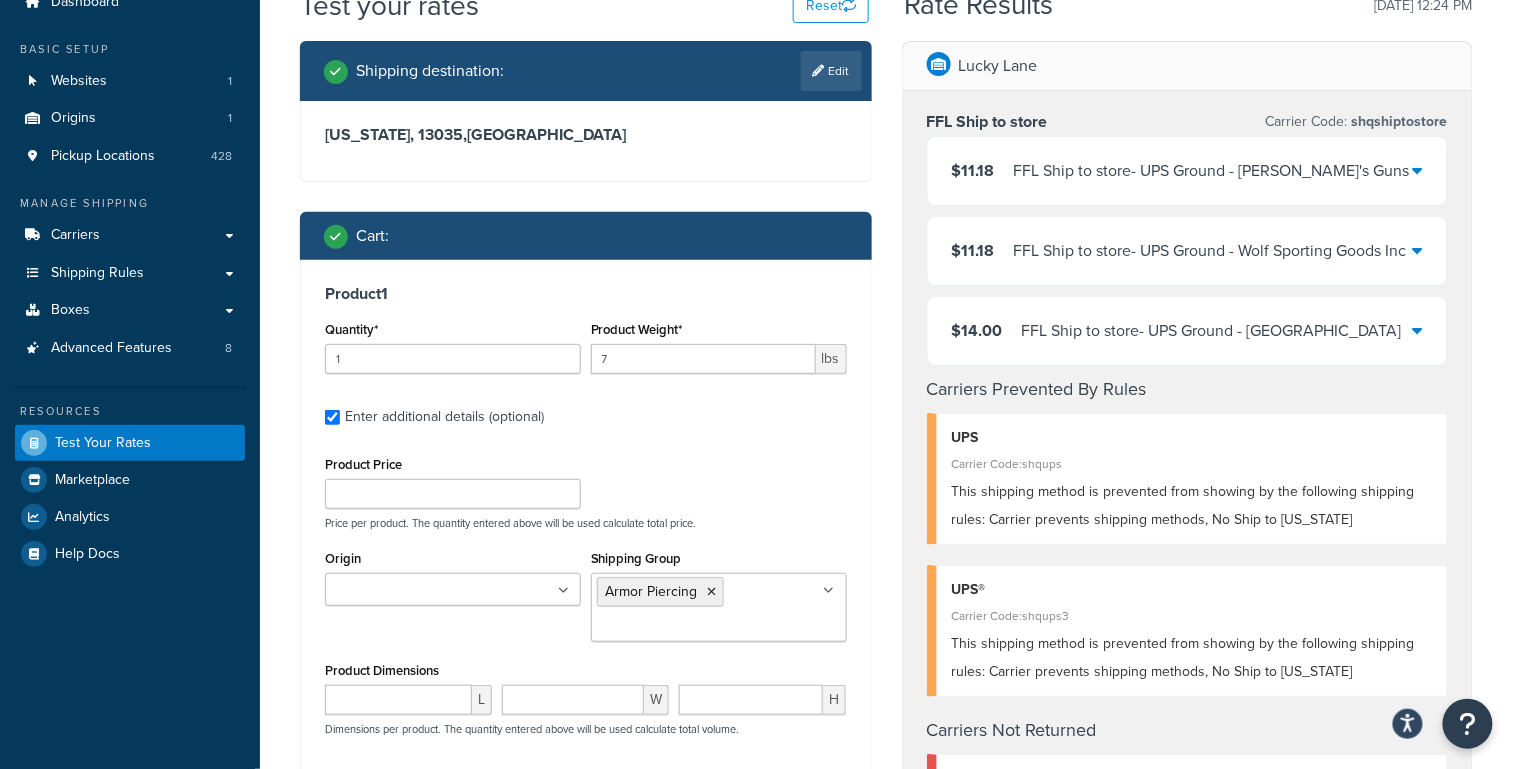 drag, startPoint x: 710, startPoint y: 591, endPoint x: 677, endPoint y: 589, distance: 33.06055 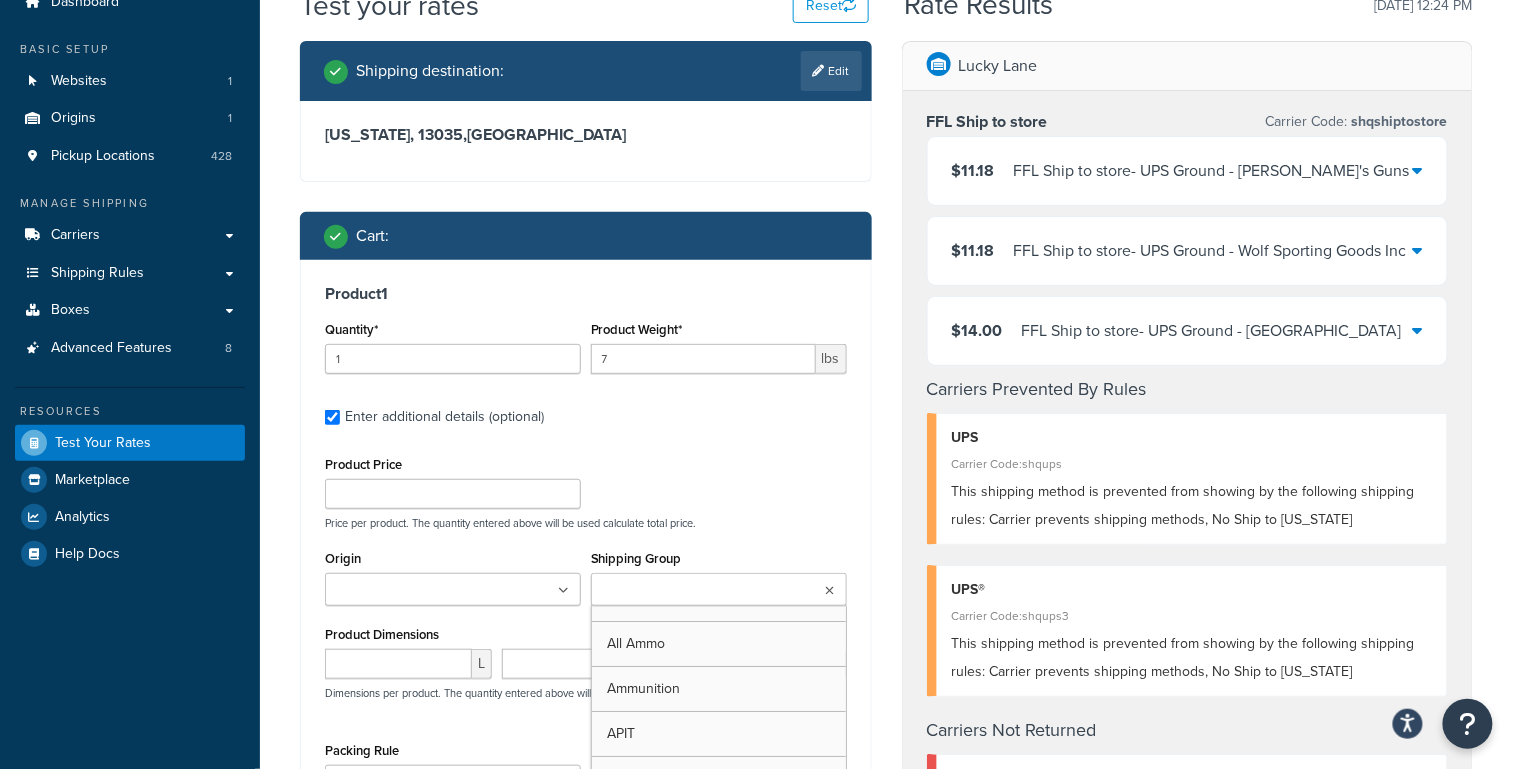 click on "Shipping Group" at bounding box center [685, 591] 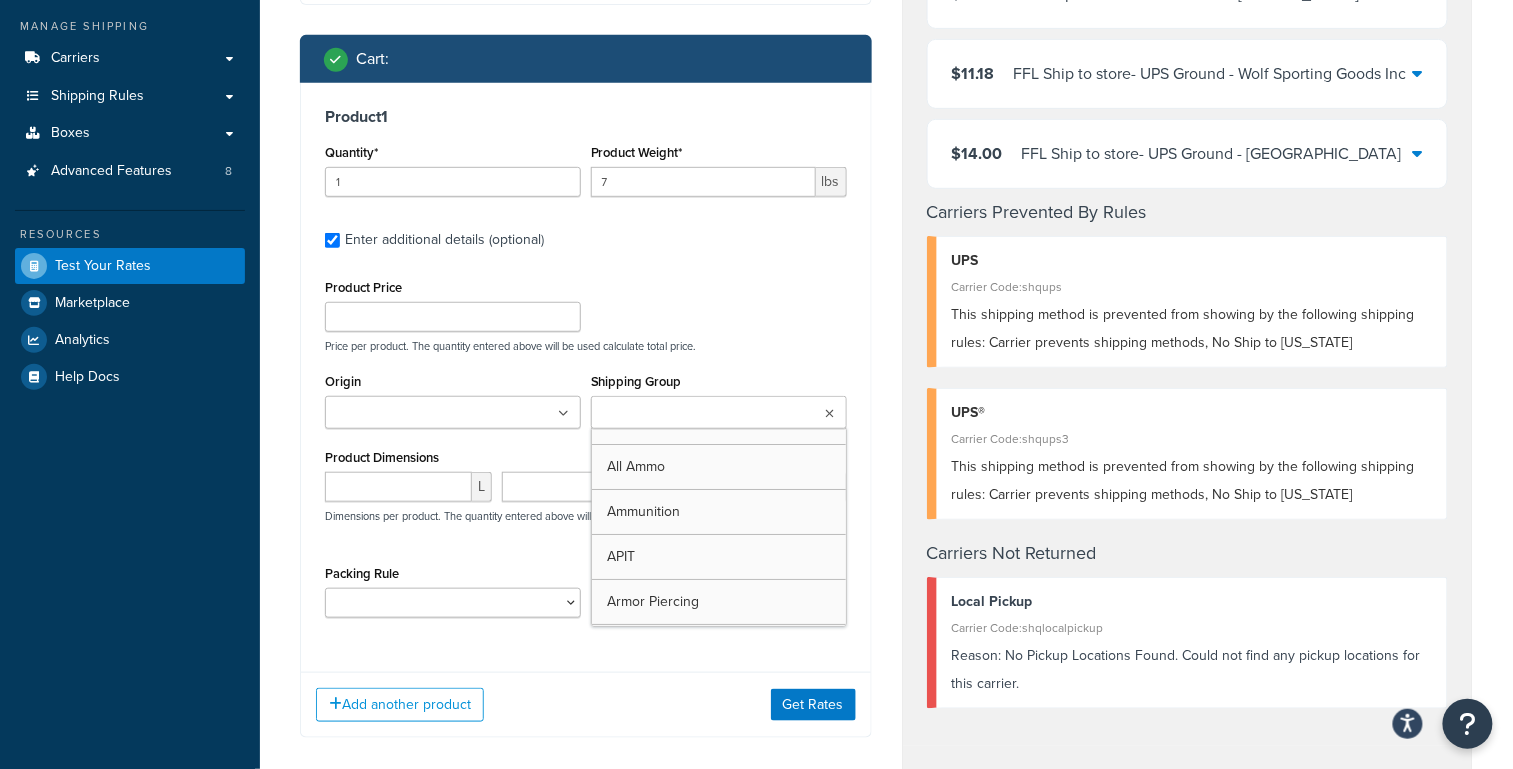 scroll, scrollTop: 299, scrollLeft: 0, axis: vertical 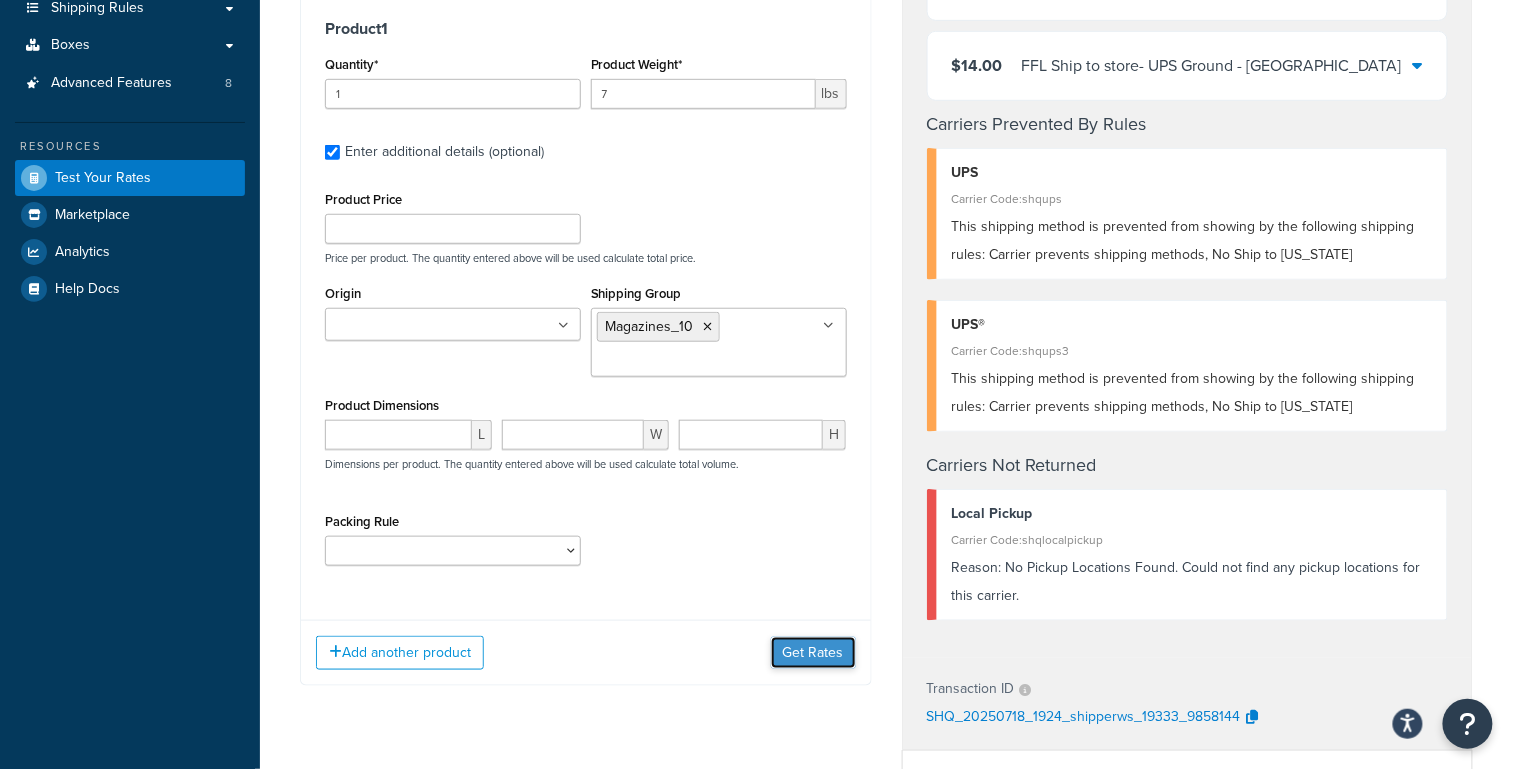 click on "Get Rates" at bounding box center [813, 653] 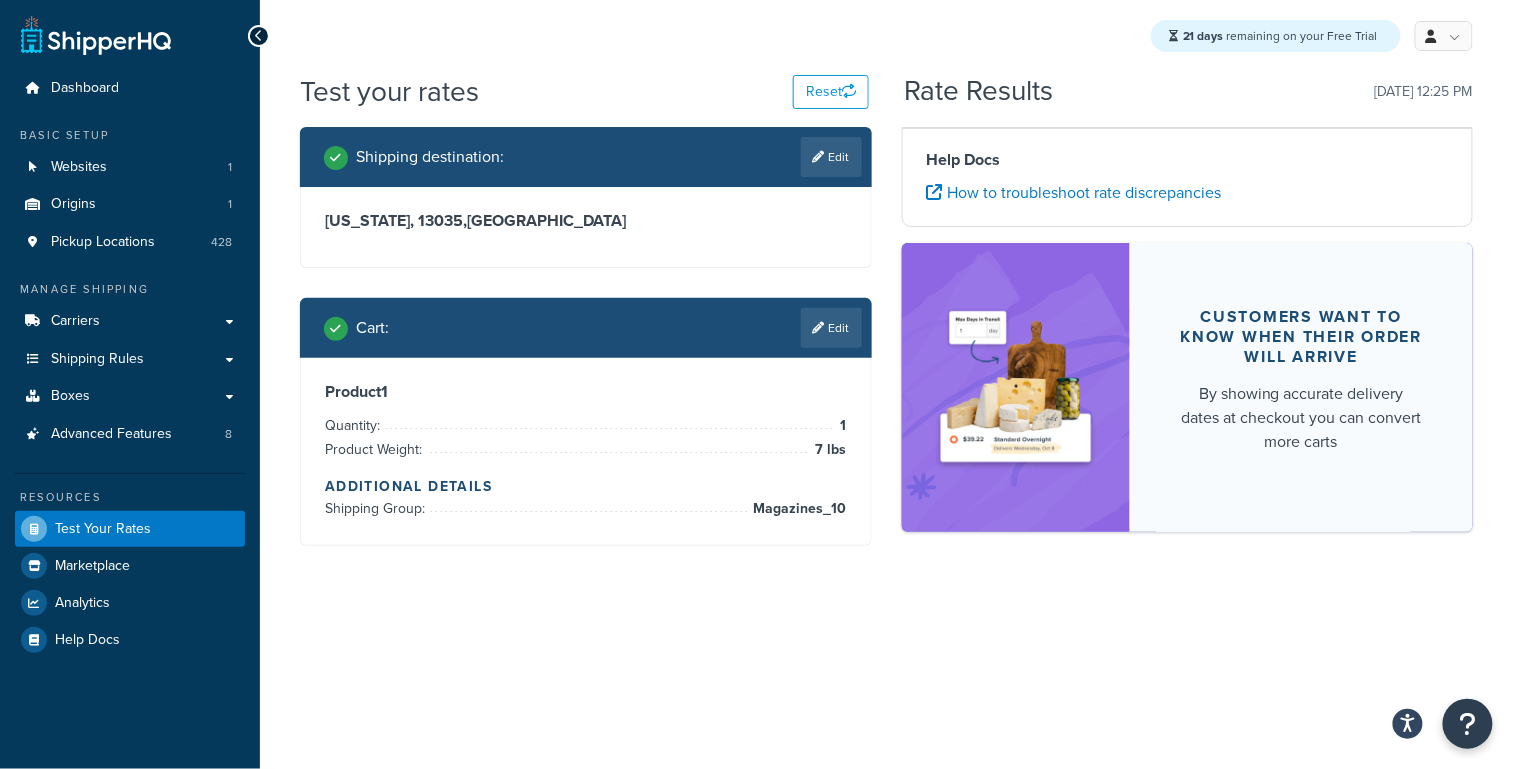 scroll, scrollTop: 0, scrollLeft: 0, axis: both 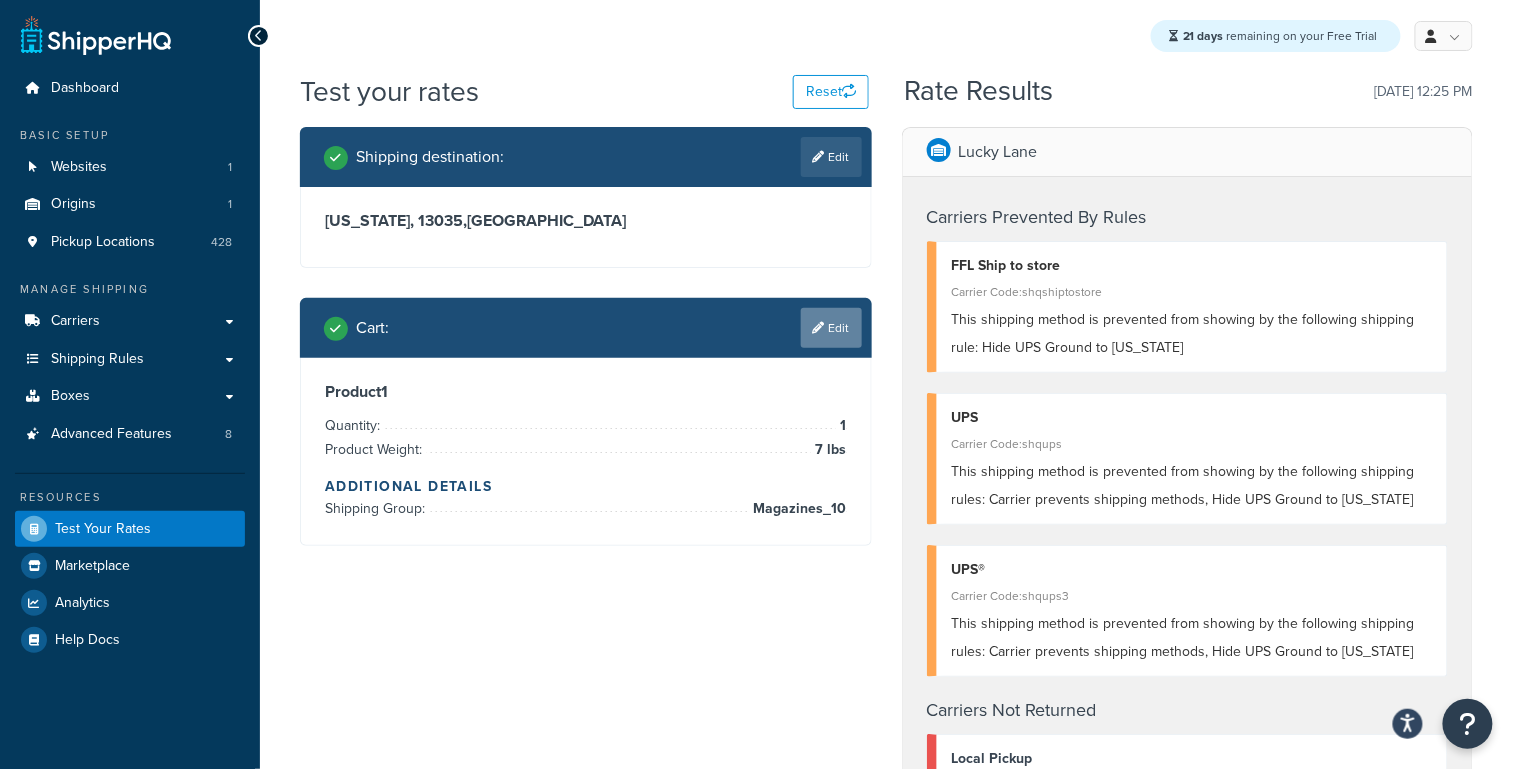 click on "Edit" at bounding box center [831, 328] 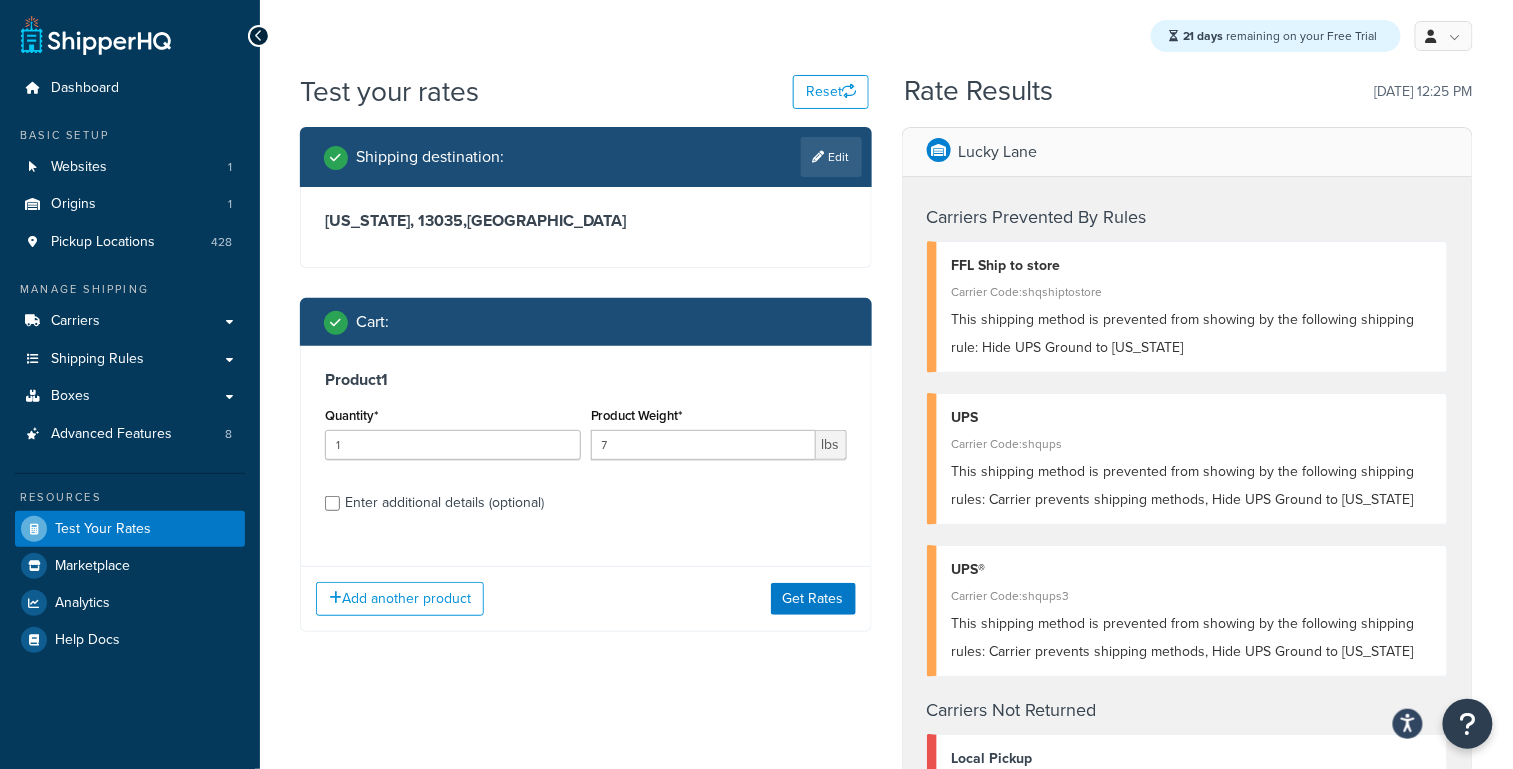 click on "Enter additional details (optional)" at bounding box center [444, 503] 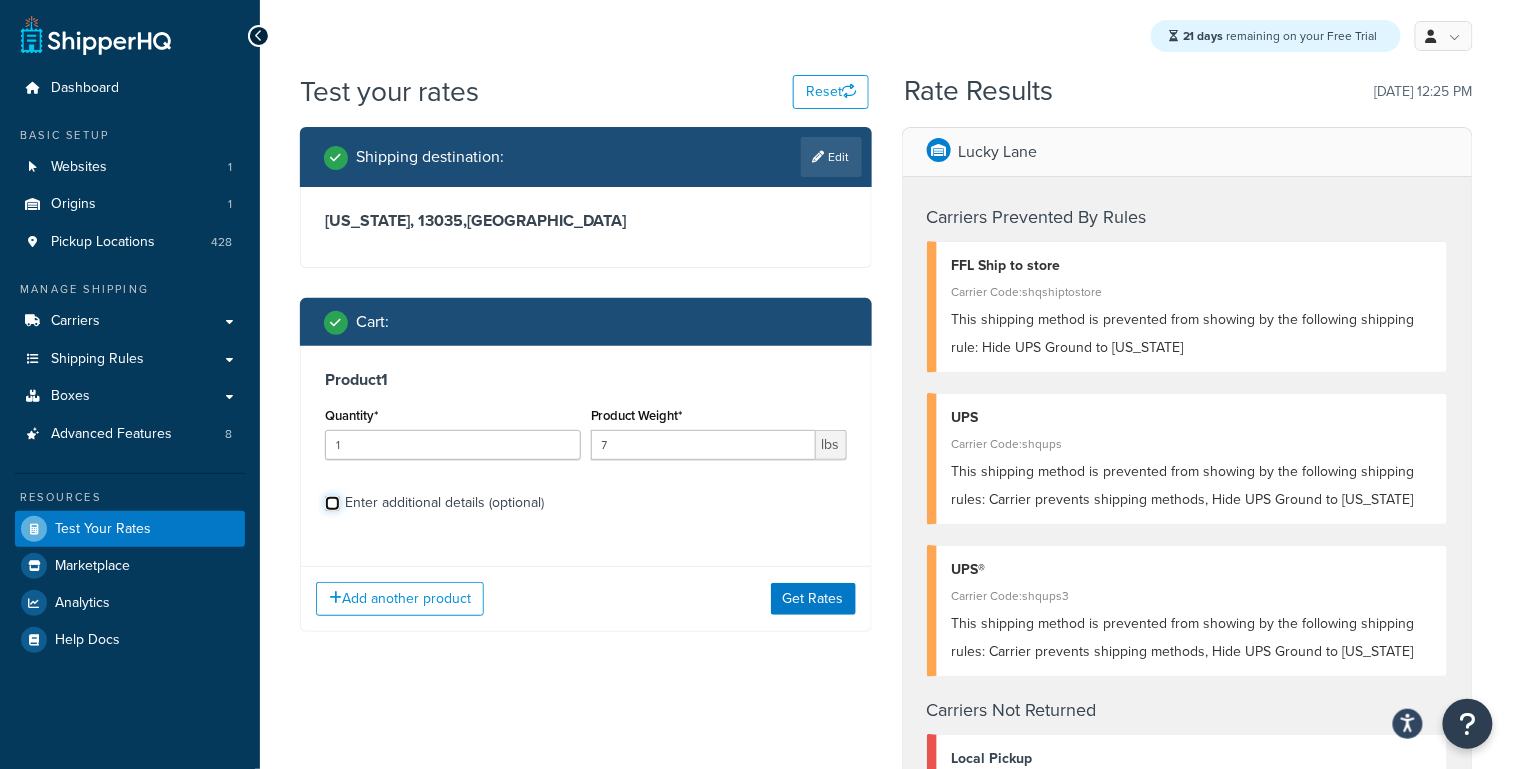 click on "Enter additional details (optional)" at bounding box center (332, 503) 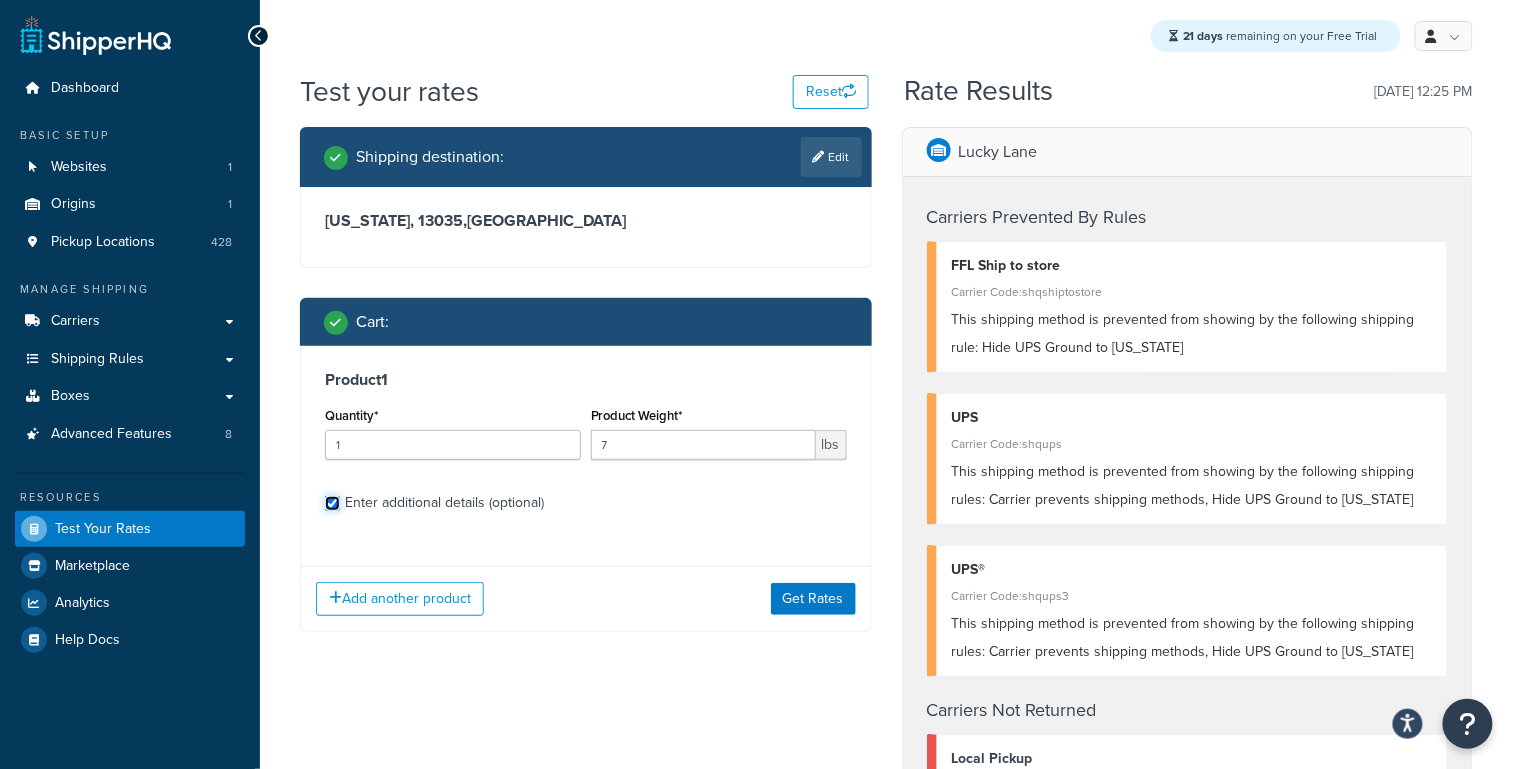 checkbox on "true" 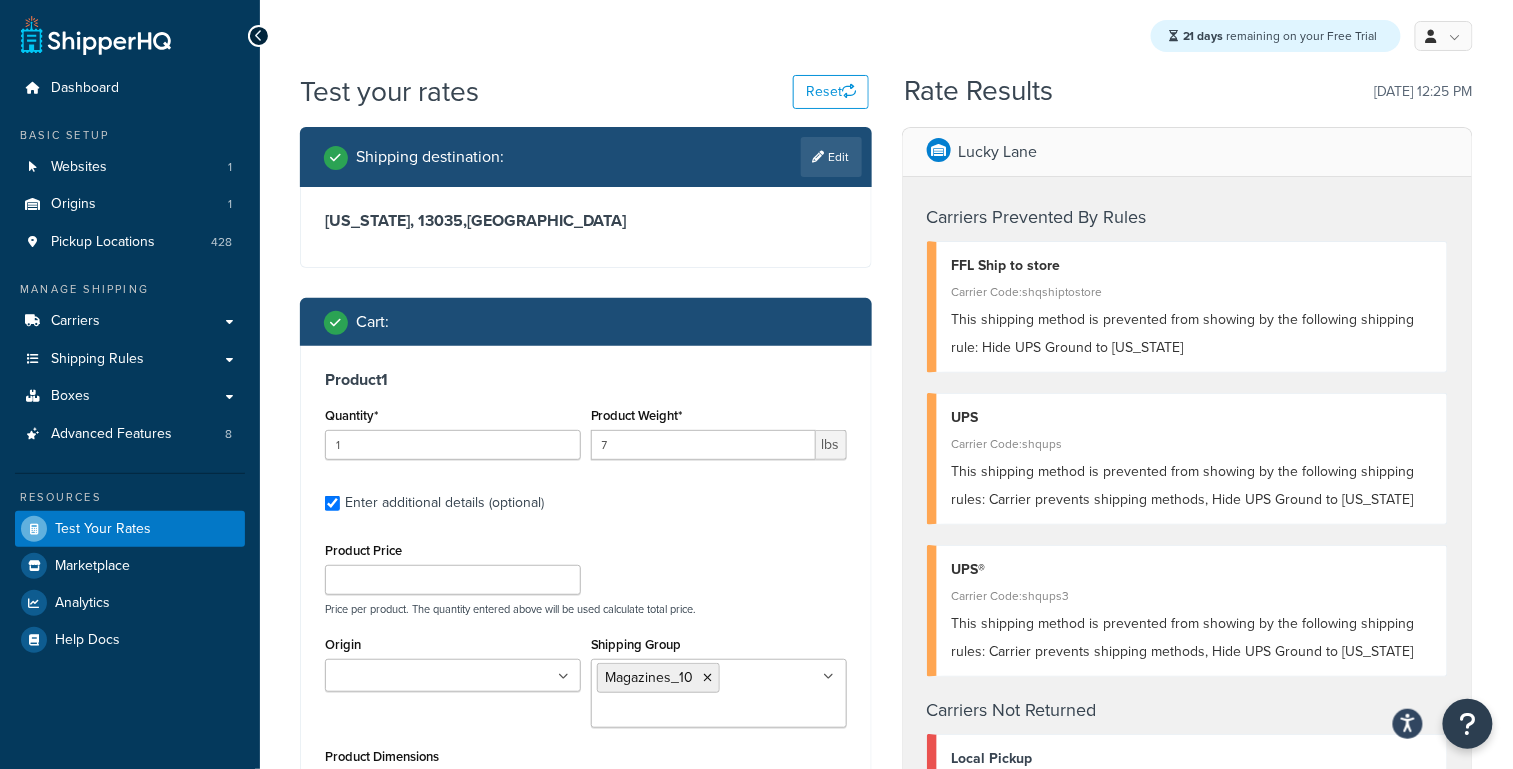 click on "Magazines_10" at bounding box center (719, 693) 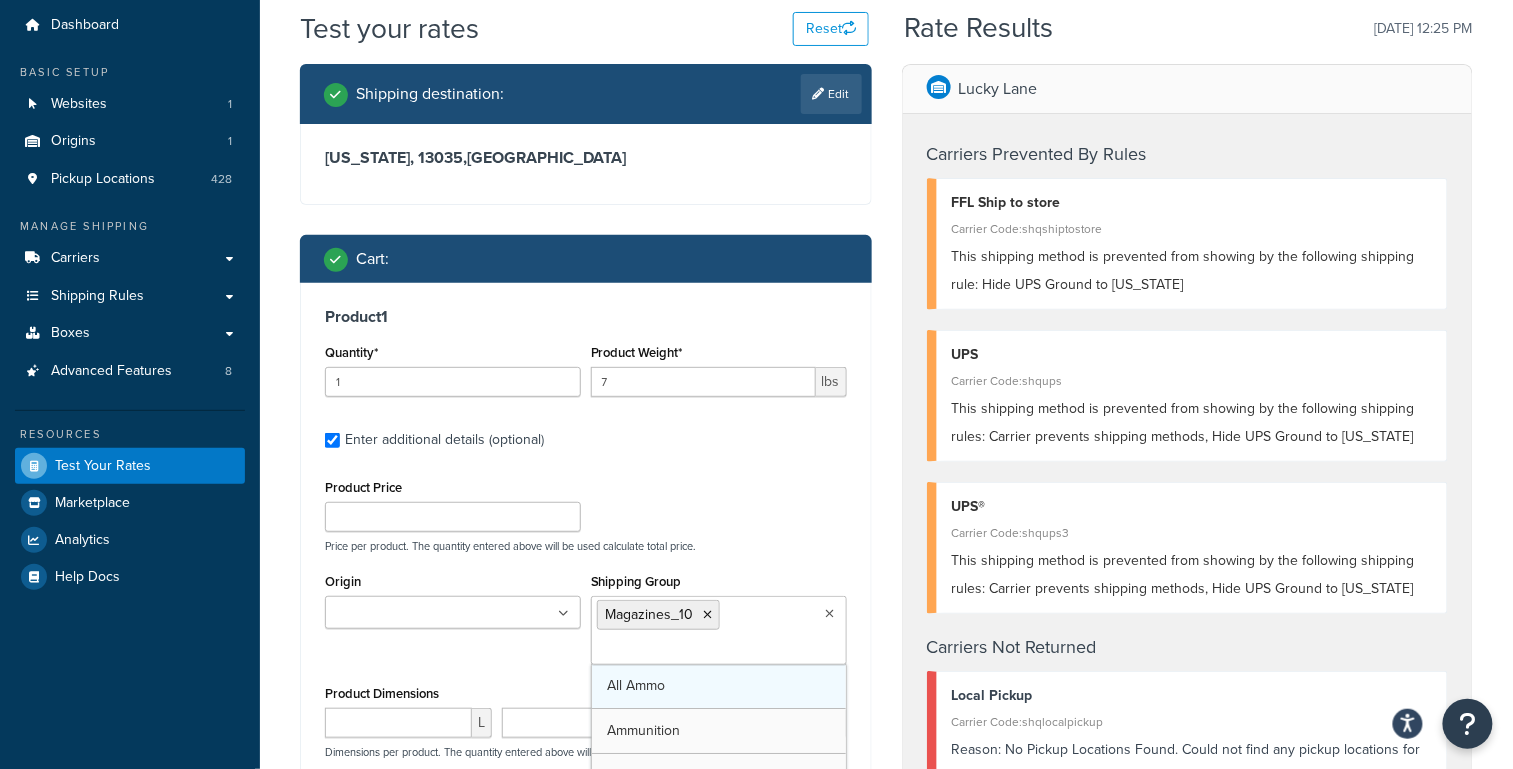 scroll, scrollTop: 114, scrollLeft: 0, axis: vertical 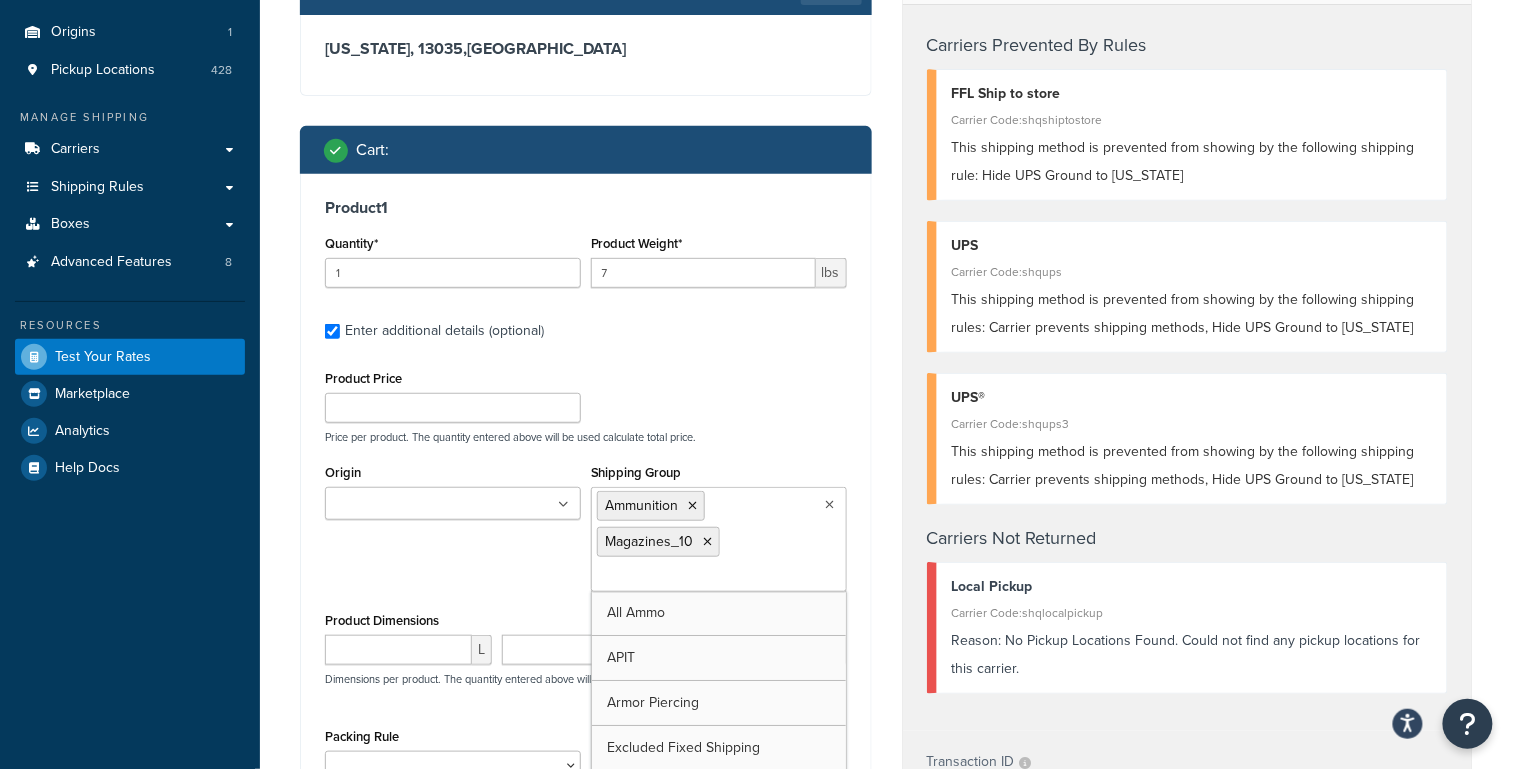 click on "Product  1 Quantity*   1 Product Weight*   7 lbs   Enter additional details (optional) Product Price   Price per product. The quantity entered above will be used calculate total price. Origin   Lucky Lane Shipping Group   Ammunition   Magazines_10   All Ammo APIT Armor Piercing Excluded Fixed Shipping Extra Small Product Firearms Free_Shipping Freight Forward HazMat Large Large_Primer_Hazmat Lowers Magazines_10_15 Medium Merchandise Optic Small Small_Primer_Hazmat SureShot Exploding Target test Threaded Barrel Tracer Product Dimensions   L   W   H Dimensions per product. The quantity entered above will be used calculate total volume. Packing Rule     Ready To Ship" at bounding box center (586, 497) 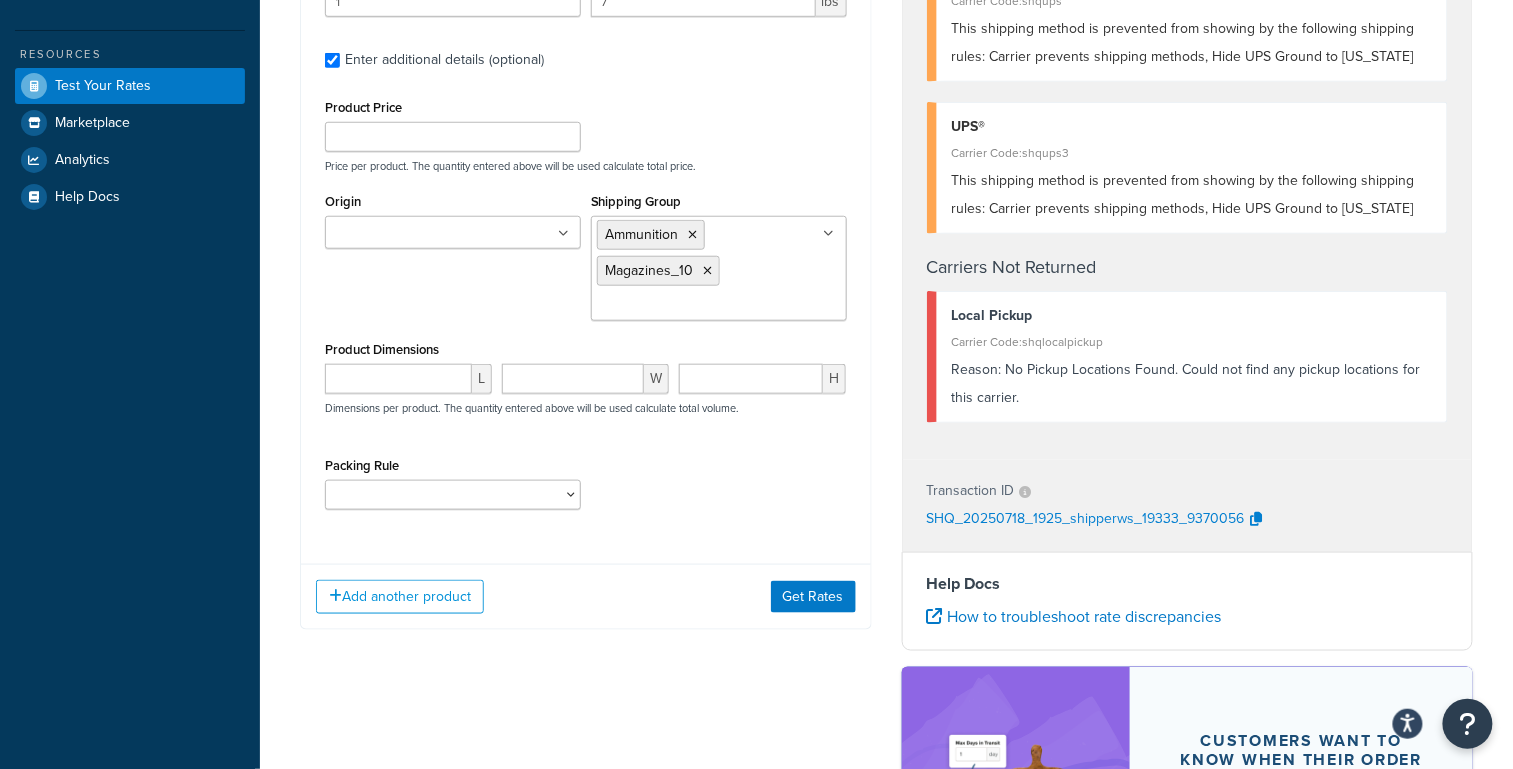 scroll, scrollTop: 498, scrollLeft: 0, axis: vertical 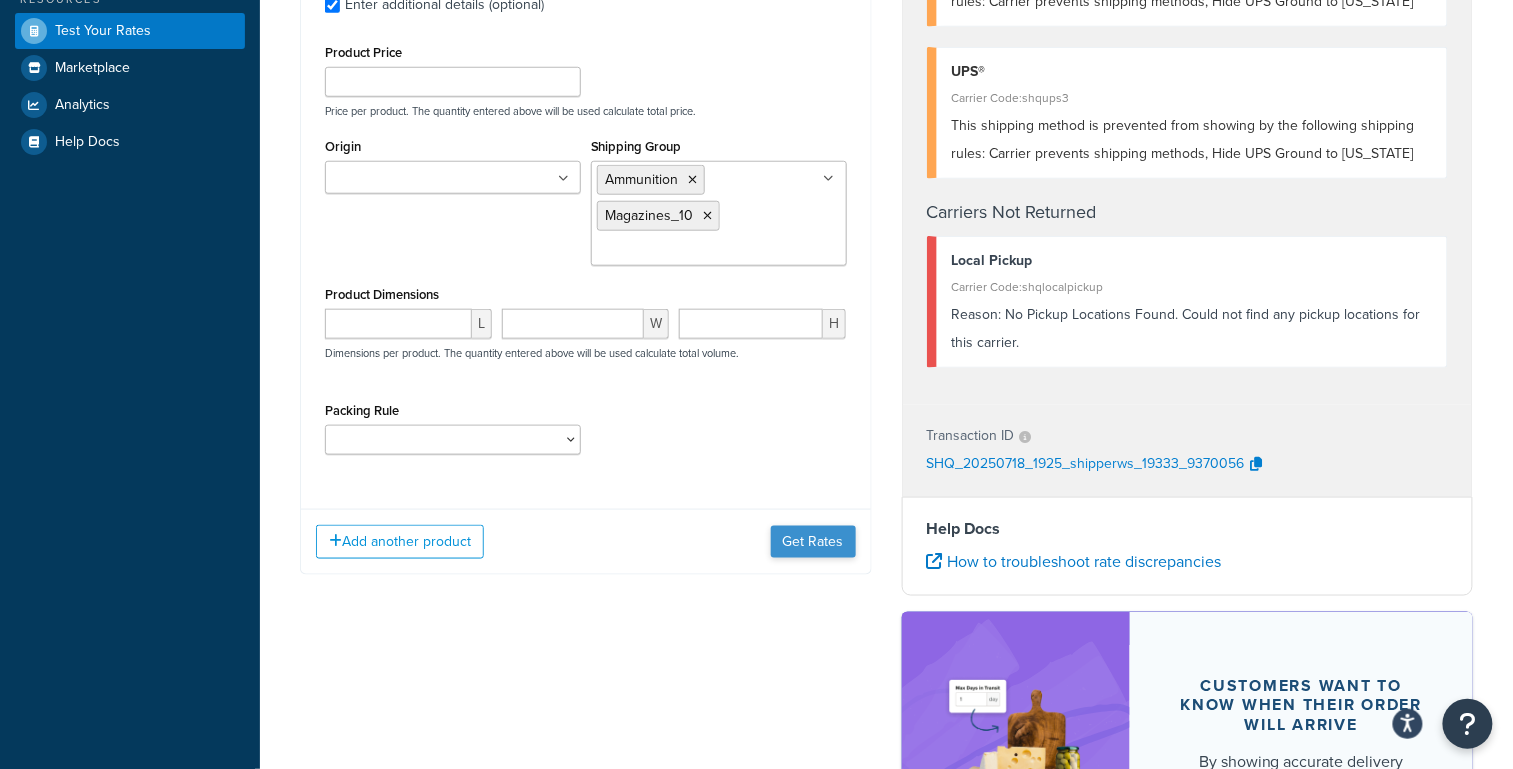 click on "Add another product Get Rates" at bounding box center [586, 541] 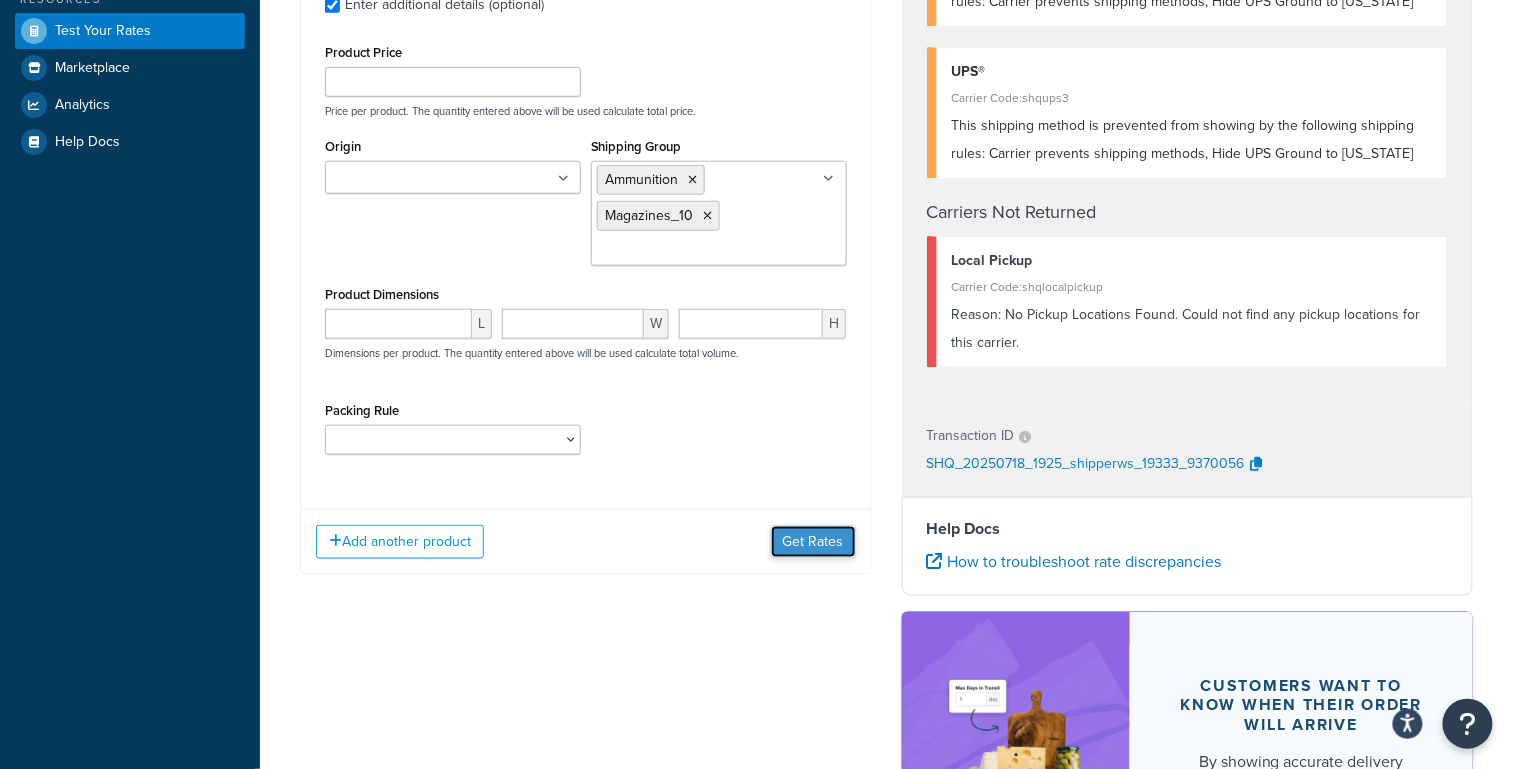 click on "Get Rates" at bounding box center [813, 542] 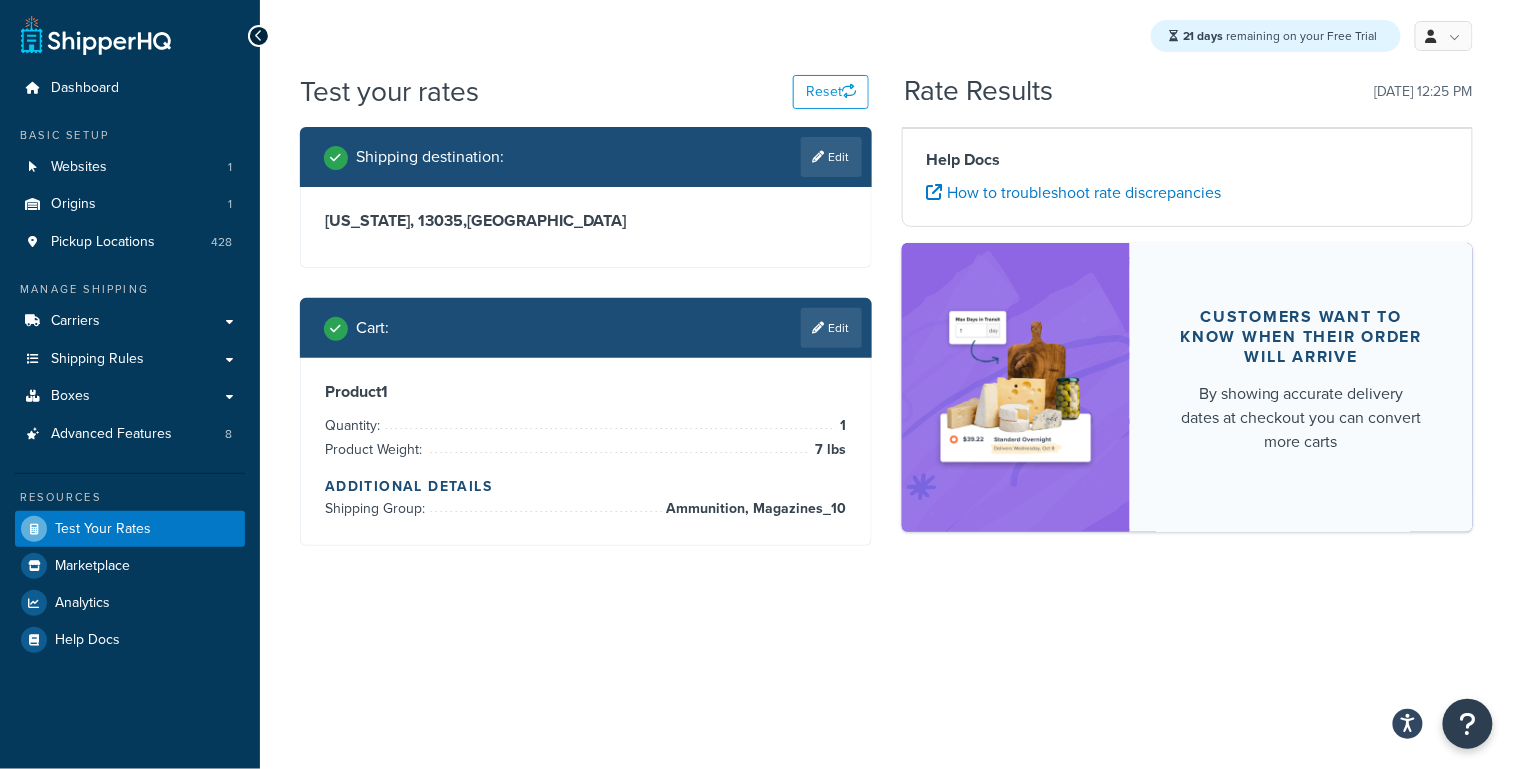 scroll, scrollTop: 0, scrollLeft: 0, axis: both 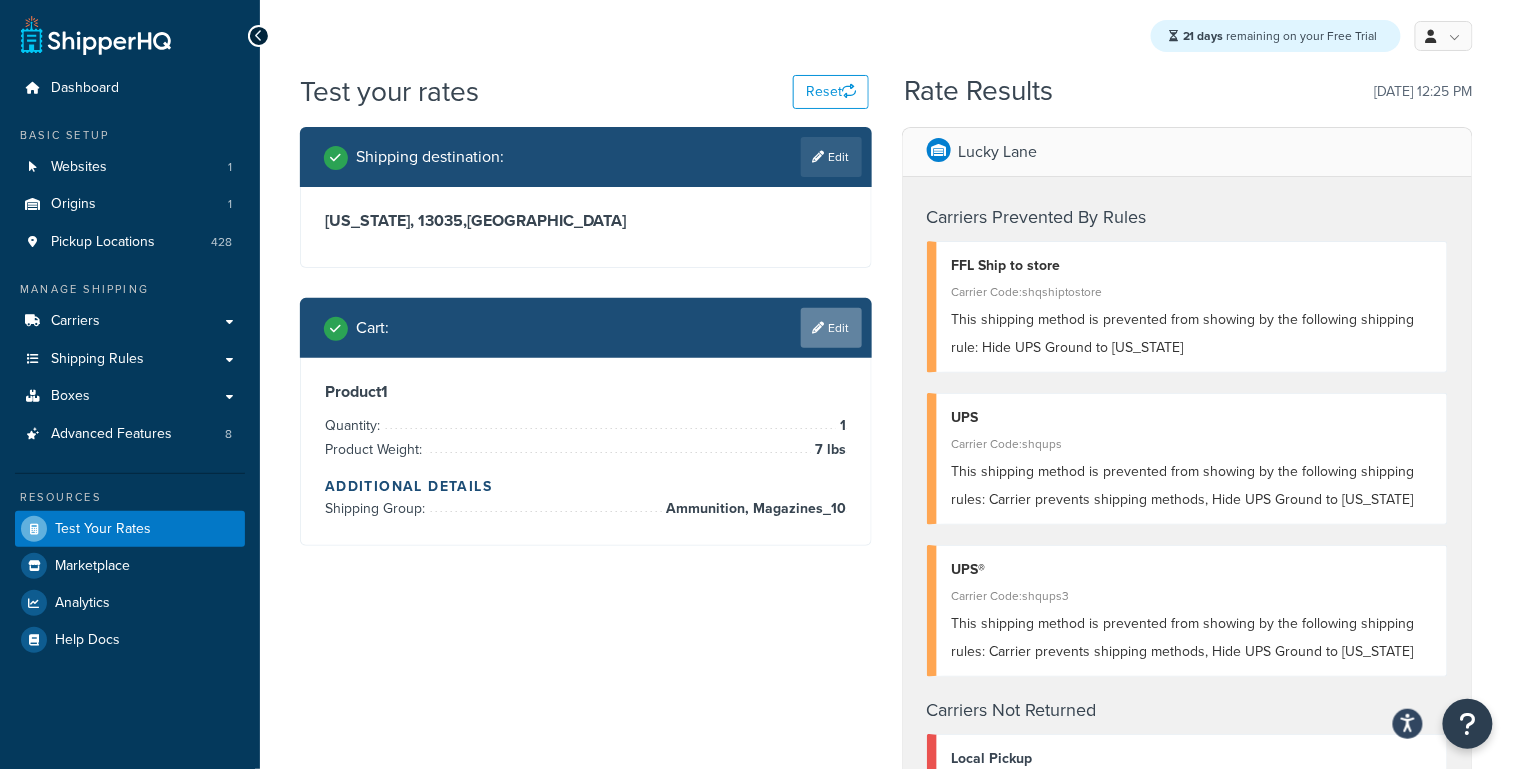 click on "Edit" at bounding box center (831, 328) 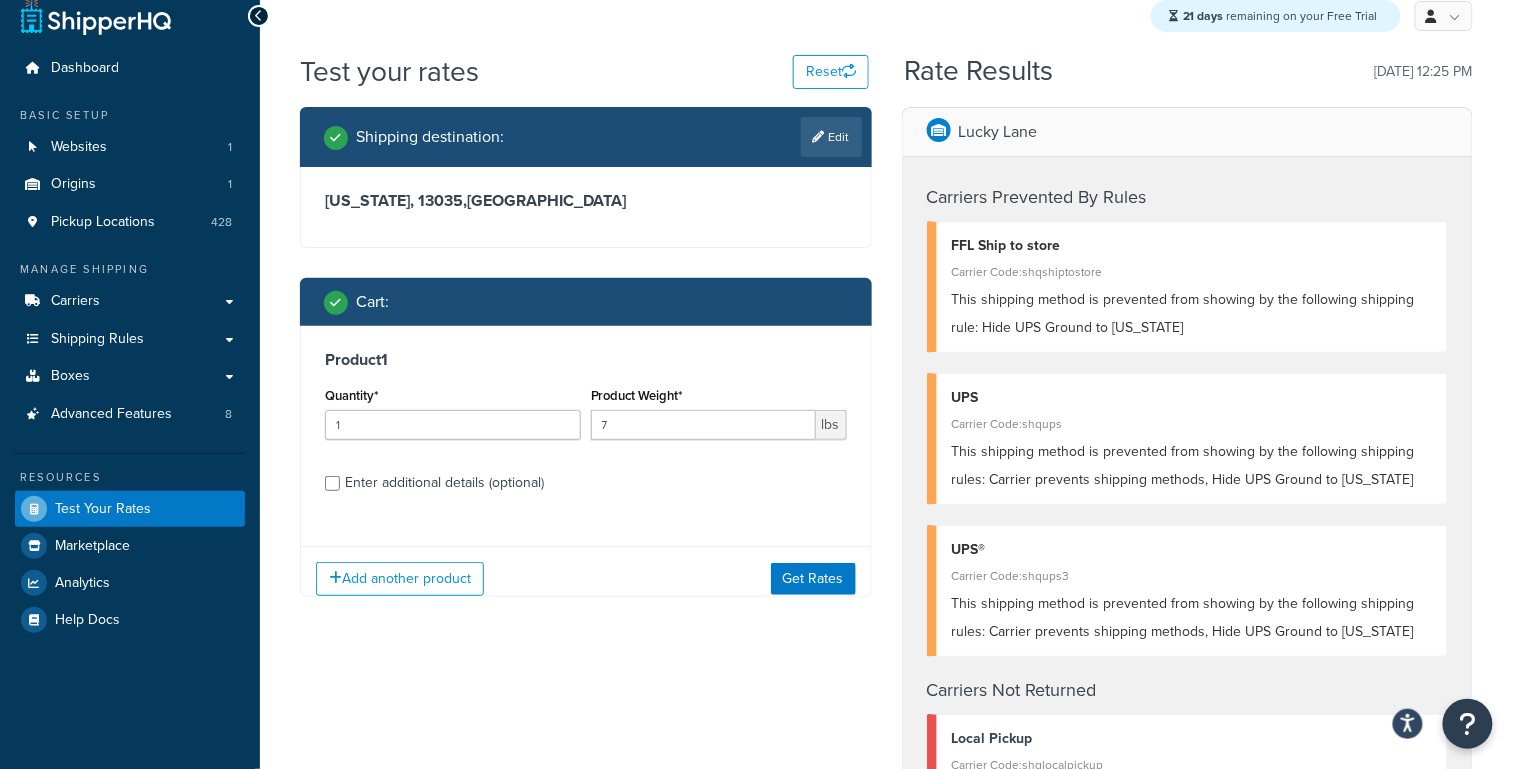 scroll, scrollTop: 50, scrollLeft: 0, axis: vertical 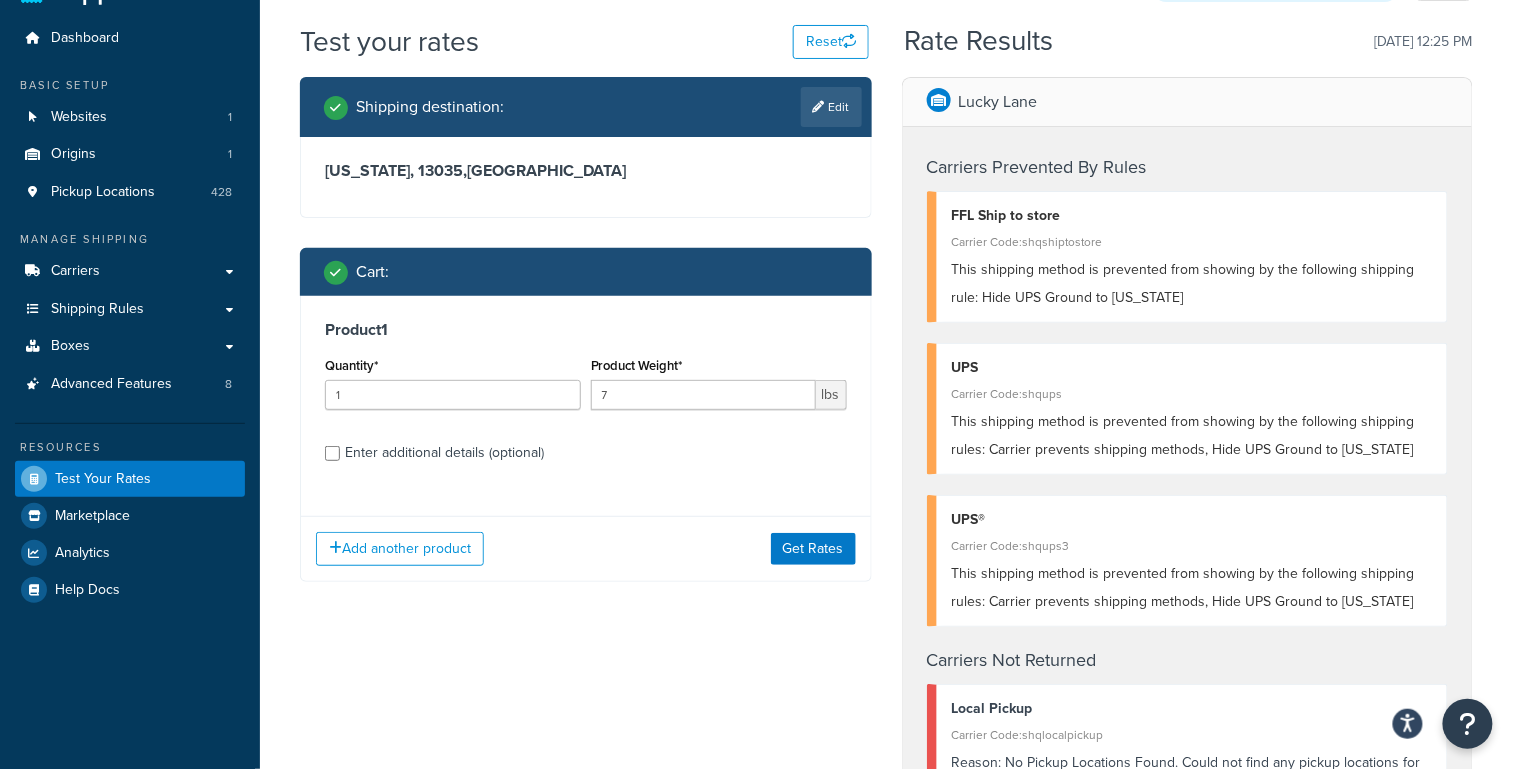 click on "Enter additional details (optional)" at bounding box center (444, 453) 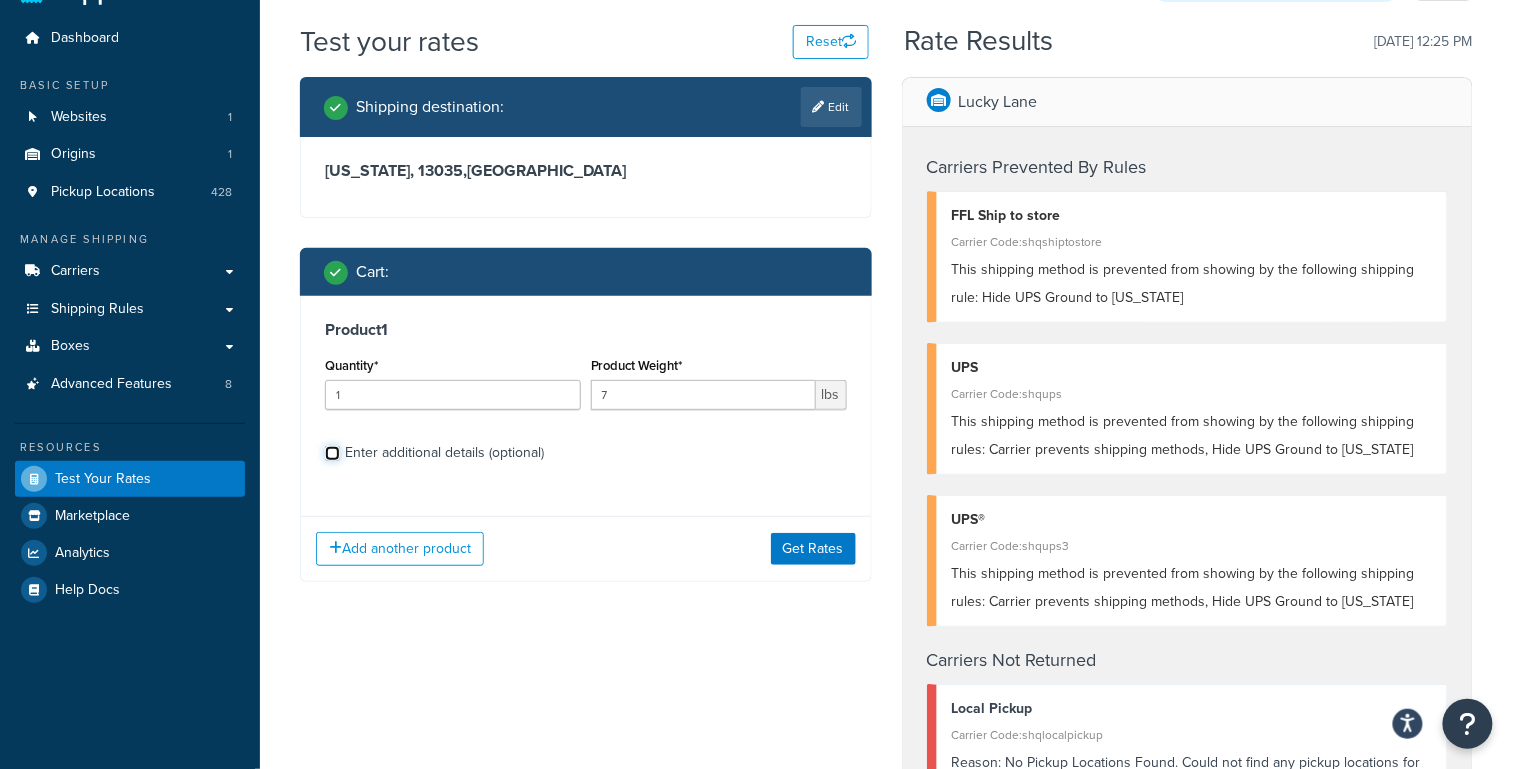 click on "Enter additional details (optional)" at bounding box center (332, 453) 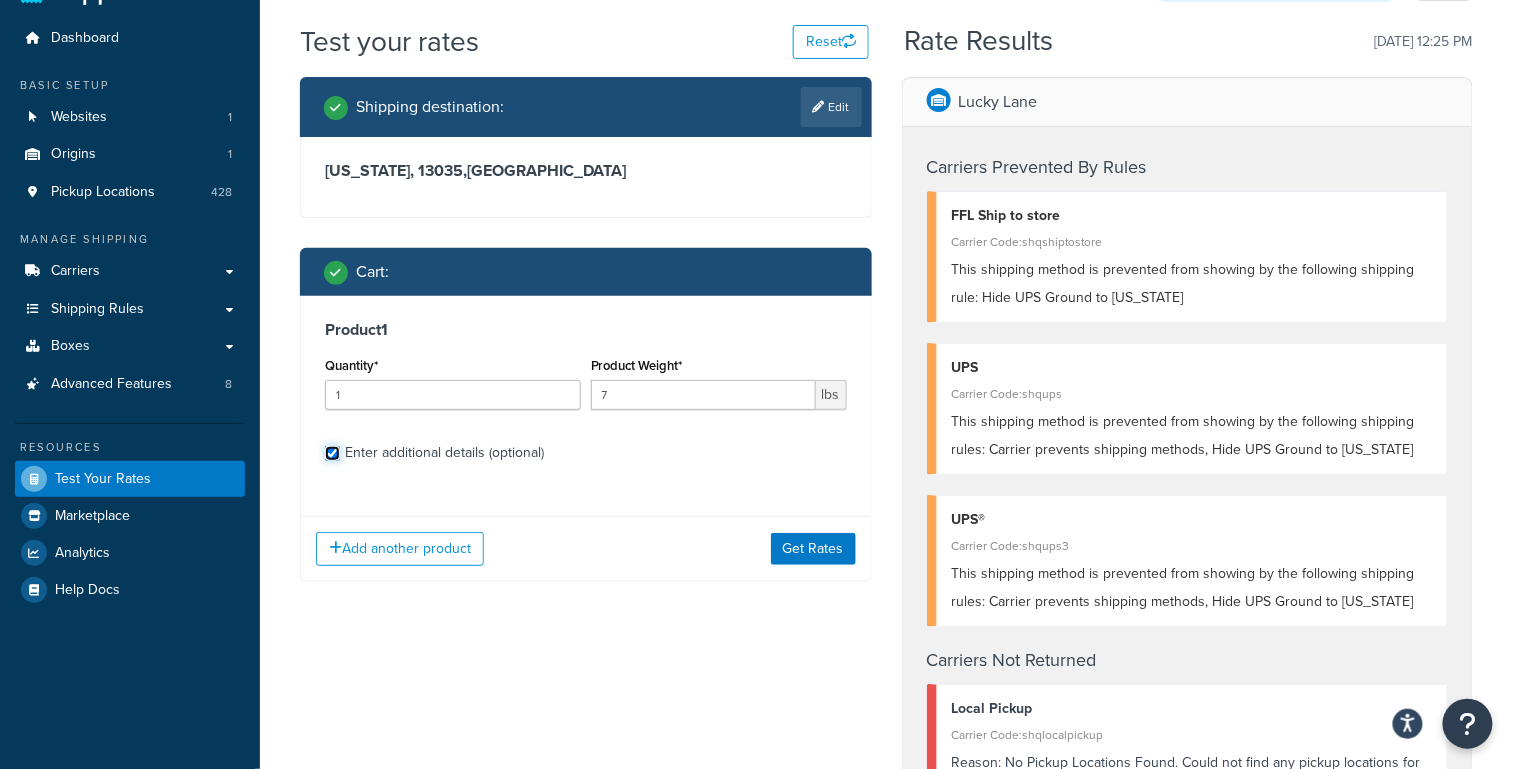 checkbox on "true" 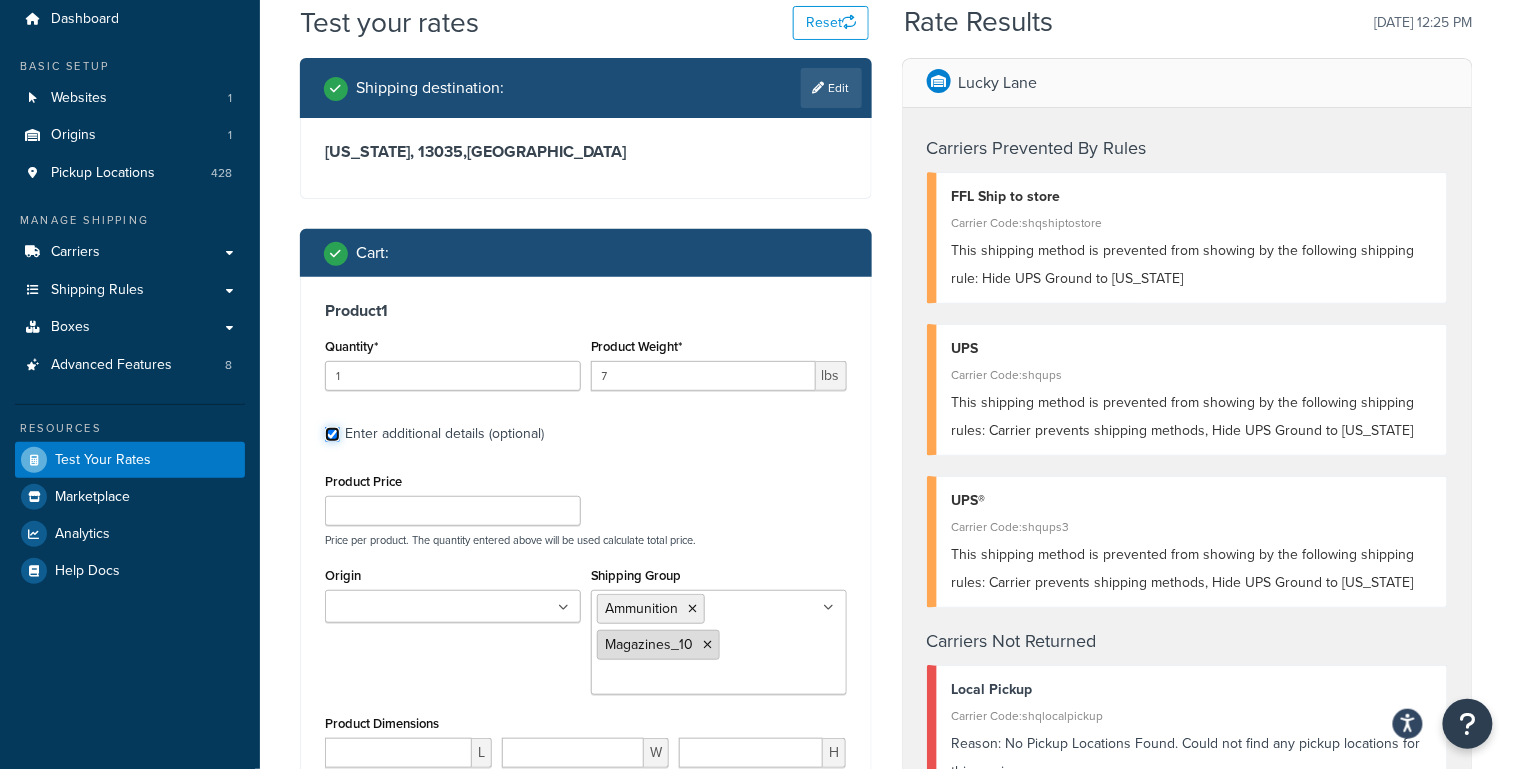 scroll, scrollTop: 77, scrollLeft: 0, axis: vertical 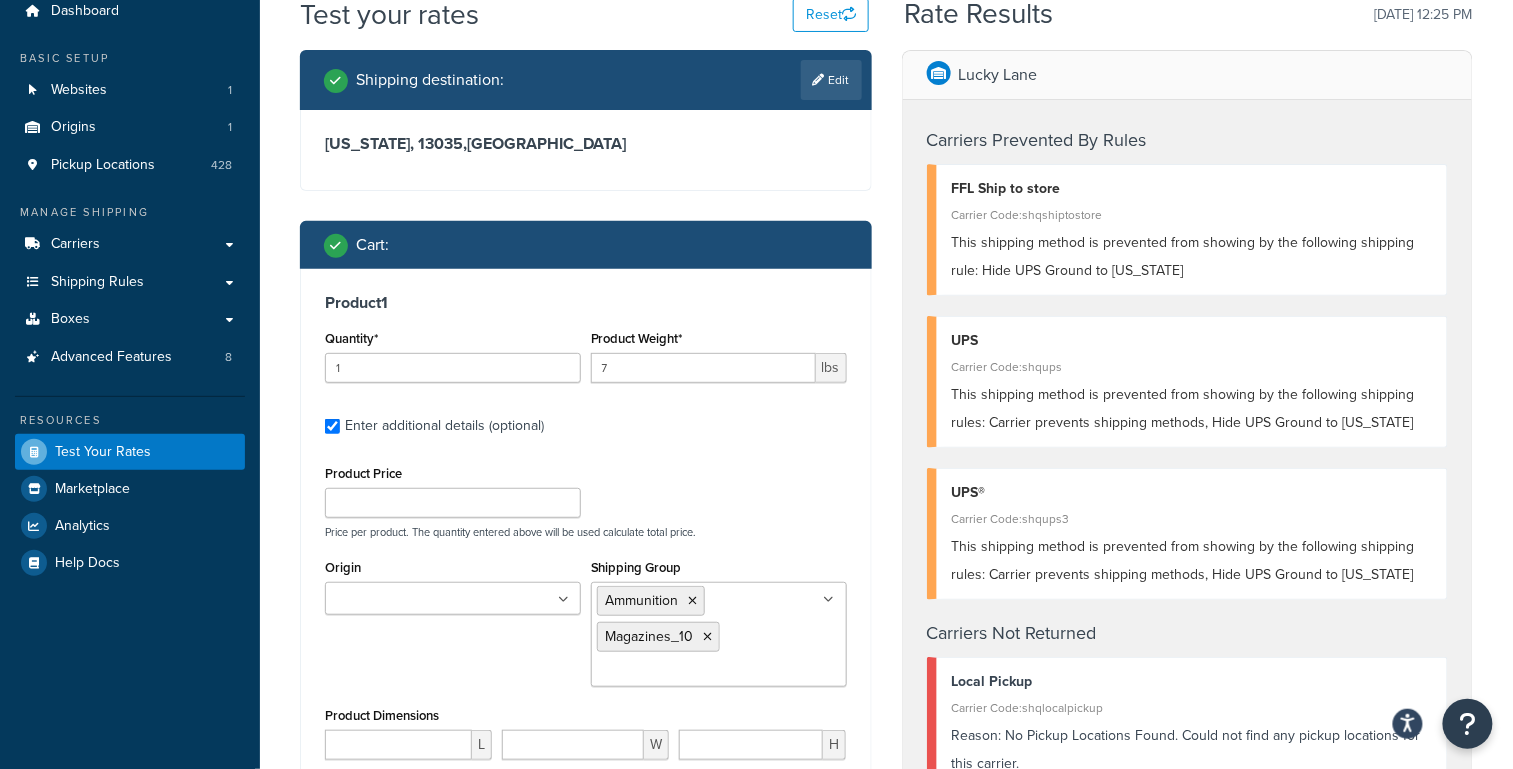 drag, startPoint x: 708, startPoint y: 637, endPoint x: 746, endPoint y: 633, distance: 38.209946 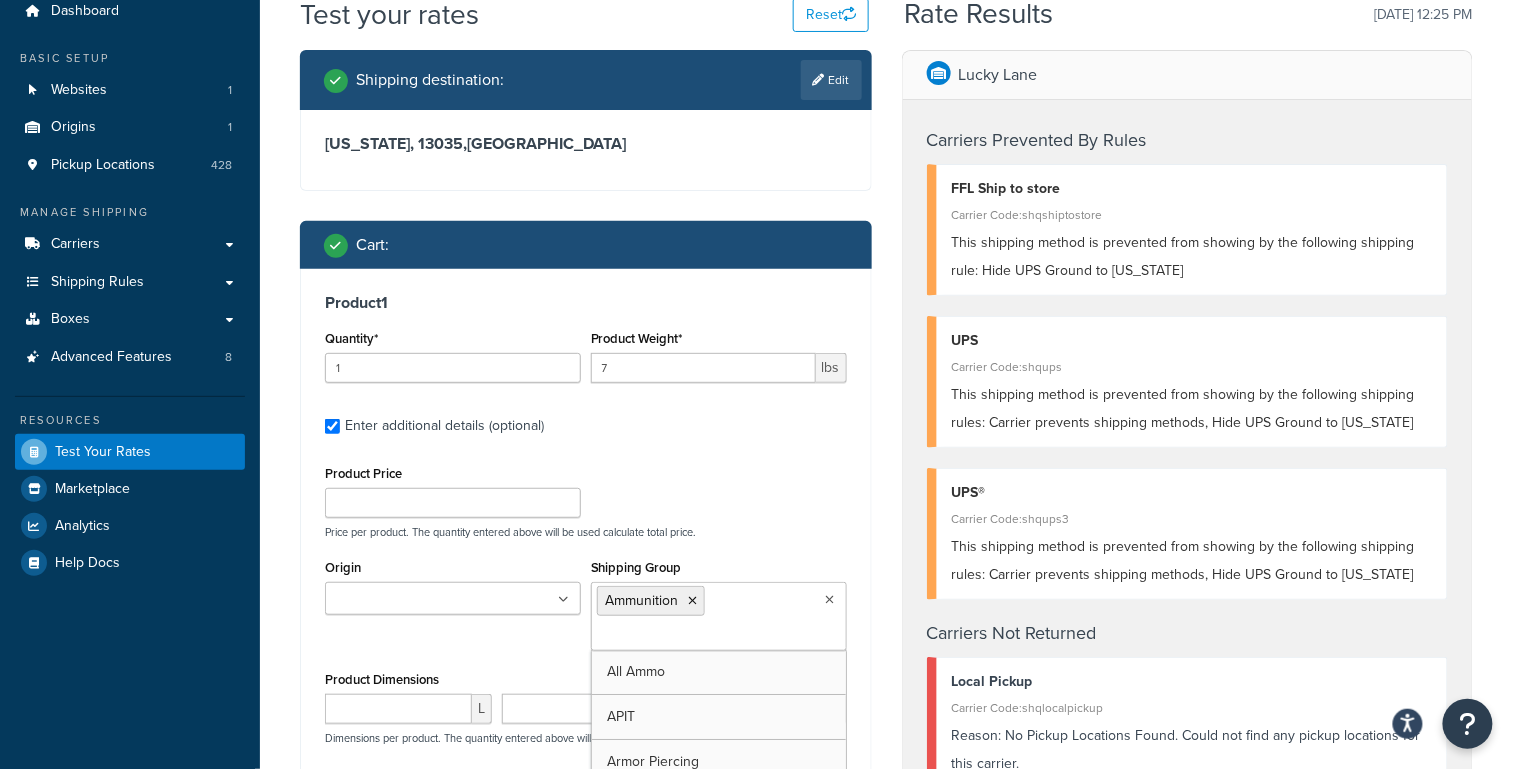 scroll, scrollTop: 337, scrollLeft: 0, axis: vertical 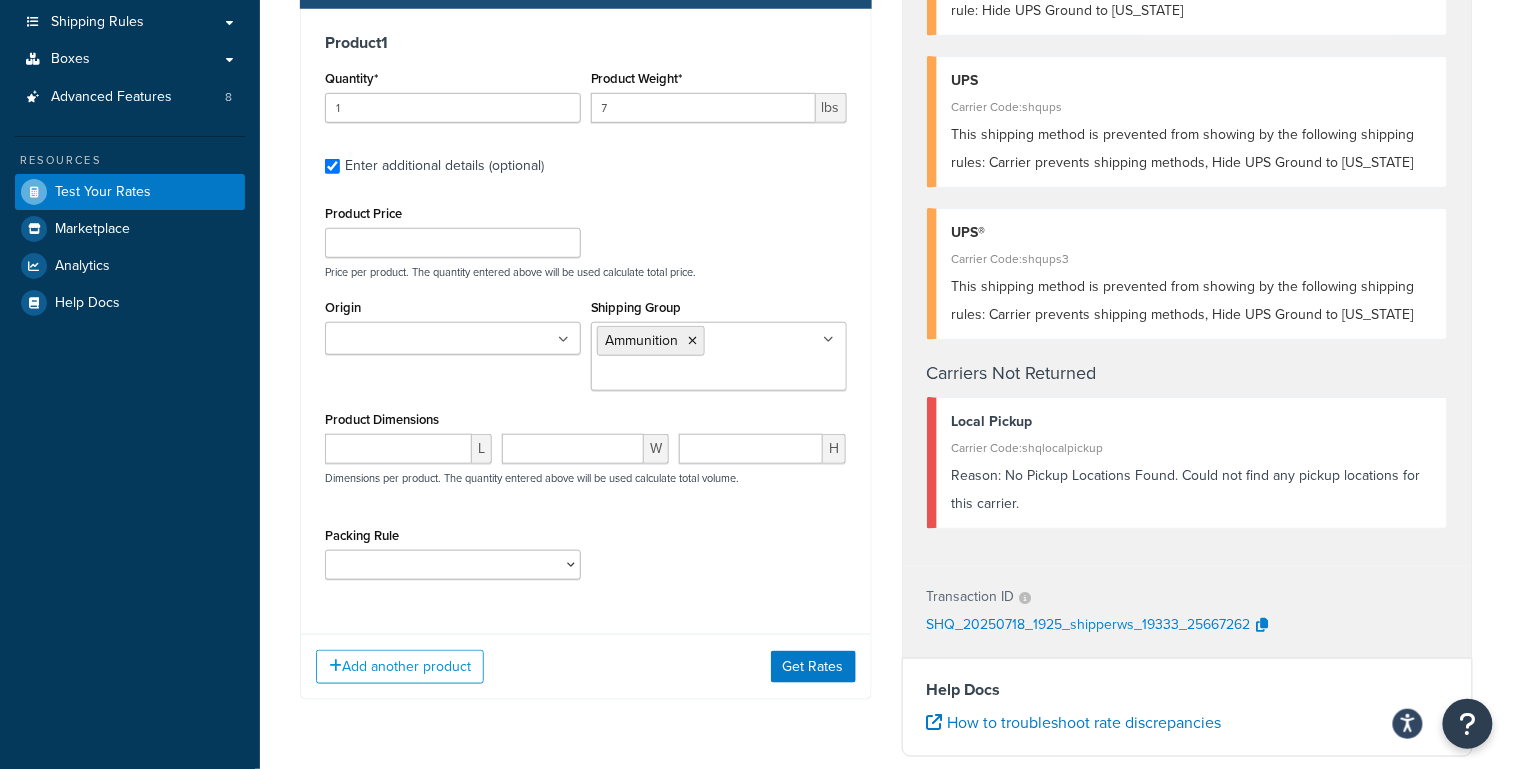 drag, startPoint x: 881, startPoint y: 581, endPoint x: 863, endPoint y: 605, distance: 30 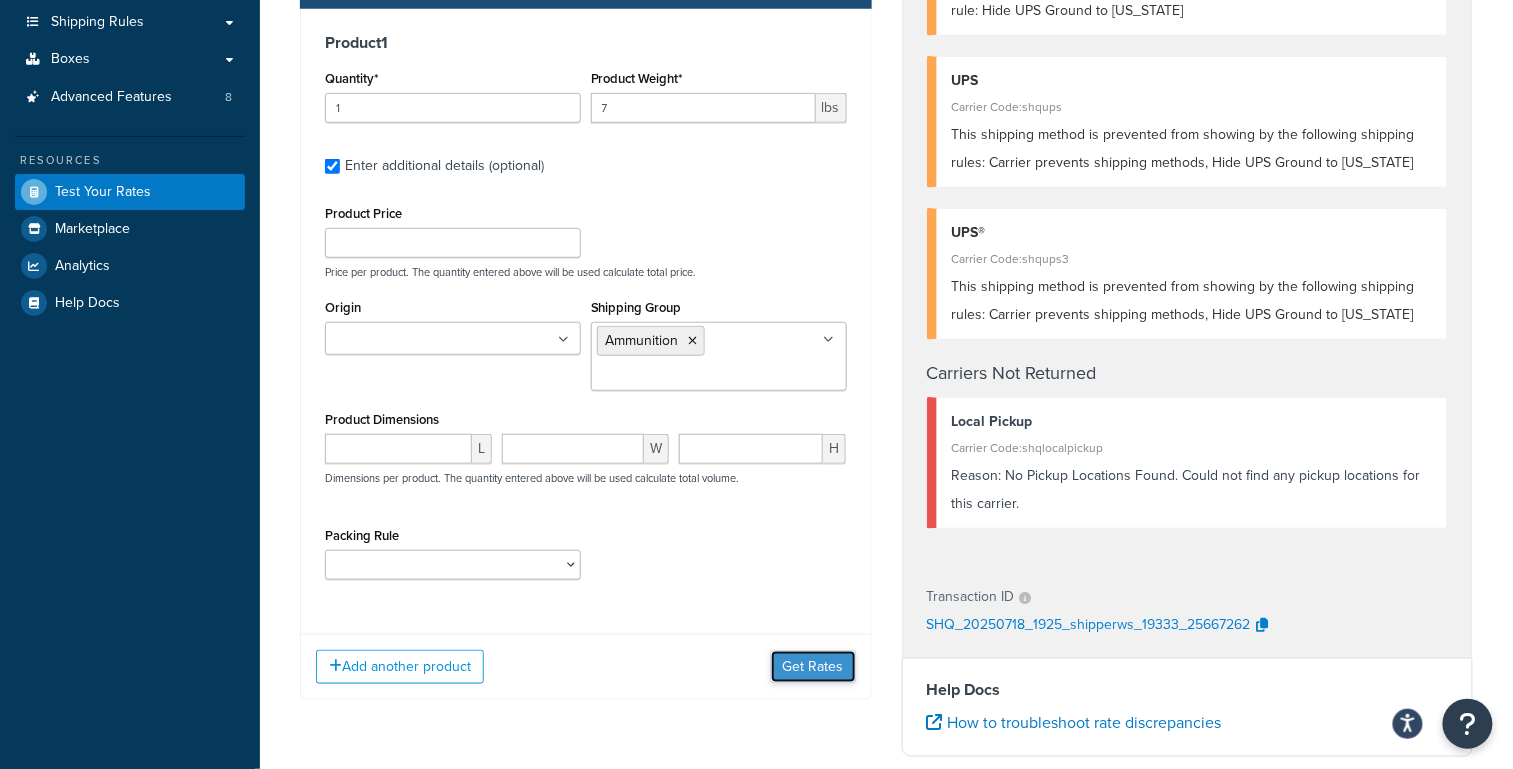 click on "Get Rates" at bounding box center (813, 667) 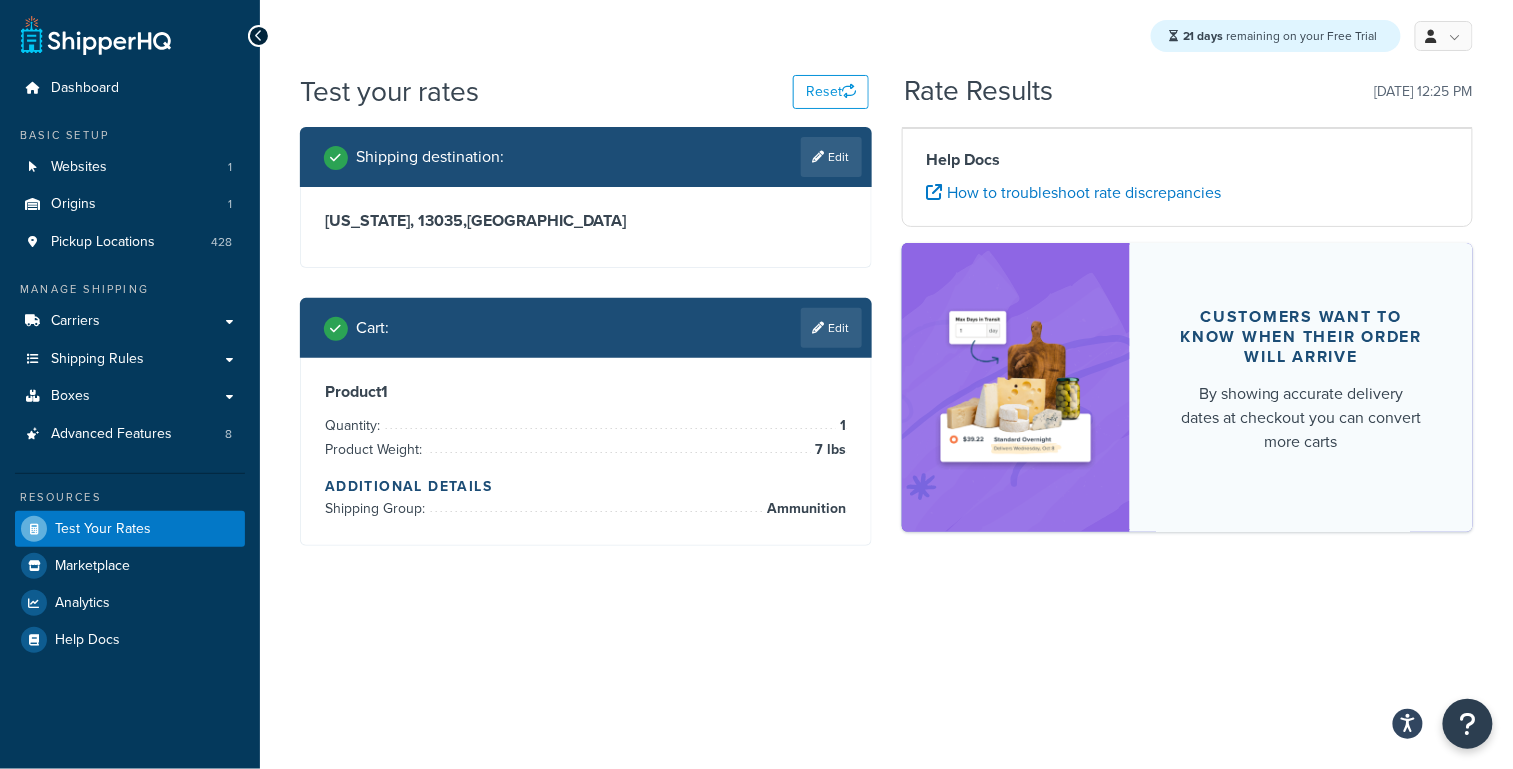 scroll, scrollTop: 0, scrollLeft: 0, axis: both 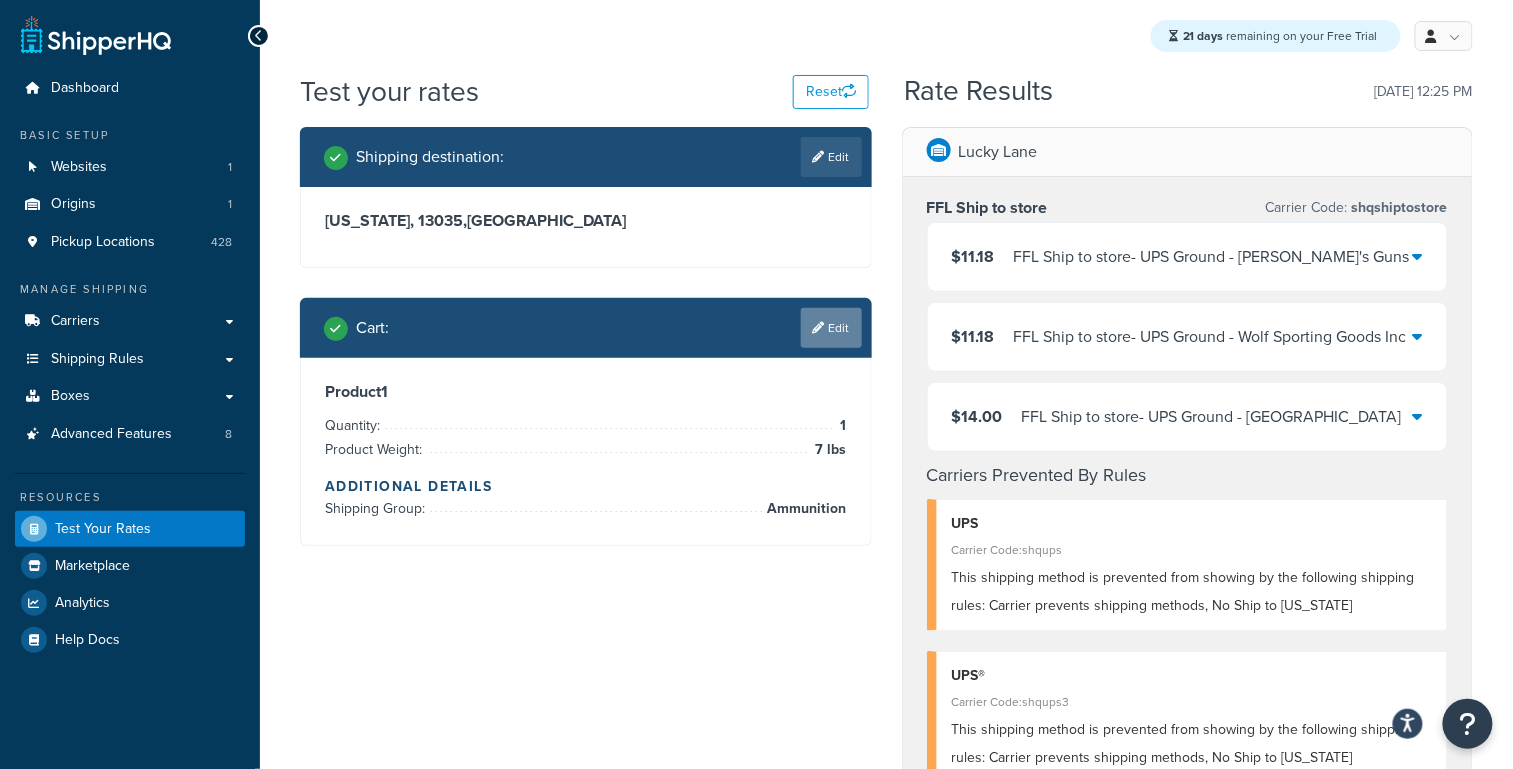 click on "Edit" at bounding box center [831, 328] 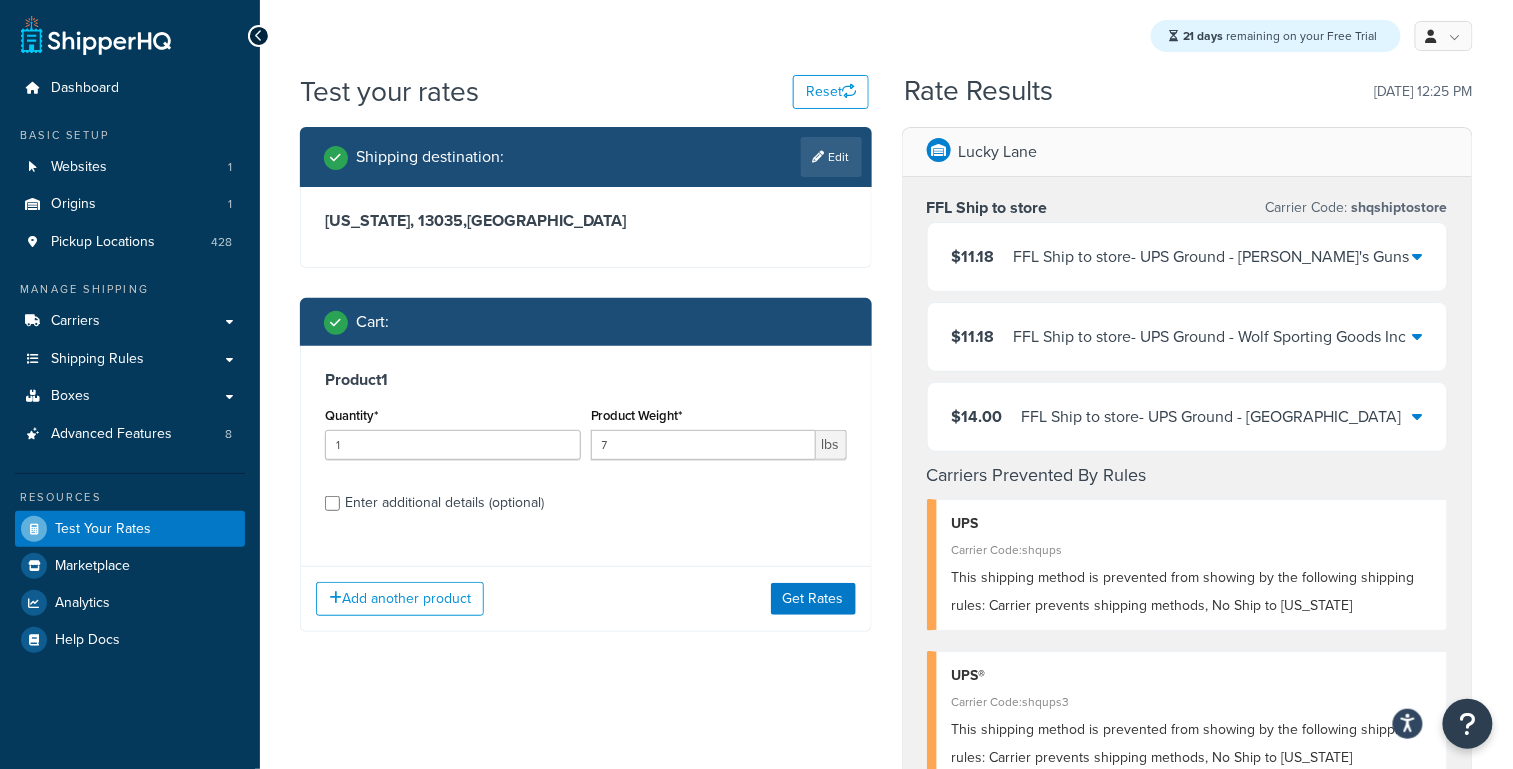 click on "Enter additional details (optional)" at bounding box center [444, 503] 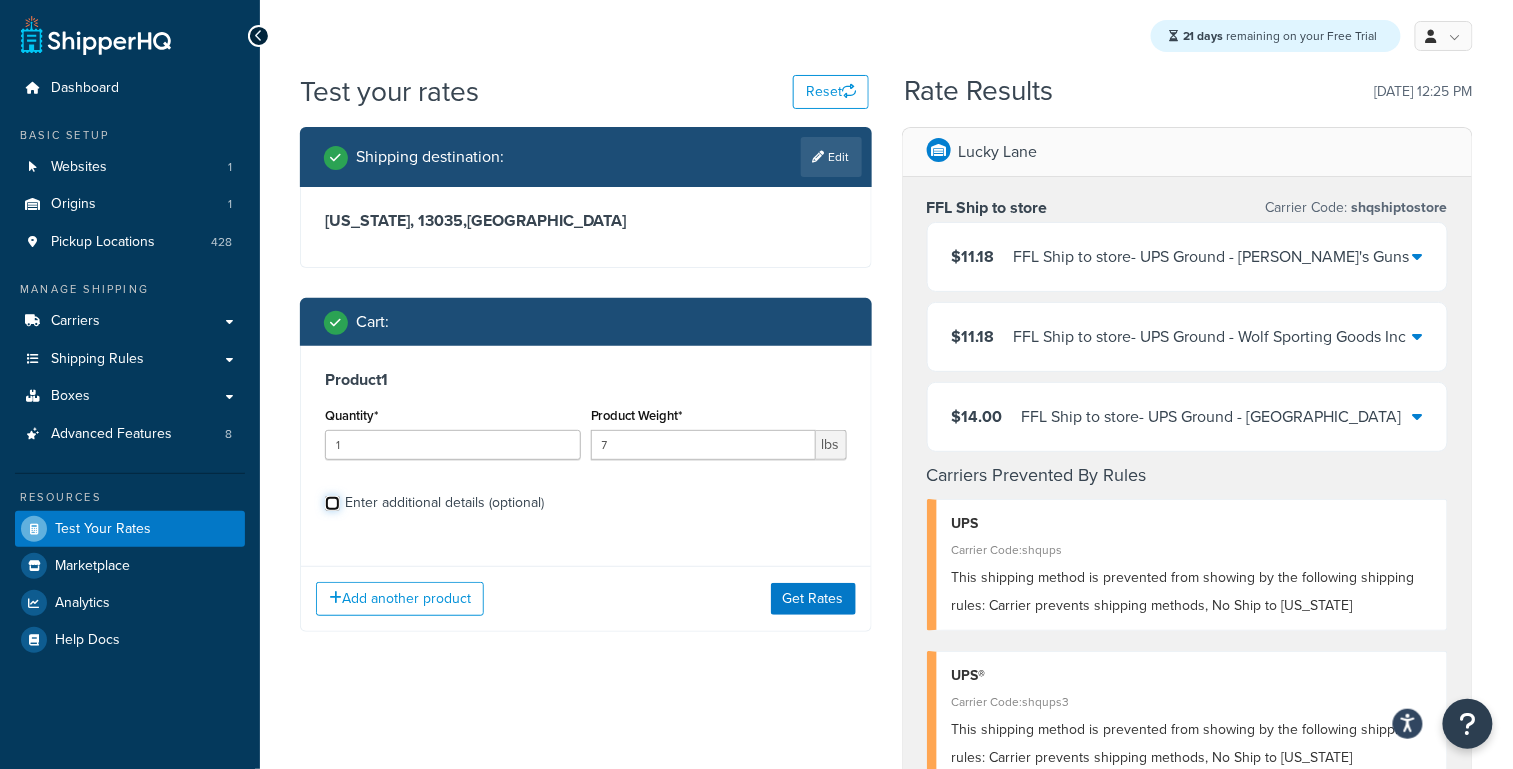 click on "Enter additional details (optional)" at bounding box center (332, 503) 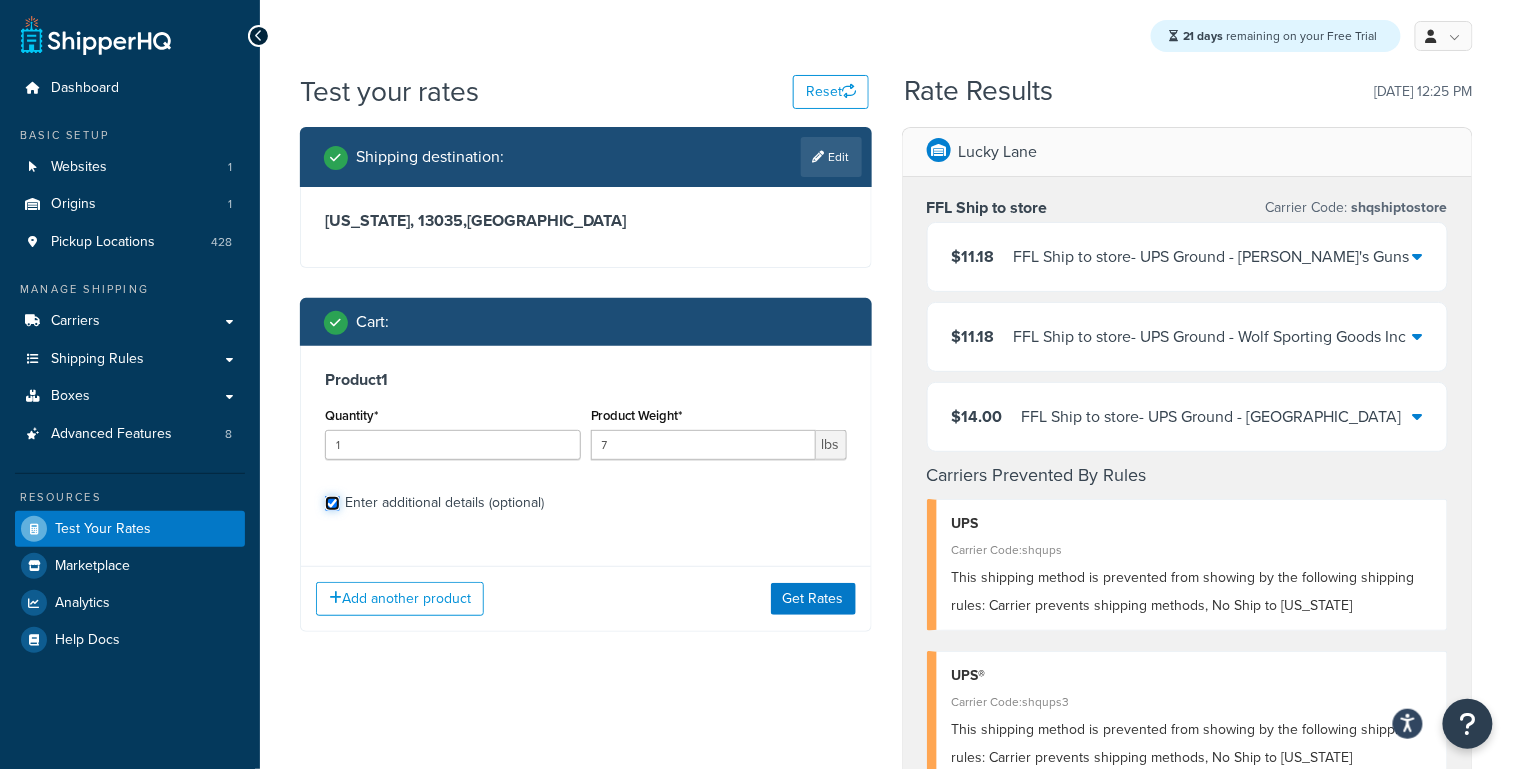 checkbox on "true" 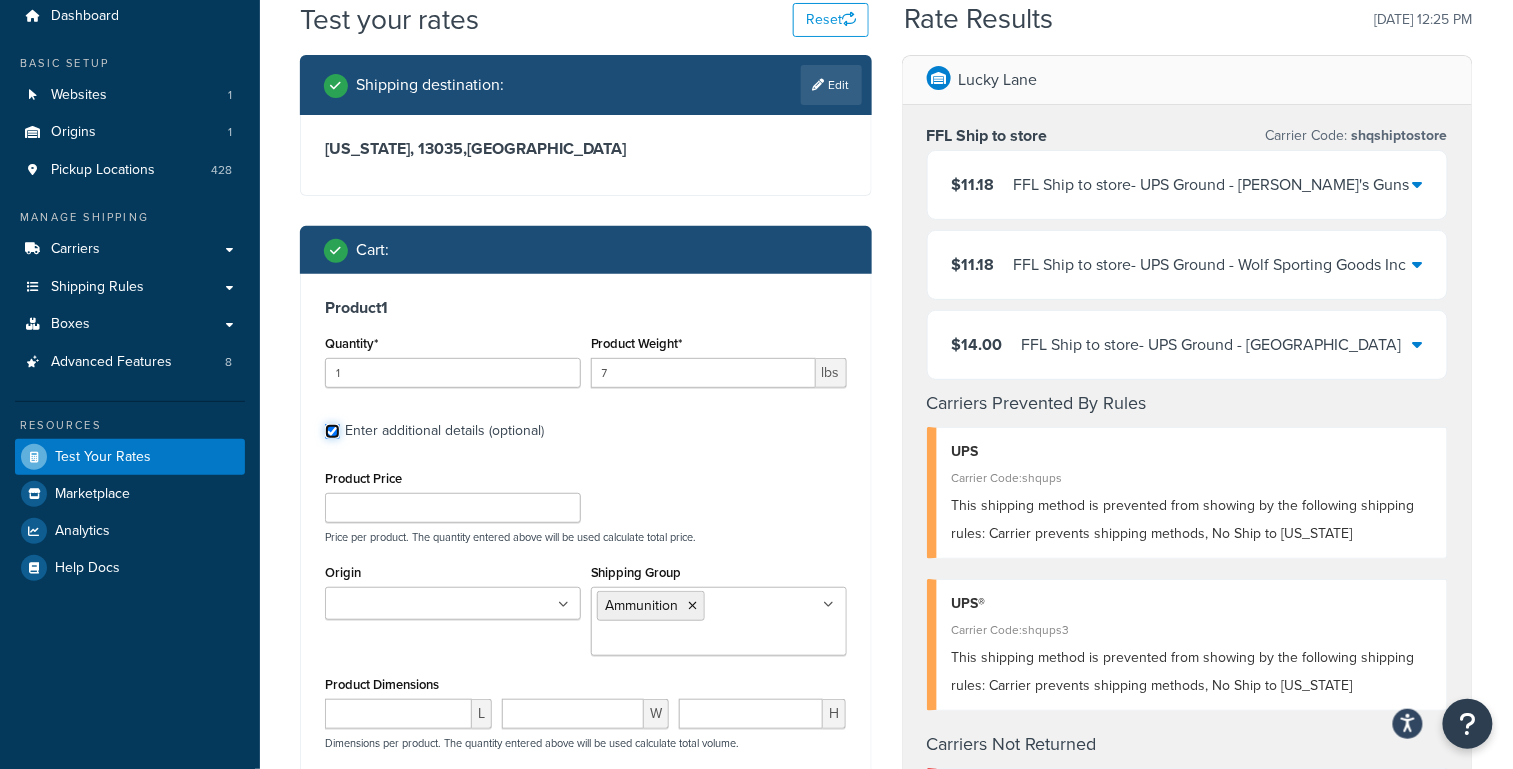 scroll, scrollTop: 77, scrollLeft: 0, axis: vertical 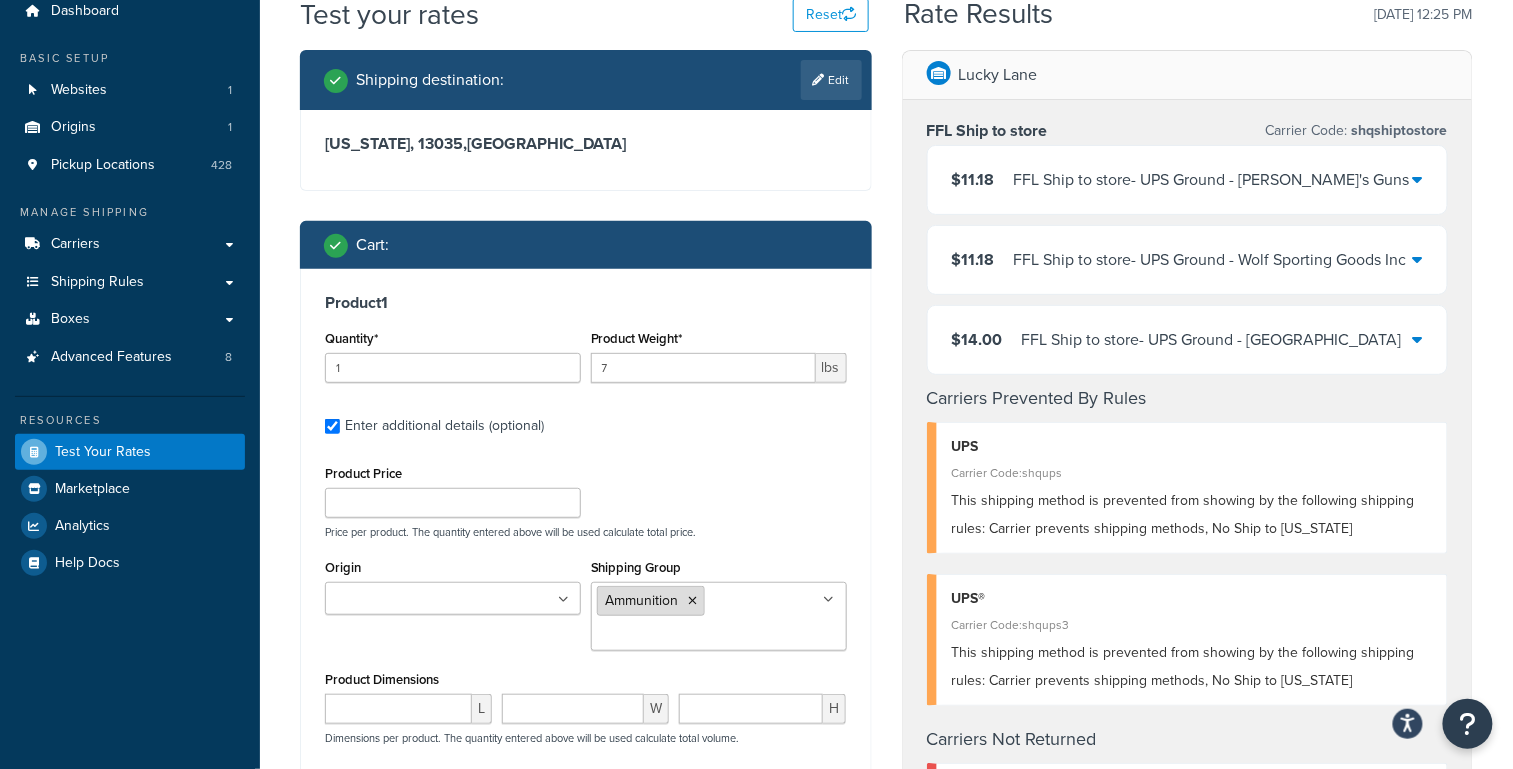 click at bounding box center (693, 601) 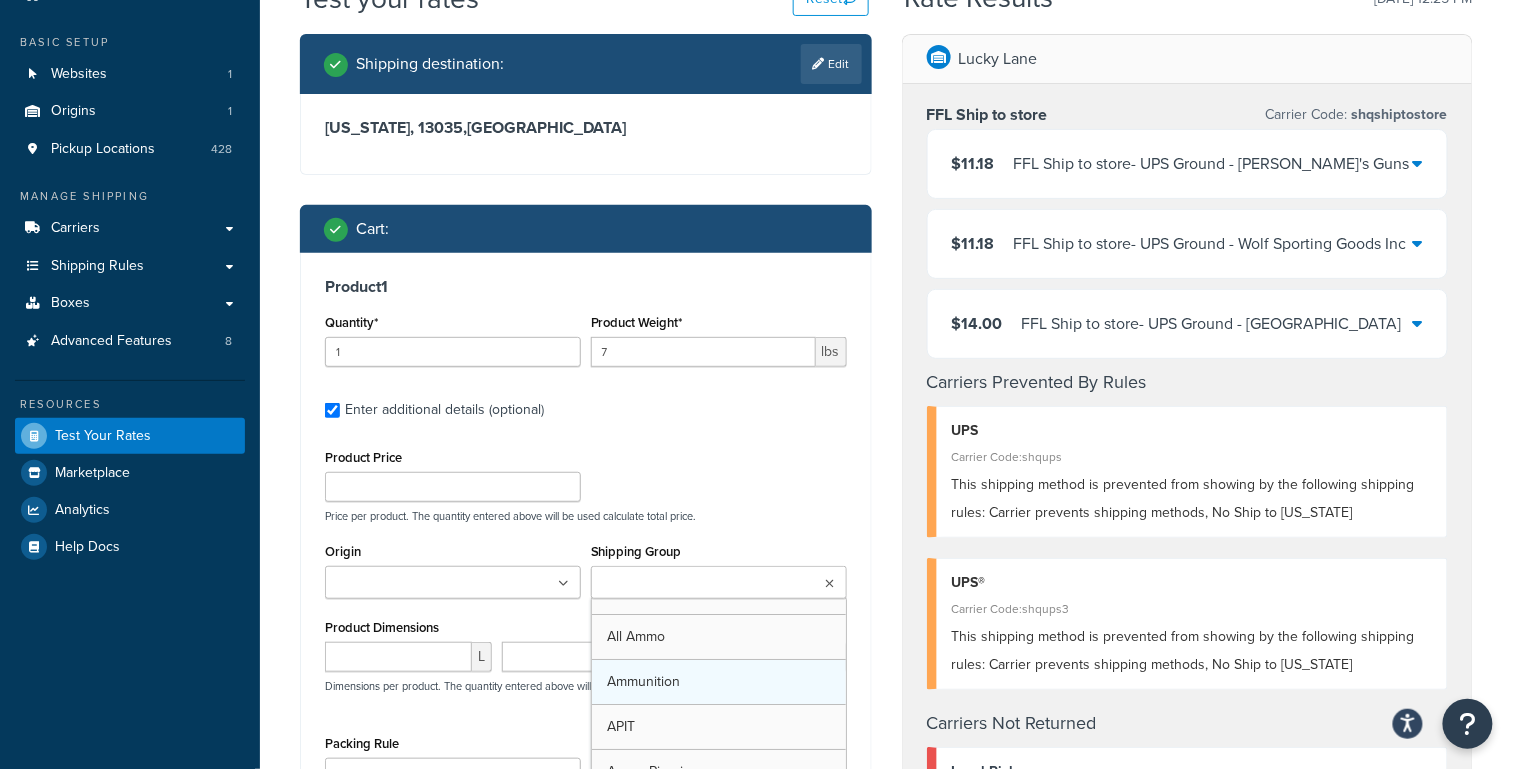 scroll, scrollTop: 122, scrollLeft: 0, axis: vertical 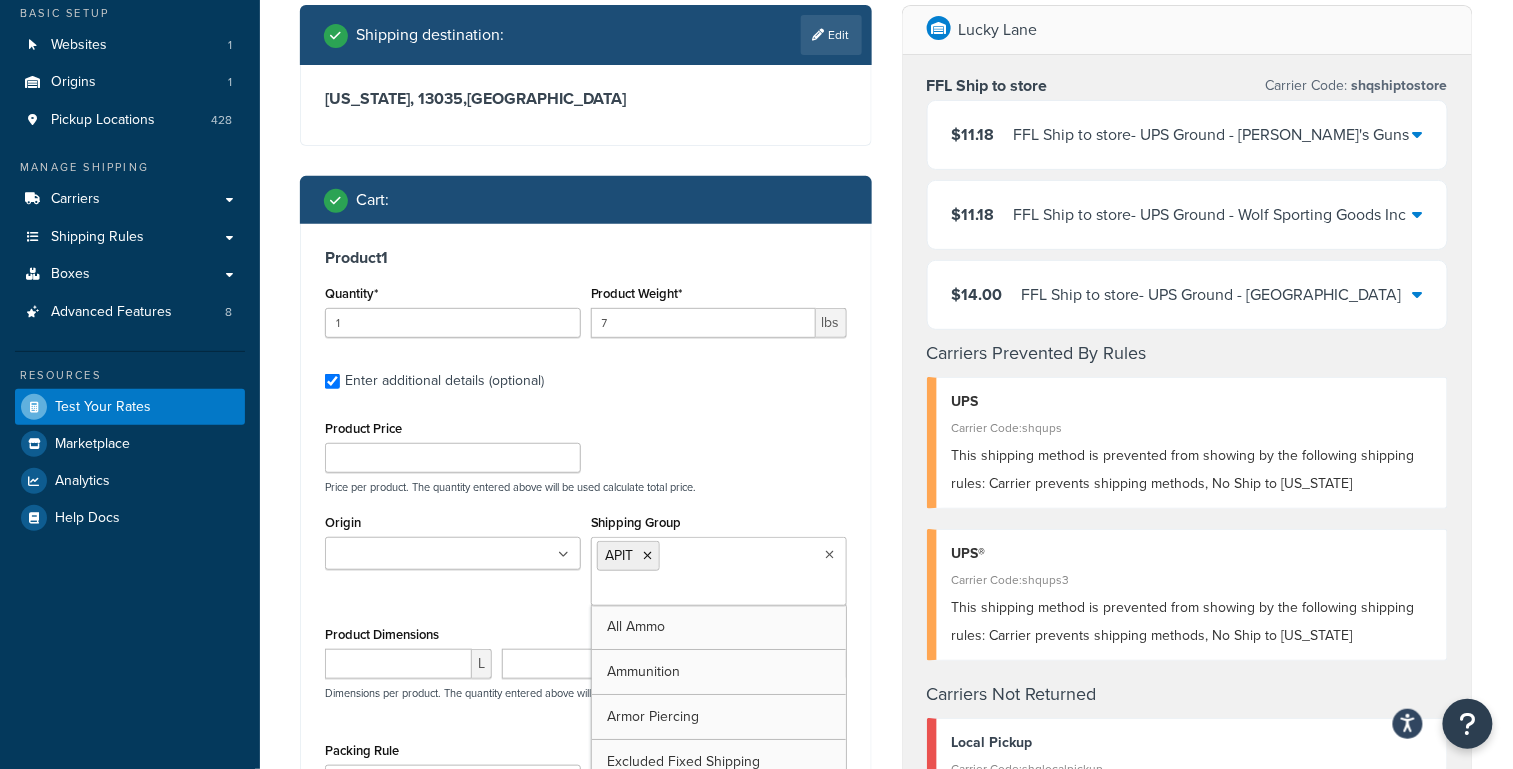 click on "Product Price   Price per product. The quantity entered above will be used calculate total price. Origin   Lucky Lane Shipping Group   APIT   All Ammo Ammunition Armor Piercing Excluded Fixed Shipping Extra Small Product Firearms Free_Shipping Freight Forward HazMat Large Large_Primer_Hazmat Lowers Magazines_10 Magazines_10_15 Medium Merchandise Optic Small Small_Primer_Hazmat SureShot Exploding Target test Threaded Barrel Tracer Product Dimensions   L   W   H Dimensions per product. The quantity entered above will be used calculate total volume. Packing Rule     Ready To Ship" at bounding box center [586, 612] 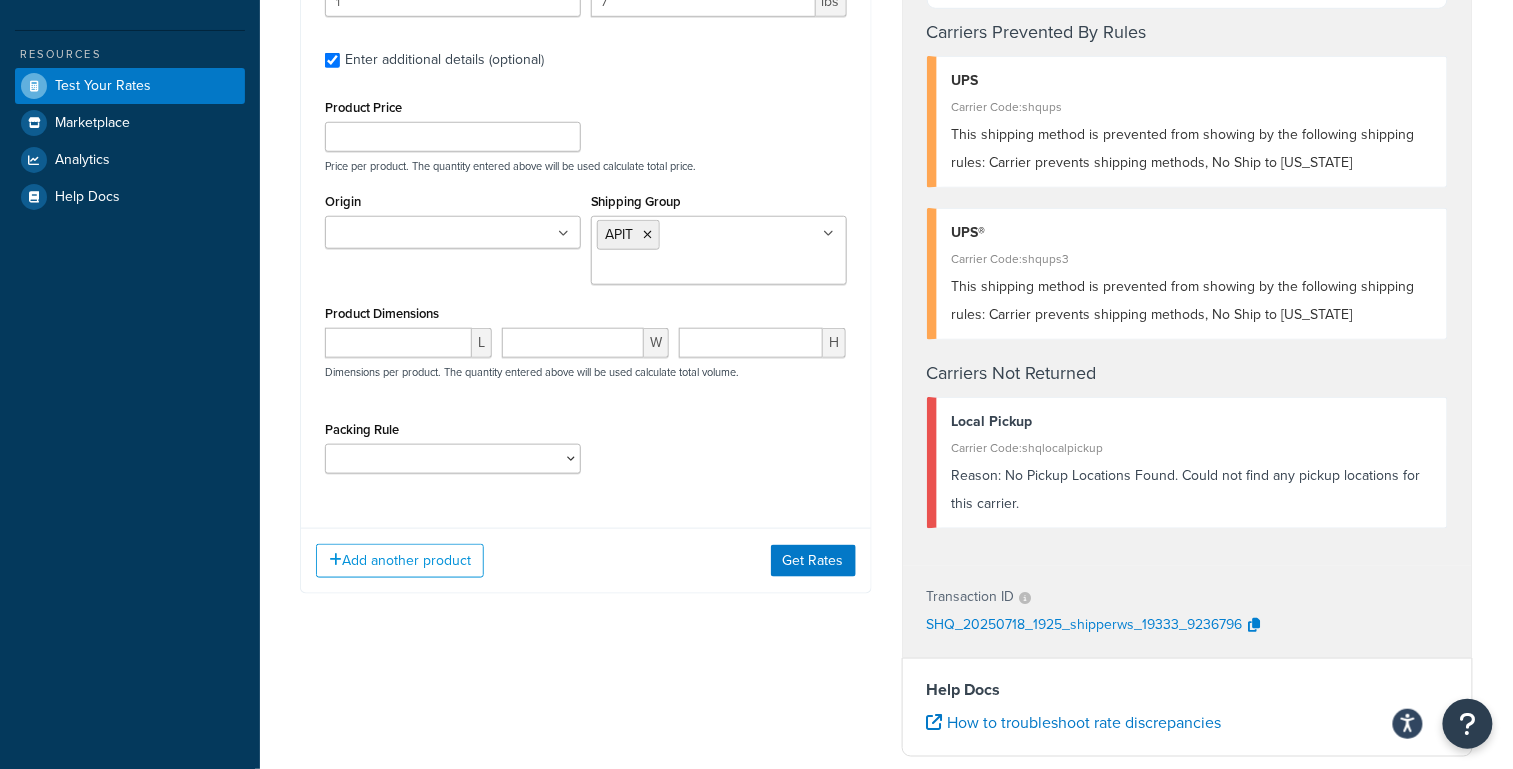 scroll, scrollTop: 567, scrollLeft: 0, axis: vertical 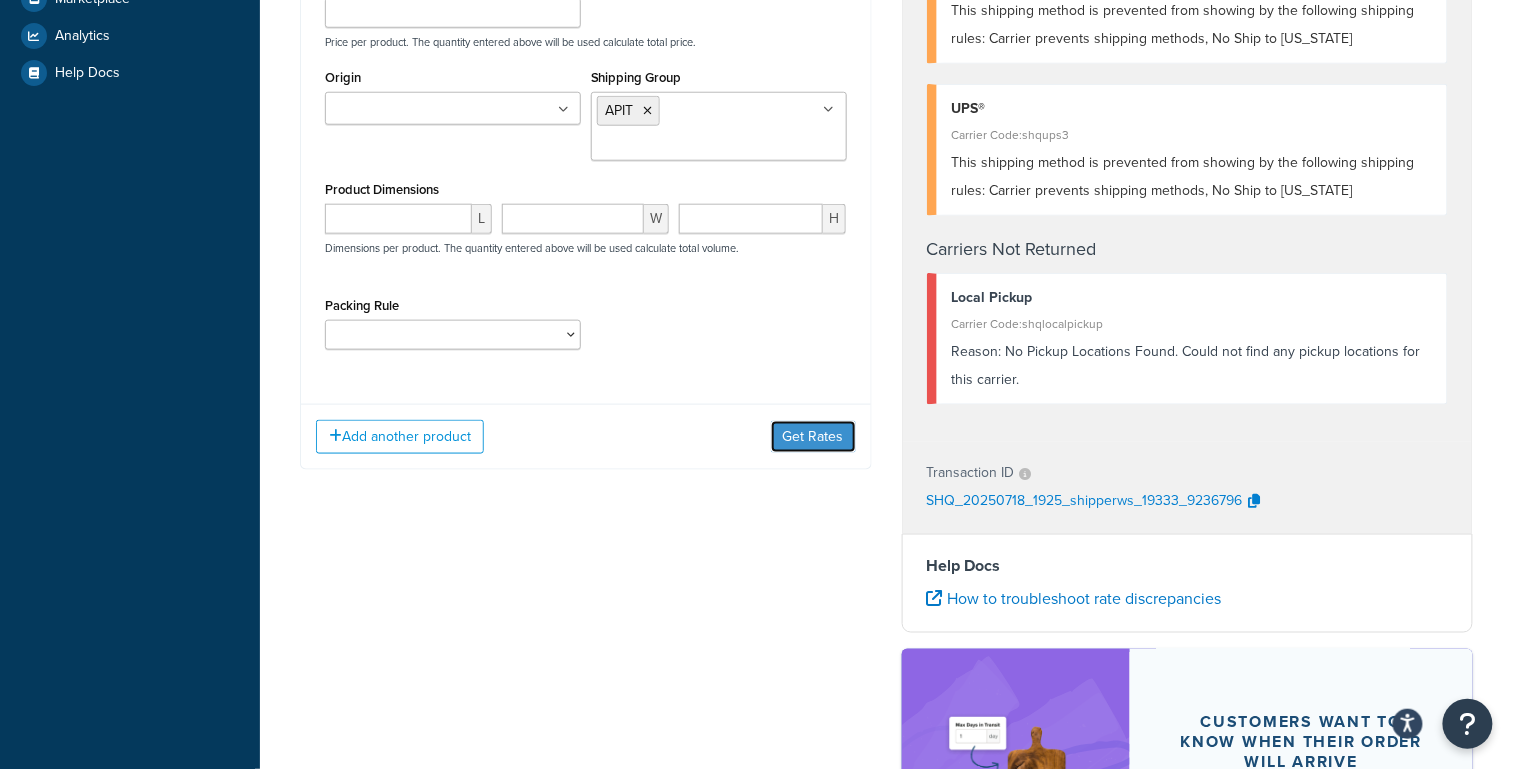 click on "Get Rates" at bounding box center (813, 437) 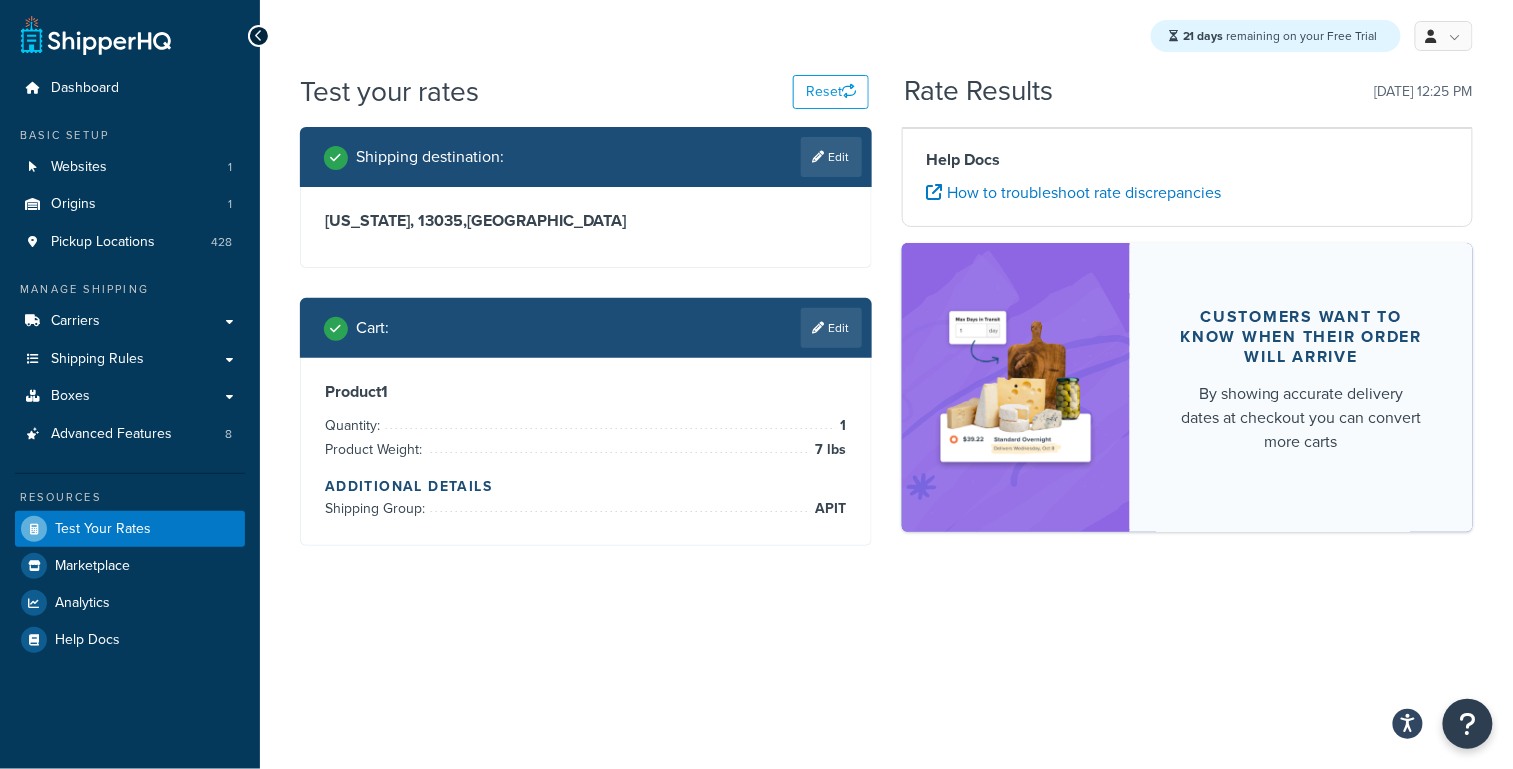 scroll, scrollTop: 0, scrollLeft: 0, axis: both 